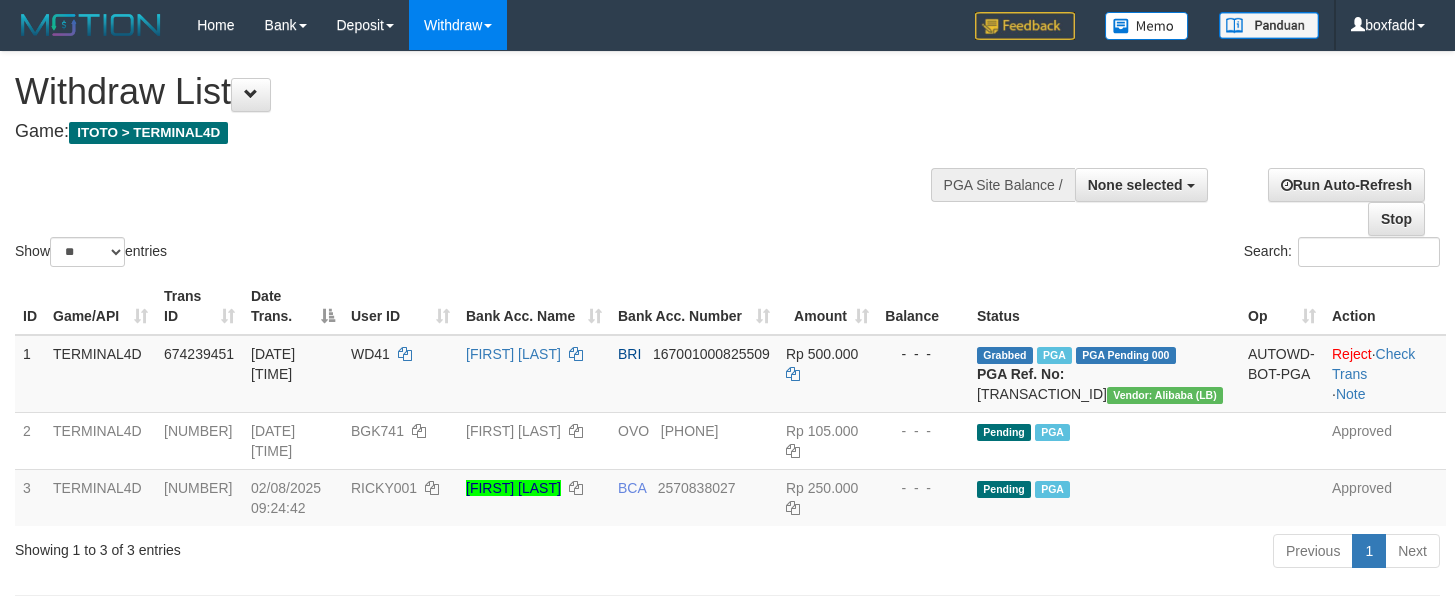 select 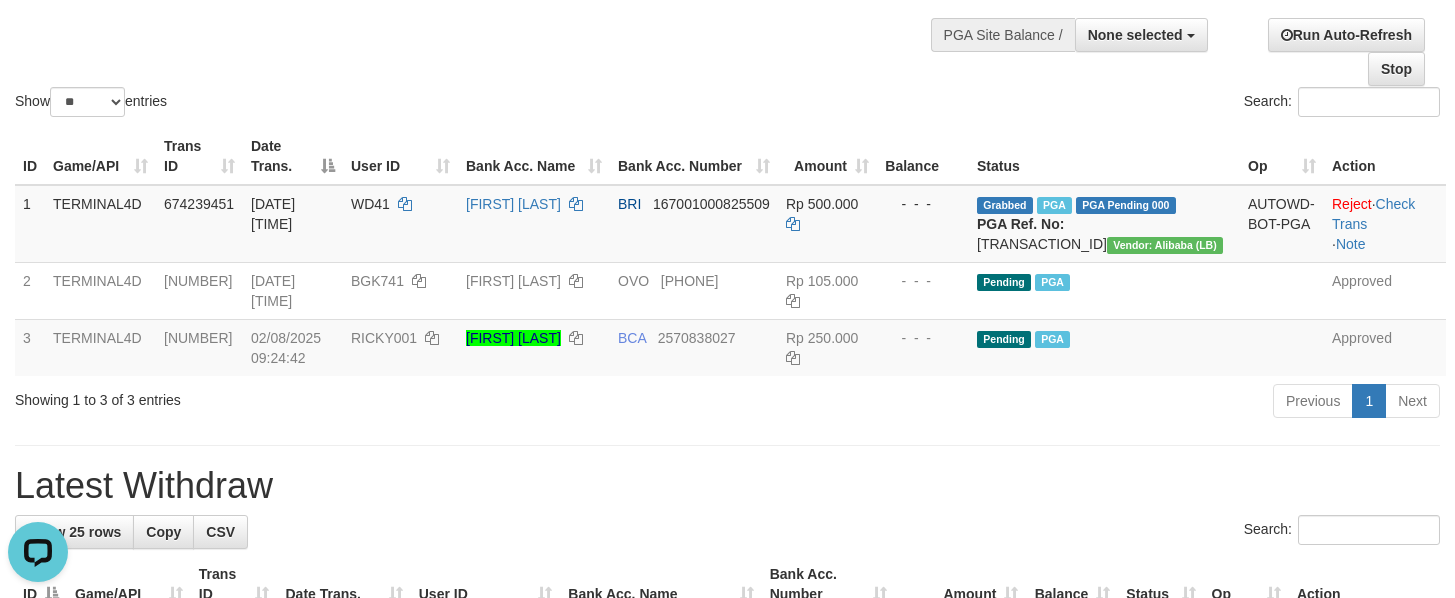 scroll, scrollTop: 0, scrollLeft: 0, axis: both 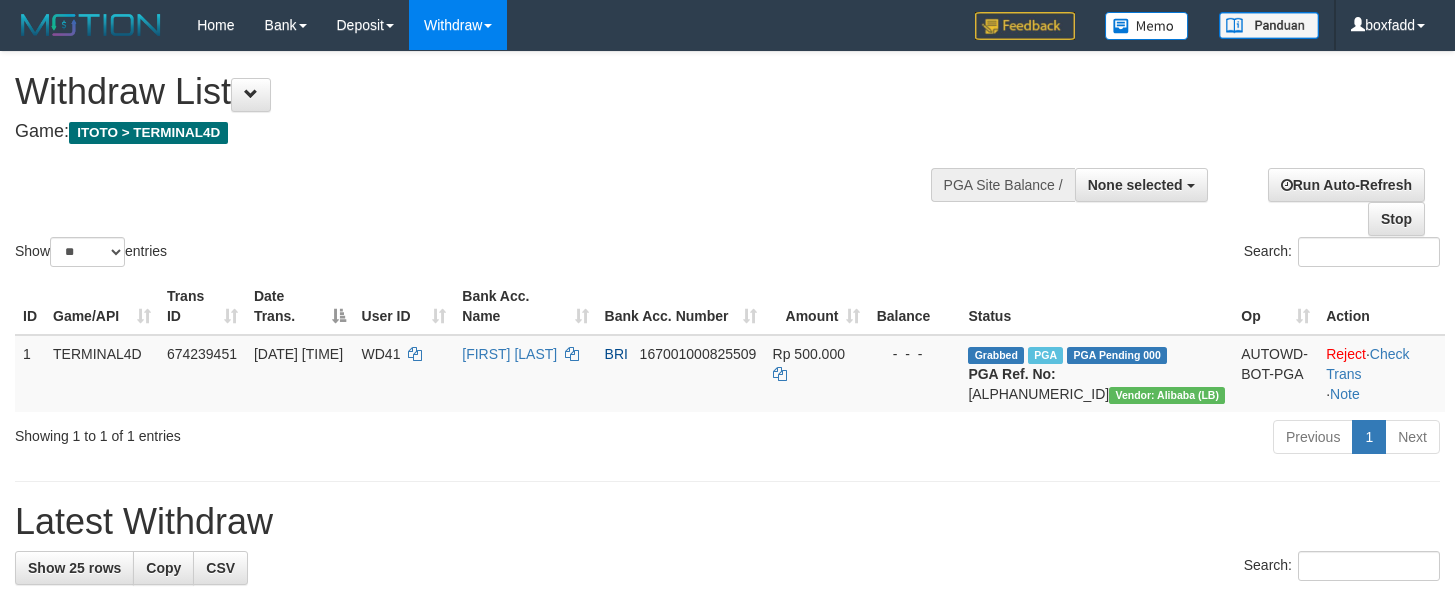 select 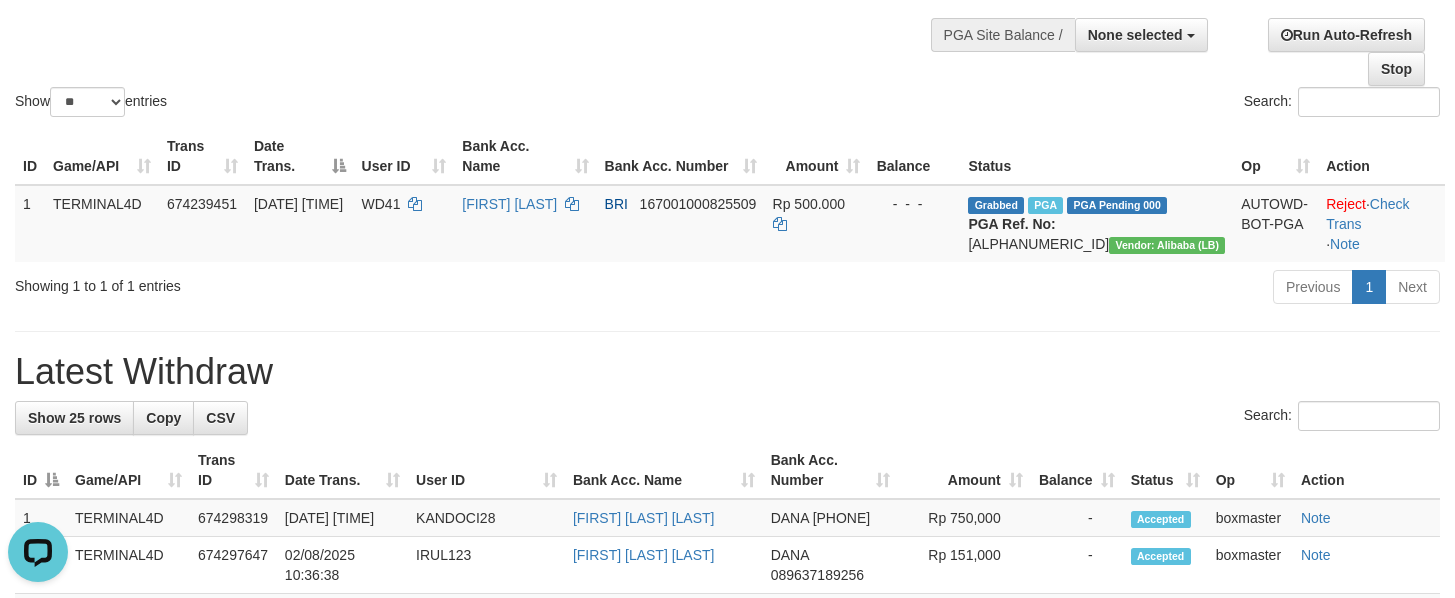 scroll, scrollTop: 0, scrollLeft: 0, axis: both 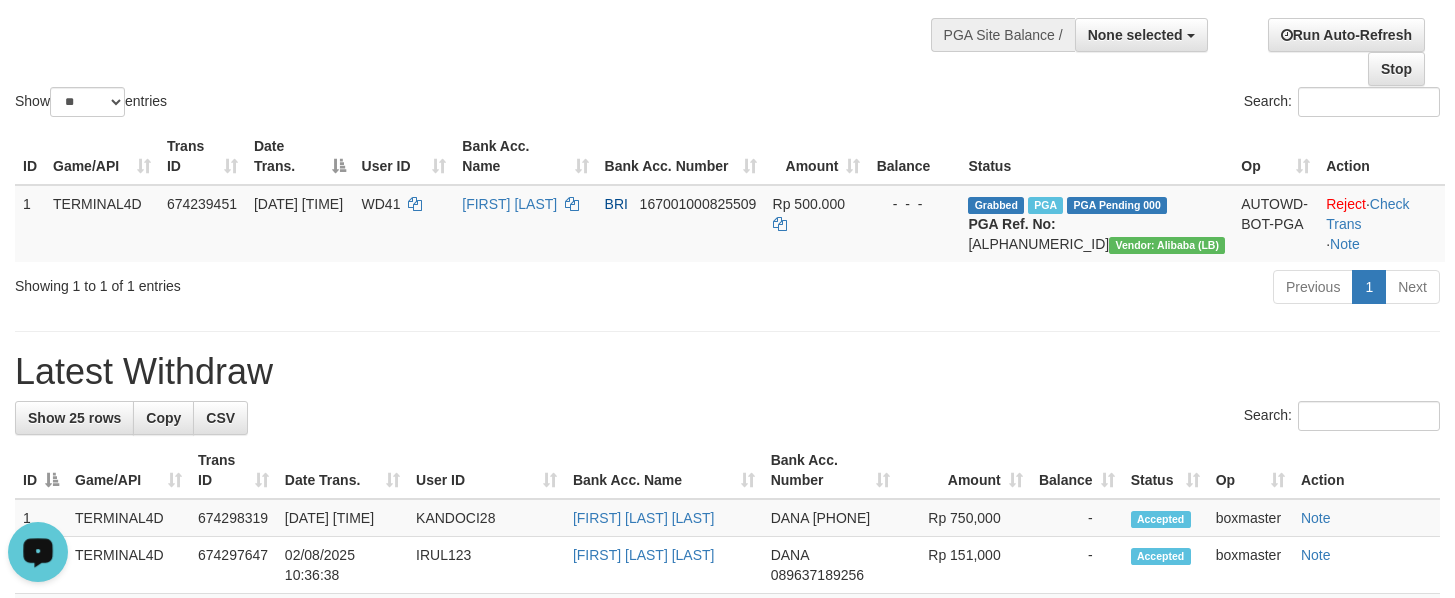 click on "Previous 1 Next" at bounding box center [1030, 289] 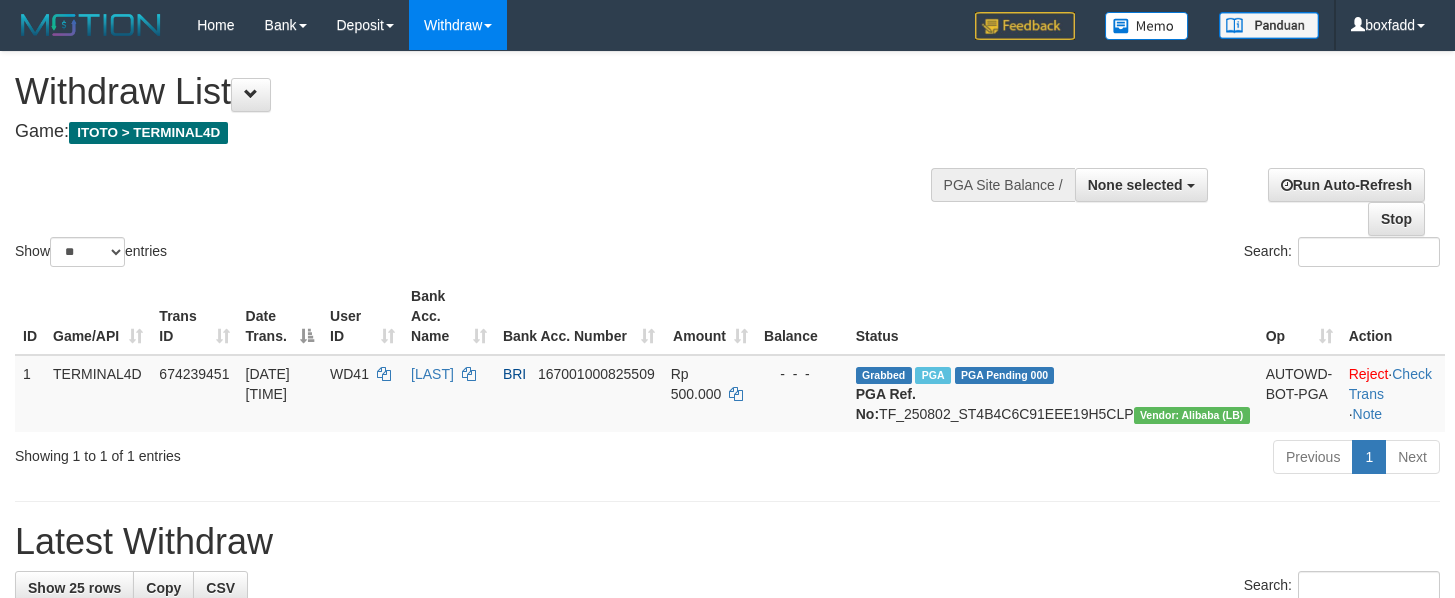 select 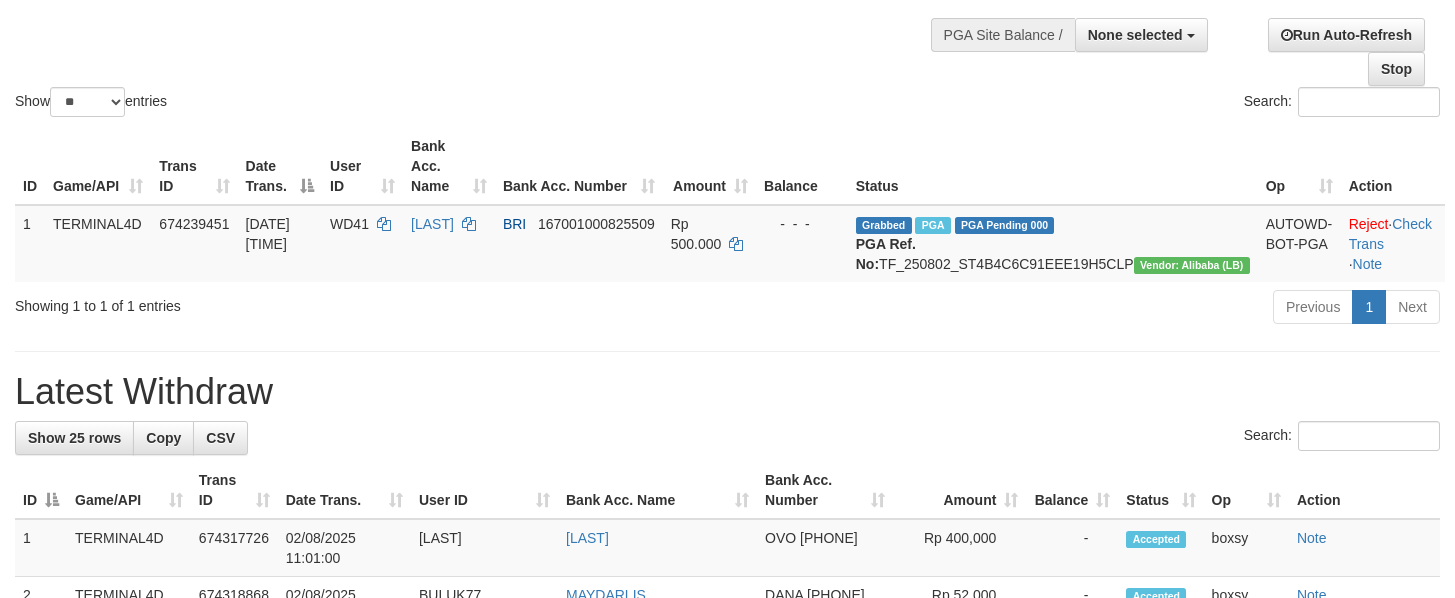 scroll, scrollTop: 150, scrollLeft: 0, axis: vertical 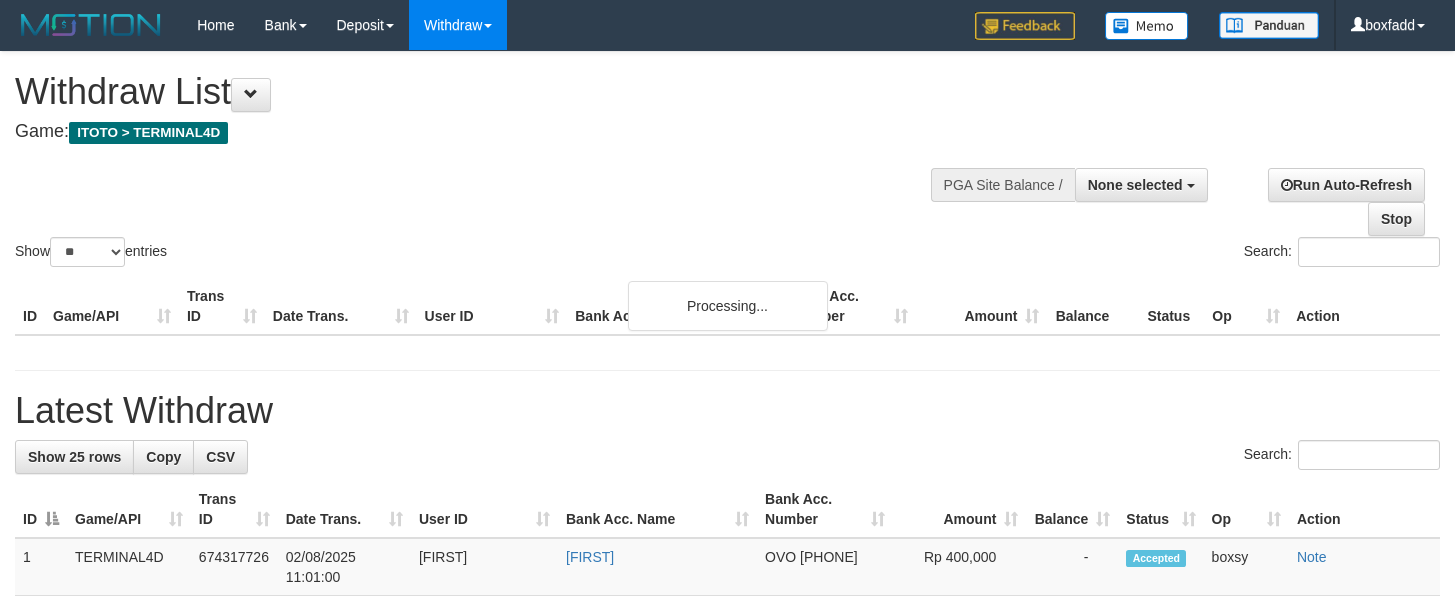 select 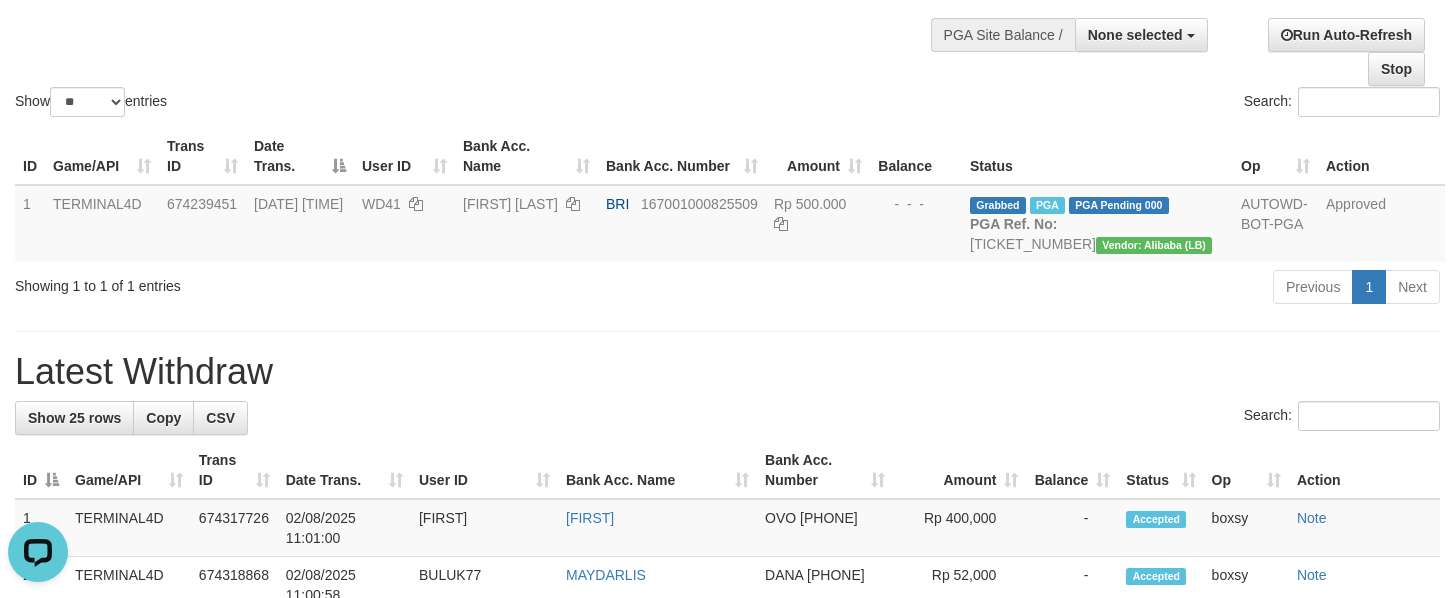 scroll, scrollTop: 0, scrollLeft: 0, axis: both 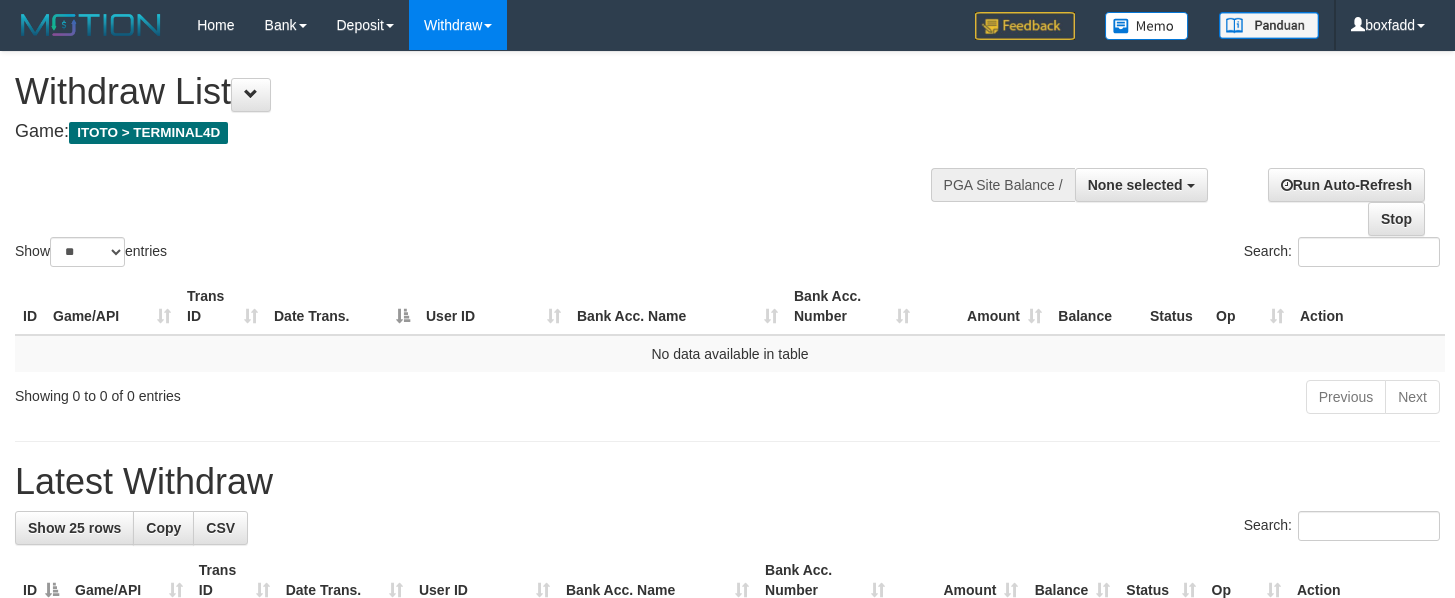 select 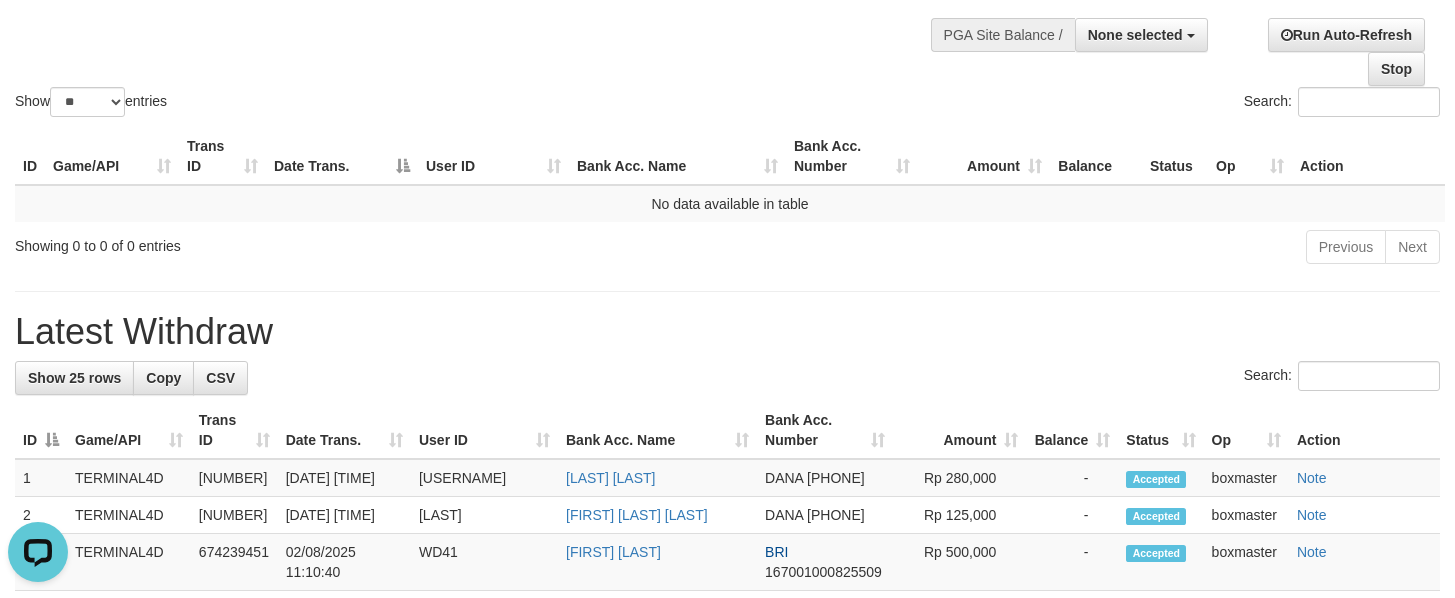 scroll, scrollTop: 0, scrollLeft: 0, axis: both 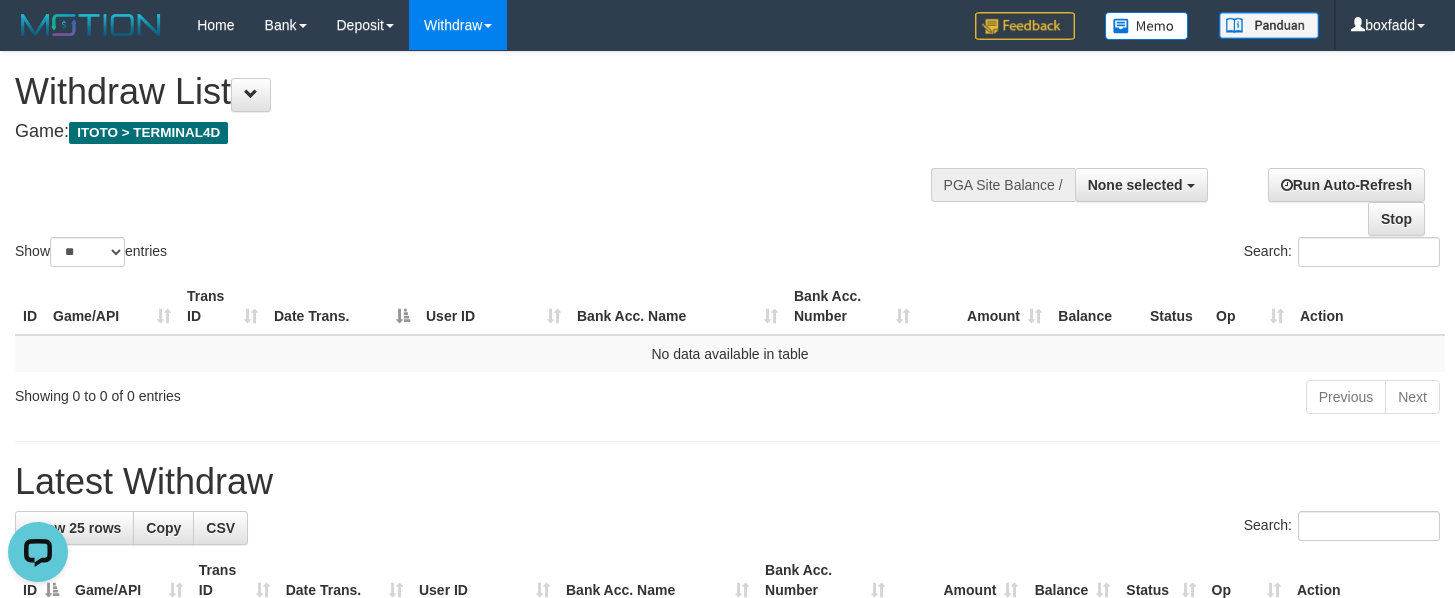 click on "Show  ** ** ** ***  entries Search:" at bounding box center [727, 161] 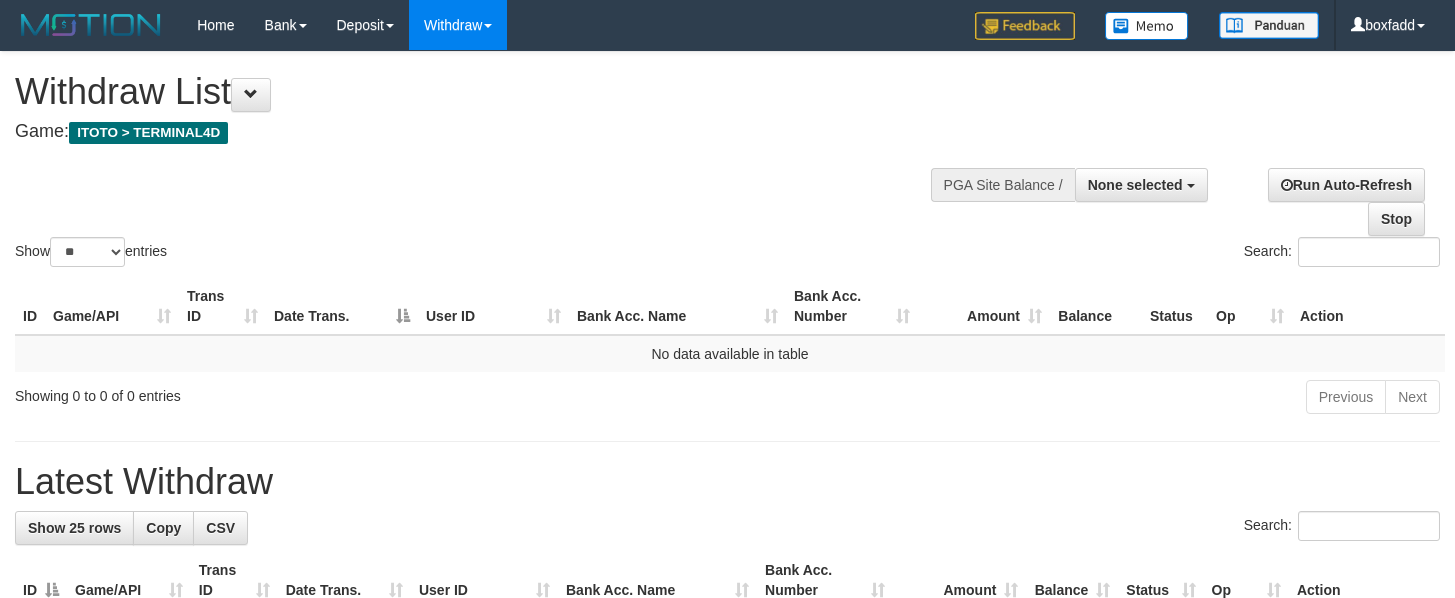 select 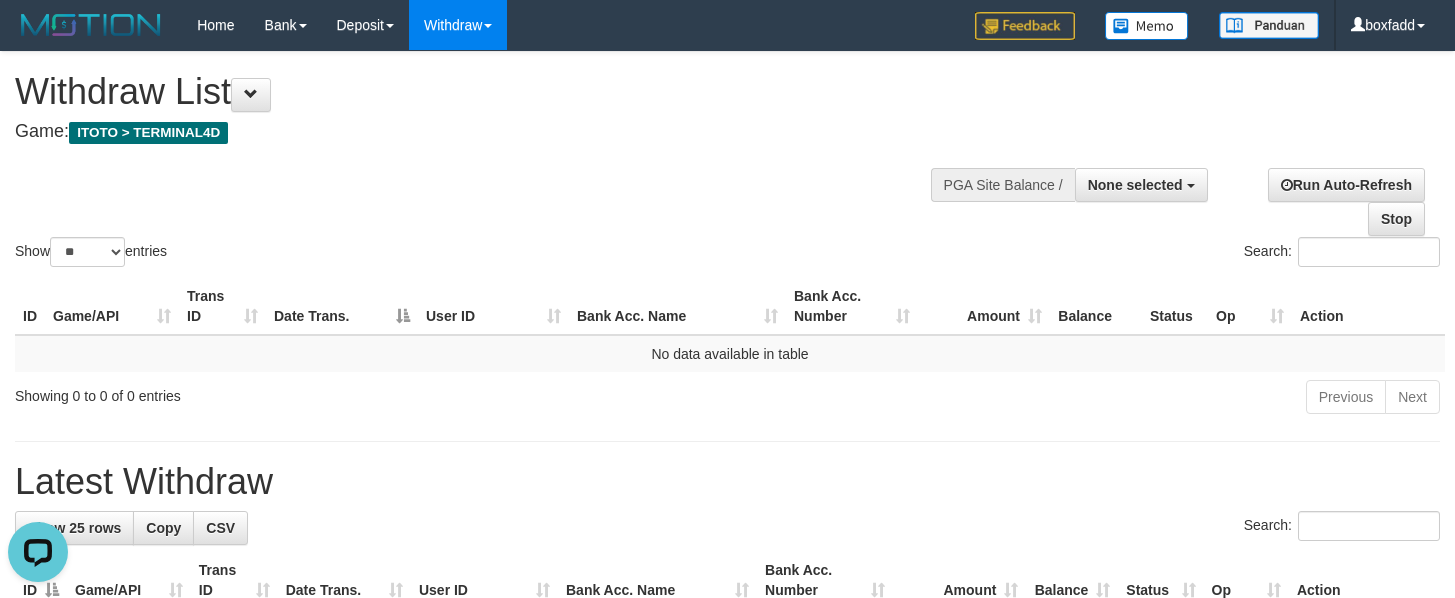 scroll, scrollTop: 0, scrollLeft: 0, axis: both 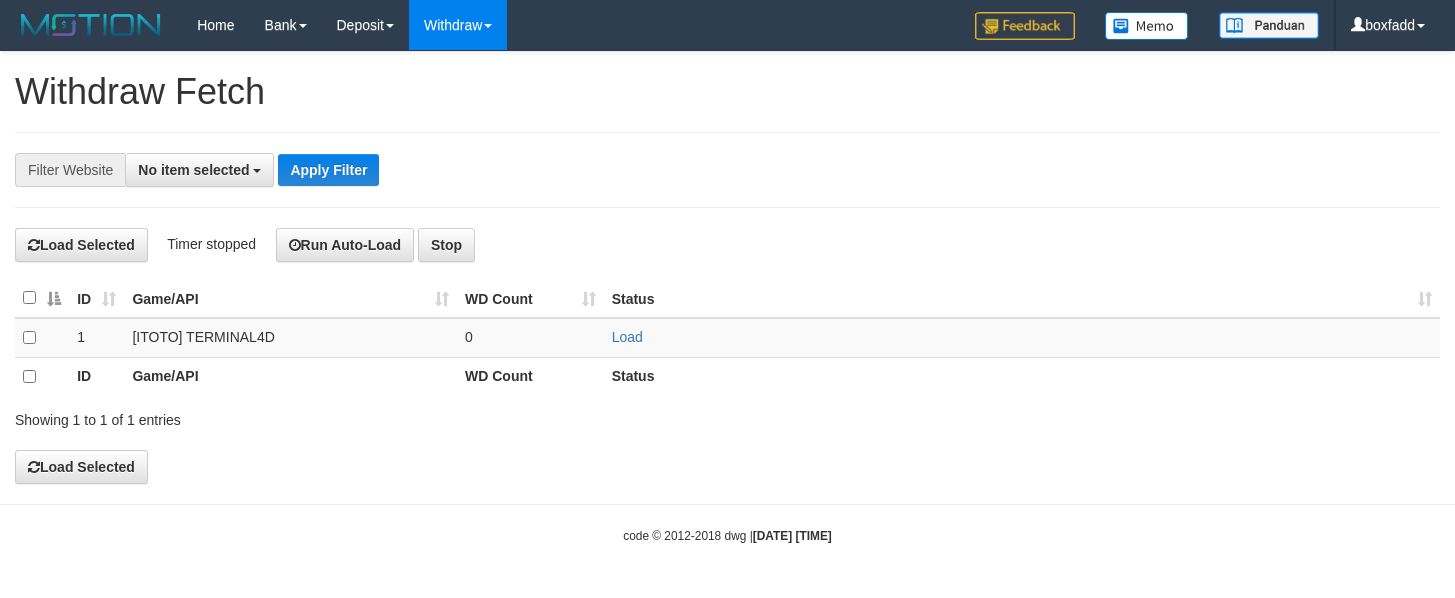 select 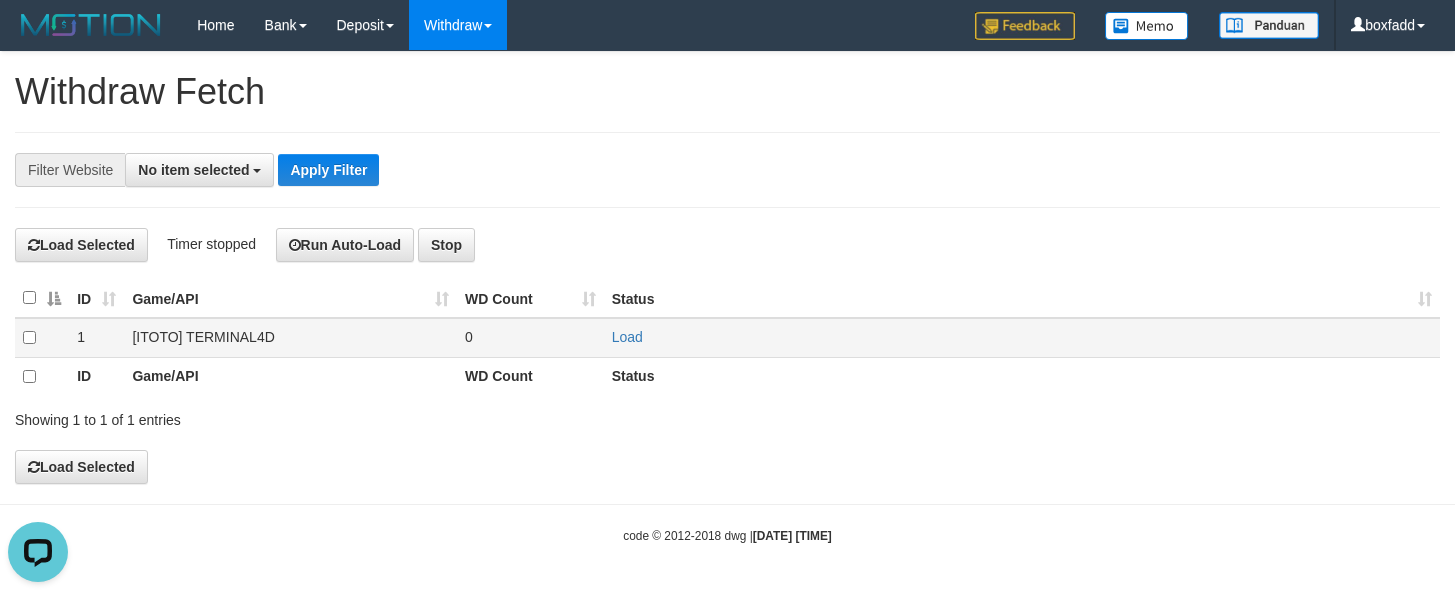 scroll, scrollTop: 0, scrollLeft: 0, axis: both 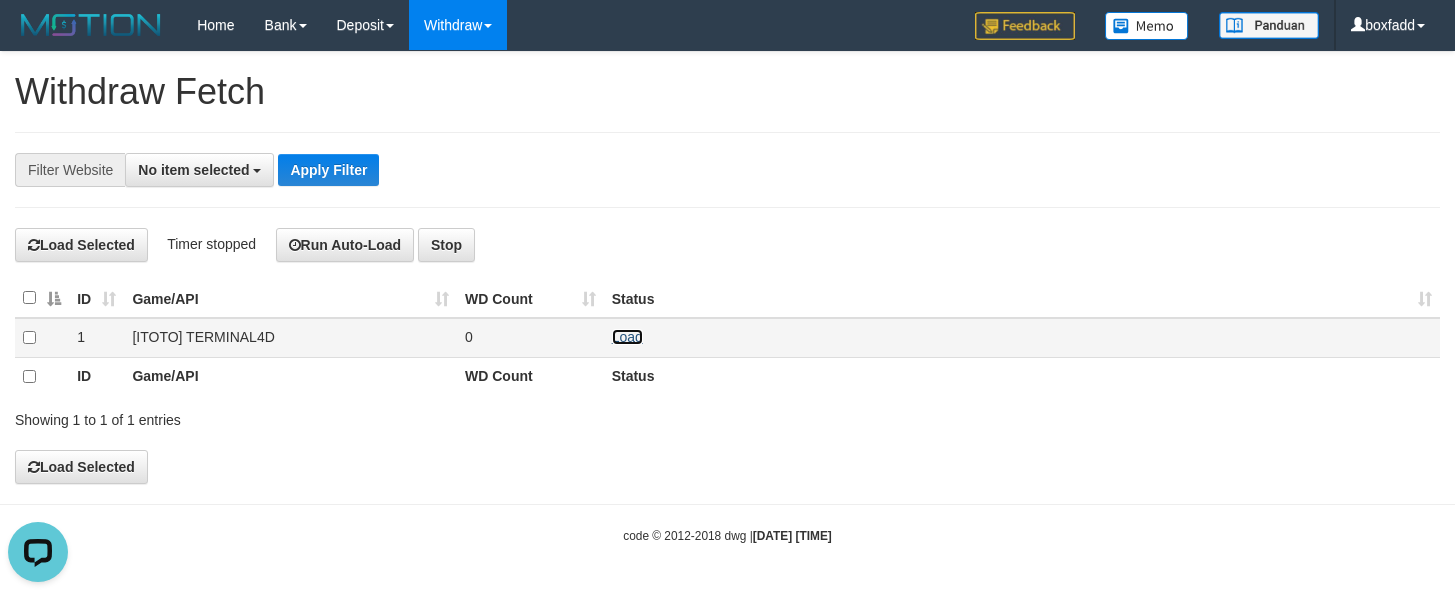 click on "Load" at bounding box center [627, 337] 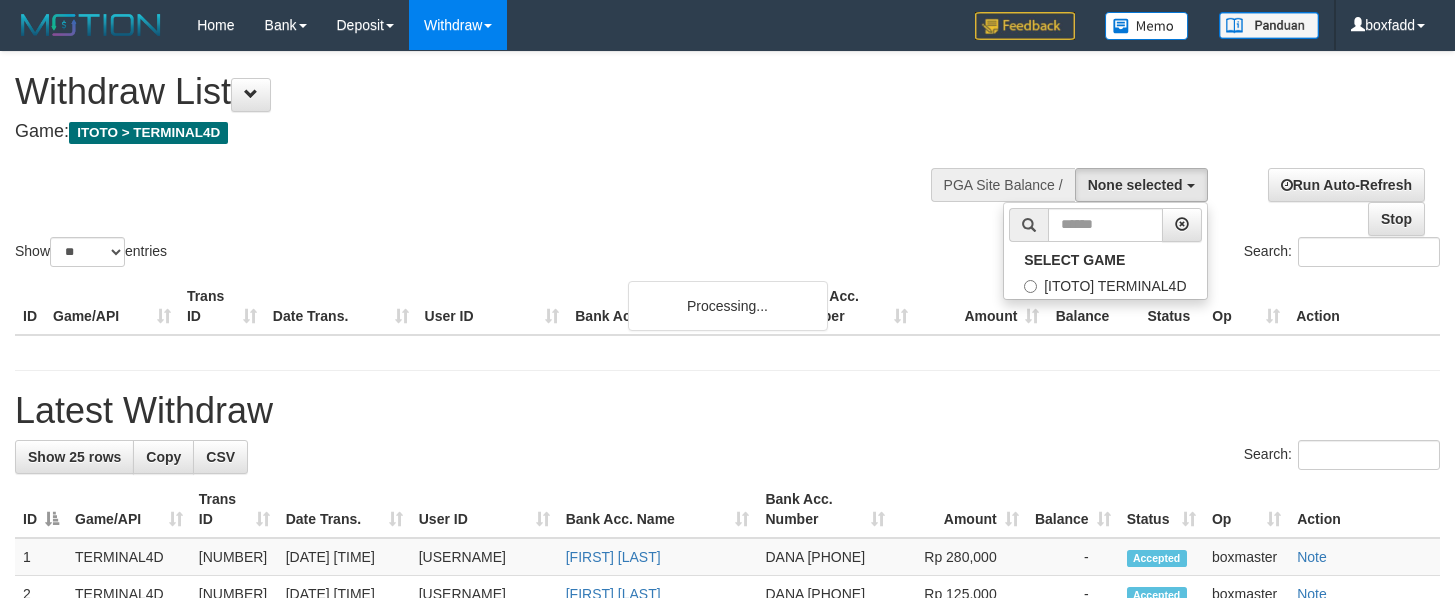 select 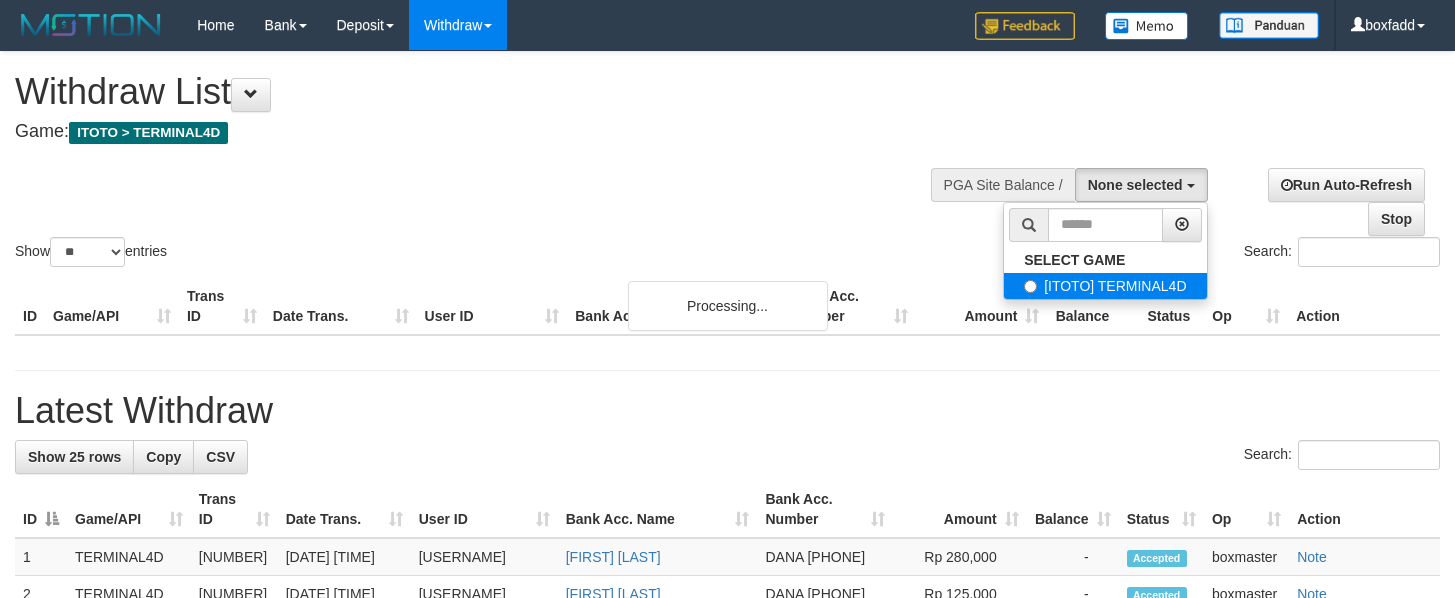scroll, scrollTop: 0, scrollLeft: 0, axis: both 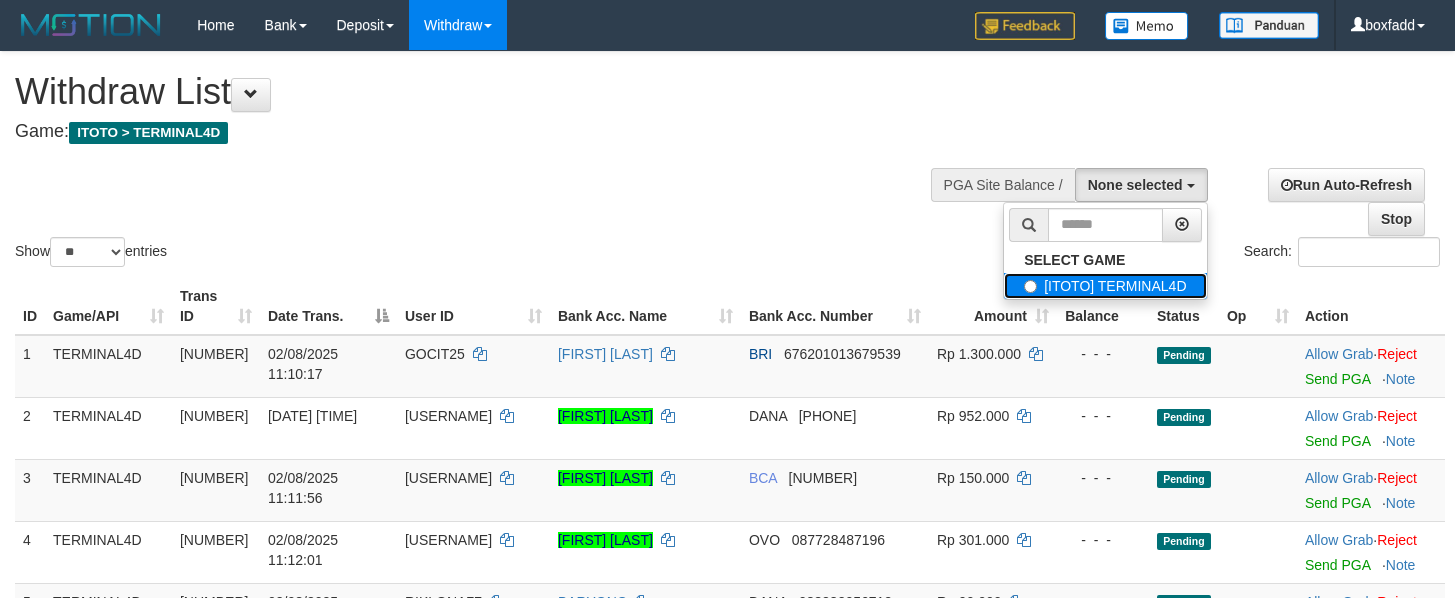 click on "[ITOTO] TERMINAL4D" at bounding box center (1105, 286) 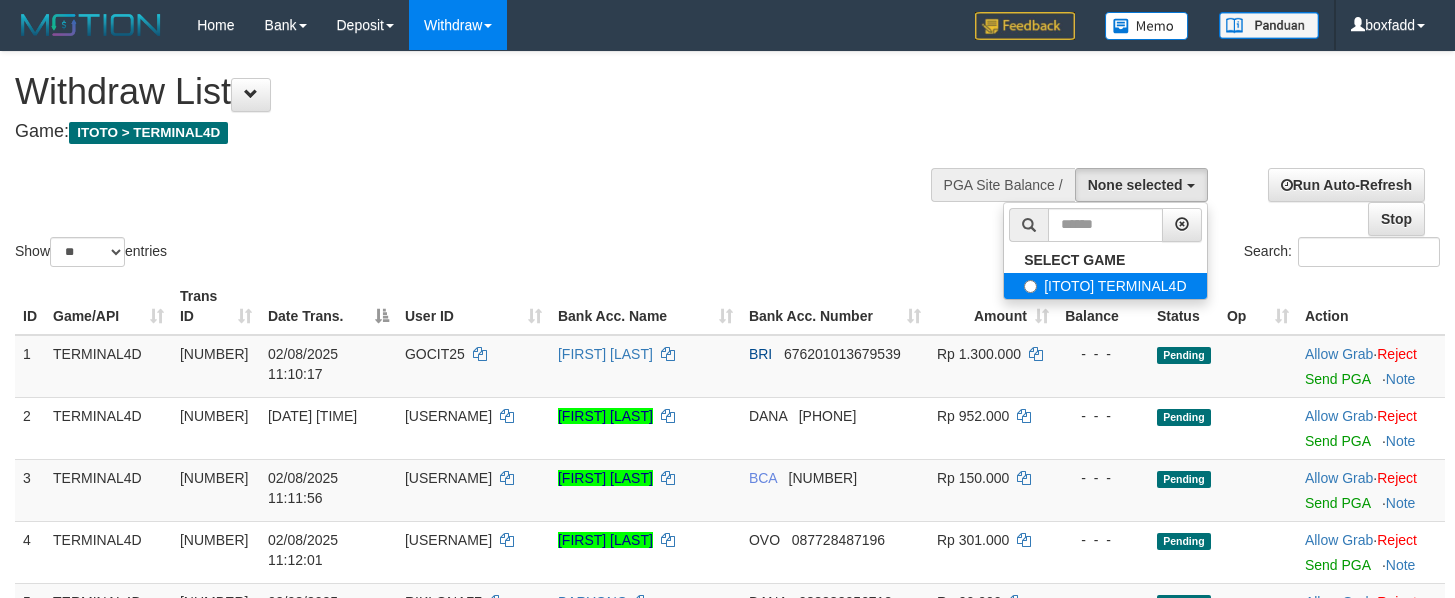 select on "****" 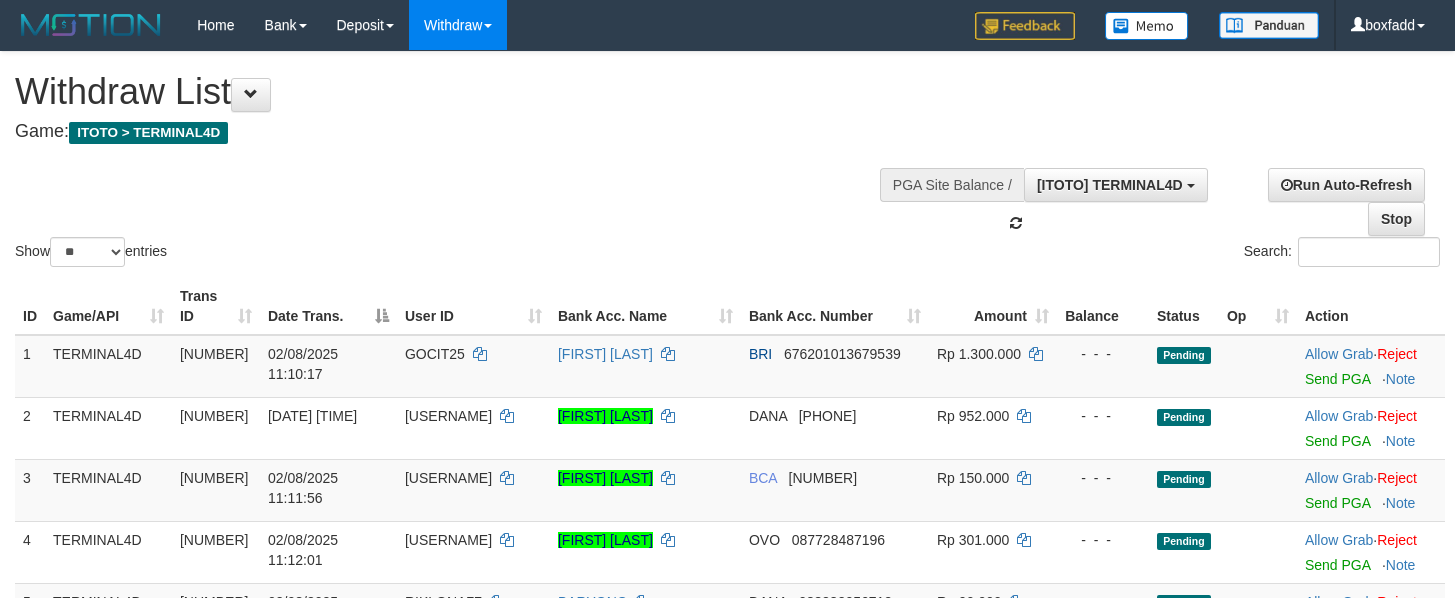scroll, scrollTop: 18, scrollLeft: 0, axis: vertical 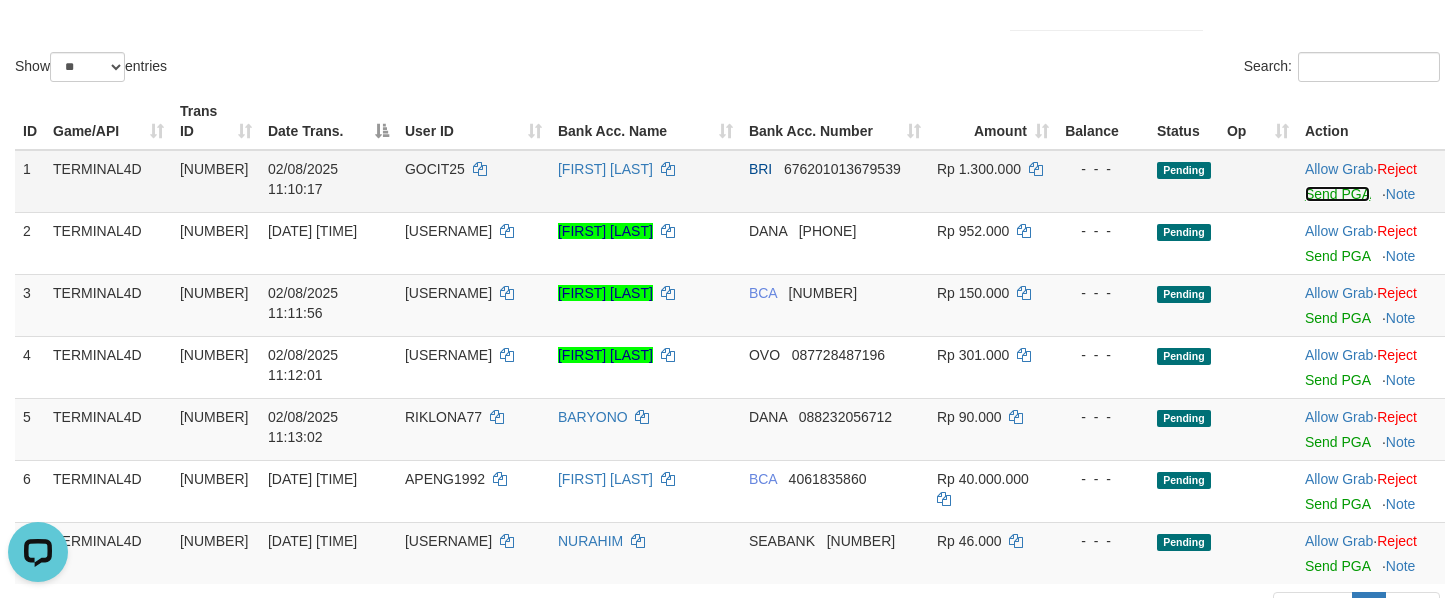 click on "Send PGA" at bounding box center (1337, 194) 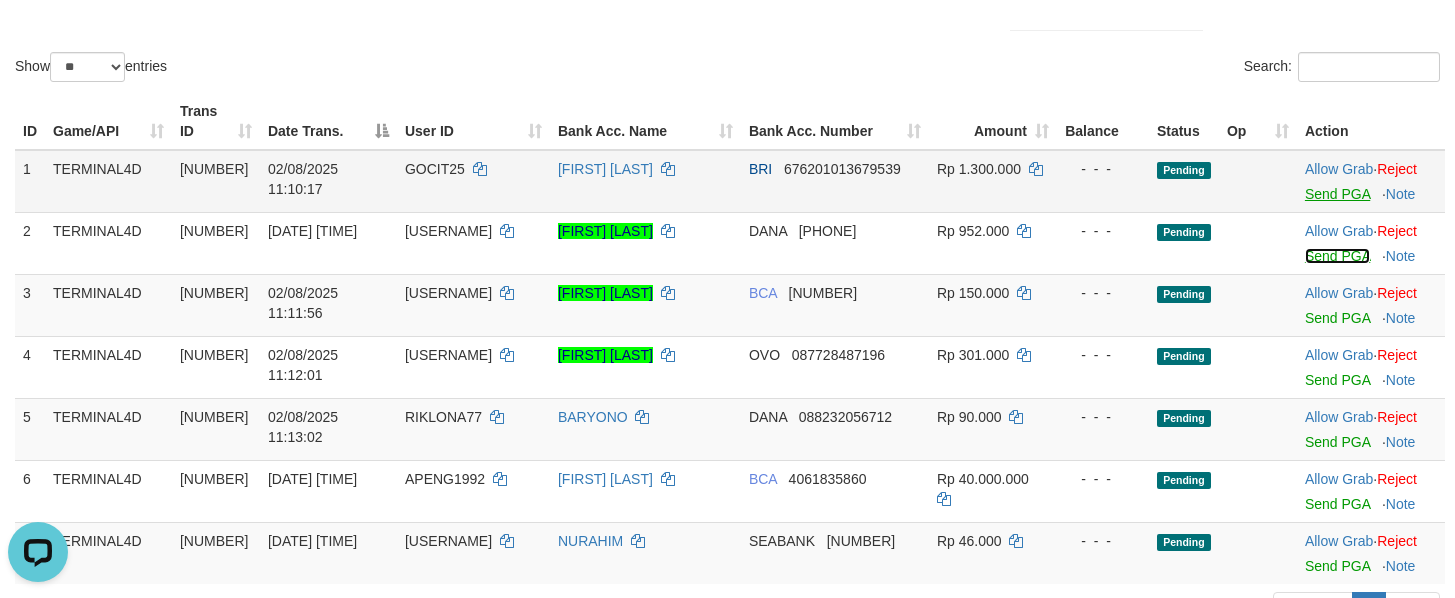 click on "Send PGA" at bounding box center [1337, 256] 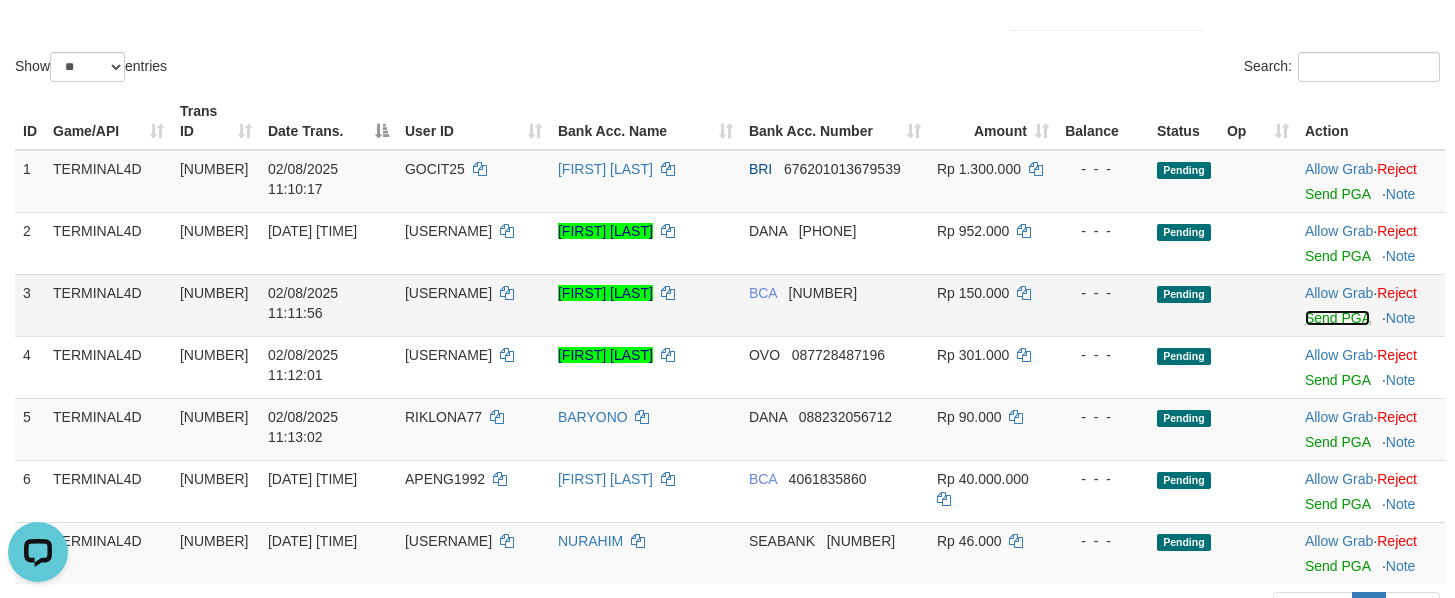 click on "Send PGA" at bounding box center (1337, 318) 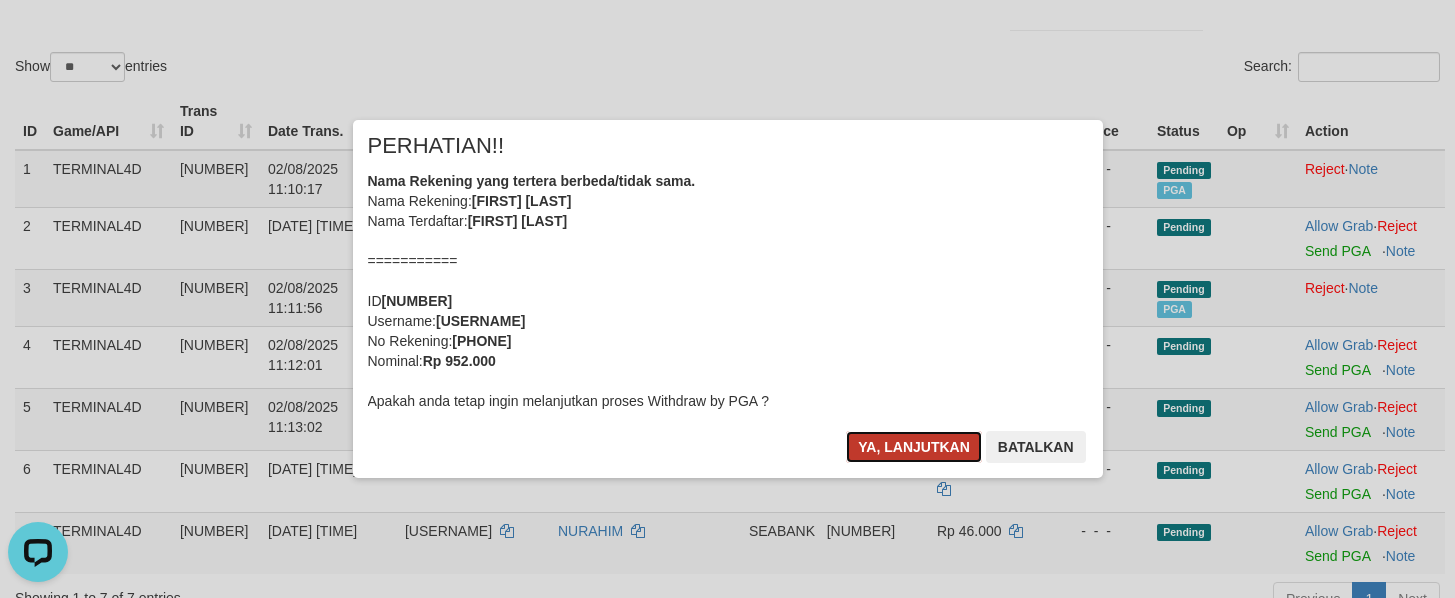 click on "Ya, lanjutkan" at bounding box center [914, 447] 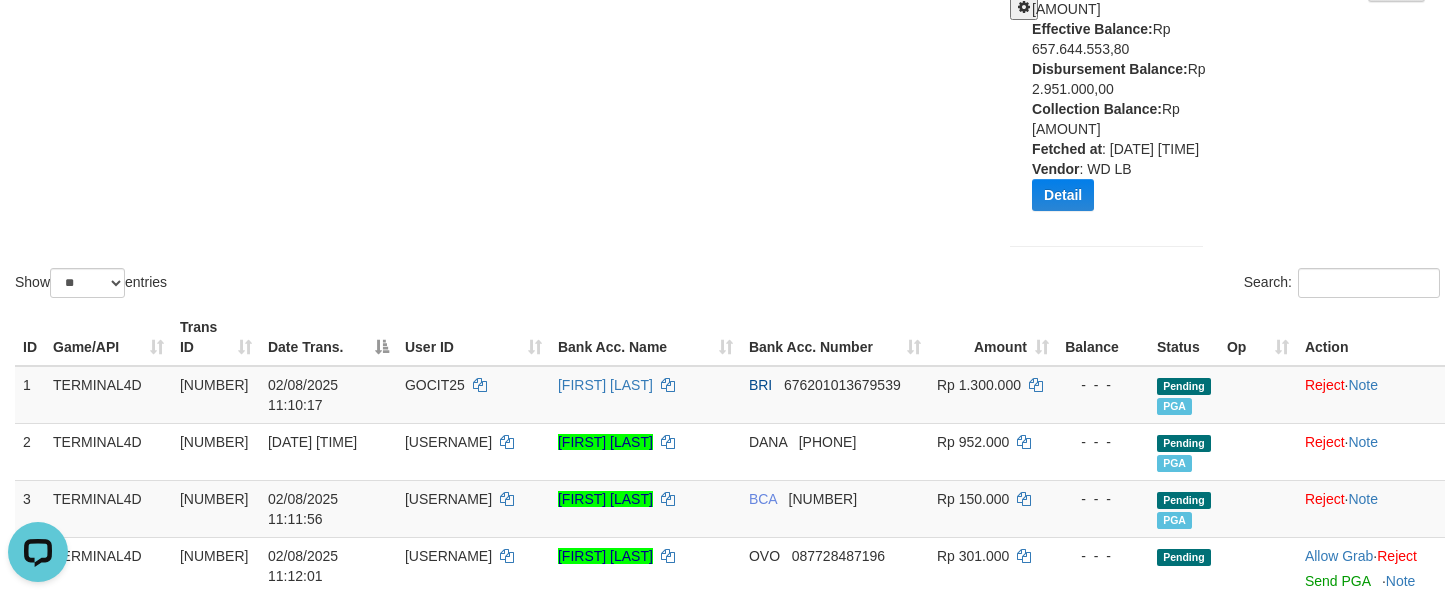 scroll, scrollTop: 100, scrollLeft: 0, axis: vertical 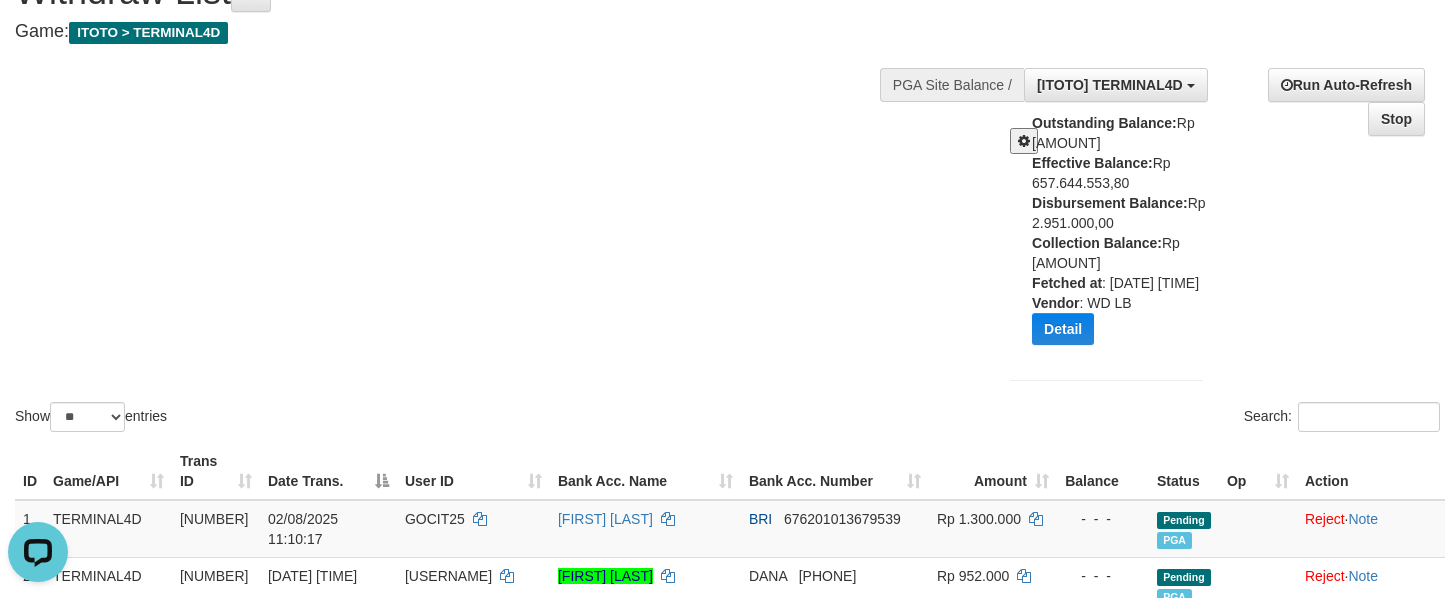 click at bounding box center [1024, 141] 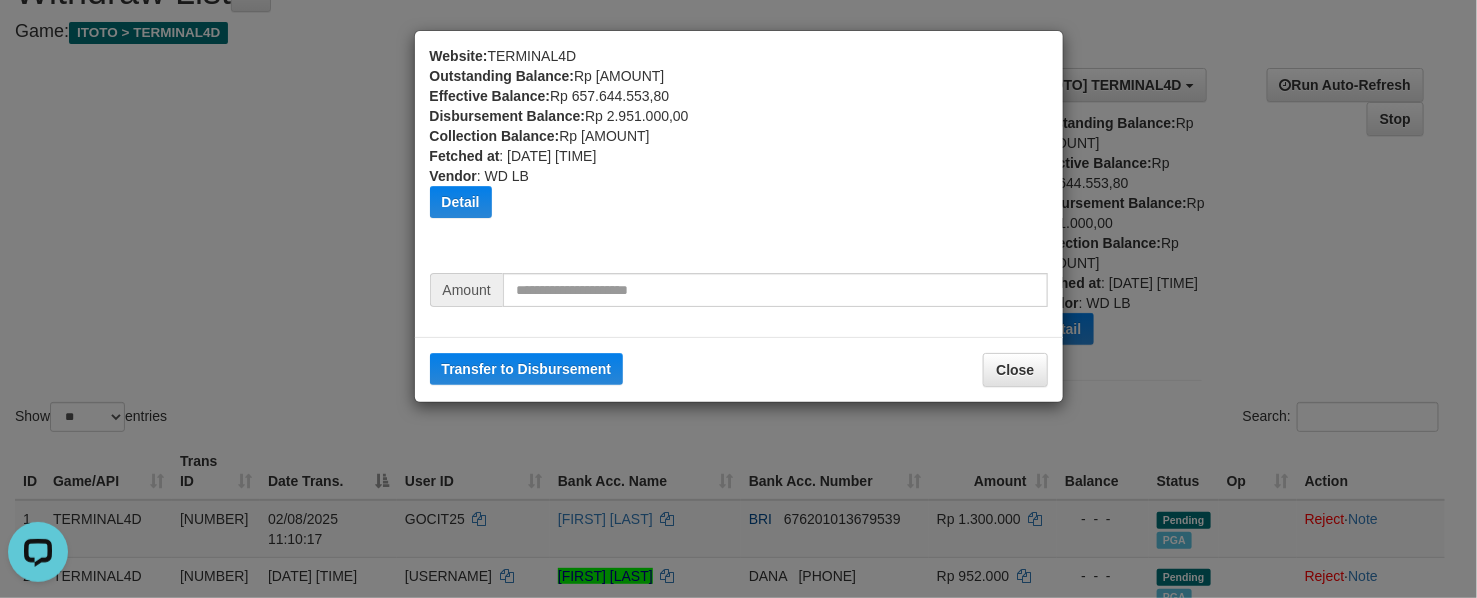 click on "Website:  TERMINAL4D
Outstanding Balance:  Rp 753.119.781,24
Effective Balance:  Rp 657.644.553,80
Disbursement Balance:  Rp 2.951.000,00
Collection Balance:  Rp 6.465.711.782,21
Fetched at : 2025-08-02 11:17:10
Vendor : WD LB
Detail
Vendor Name
Outstanding Balance
Effective Balance
Disbursment Balance
Collection Balance
Grape
Rp 383.863.794,13
Rp 5.939.031,87
Rp -209.000,00
Rp 978.443.320,85
Alibaba
Rp 363.672.366,29
Rp 633.231.629,23
Rp 3.523.000,00
Rp 4.243.453.625,58" at bounding box center [739, 159] 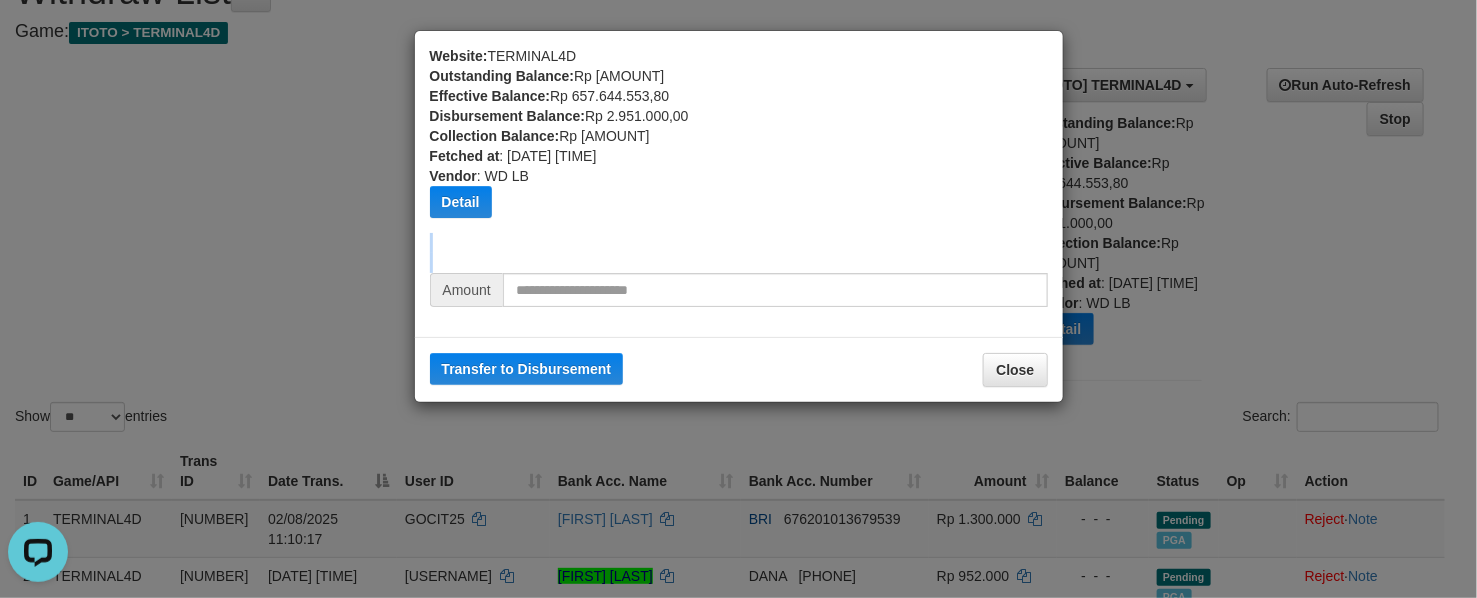 click on "Website:  TERMINAL4D
Outstanding Balance:  Rp 753.119.781,24
Effective Balance:  Rp 657.644.553,80
Disbursement Balance:  Rp 2.951.000,00
Collection Balance:  Rp 6.465.711.782,21
Fetched at : 2025-08-02 11:17:10
Vendor : WD LB
Detail
Vendor Name
Outstanding Balance
Effective Balance
Disbursment Balance
Collection Balance
Grape
Rp 383.863.794,13
Rp 5.939.031,87
Rp -209.000,00
Rp 978.443.320,85
Alibaba
Rp 363.672.366,29
Rp 633.231.629,23
Rp 3.523.000,00
Rp 4.243.453.625,58" at bounding box center (739, 159) 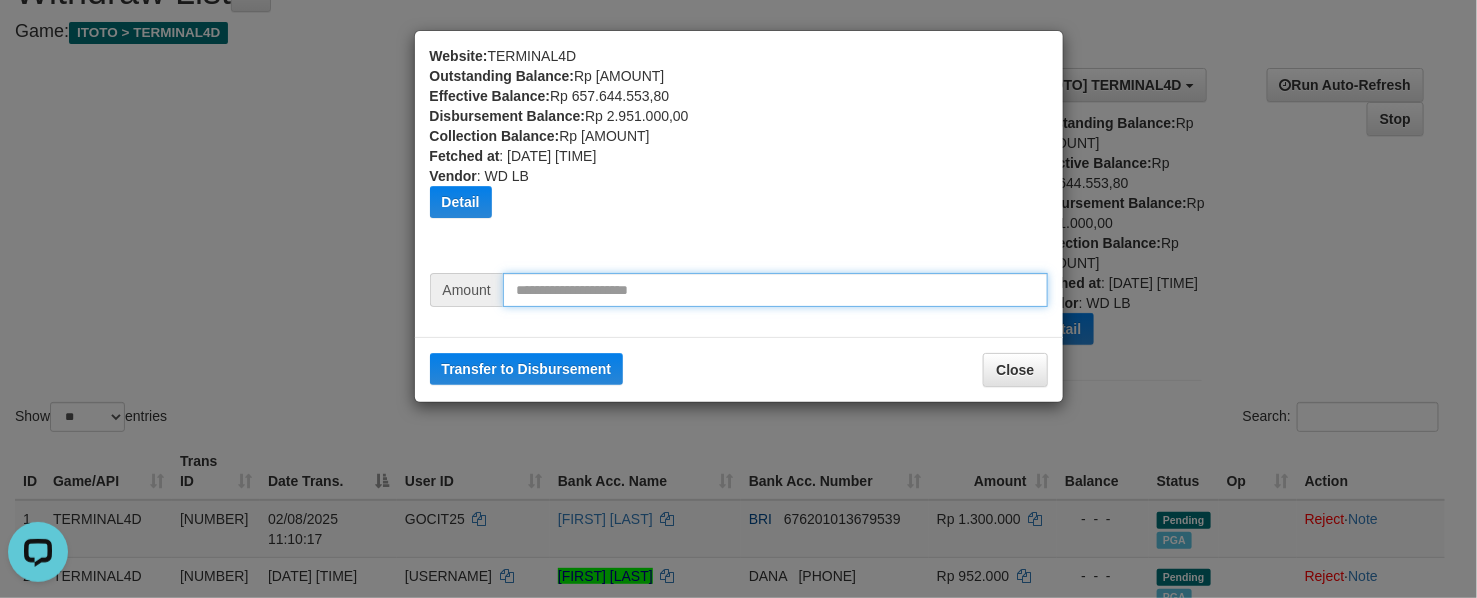 click at bounding box center (775, 290) 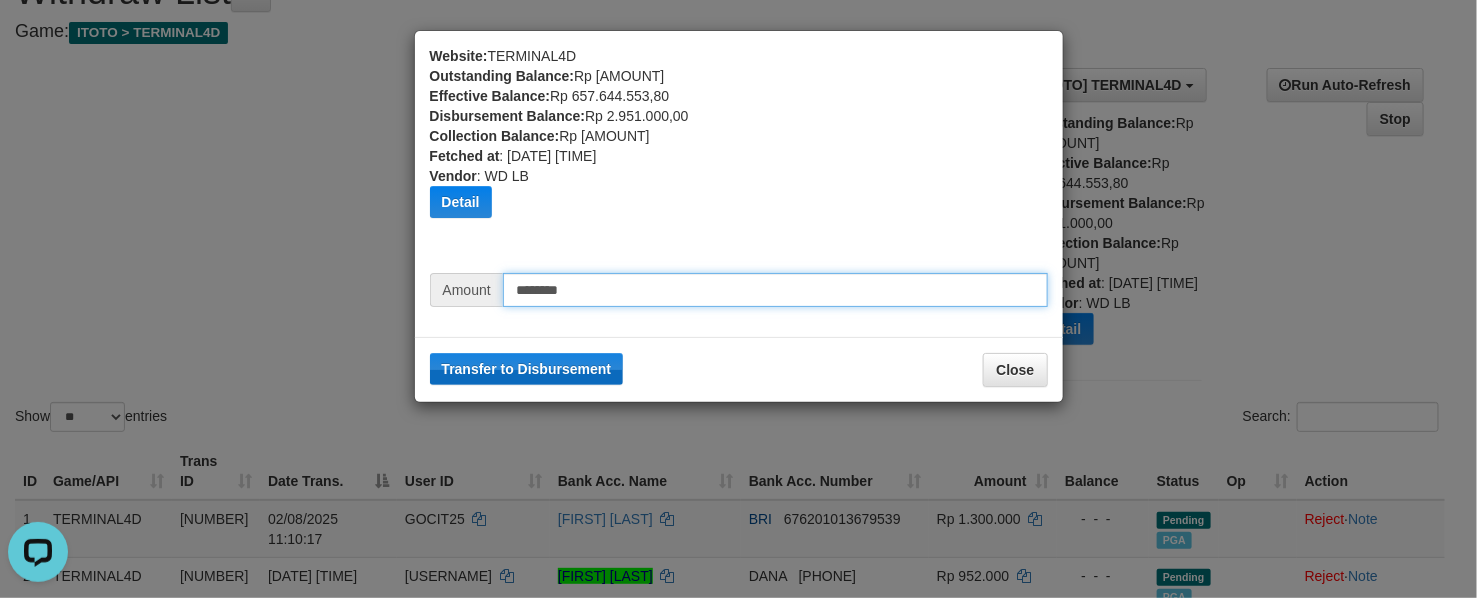 type on "********" 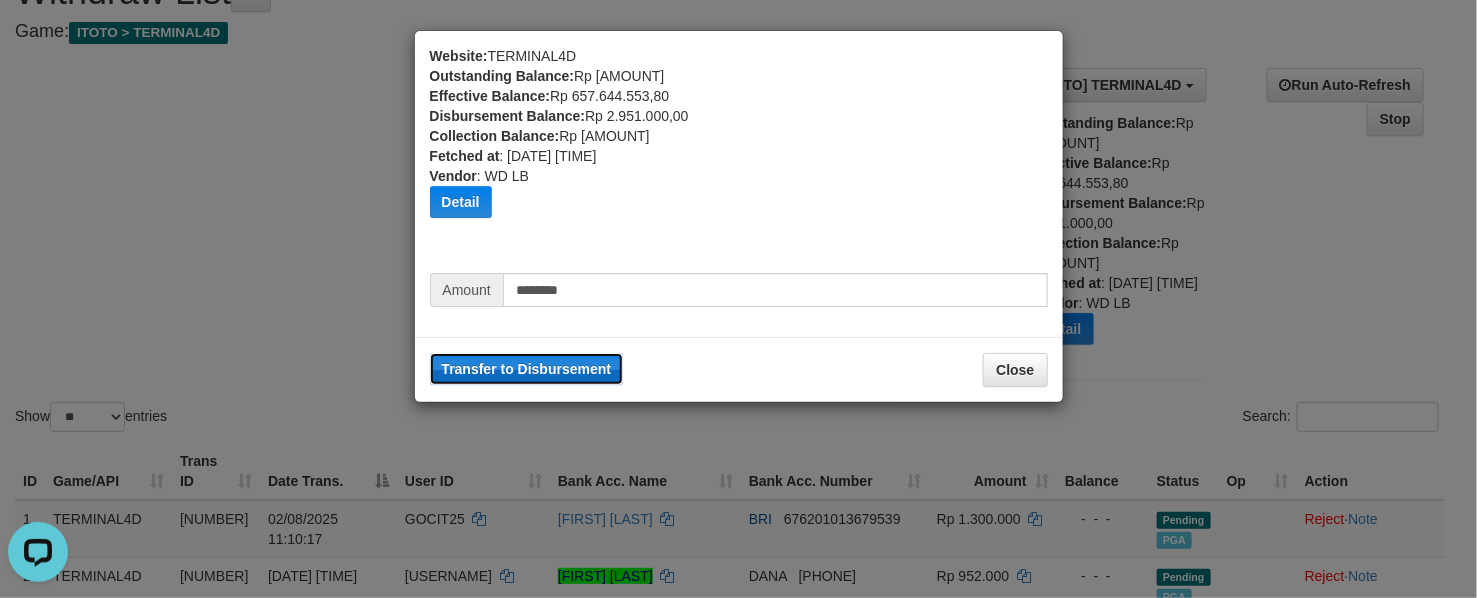 click on "Transfer to Disbursement" at bounding box center [527, 369] 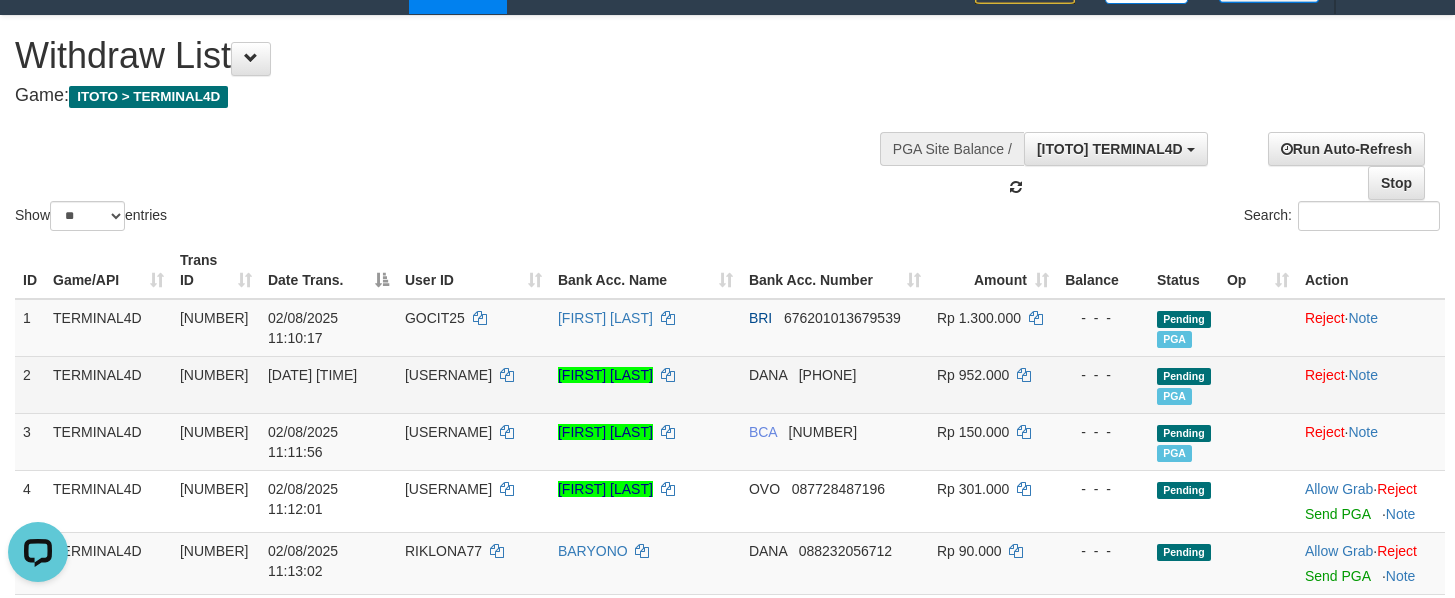 scroll, scrollTop: 0, scrollLeft: 0, axis: both 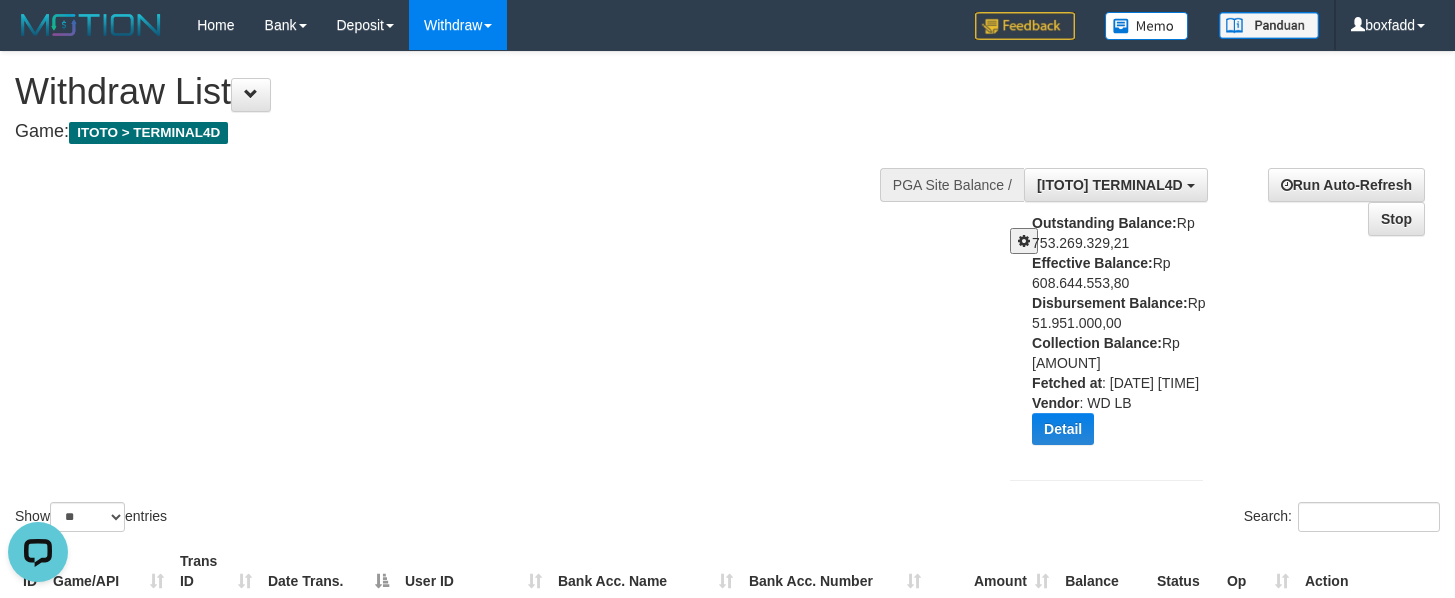 click at bounding box center (1024, 241) 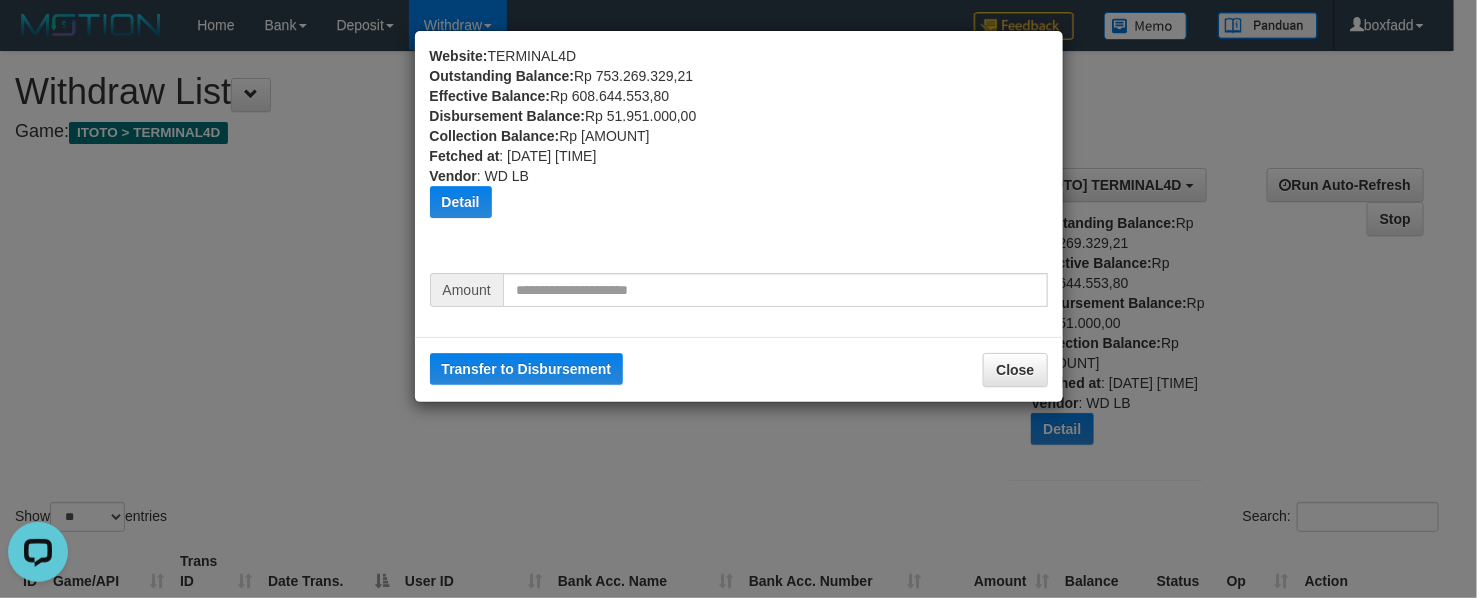 click on "Amount" at bounding box center (739, 297) 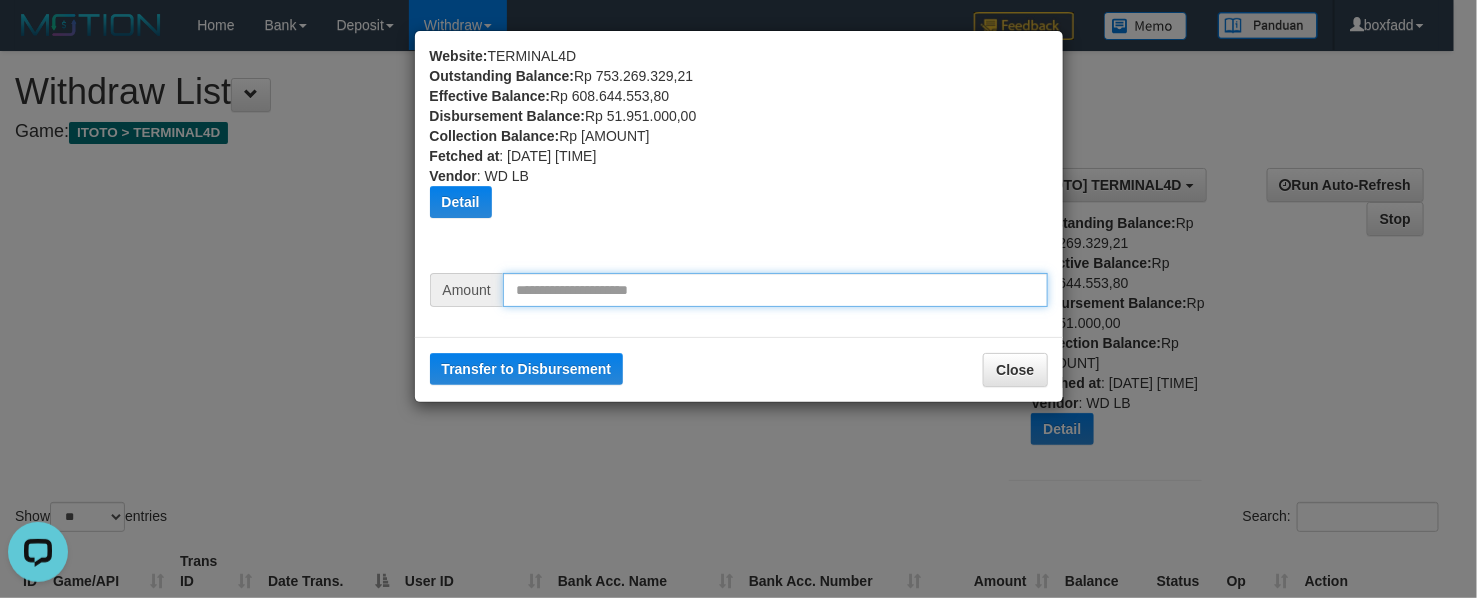 click at bounding box center [775, 290] 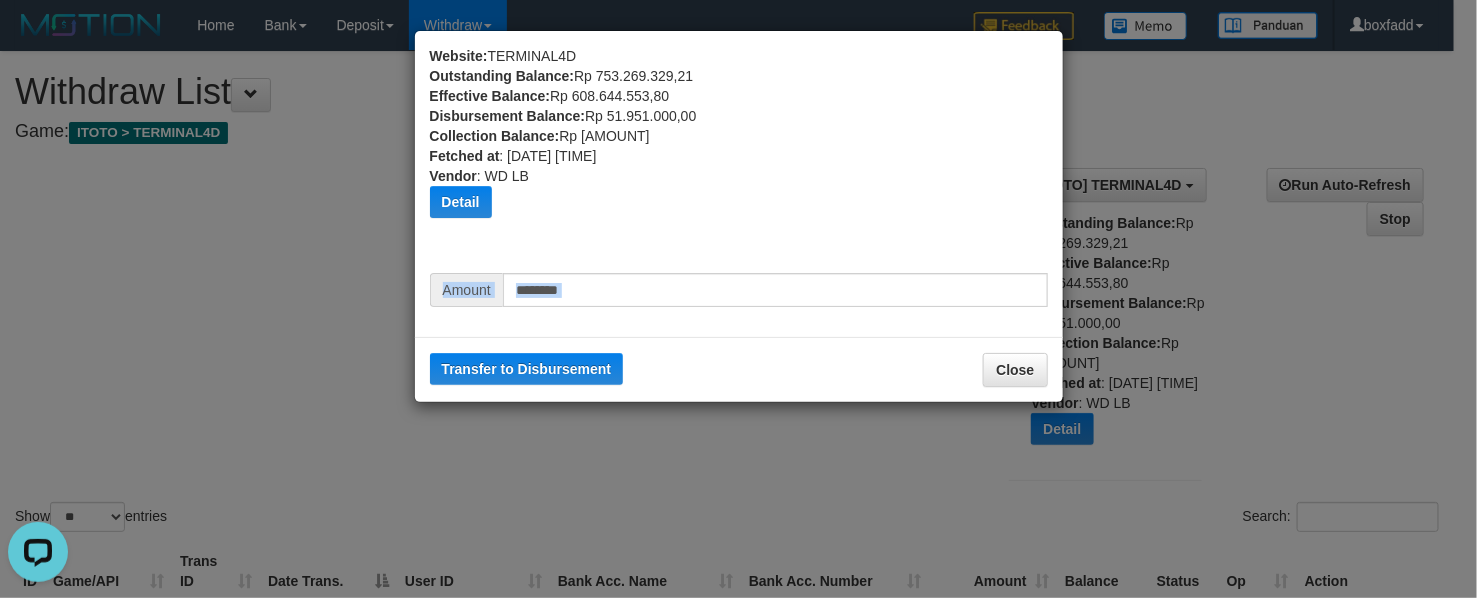 click on "Website:  TERMINAL4D
Outstanding Balance:  Rp 753.269.329,21
Effective Balance:  Rp 608.644.553,80
Disbursement Balance:  Rp 51.951.000,00
Collection Balance:  Rp 6.465.711.782,21
Fetched at : 2025-08-02 11:17:48
Vendor : WD LB
Detail
Vendor Name
Outstanding Balance
Effective Balance
Disbursment Balance
Collection Balance
Grape
Rp 383.863.794,13
Rp 5.939.031,87
Rp -209.000,00
Rp 978.443.320,85
Alibaba
Rp 363.821.914,26
Rp 584.231.629,23
Rp 52.523.000,00
Rp 4.243.453.625,58" at bounding box center [739, 216] 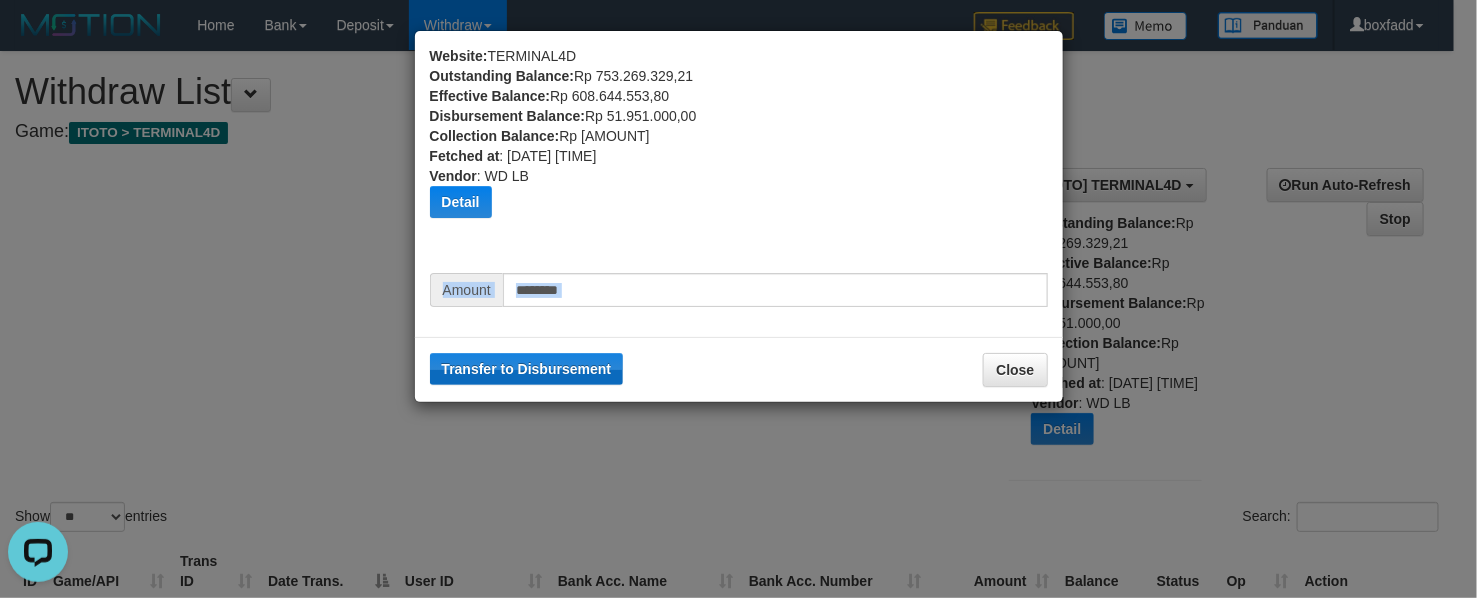click on "Transfer to Disbursement" at bounding box center (527, 369) 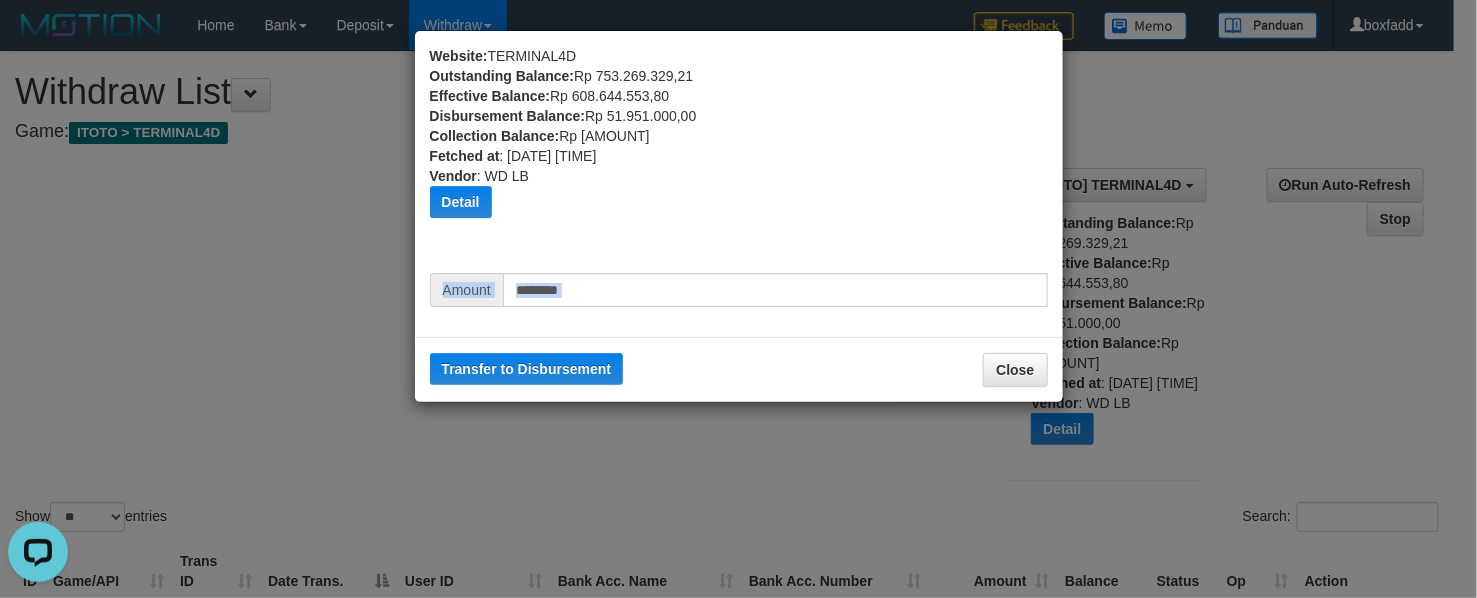 click on "********" at bounding box center (775, 290) 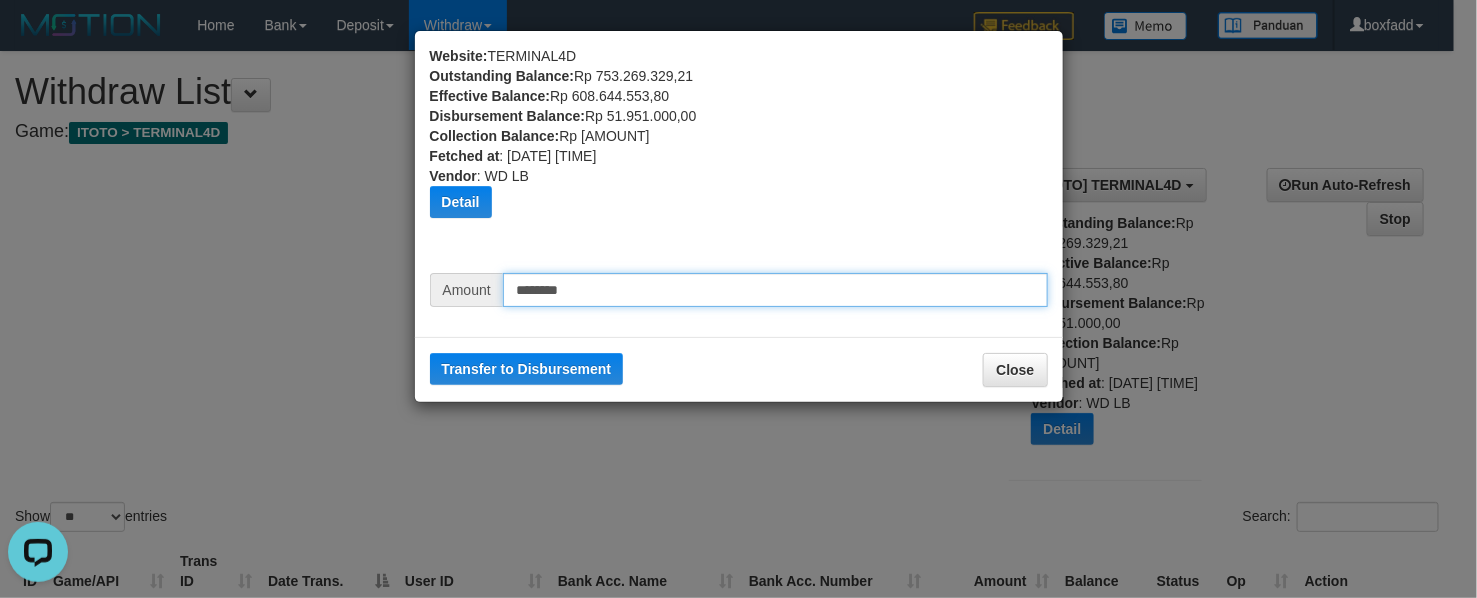 click on "********" at bounding box center (775, 290) 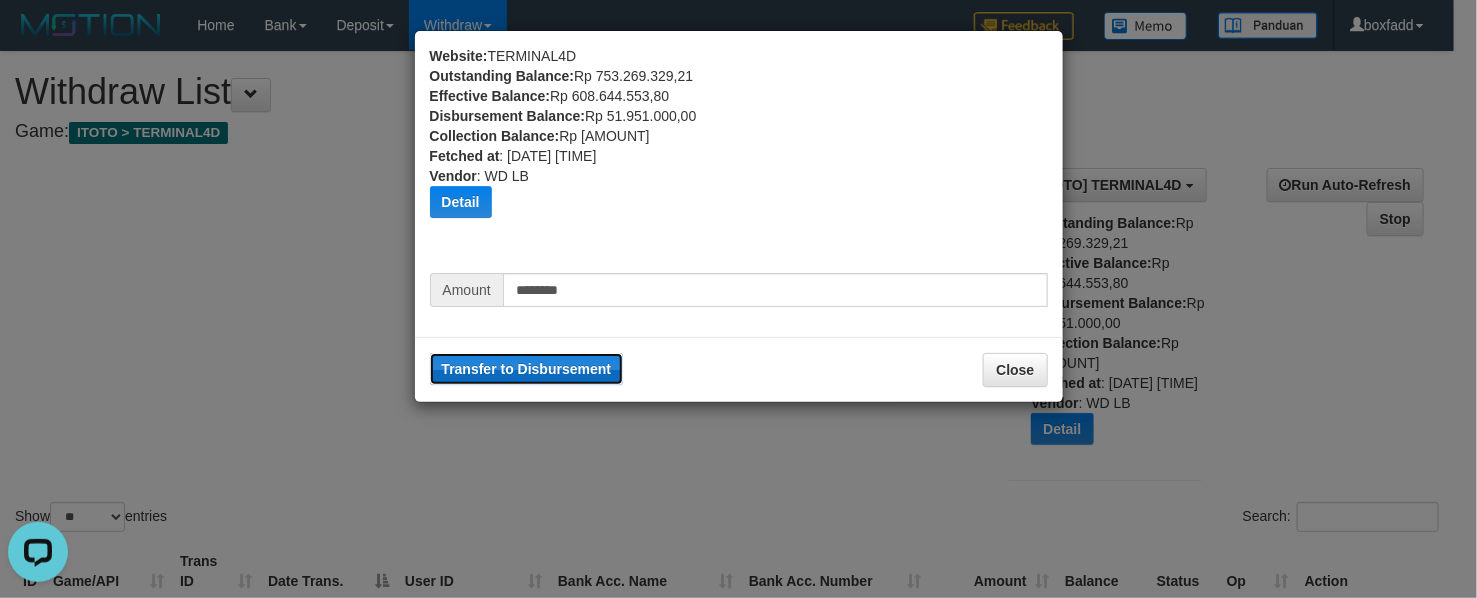 click on "Transfer to Disbursement" at bounding box center (527, 369) 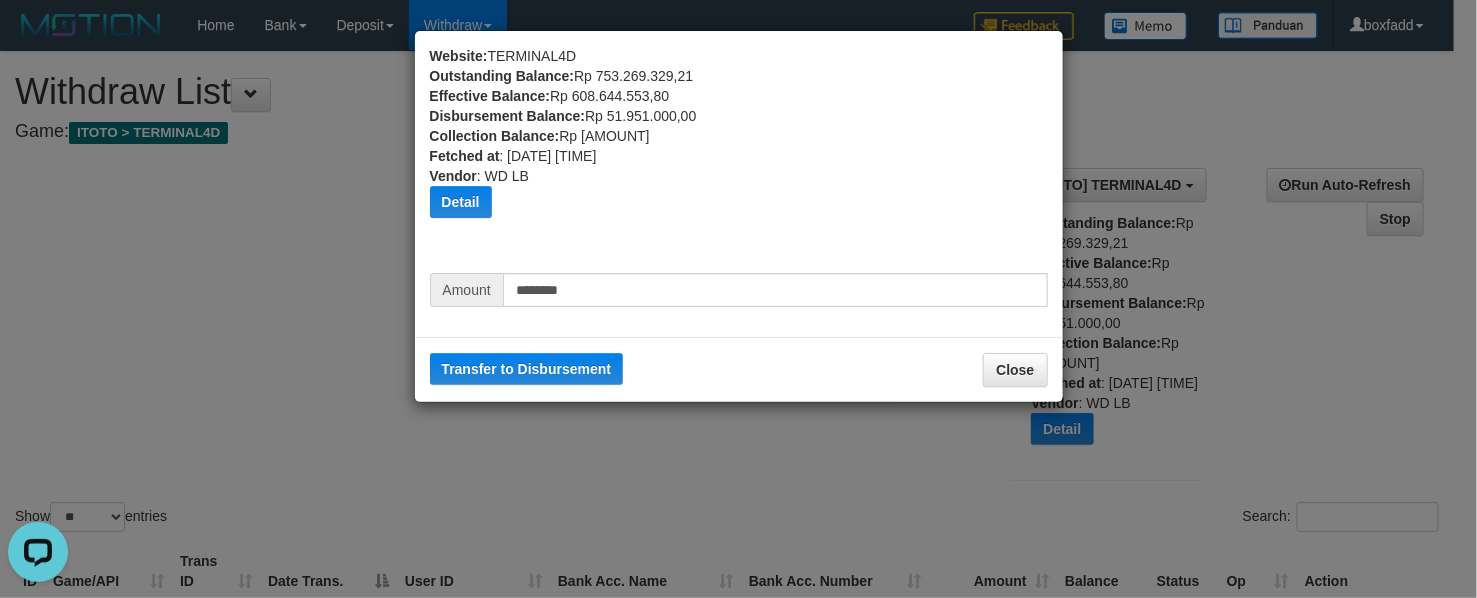 click on "Website:  TERMINAL4D
Outstanding Balance:  Rp 753.269.329,21
Effective Balance:  Rp 608.644.553,80
Disbursement Balance:  Rp 51.951.000,00
Collection Balance:  Rp 6.465.711.782,21
Fetched at : 2025-08-02 11:17:48
Vendor : WD LB
Detail
Vendor Name
Outstanding Balance
Effective Balance
Disbursment Balance
Collection Balance
Grape
Rp 383.863.794,13
Rp 5.939.031,87
Rp -209.000,00
Rp 978.443.320,85
Alibaba
Rp 363.821.914,26
Rp 584.231.629,23
Rp 52.523.000,00
Rp 4.243.453.625,58
Rp 0,00" at bounding box center [739, 184] 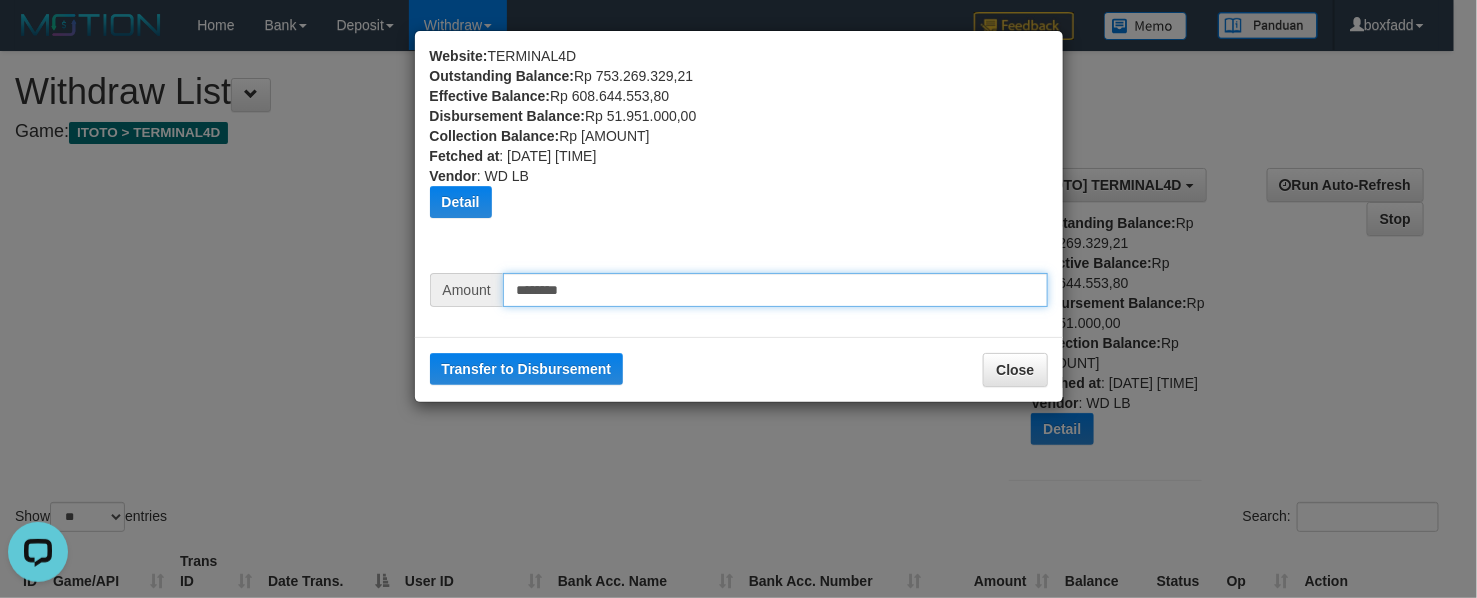 click on "********" at bounding box center [775, 290] 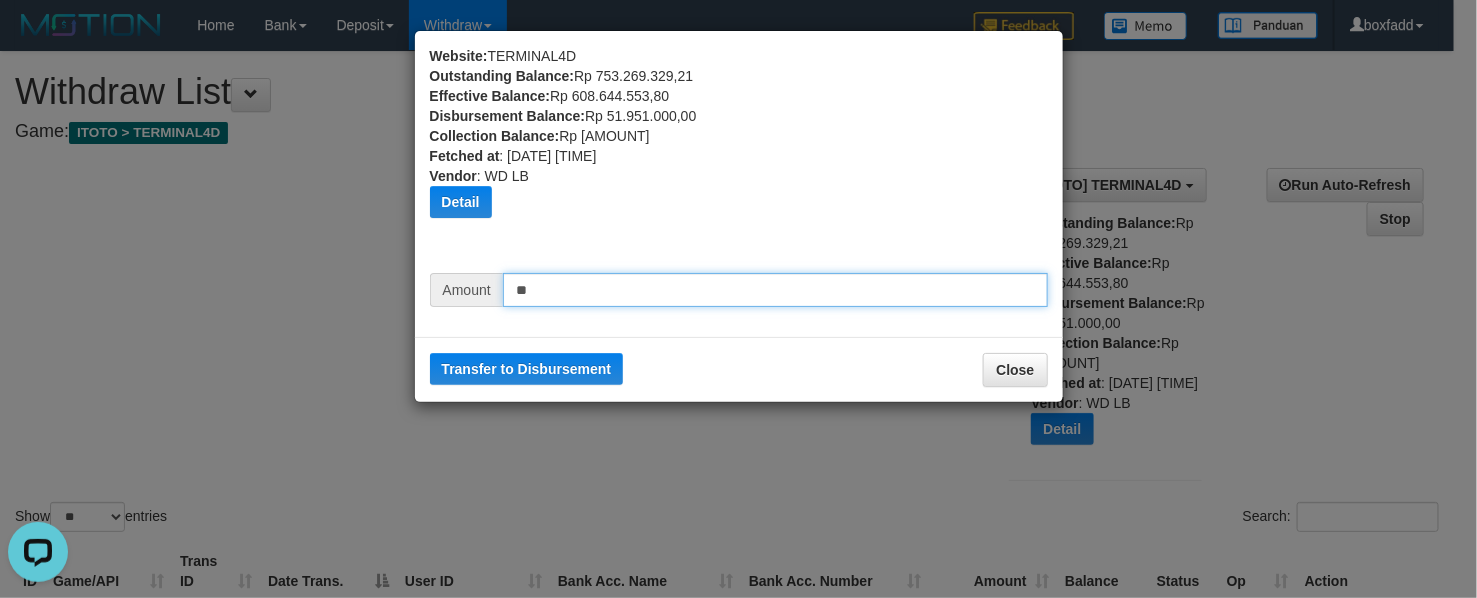 type on "*" 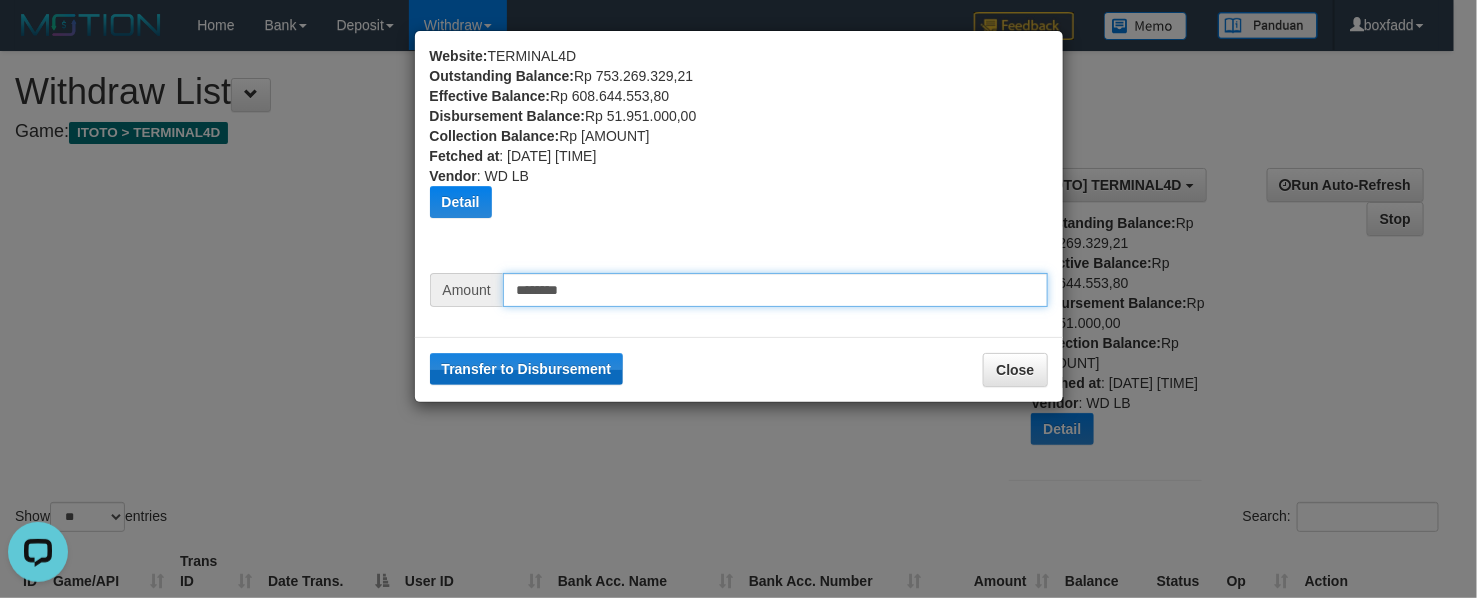 type on "********" 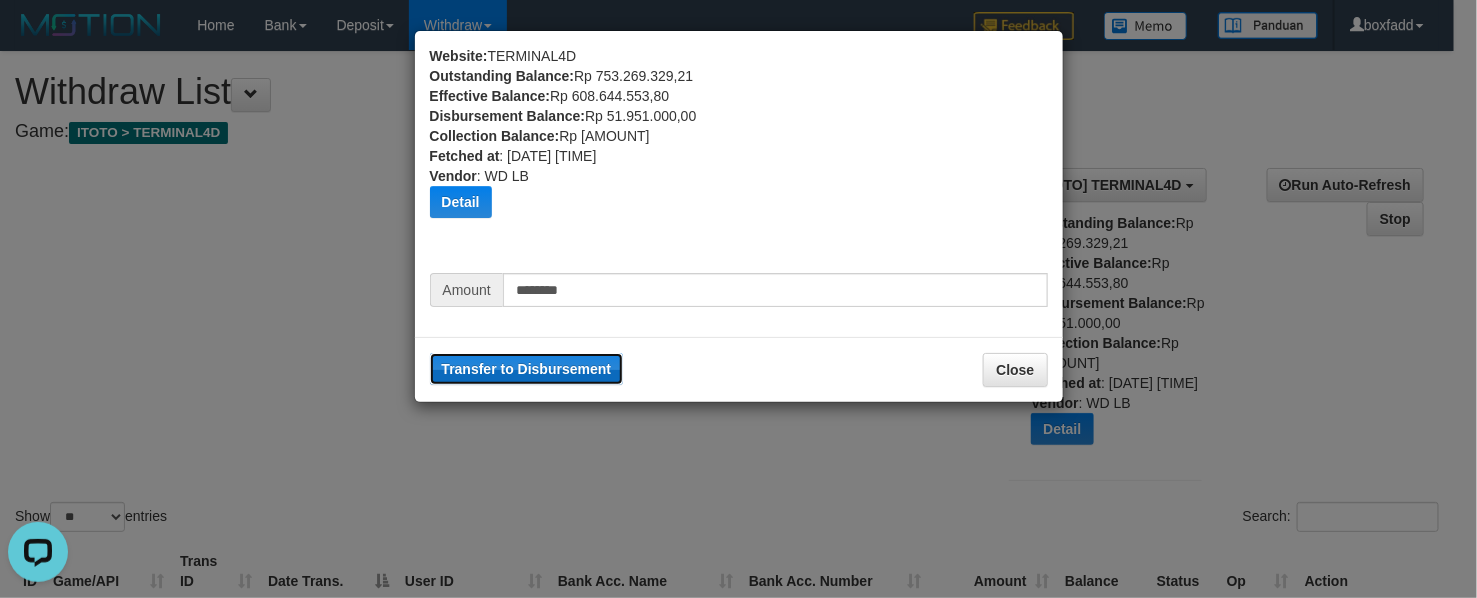 click on "Transfer to Disbursement" at bounding box center (527, 369) 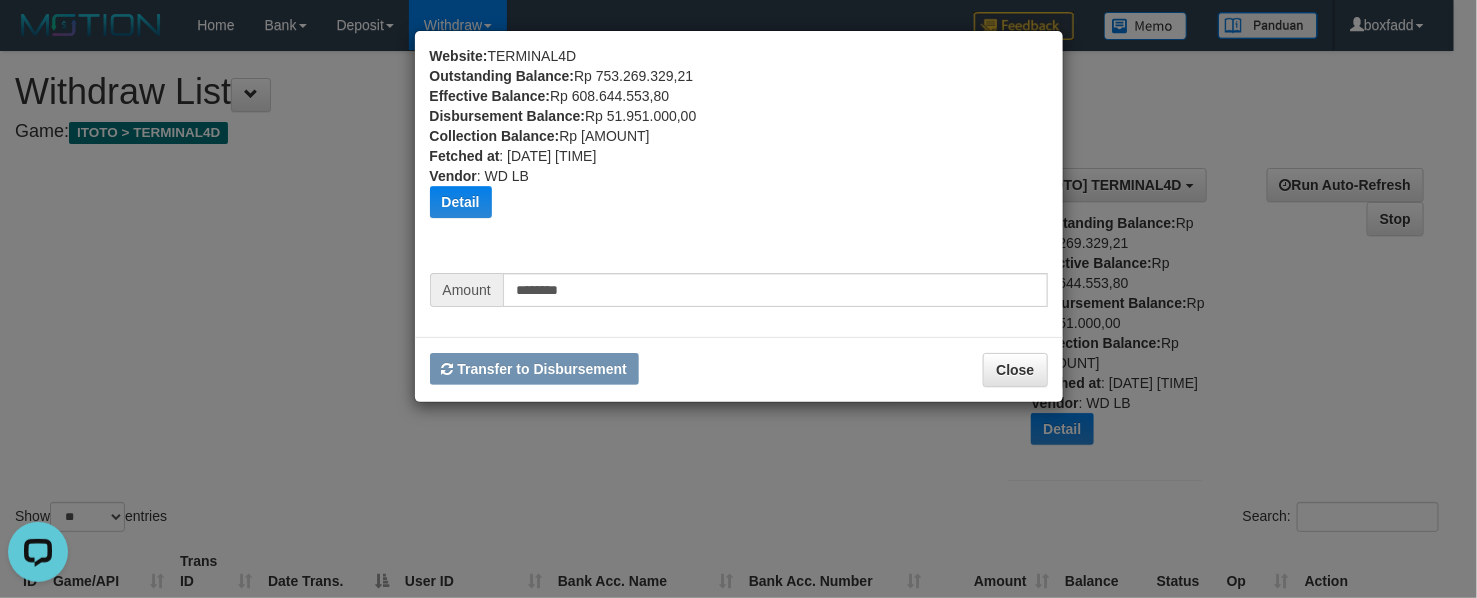 type 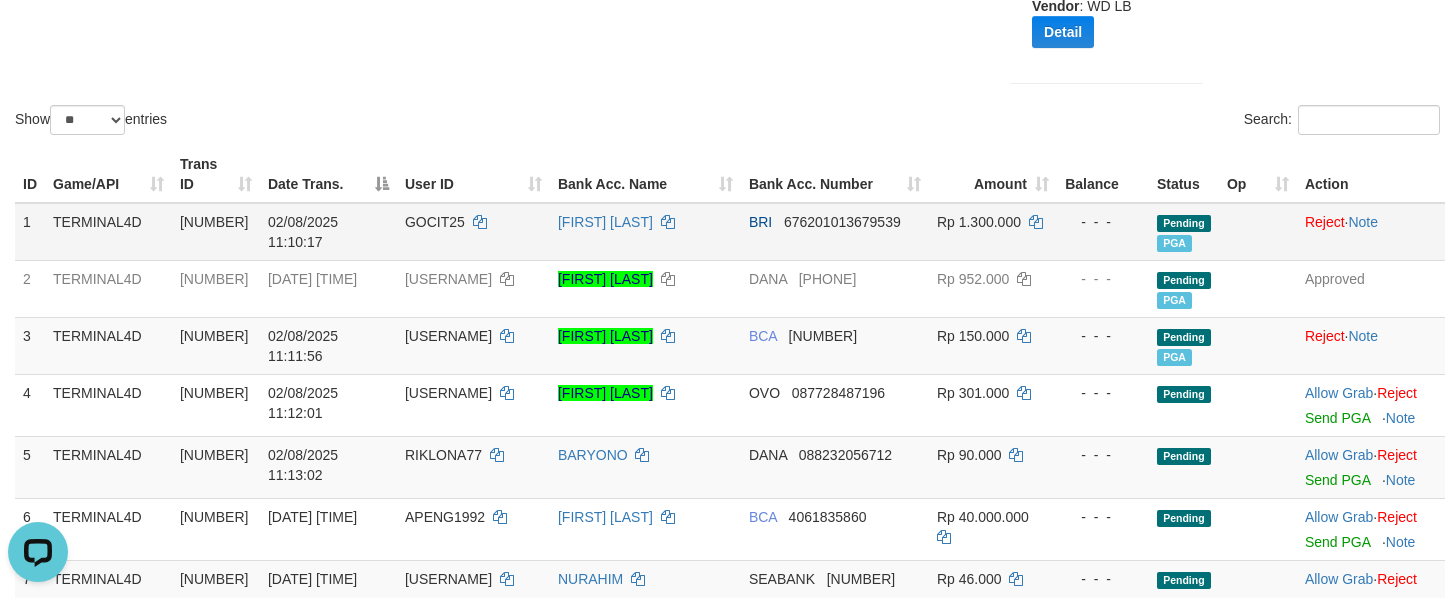 scroll, scrollTop: 450, scrollLeft: 0, axis: vertical 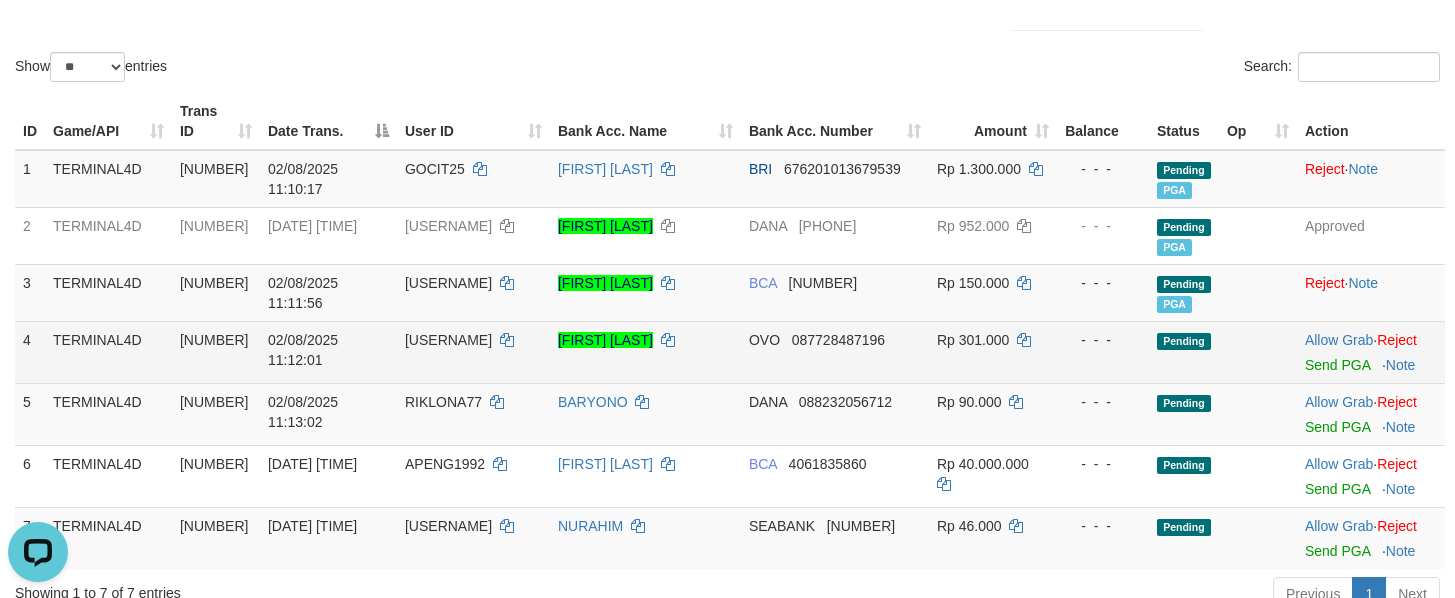 click on "-  -  -" at bounding box center (1103, 340) 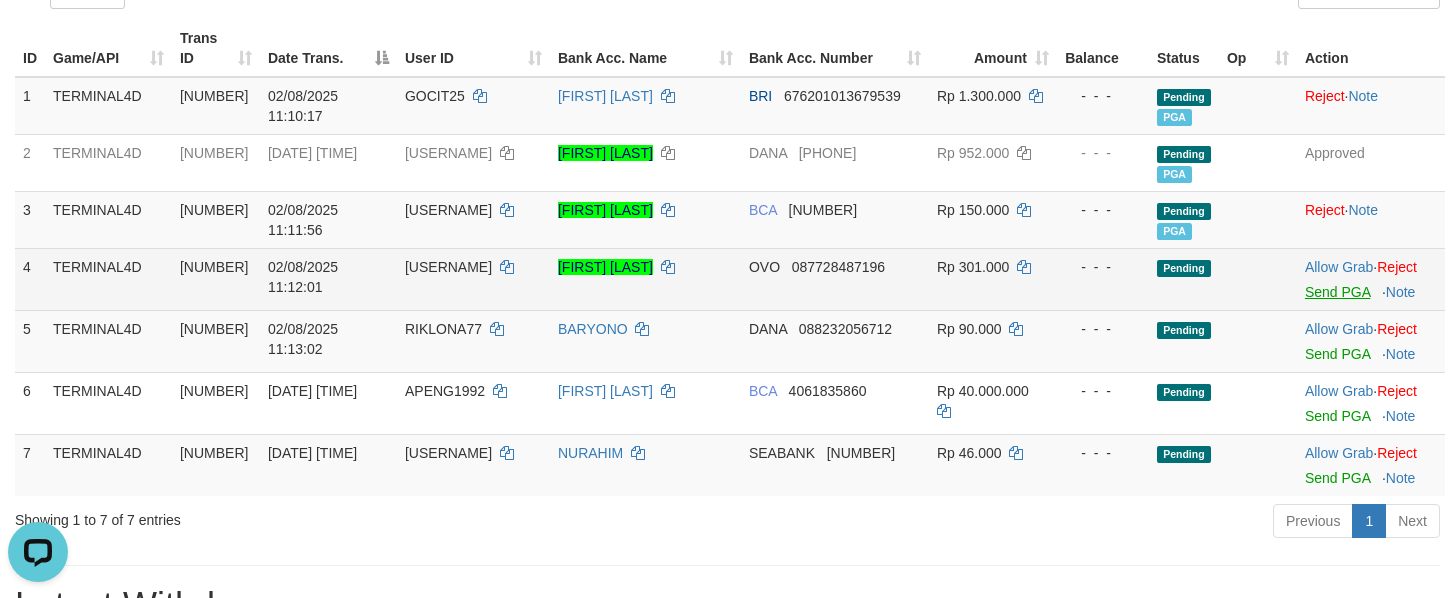 scroll, scrollTop: 450, scrollLeft: 0, axis: vertical 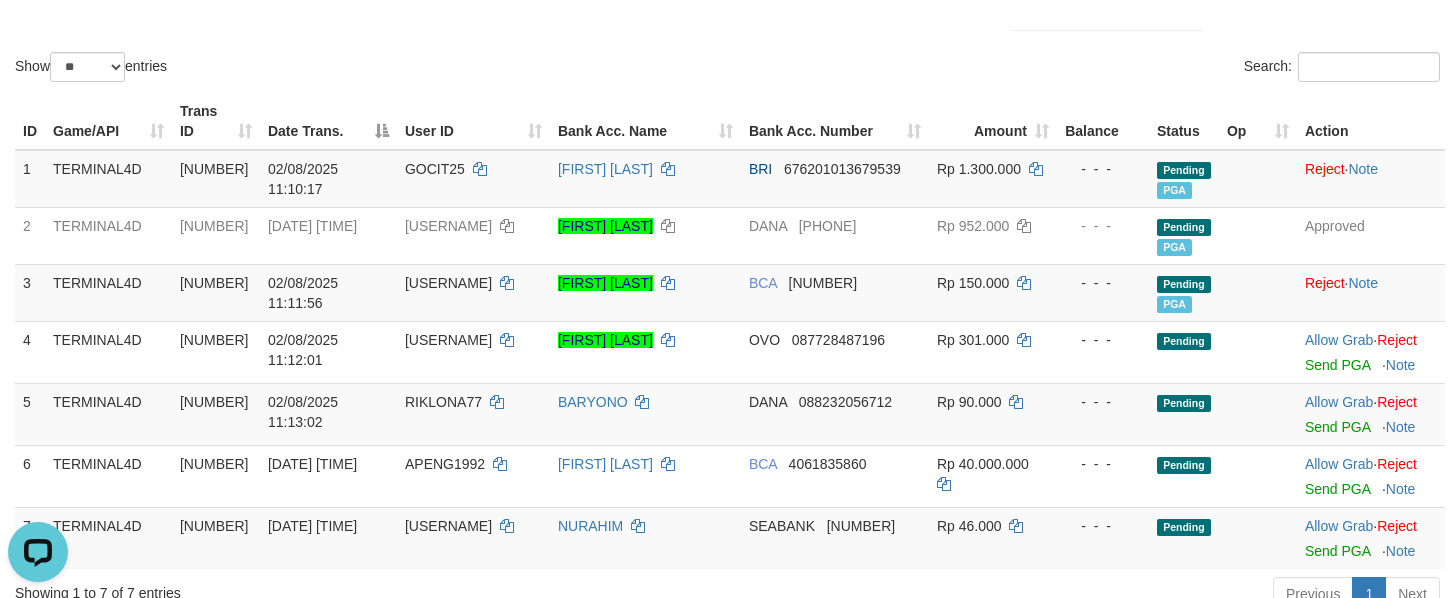 click on "Show  ** ** ** ***  entries" at bounding box center (364, 69) 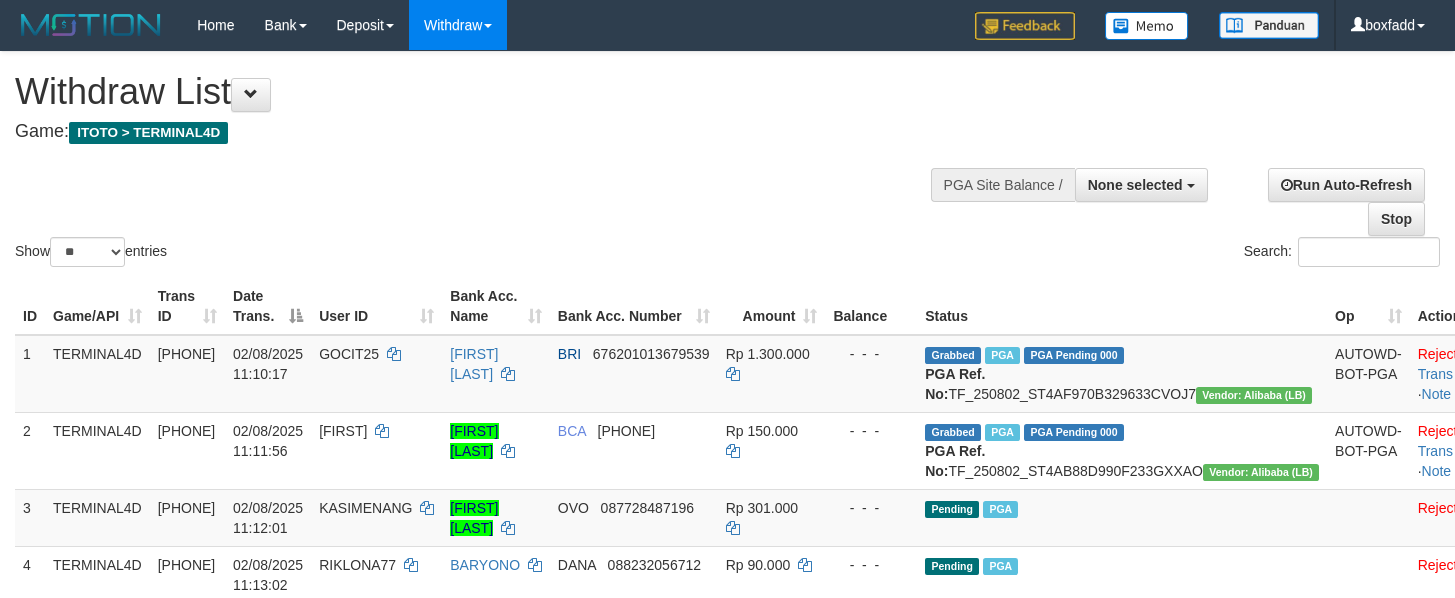 select 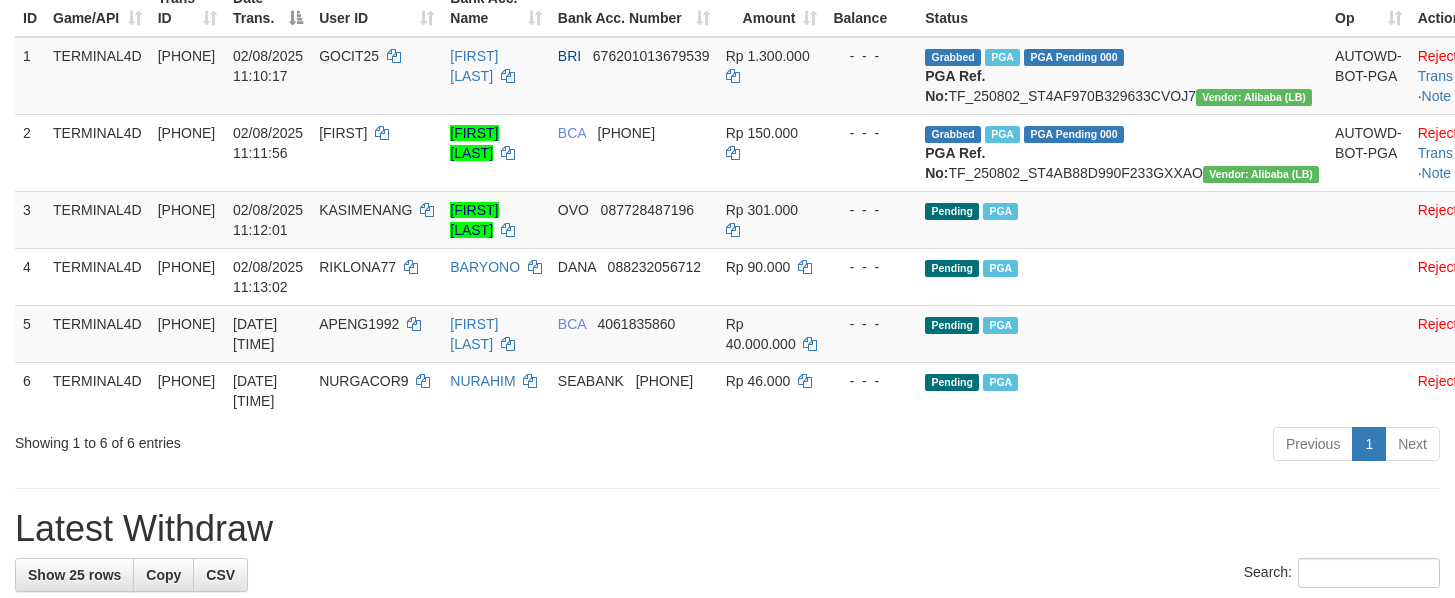 scroll, scrollTop: 300, scrollLeft: 0, axis: vertical 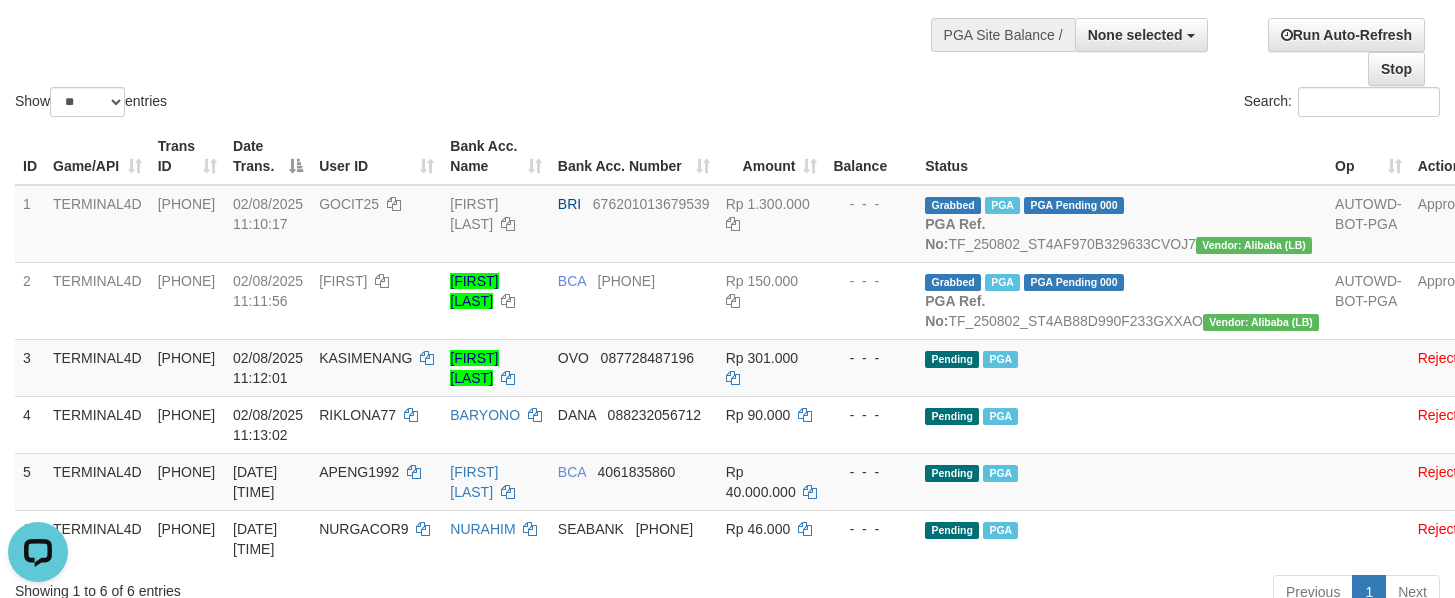 click on "Show  ** ** ** ***  entries Search:" at bounding box center [727, 11] 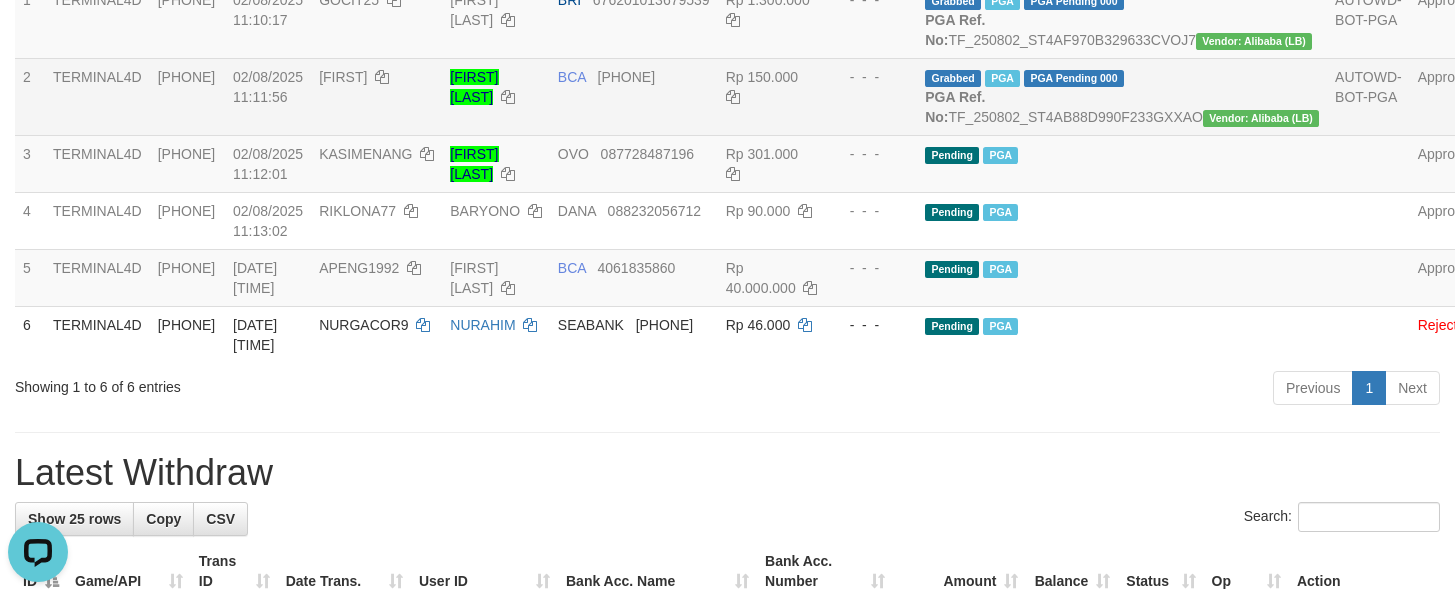 scroll, scrollTop: 450, scrollLeft: 0, axis: vertical 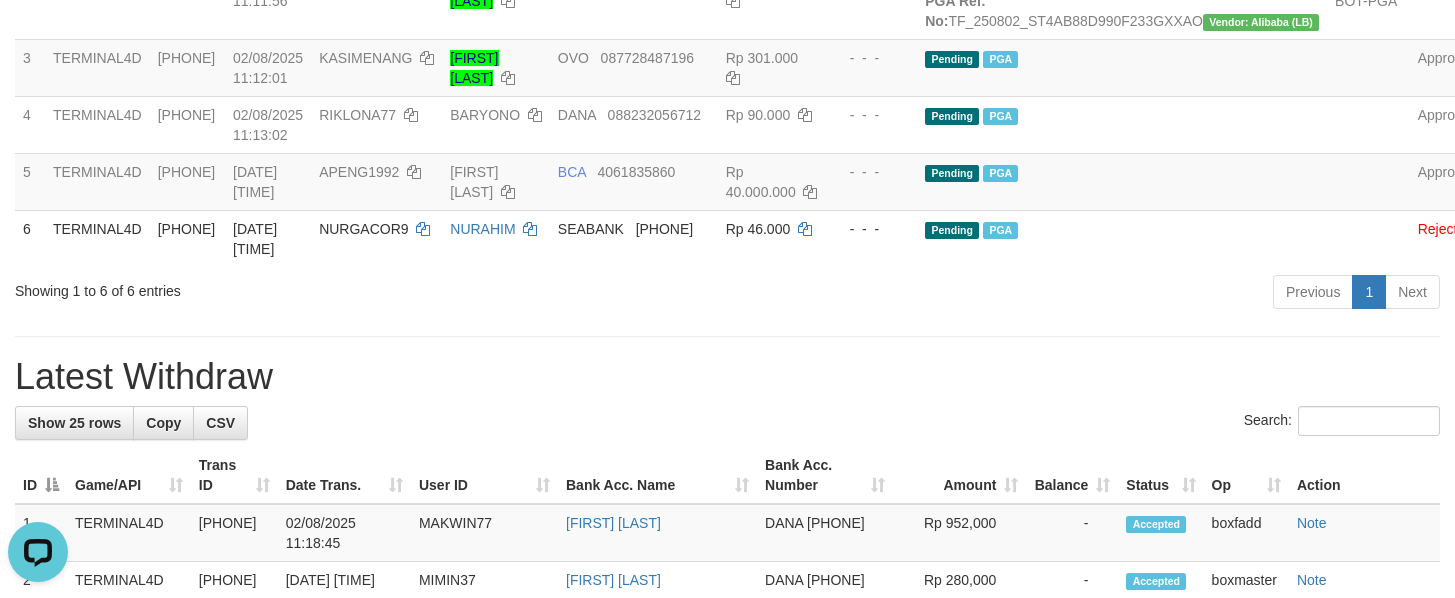 click on "**********" at bounding box center [727, 782] 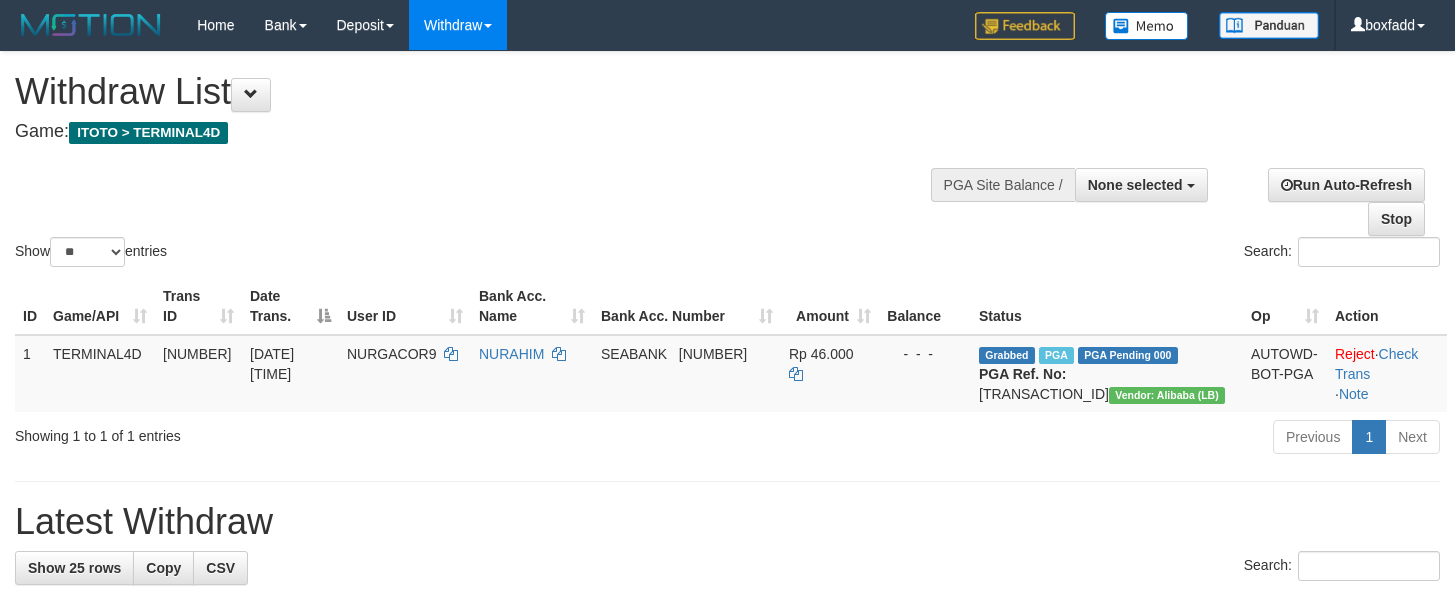 select 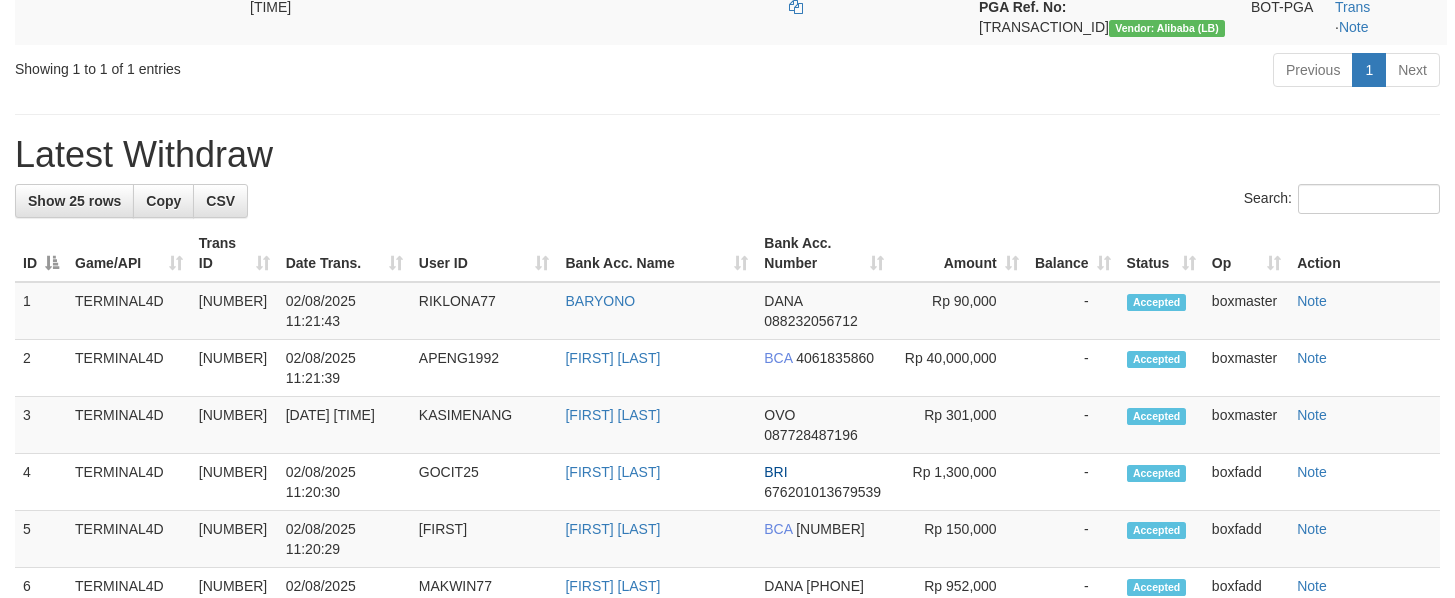 scroll, scrollTop: 150, scrollLeft: 0, axis: vertical 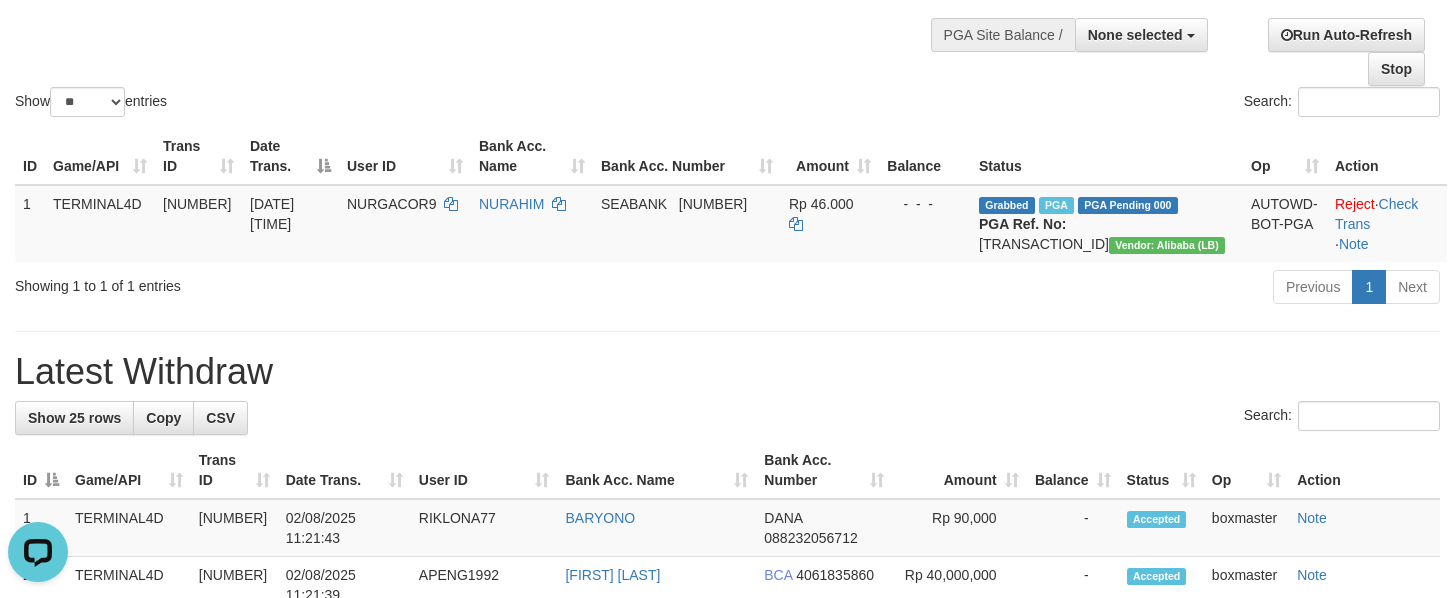 click on "Show  ** ** ** ***  entries Search:" at bounding box center [727, 11] 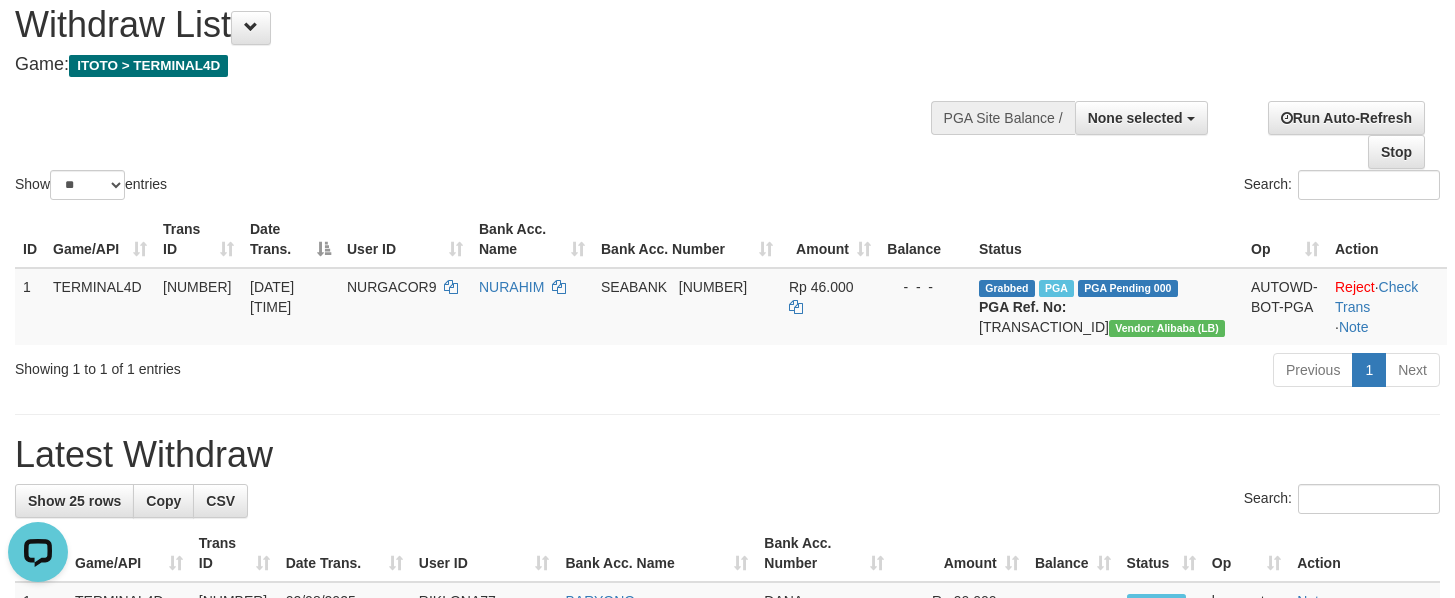 scroll, scrollTop: 0, scrollLeft: 0, axis: both 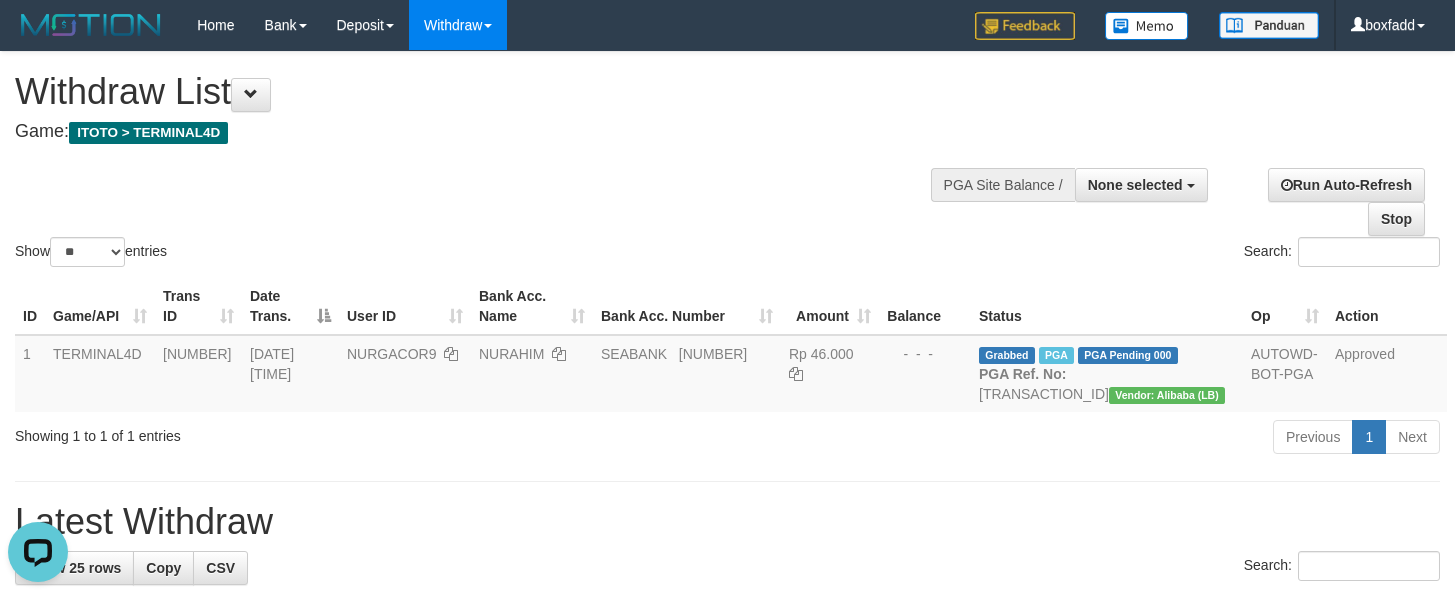 click on "Show  ** ** ** ***  entries Search:" at bounding box center (727, 161) 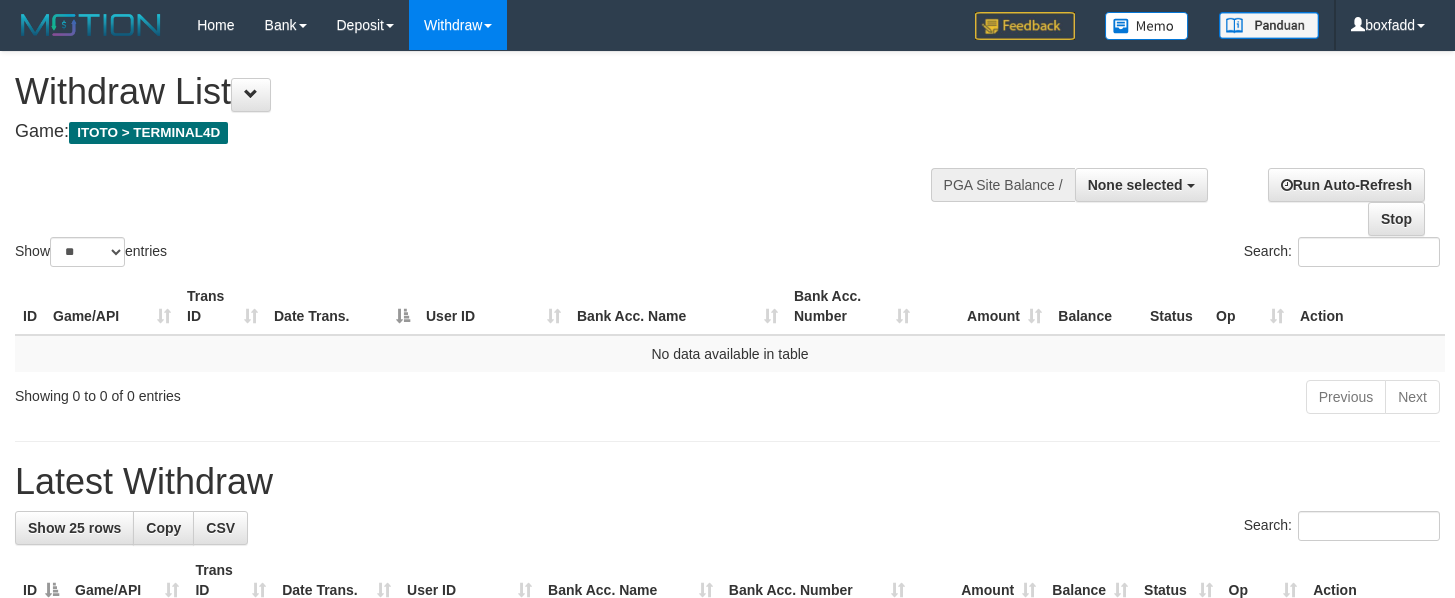 select 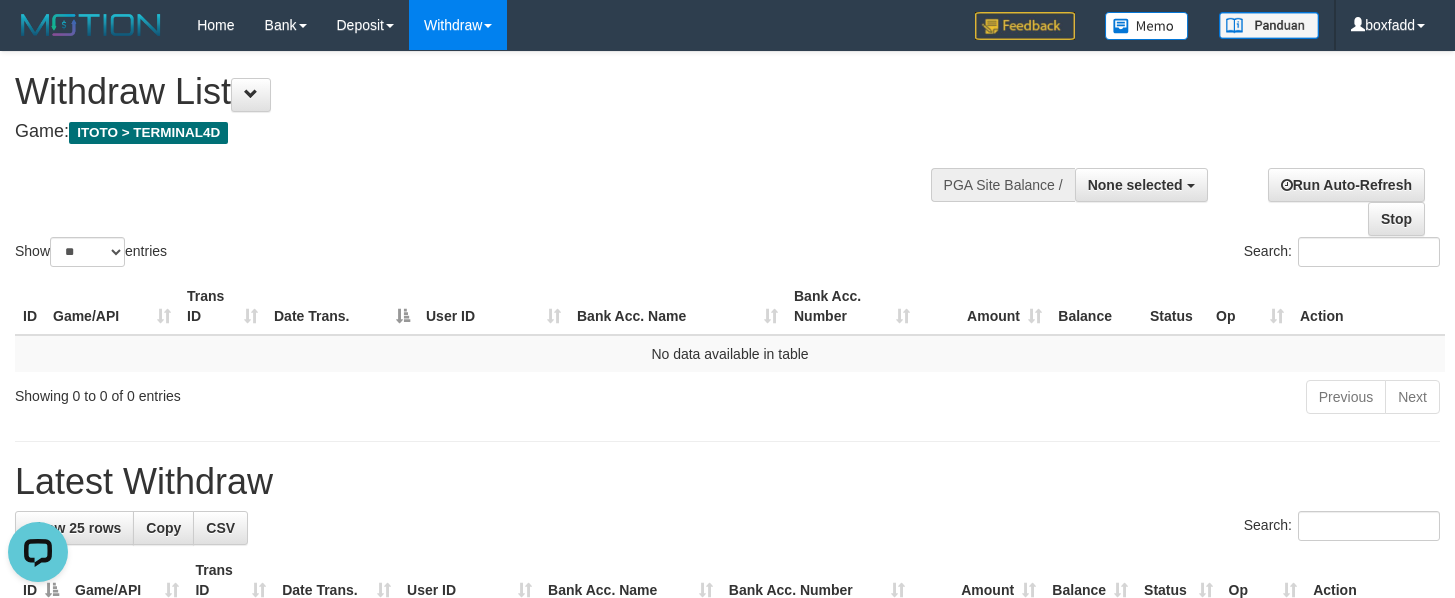 scroll, scrollTop: 0, scrollLeft: 0, axis: both 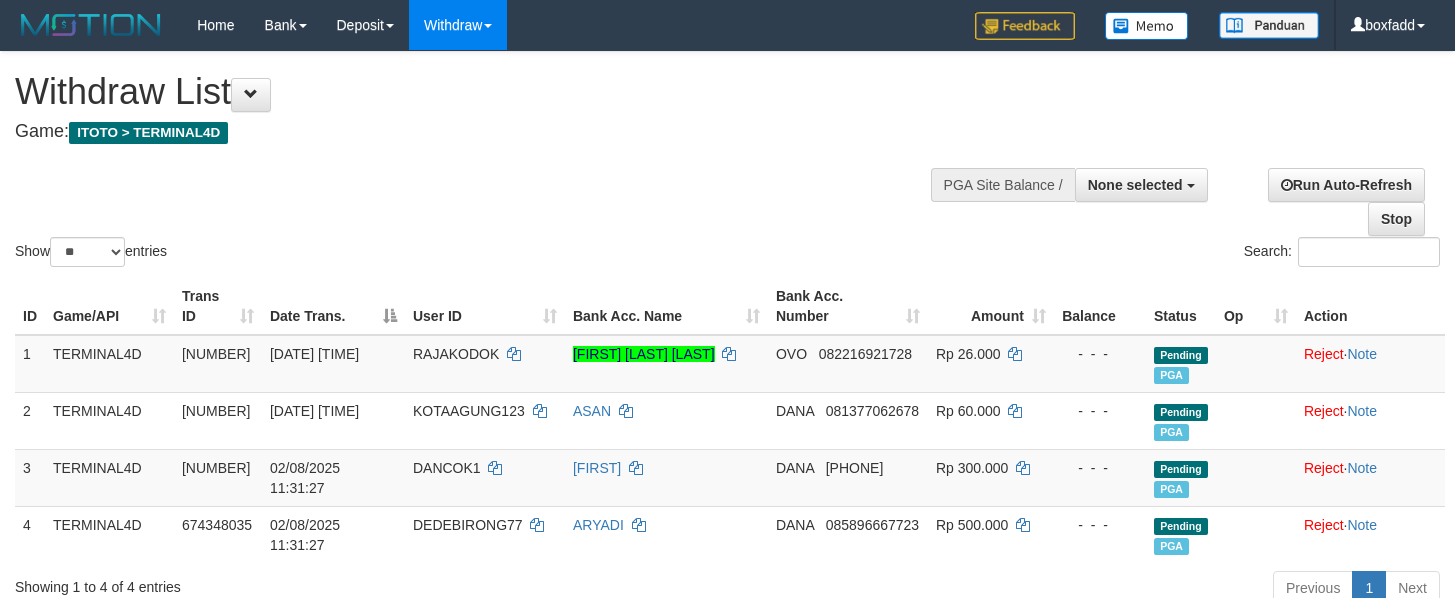 select 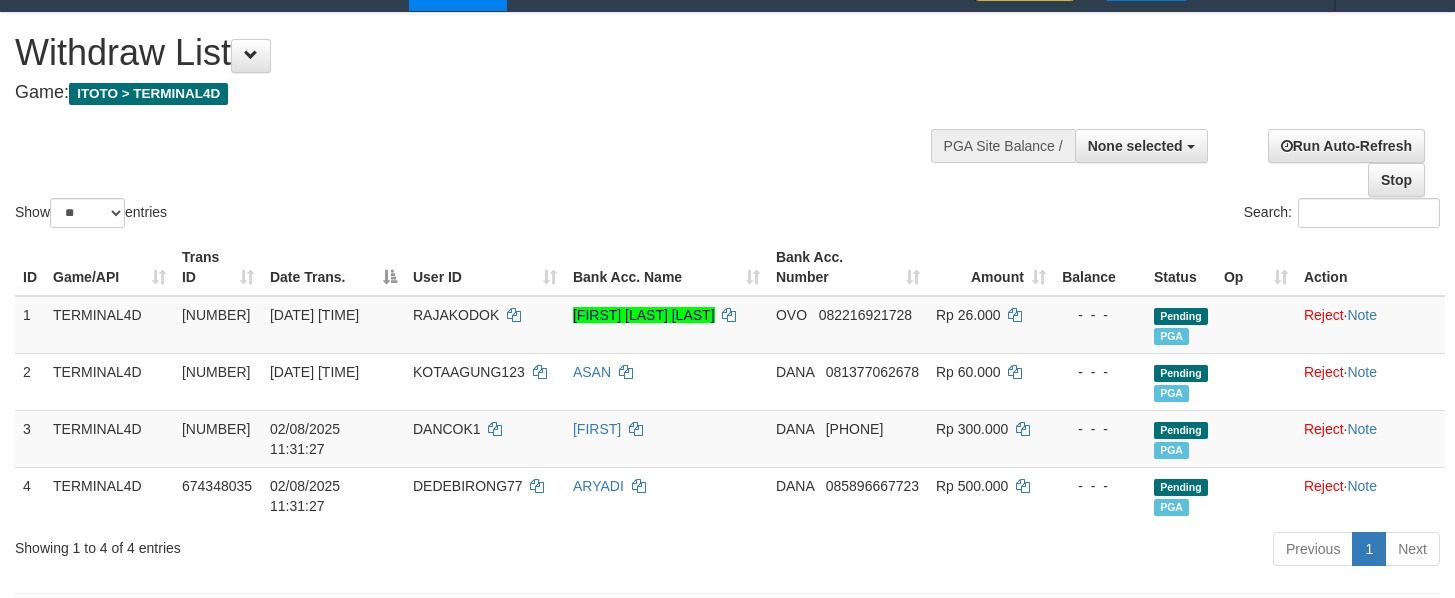 scroll, scrollTop: 150, scrollLeft: 0, axis: vertical 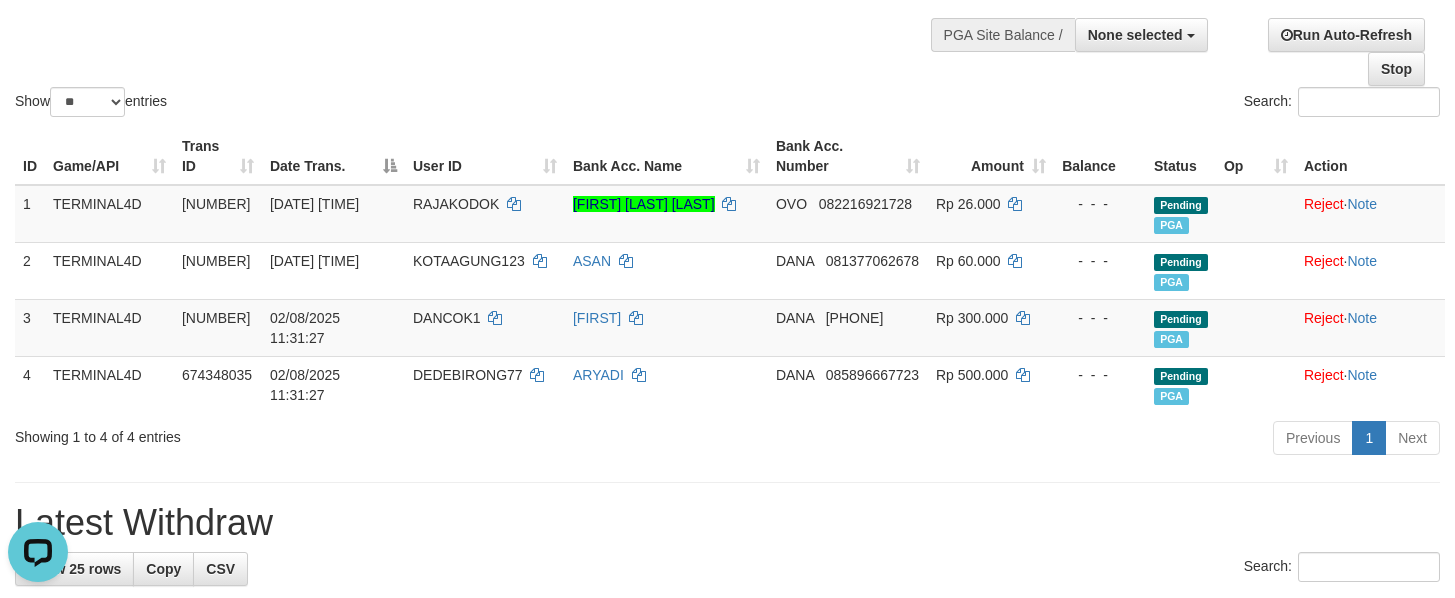 click on "Show  ** ** ** ***  entries Search:" at bounding box center (727, 11) 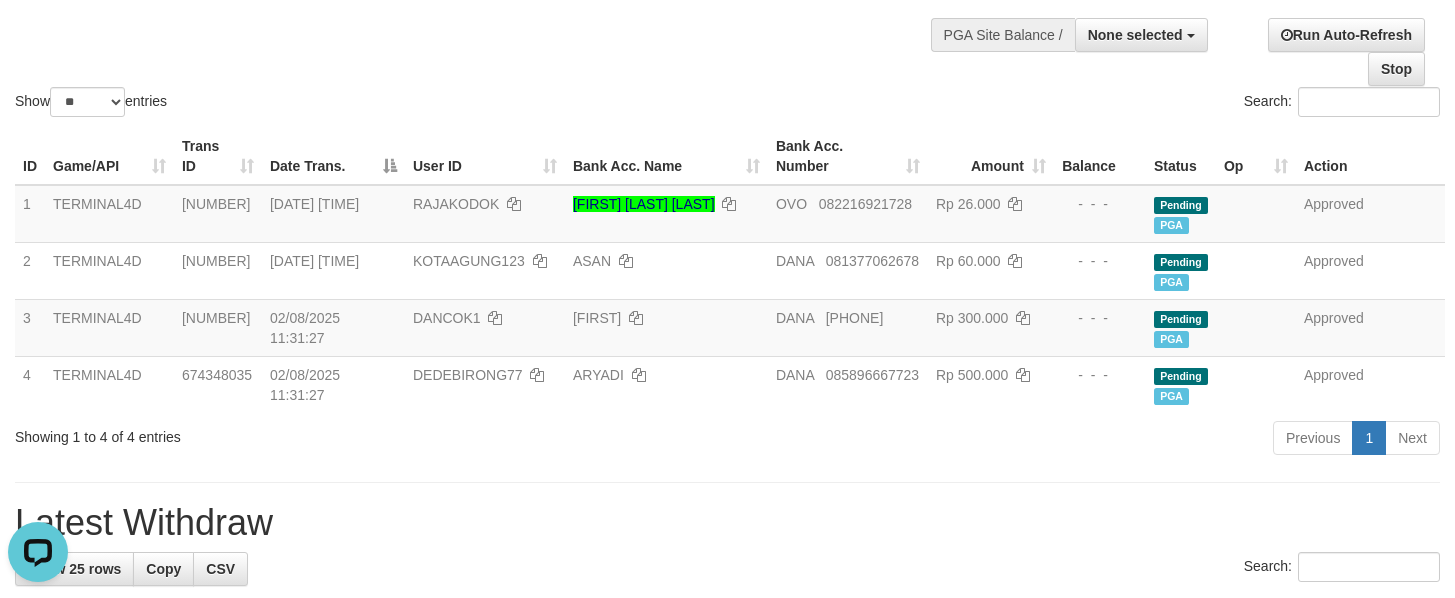 click on "**********" at bounding box center [727, 1015] 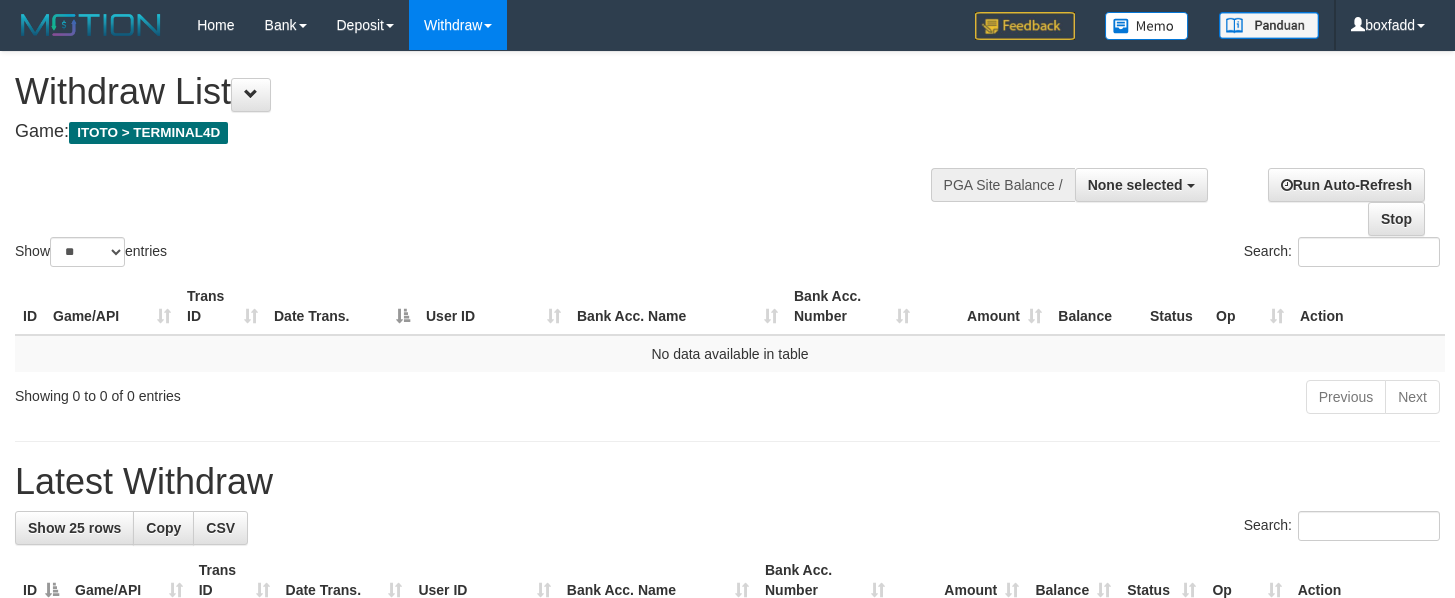 select 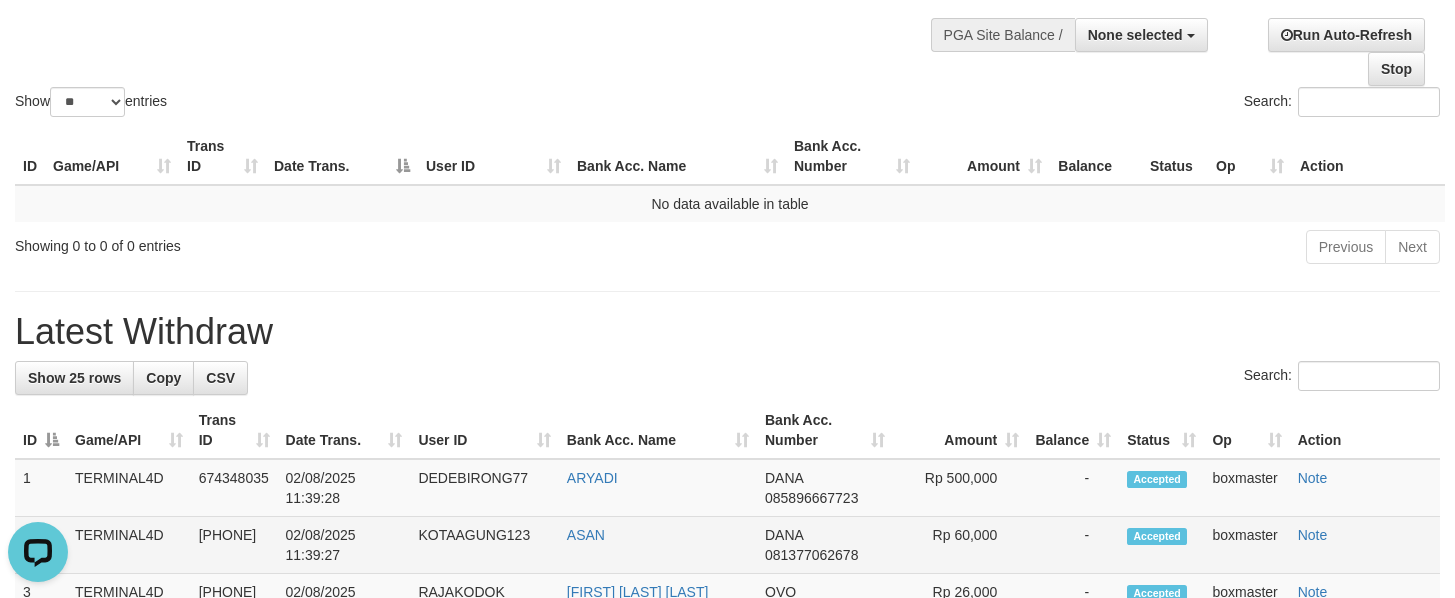 scroll, scrollTop: 0, scrollLeft: 0, axis: both 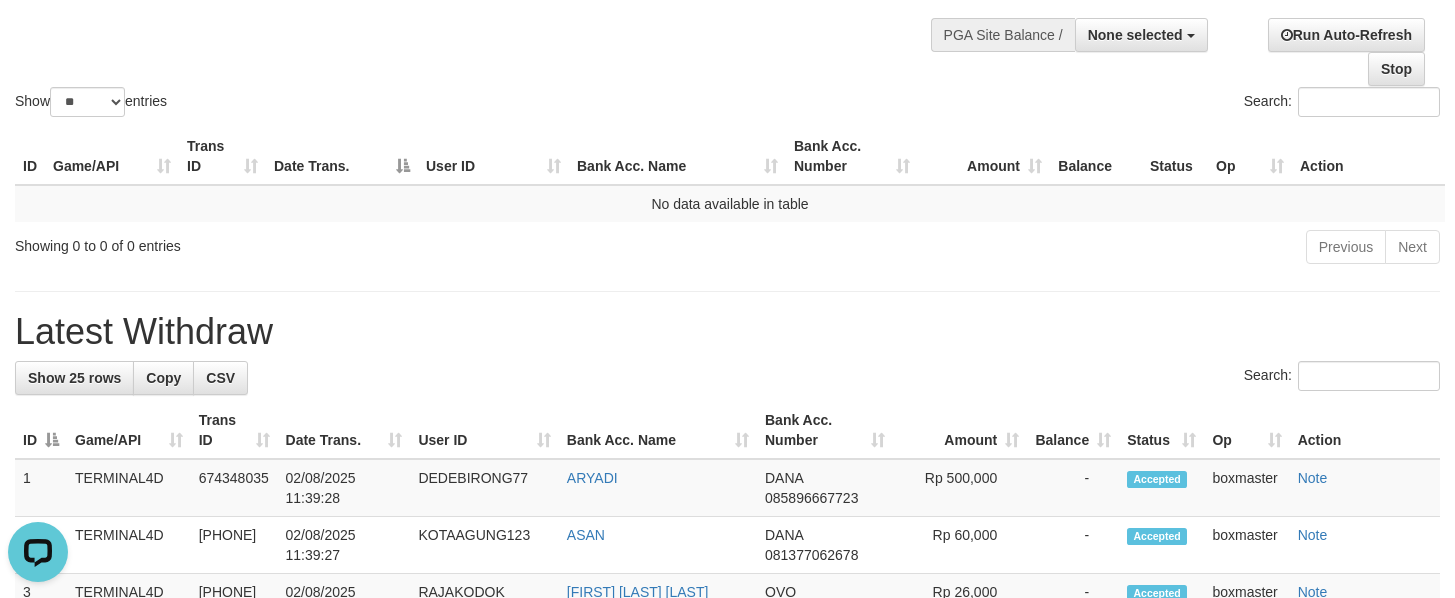 drag, startPoint x: 712, startPoint y: 57, endPoint x: 706, endPoint y: 1, distance: 56.32051 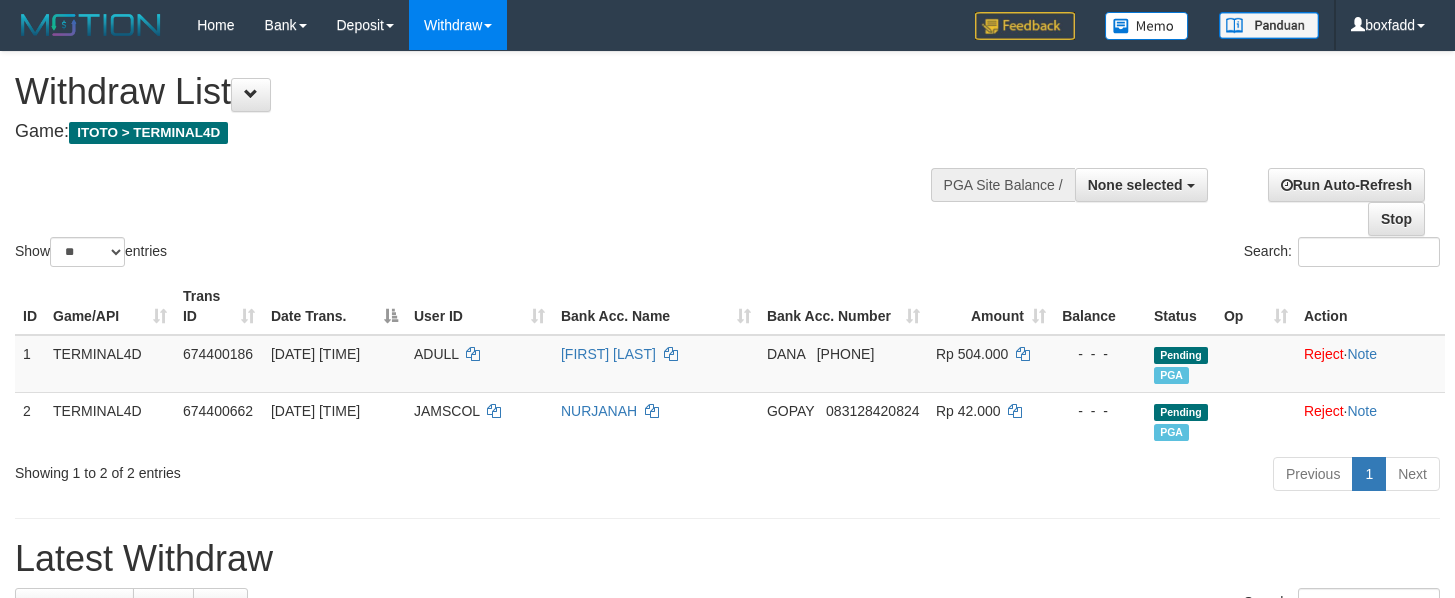 select 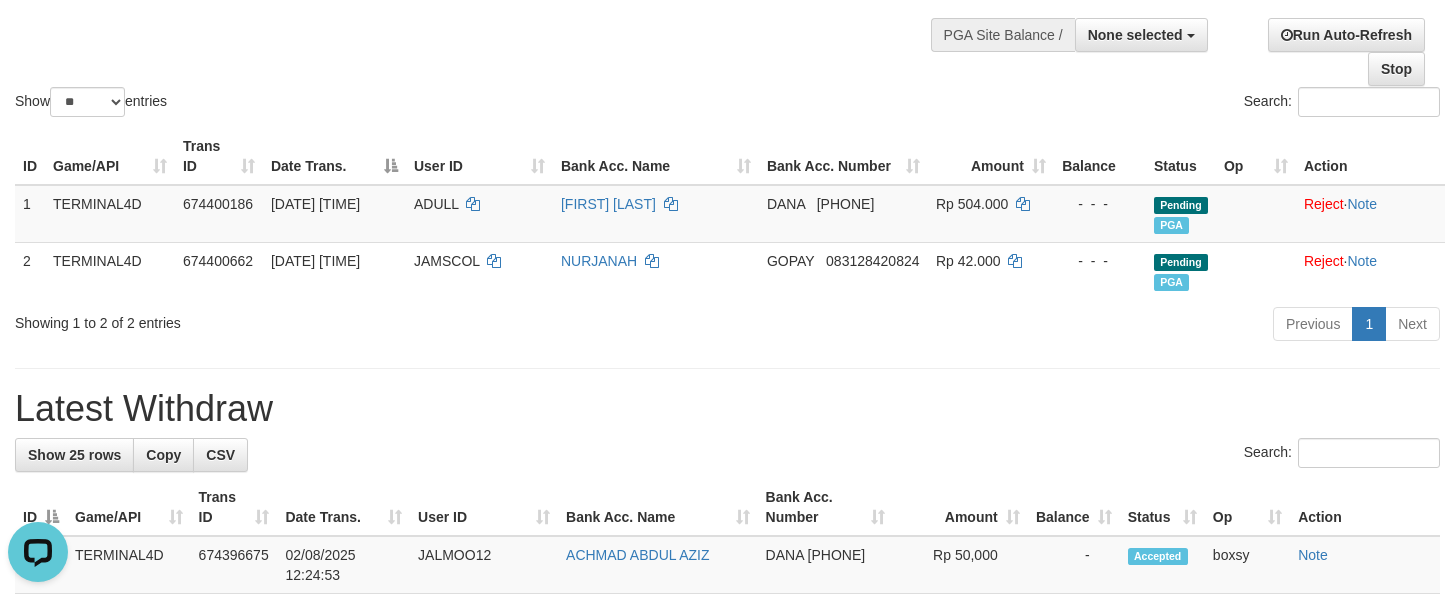 scroll, scrollTop: 0, scrollLeft: 0, axis: both 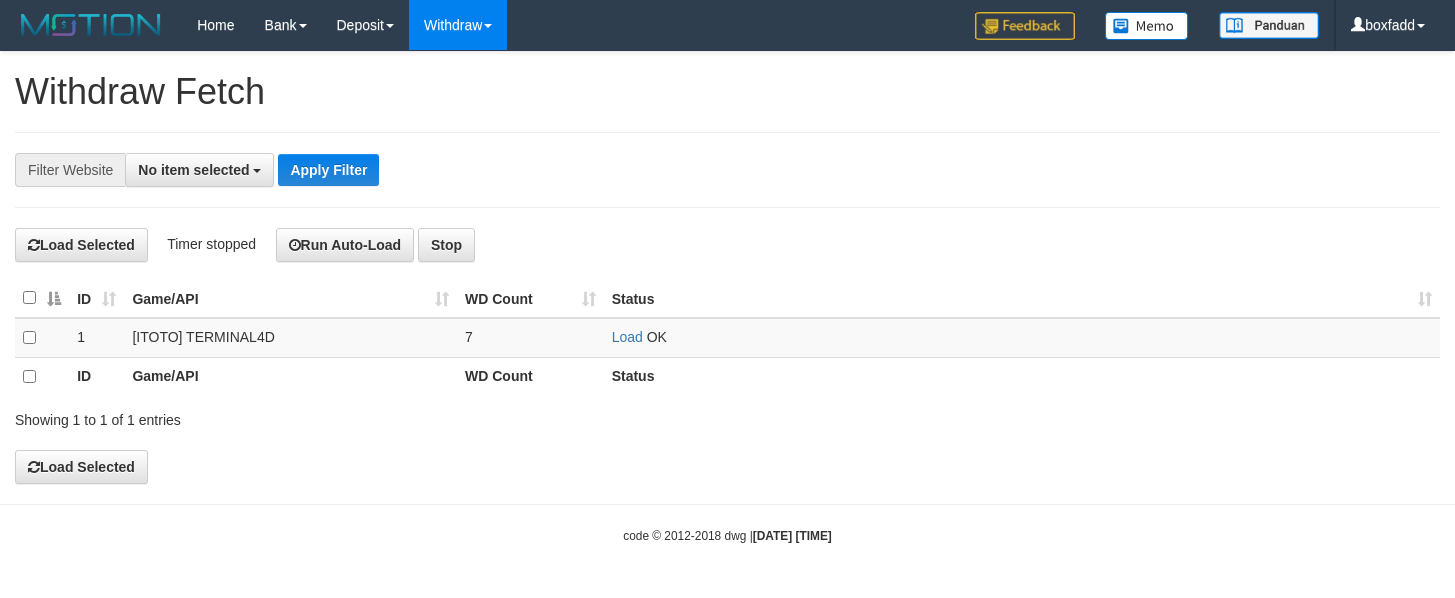 select 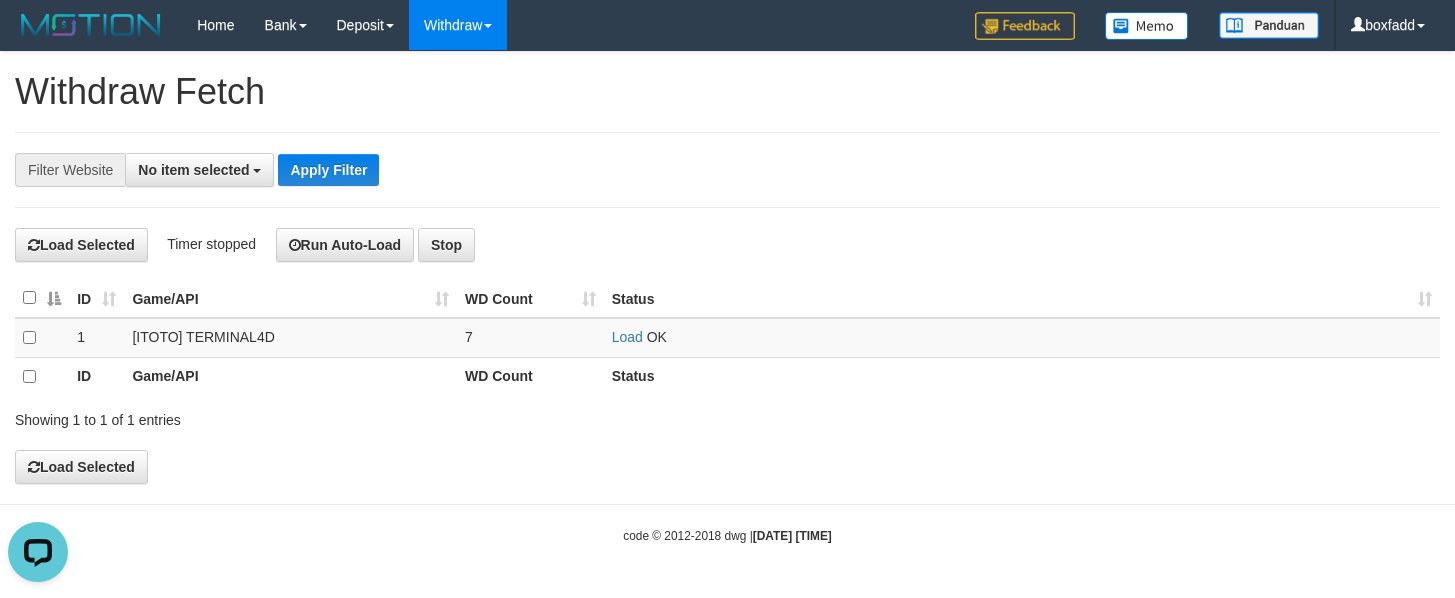 scroll, scrollTop: 0, scrollLeft: 0, axis: both 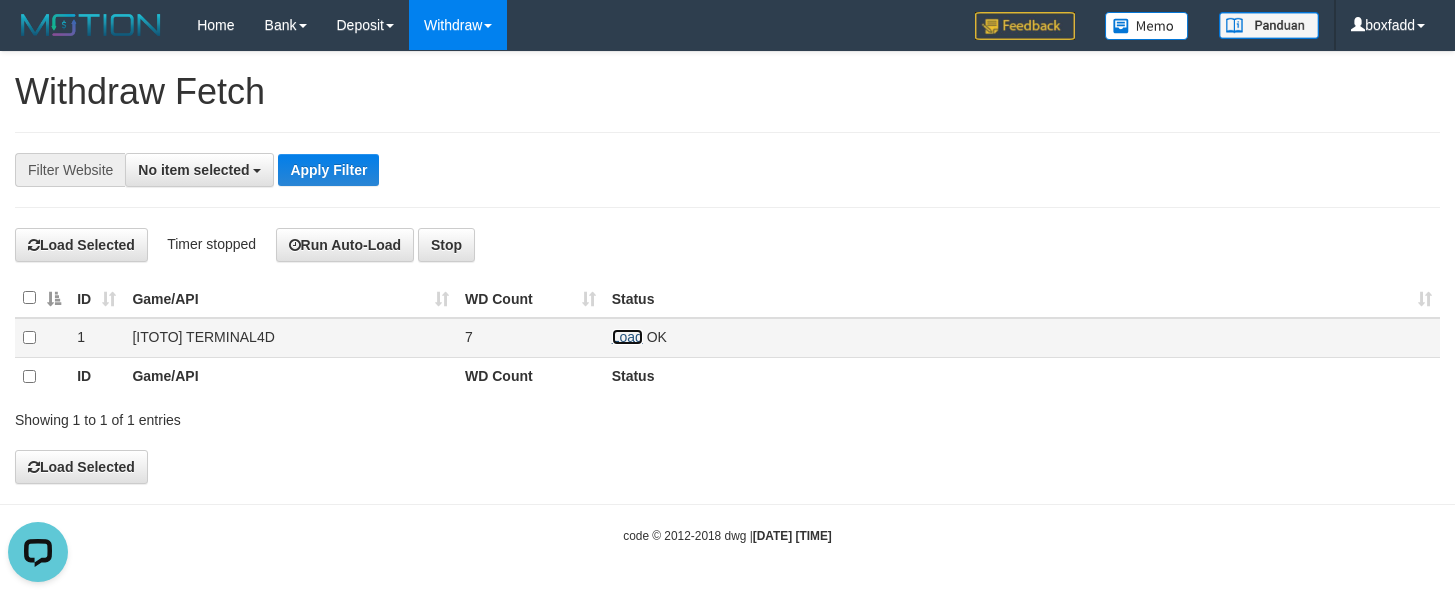 click on "Load" at bounding box center (627, 337) 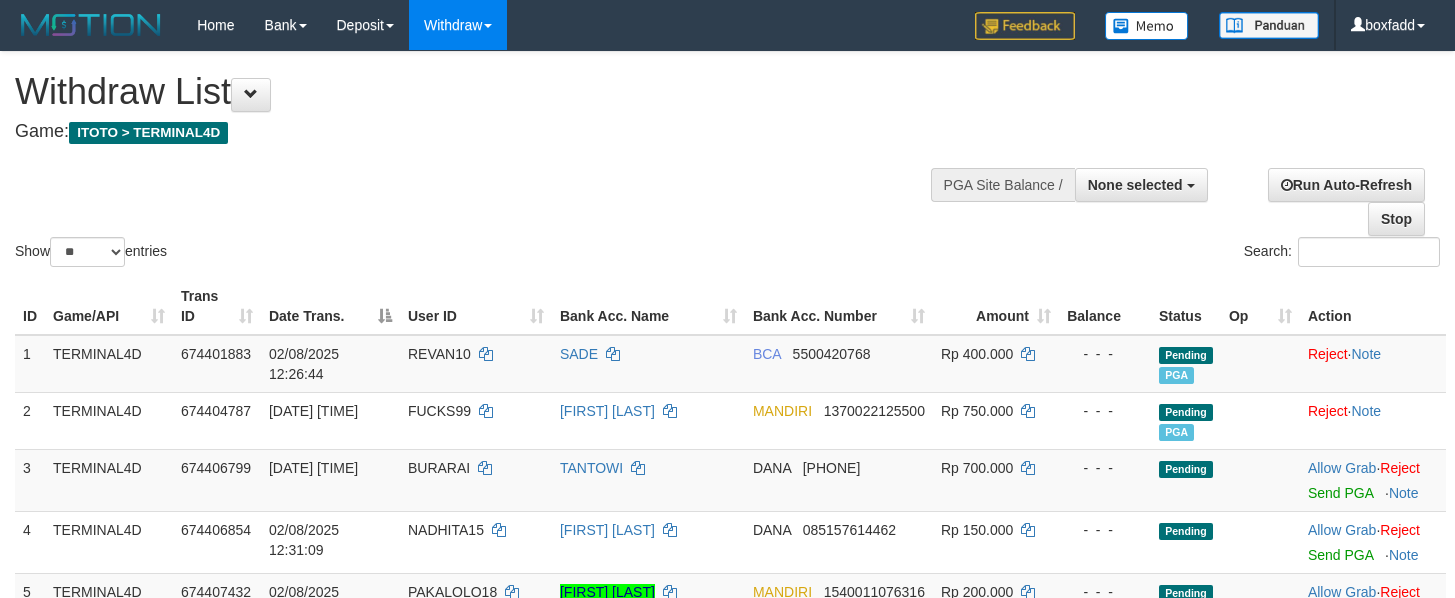 select 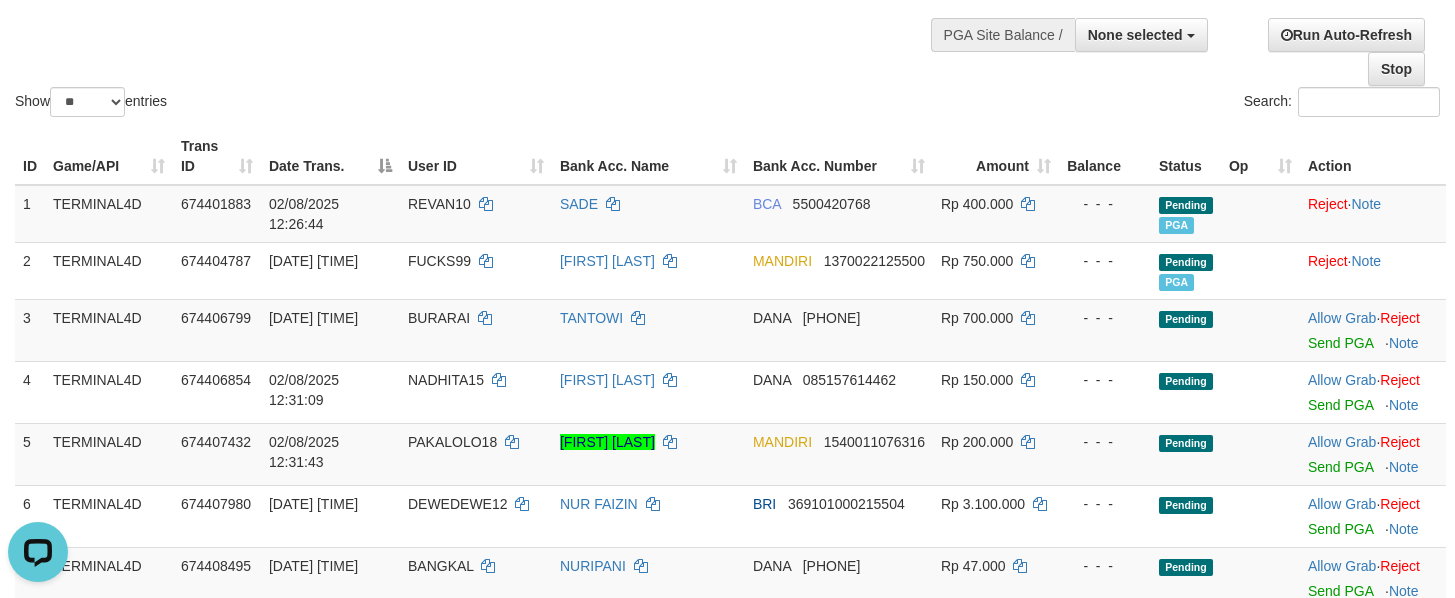 scroll, scrollTop: 0, scrollLeft: 0, axis: both 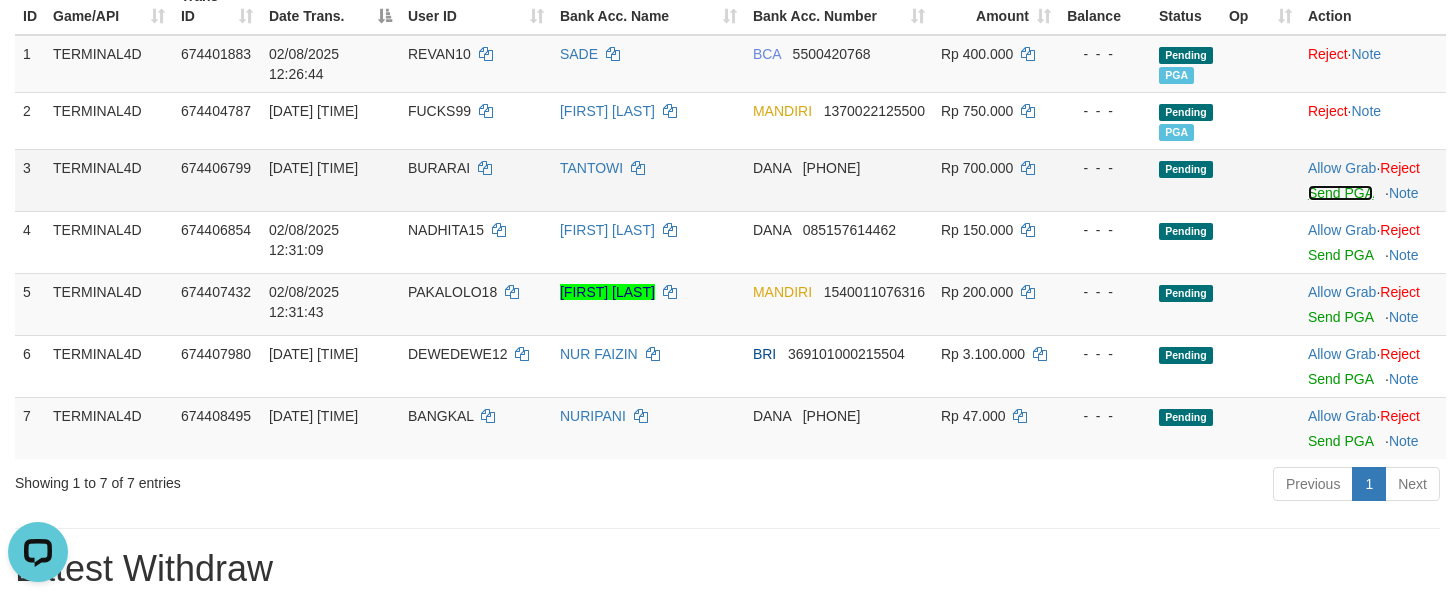 click on "Send PGA" at bounding box center (1340, 193) 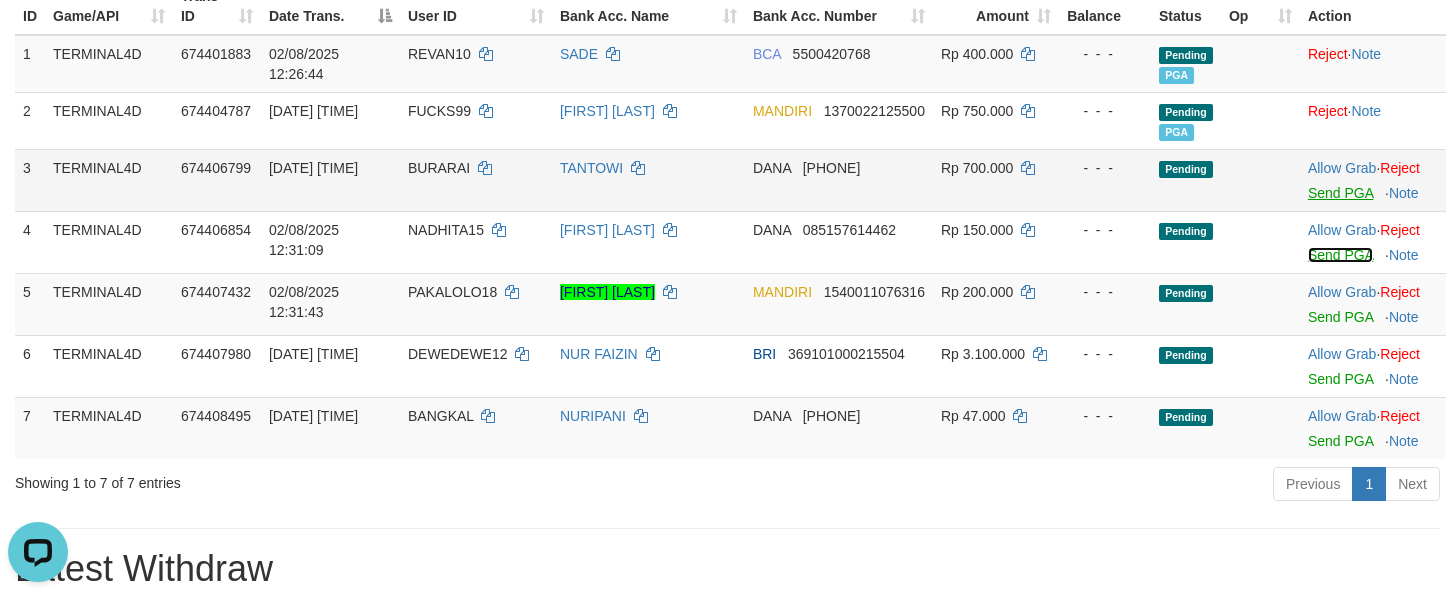 click on "Send PGA" at bounding box center (1340, 255) 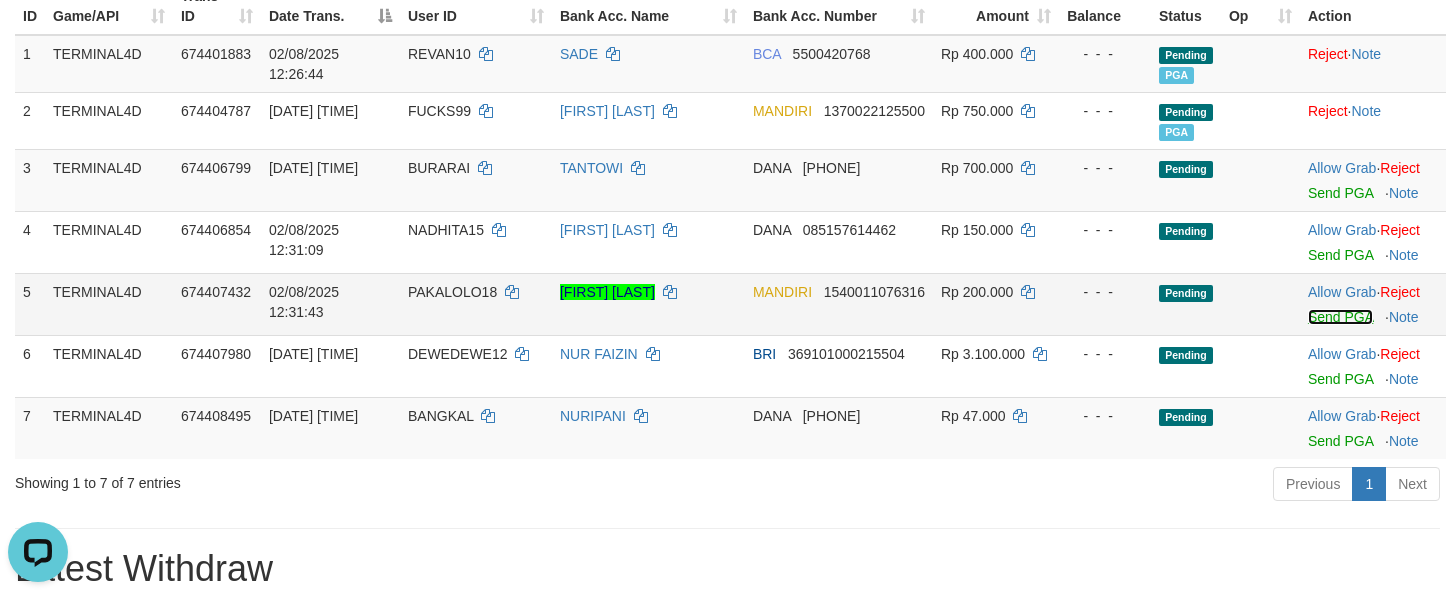 click on "Send PGA" at bounding box center (1340, 317) 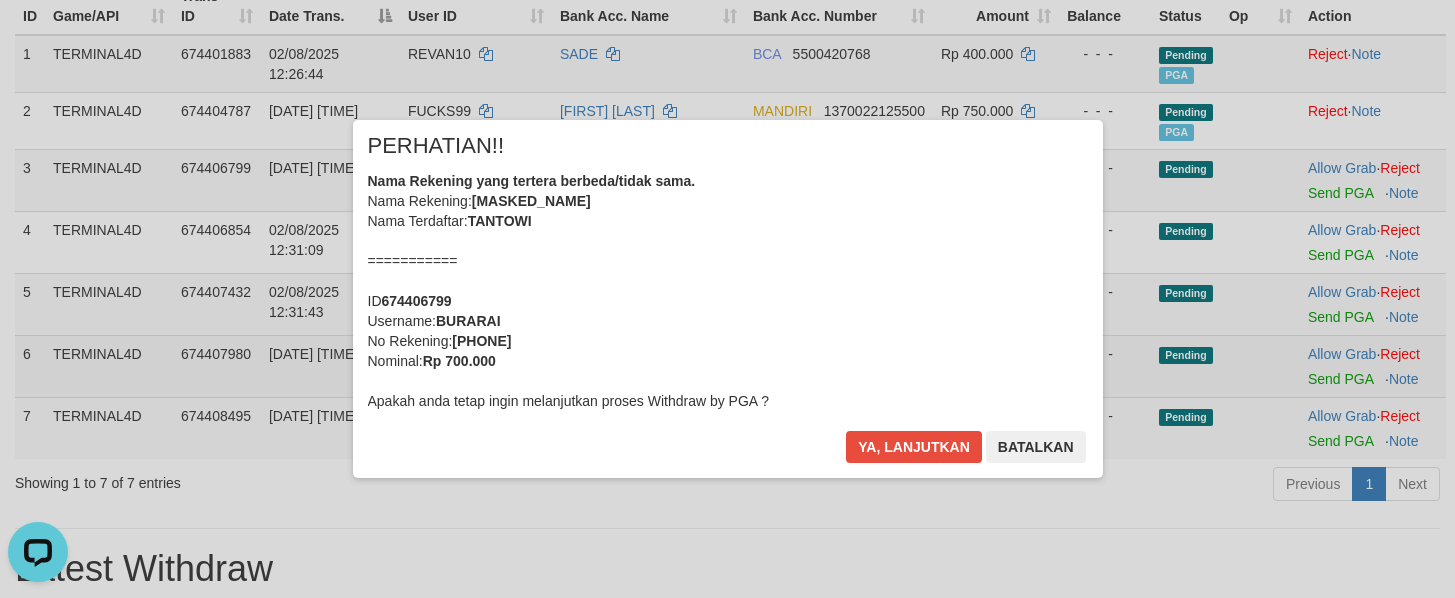 click on "× PERHATIAN!! Nama Rekening yang tertera berbeda/tidak sama. Nama Rekening:  DNXX TAXXXXX Nama Terdaftar:  TANTOWI =========== ID  674406799 Username:  BURARAI No Rekening:  085825246338 Nominal:  Rp 700.000 Apakah anda tetap ingin melanjutkan proses Withdraw by PGA ? Ya, lanjutkan Batalkan" at bounding box center (728, 299) 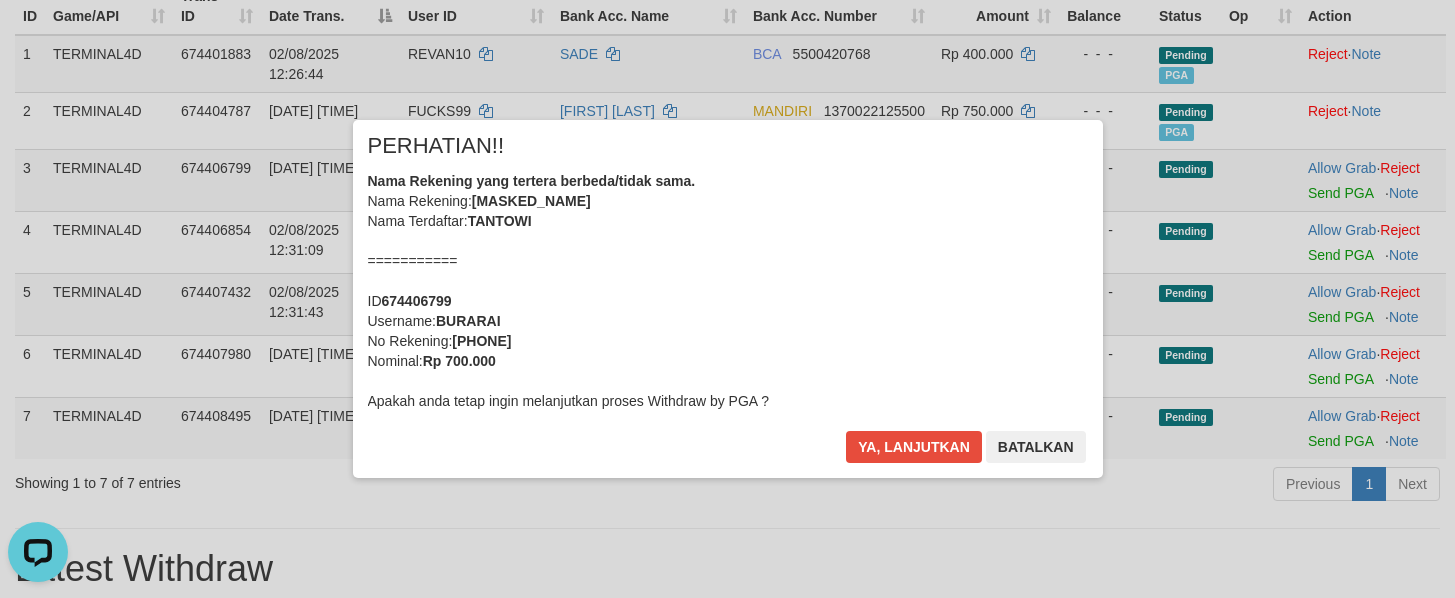 click on "× PERHATIAN!! Nama Rekening yang tertera berbeda/tidak sama. Nama Rekening:  DNXX TAXXXXX Nama Terdaftar:  TANTOWI =========== ID  674406799 Username:  BURARAI No Rekening:  085825246338 Nominal:  Rp 700.000 Apakah anda tetap ingin melanjutkan proses Withdraw by PGA ? Ya, lanjutkan Batalkan" at bounding box center [727, 299] 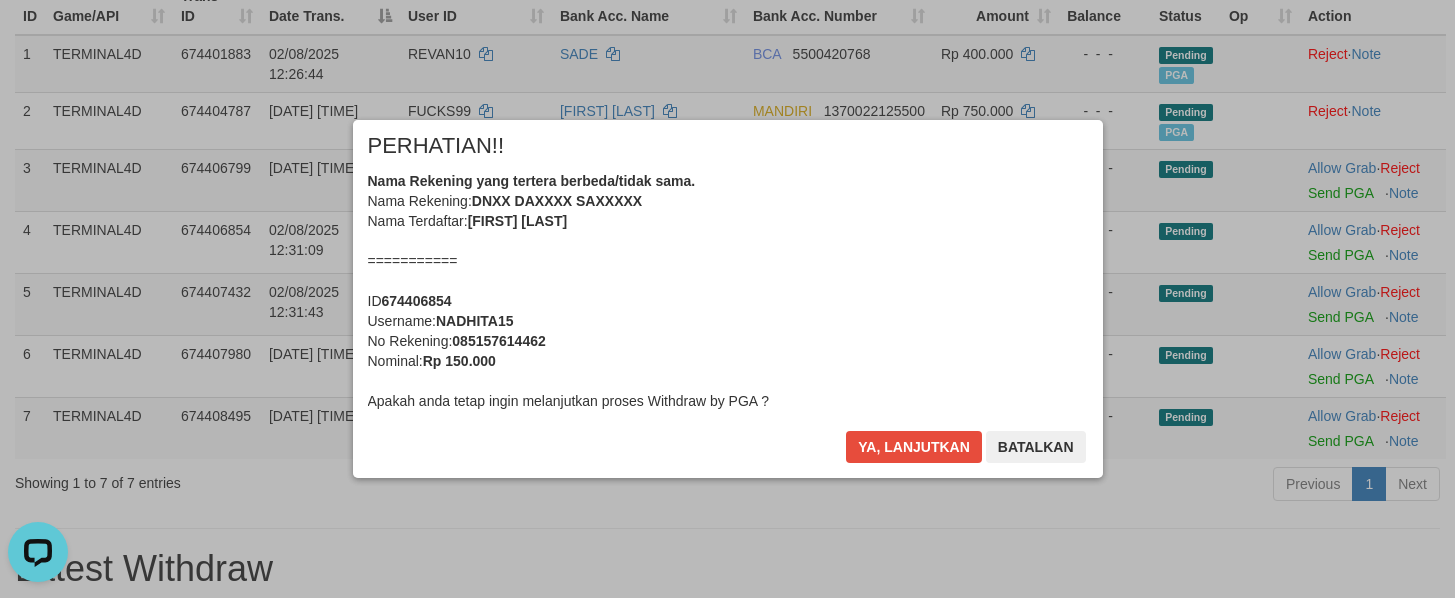 click on "Ya, lanjutkan Batalkan" at bounding box center [965, 454] 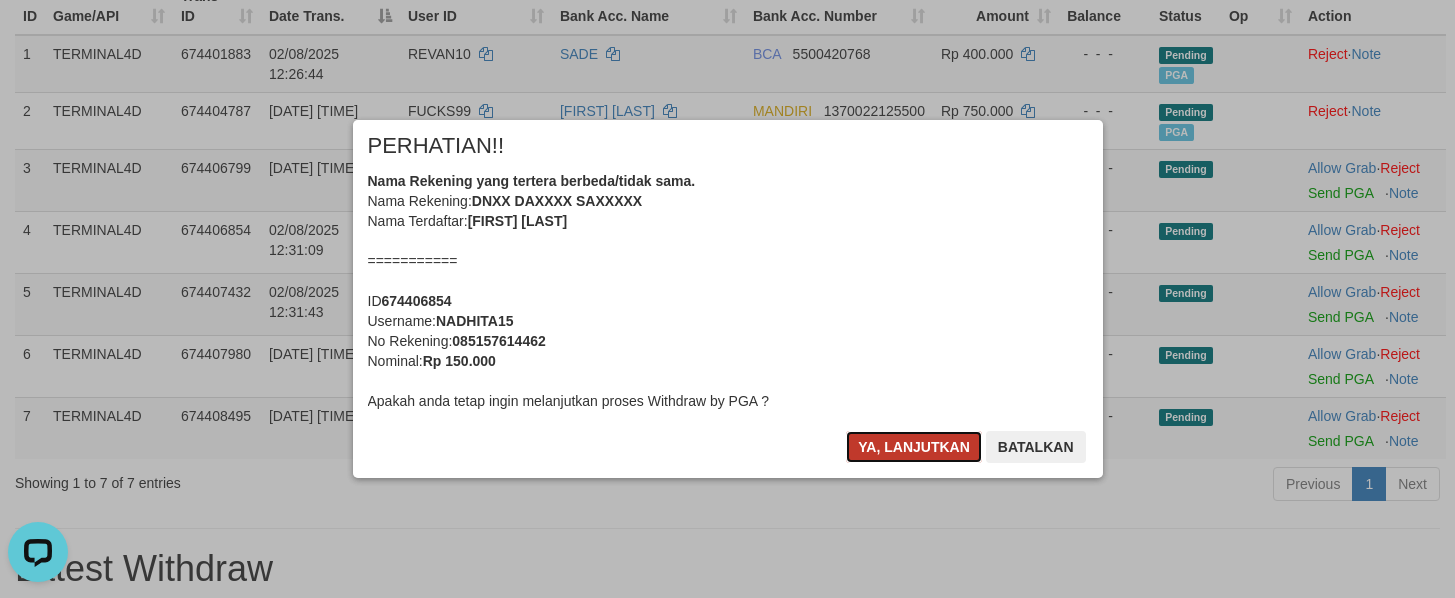 click on "Ya, lanjutkan" at bounding box center [914, 447] 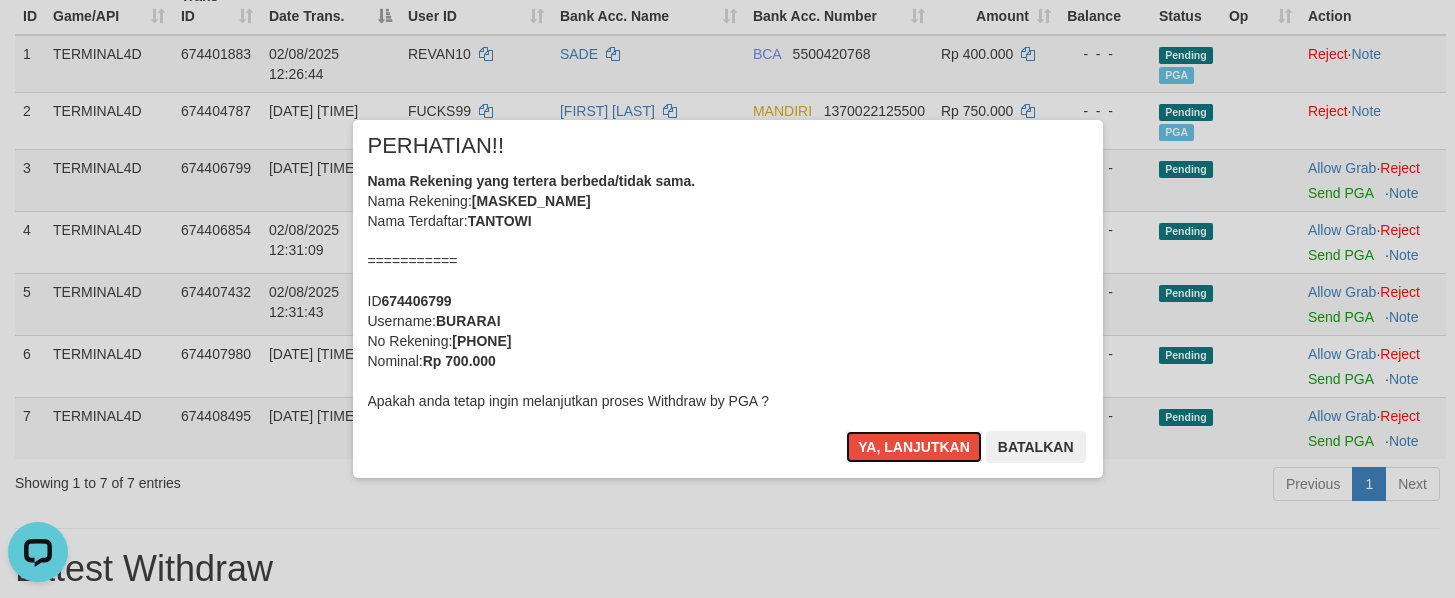 click on "Ya, lanjutkan" at bounding box center (914, 447) 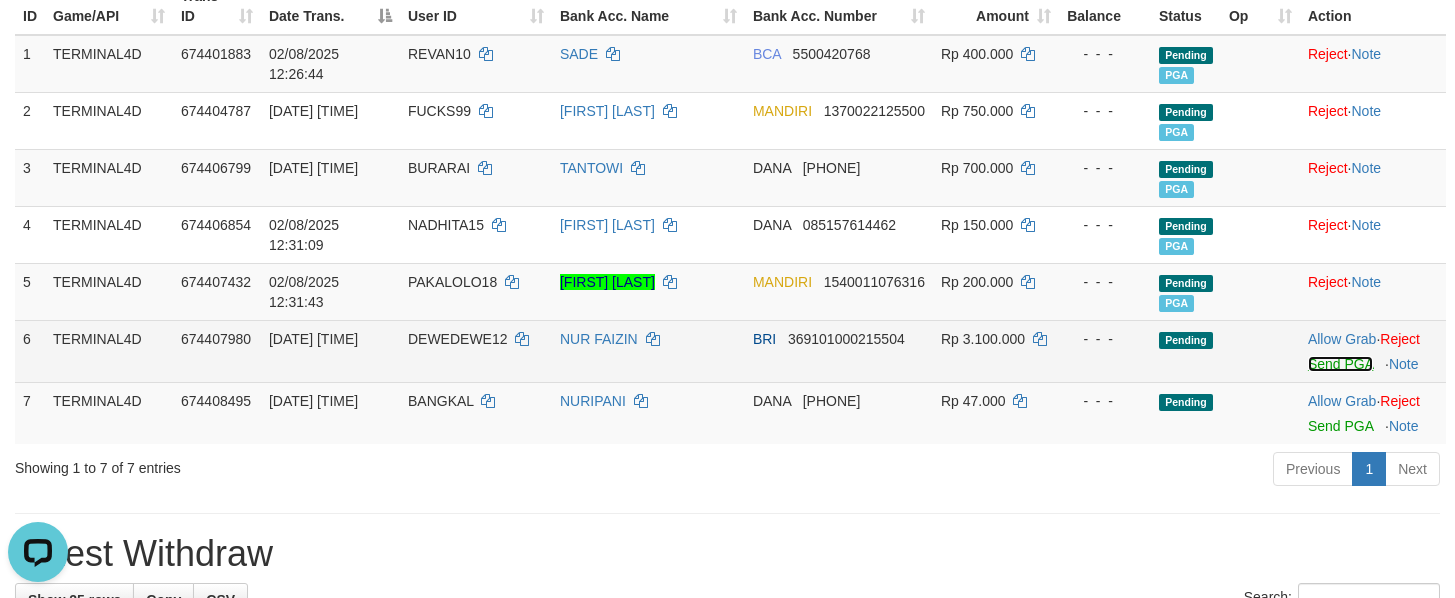 click on "Send PGA" at bounding box center [1340, 364] 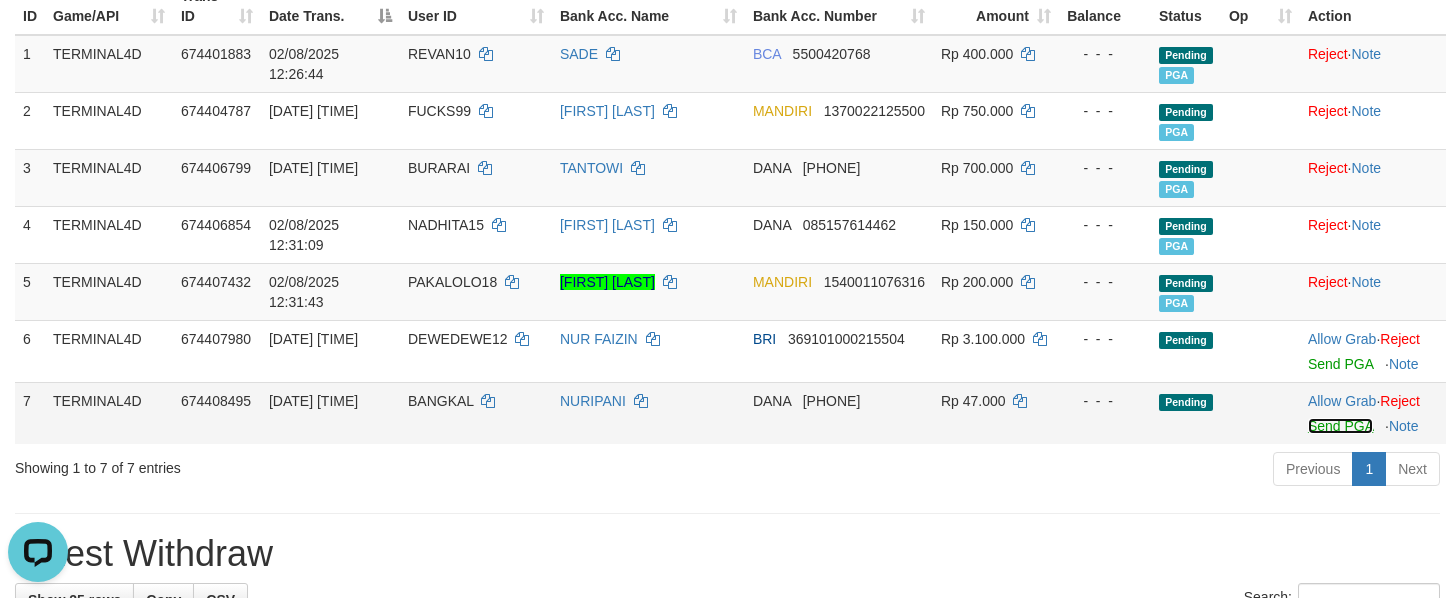 click on "Send PGA" at bounding box center [1340, 426] 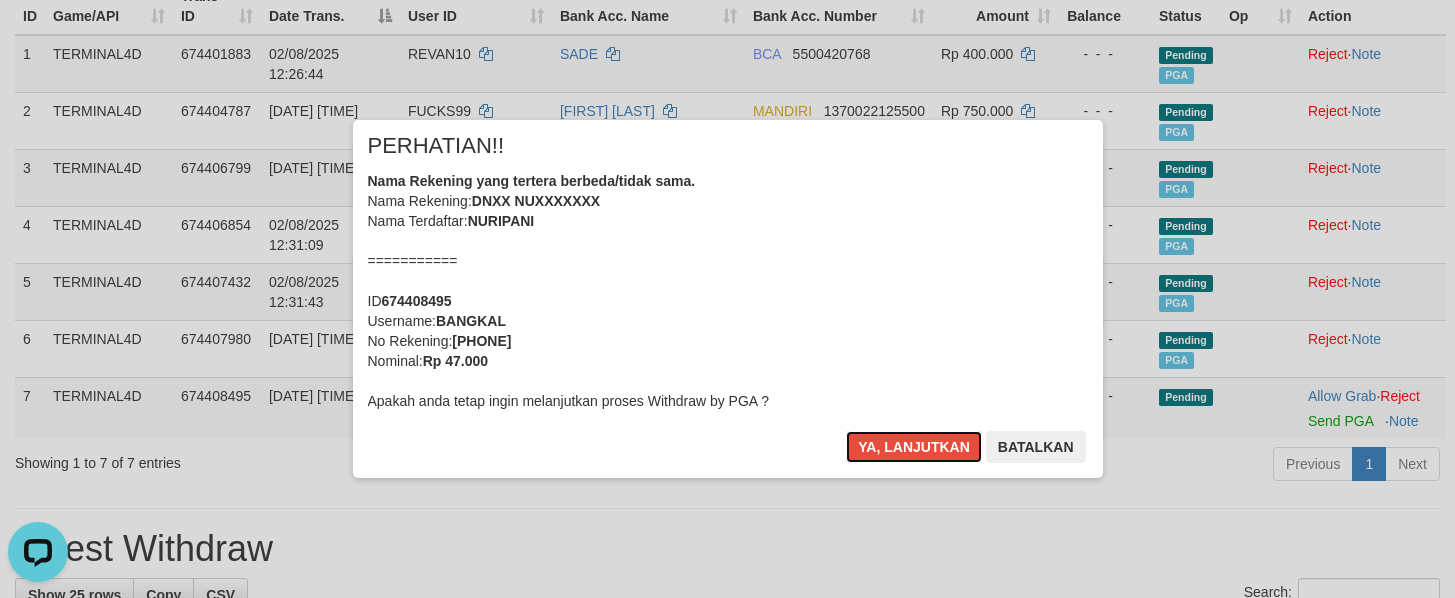 drag, startPoint x: 906, startPoint y: 447, endPoint x: 879, endPoint y: 196, distance: 252.44801 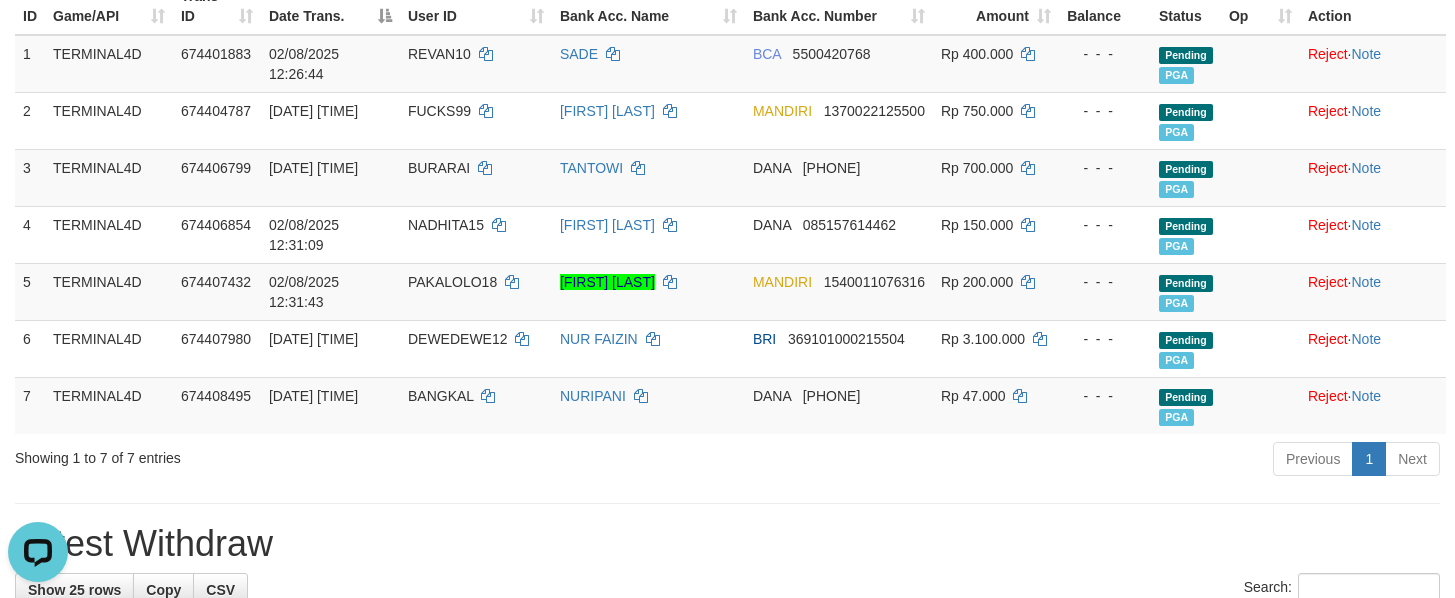 click on "Previous 1 Next" at bounding box center (1030, 461) 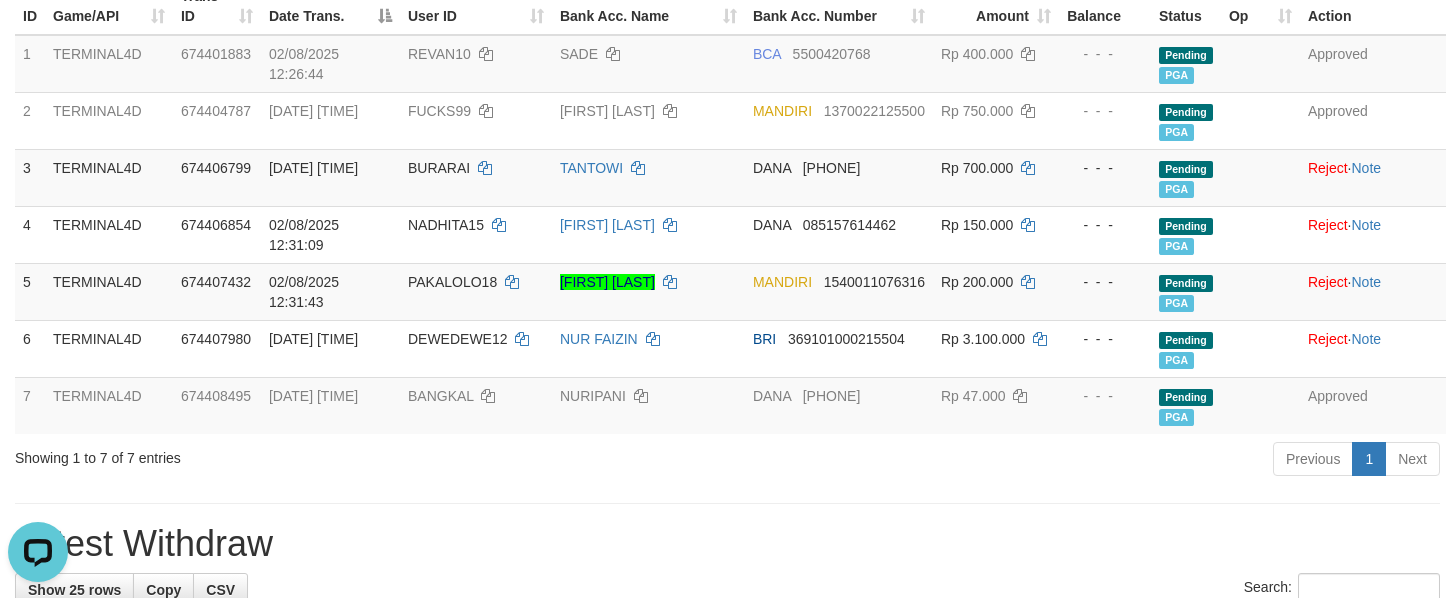 click on "**********" at bounding box center (727, 991) 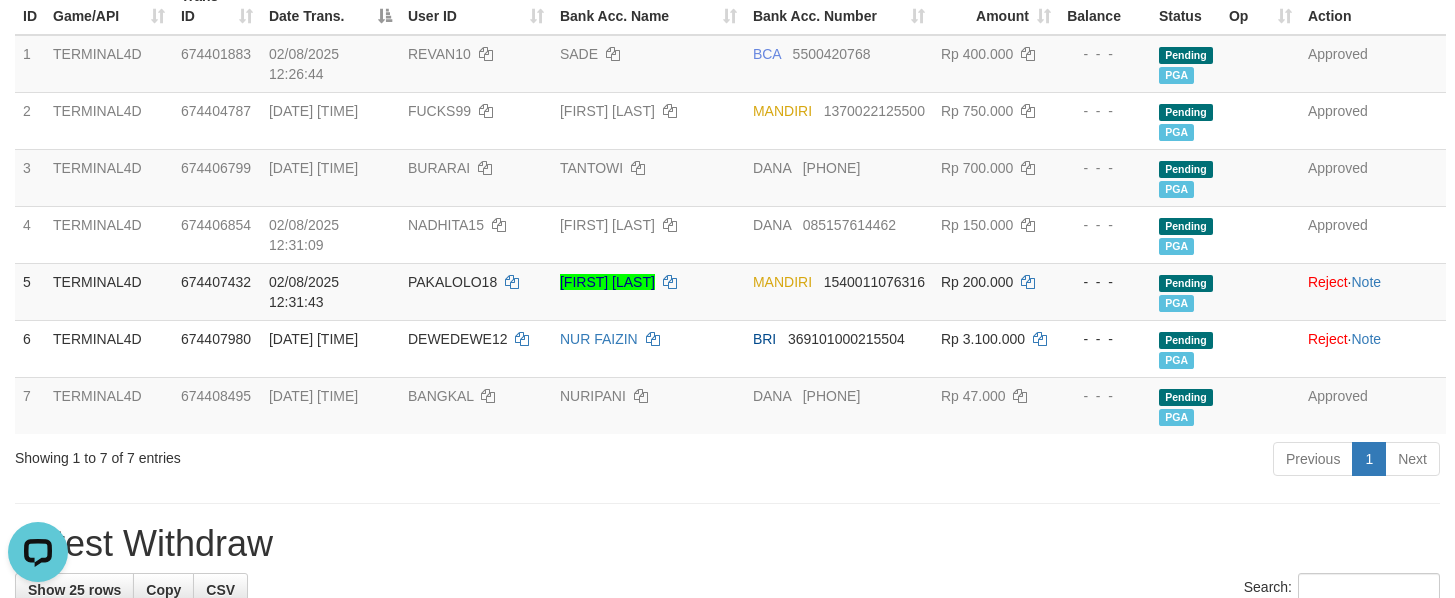 click on "Latest Withdraw" at bounding box center [727, 544] 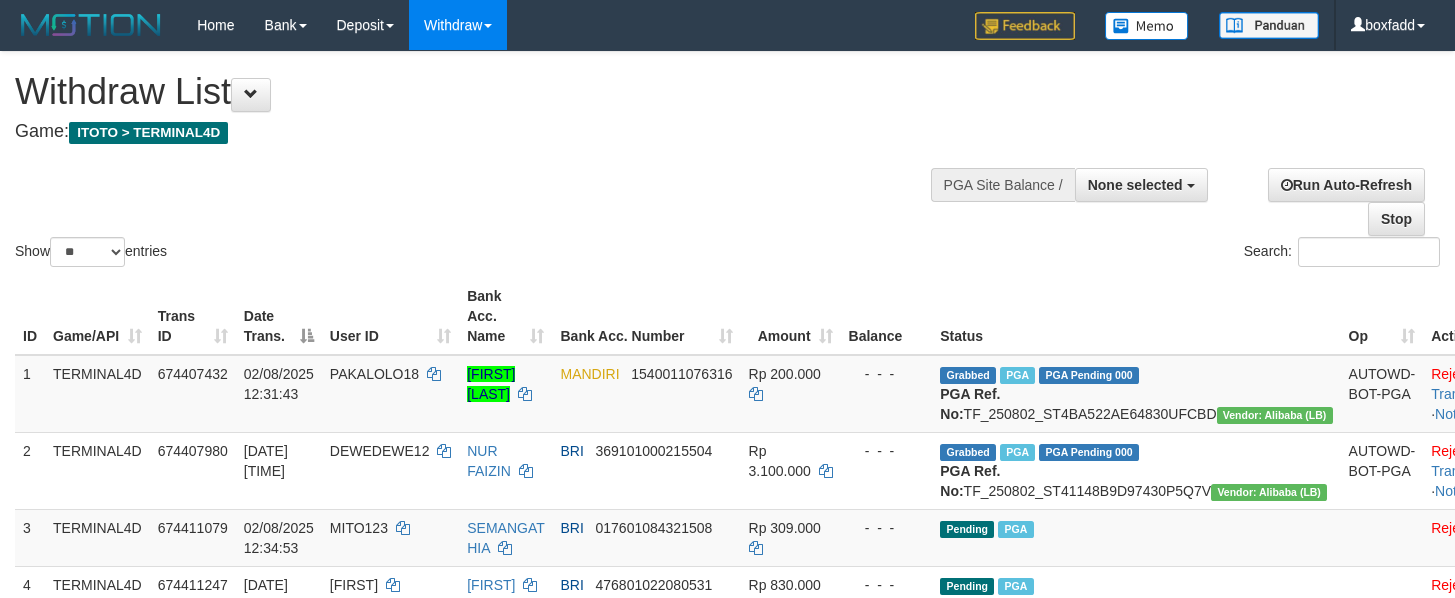 select 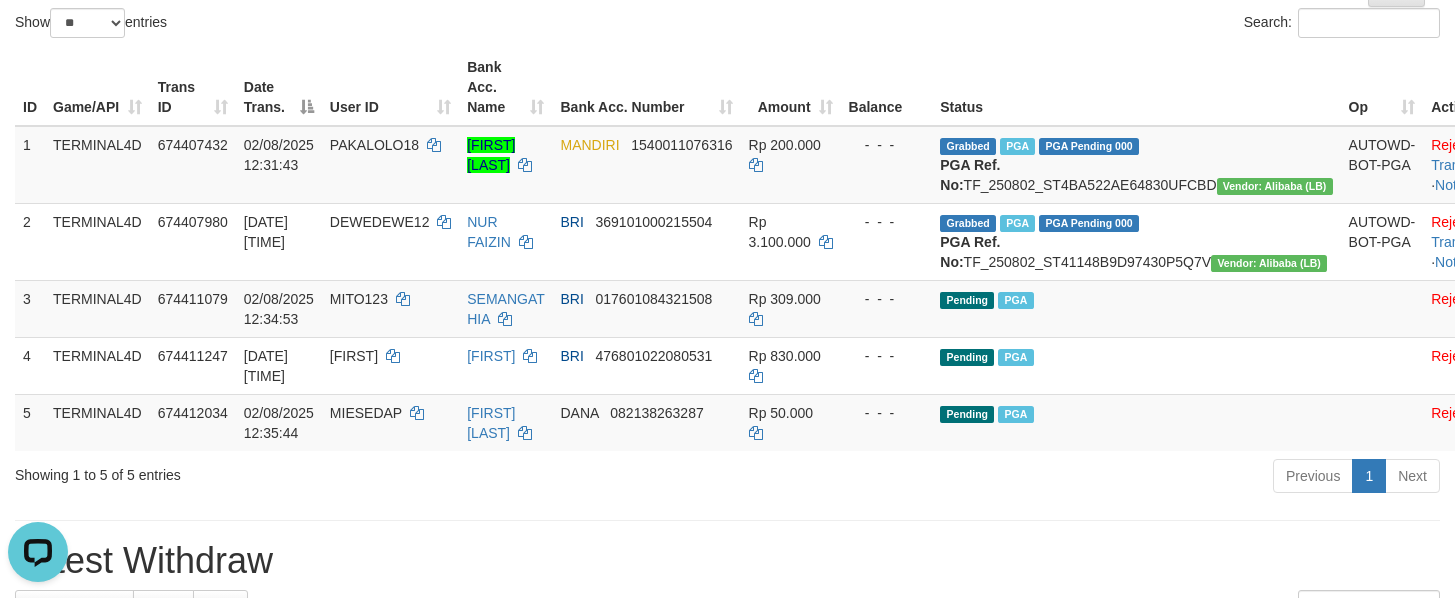 scroll, scrollTop: 0, scrollLeft: 0, axis: both 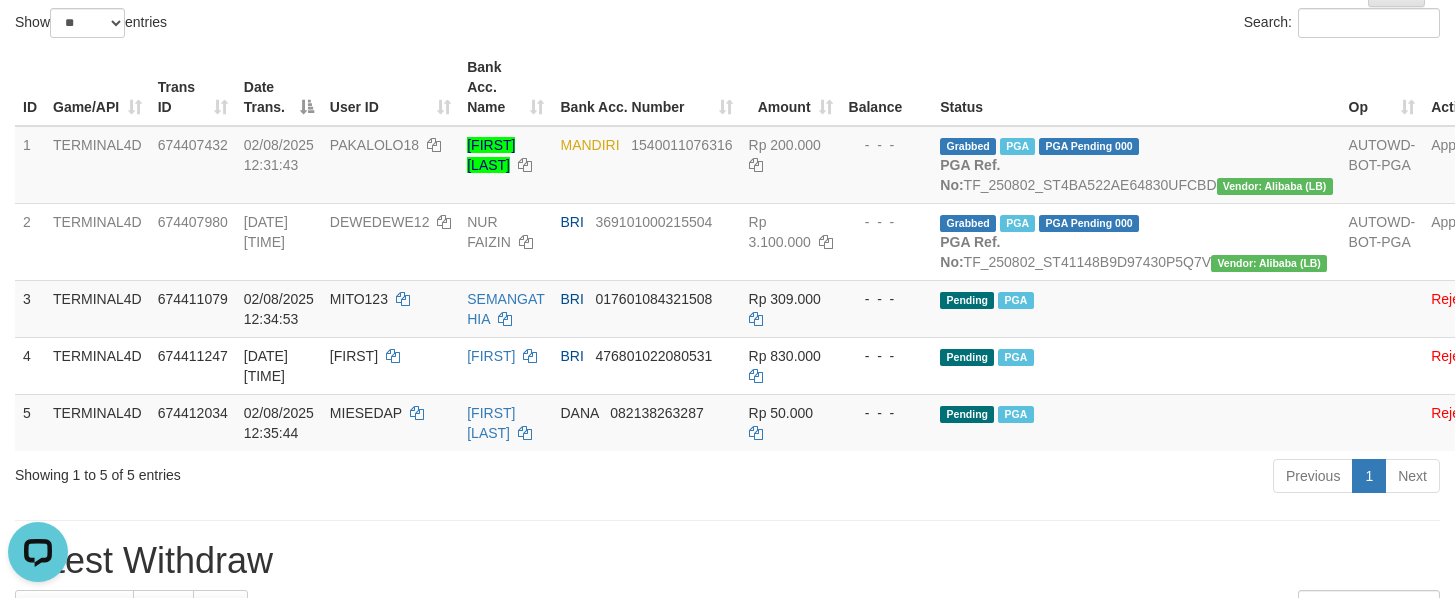 click on "**********" at bounding box center (727, 1035) 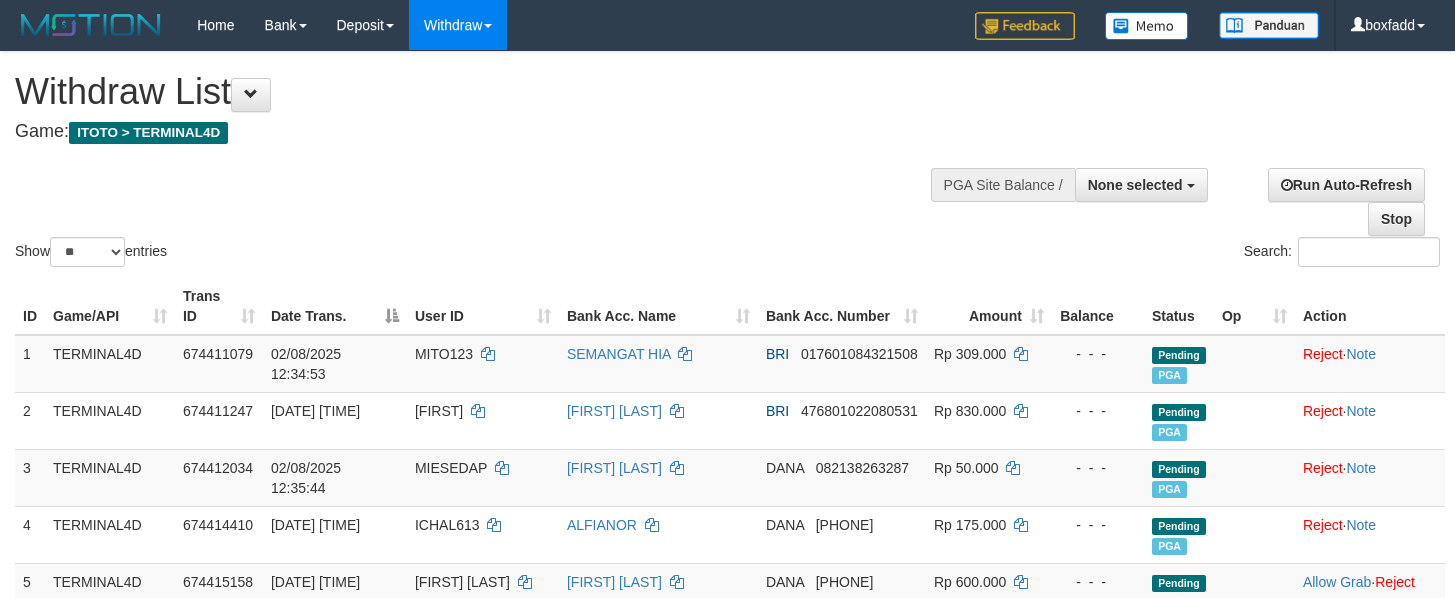 select 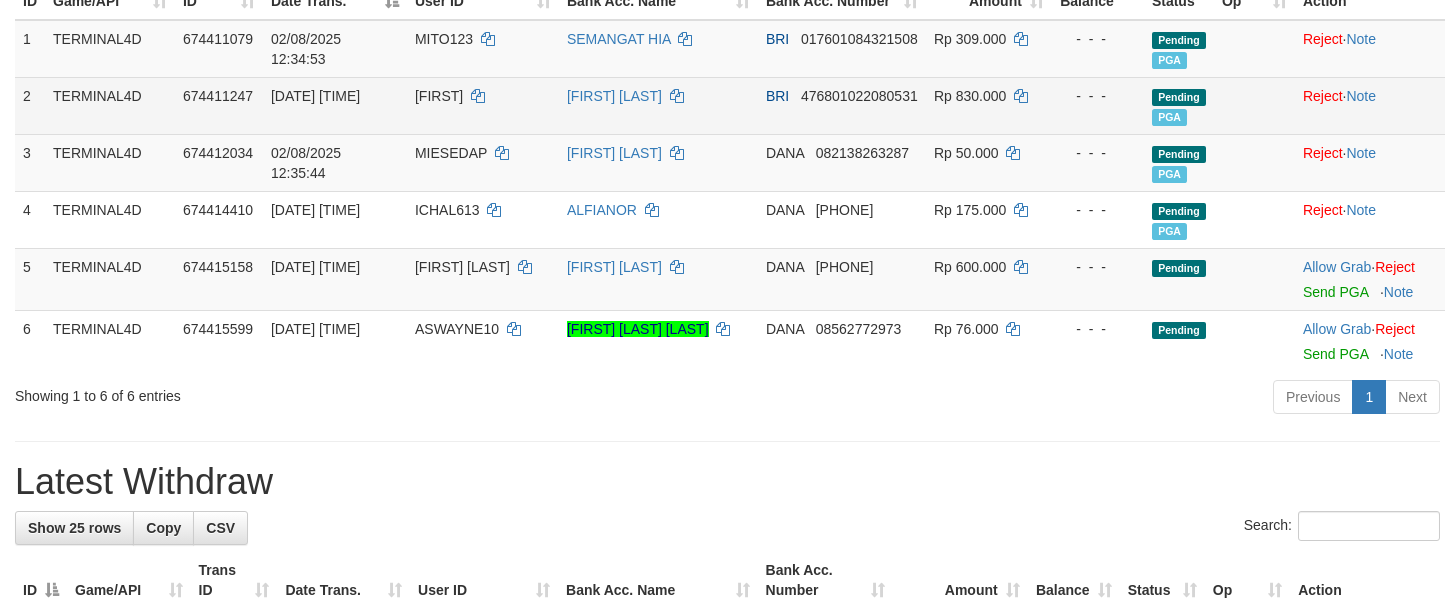 scroll, scrollTop: 165, scrollLeft: 0, axis: vertical 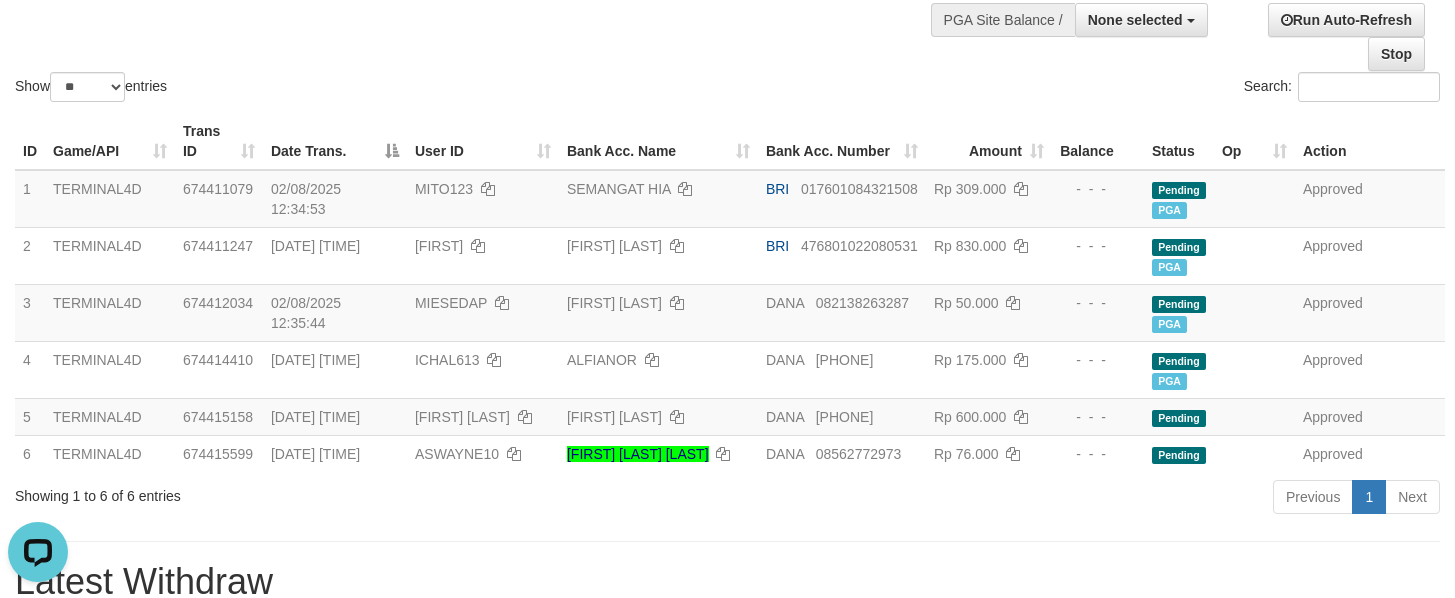click on "Show  ** ** ** ***  entries Search:" at bounding box center (727, -4) 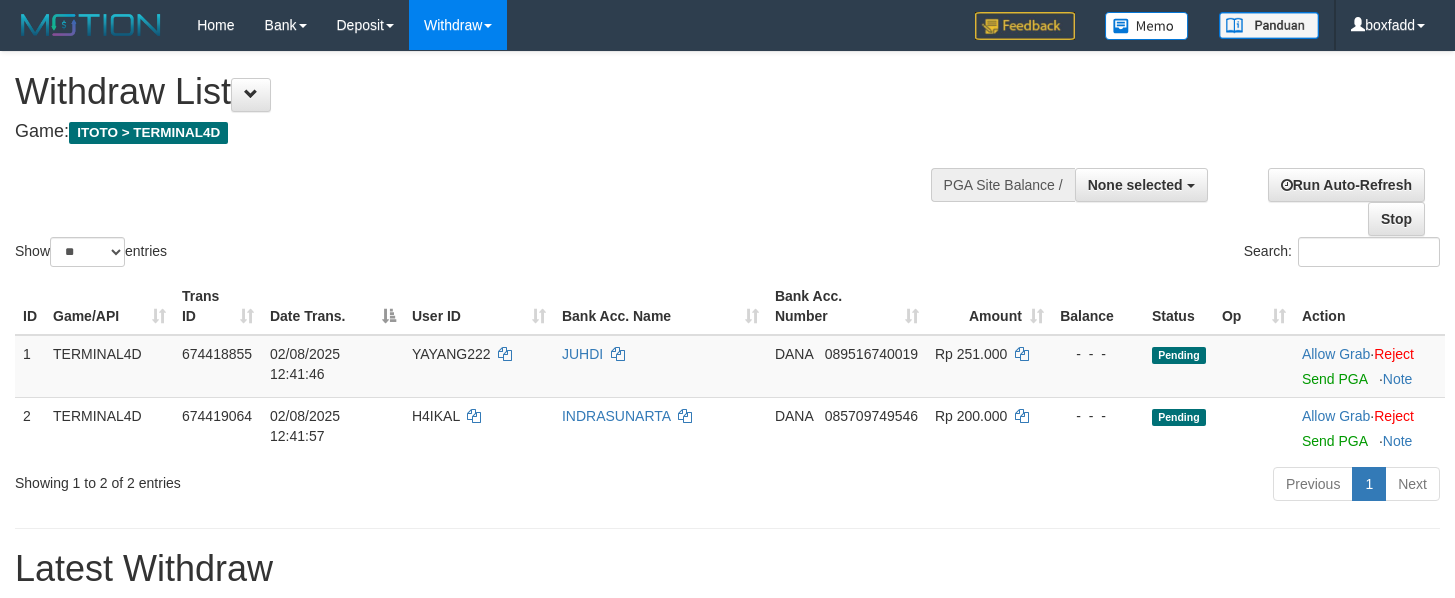 select 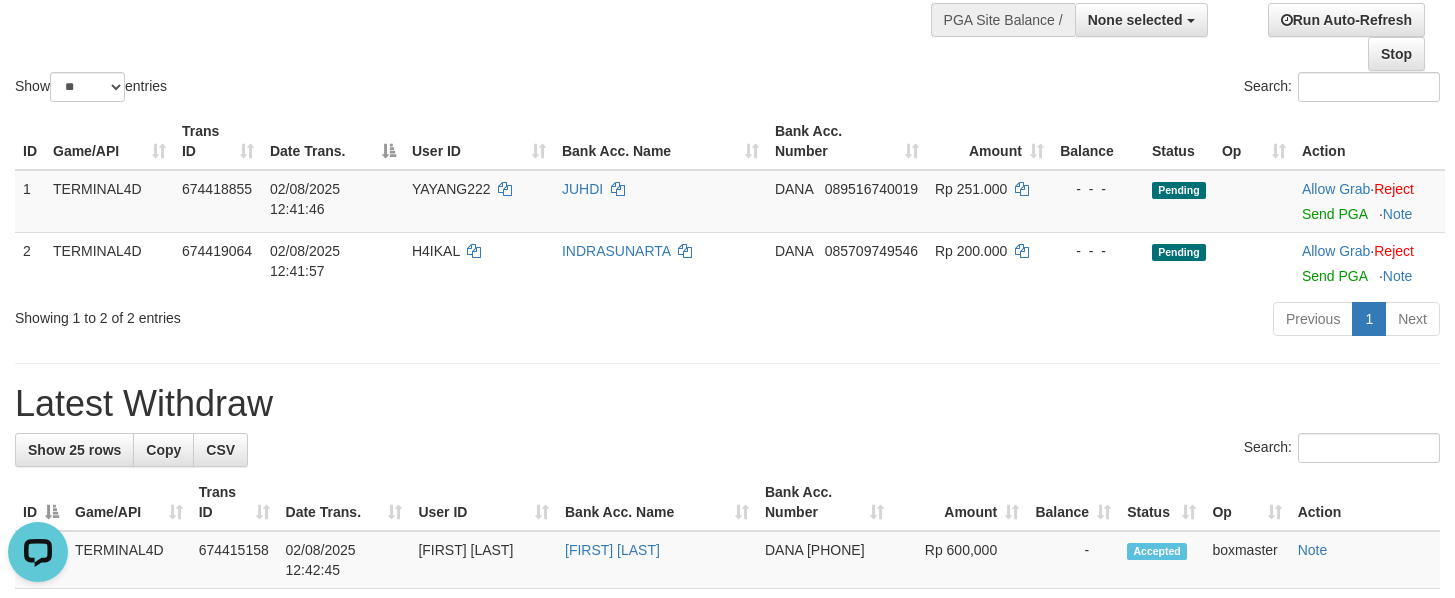 scroll, scrollTop: 0, scrollLeft: 0, axis: both 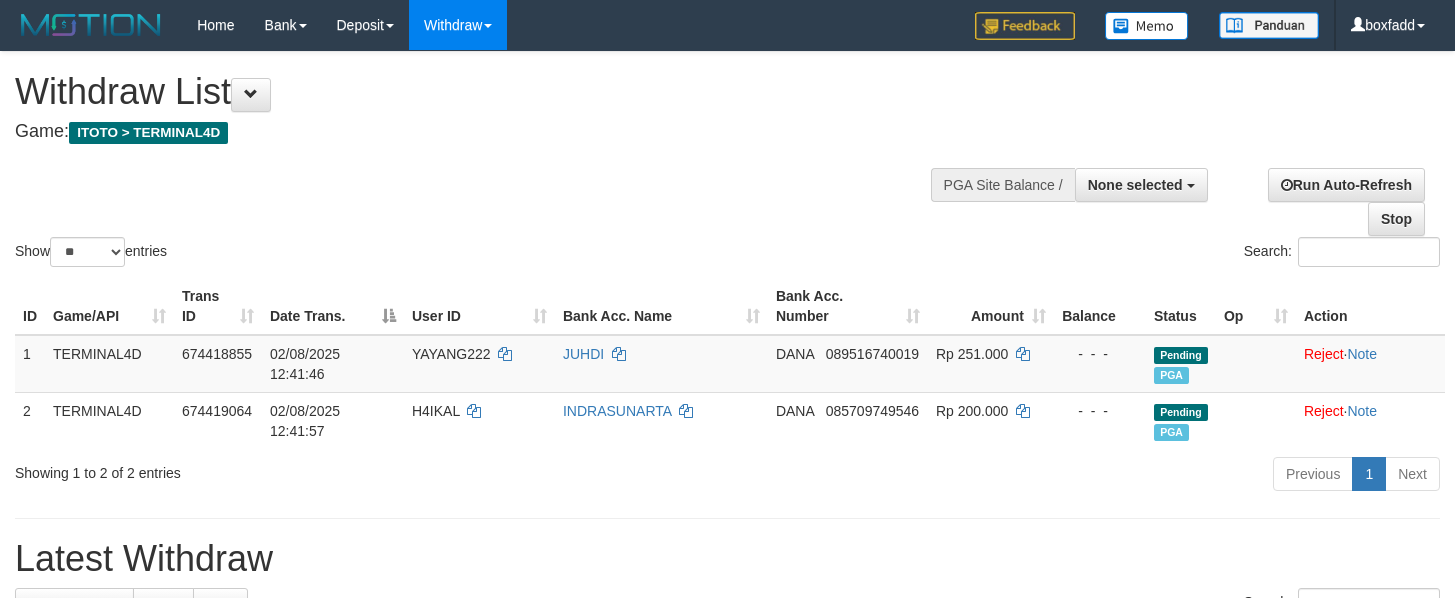 select 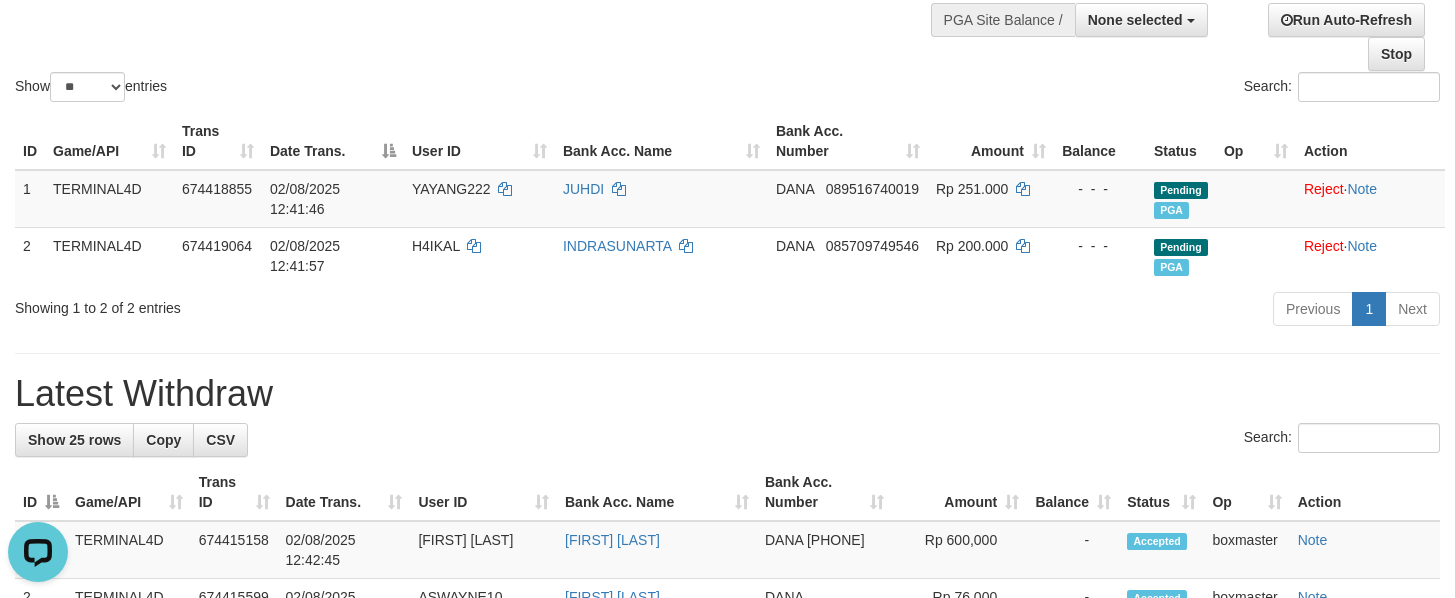 scroll, scrollTop: 0, scrollLeft: 0, axis: both 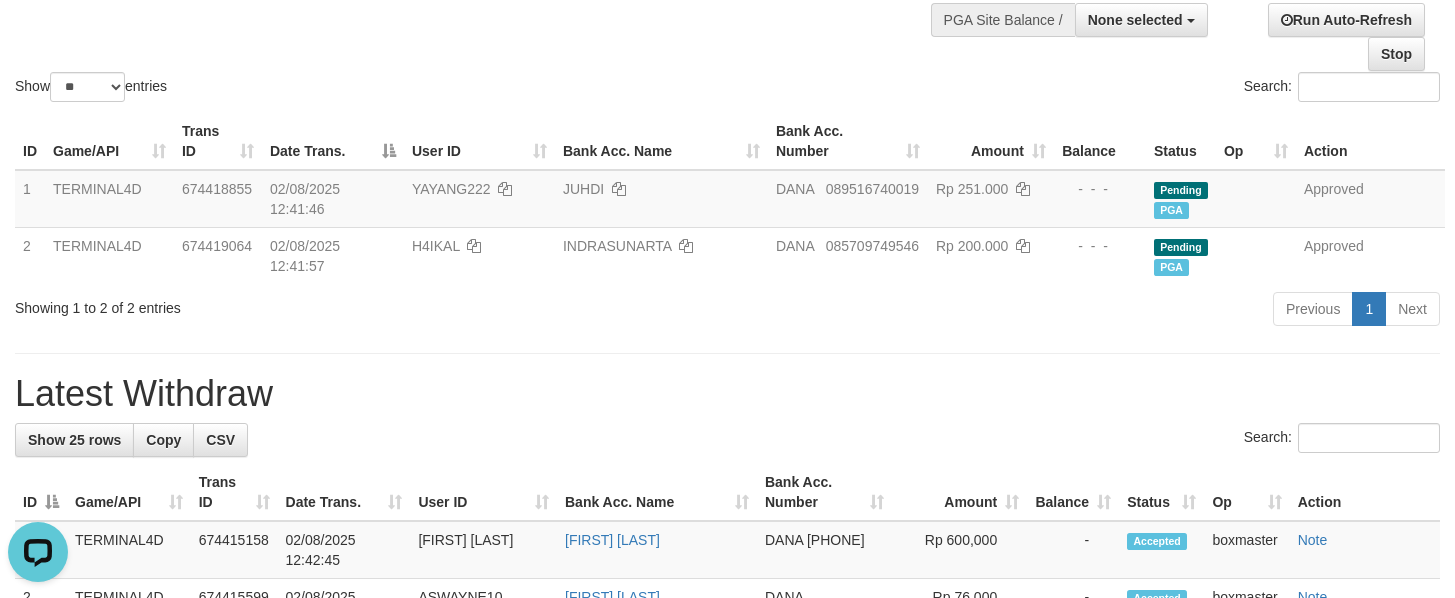 click on "**********" at bounding box center [727, 983] 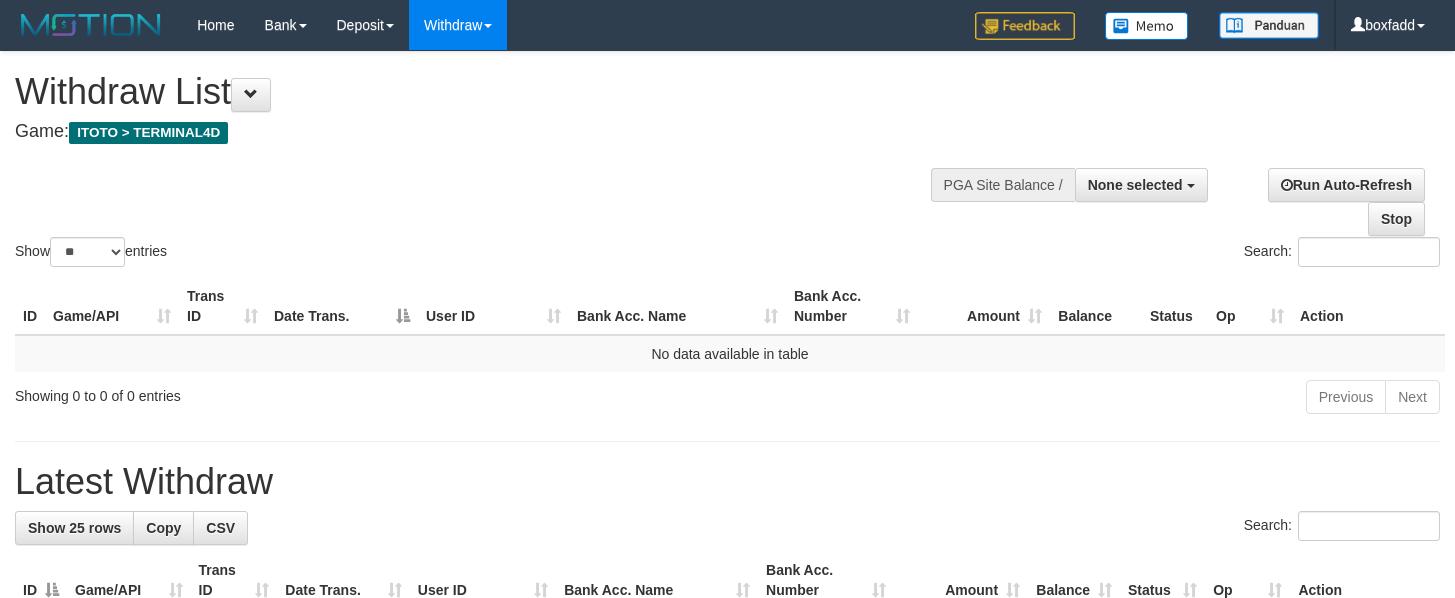 select 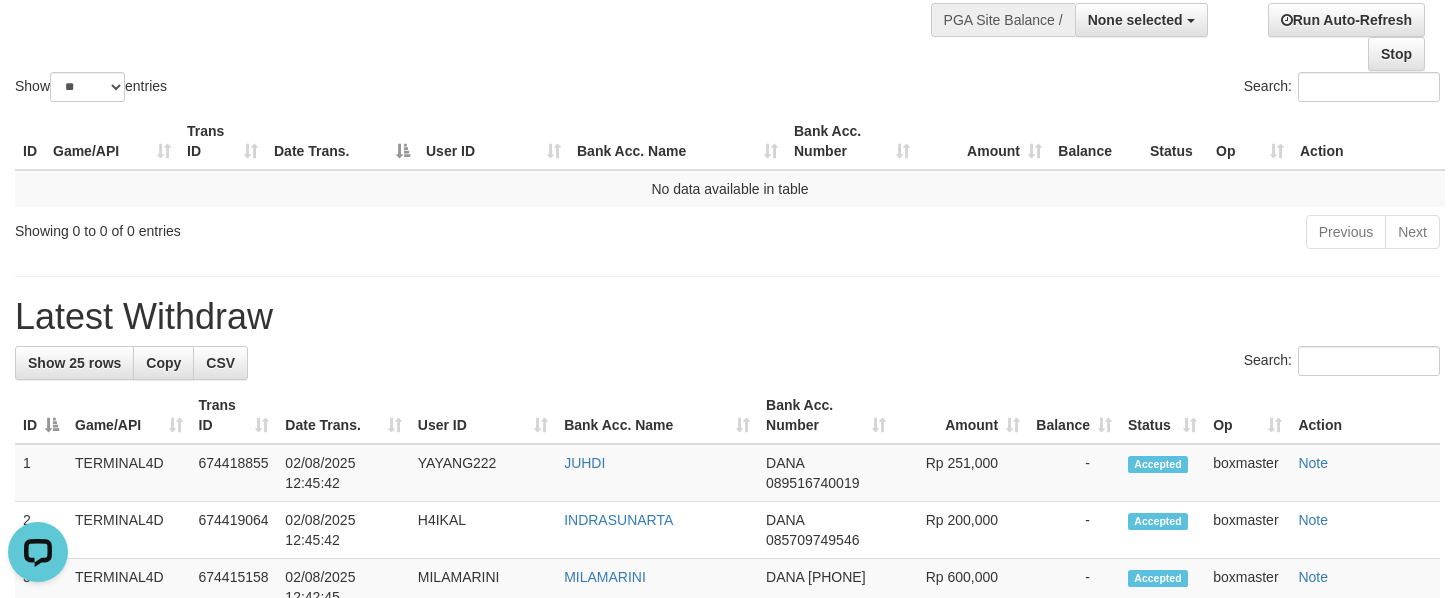 scroll, scrollTop: 0, scrollLeft: 0, axis: both 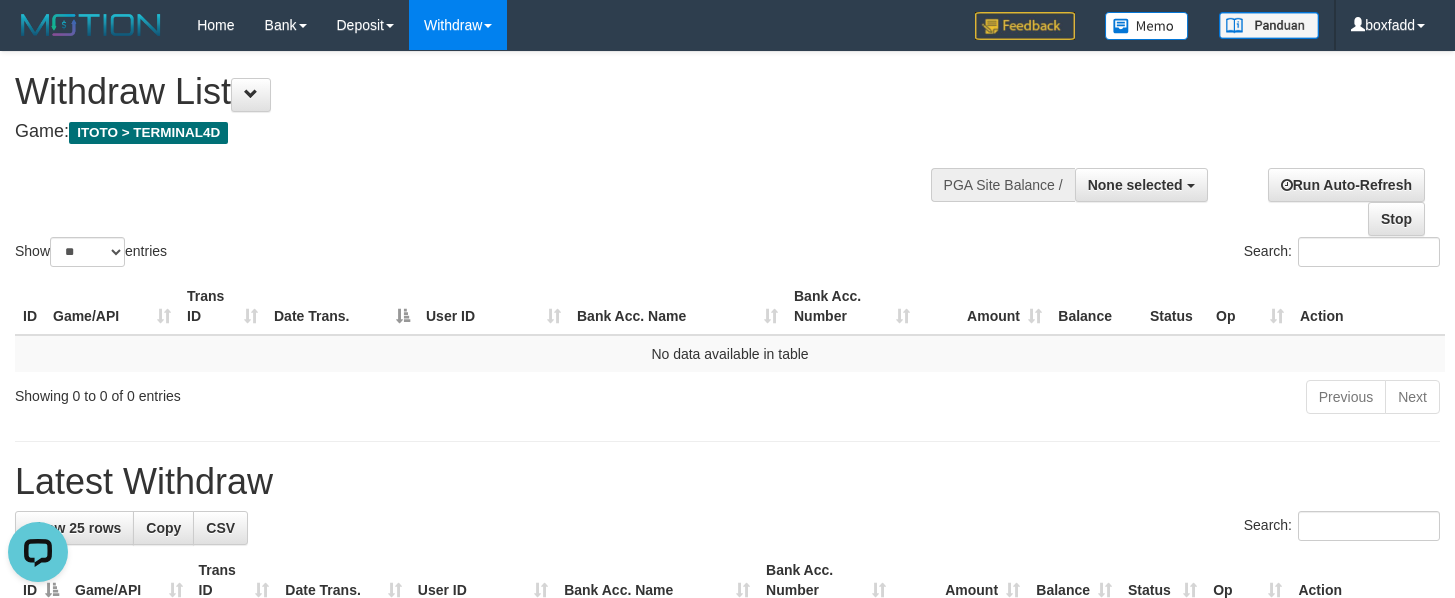 click on "Show  ** ** ** ***  entries Search:" at bounding box center (727, 161) 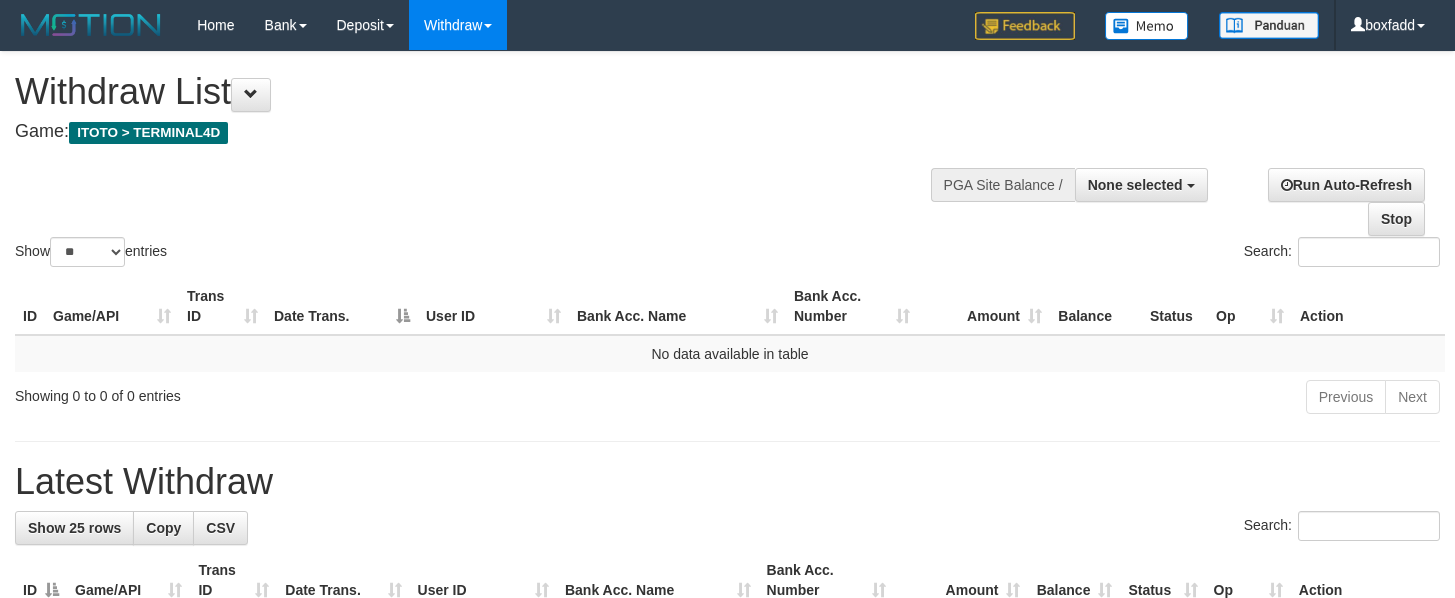 select 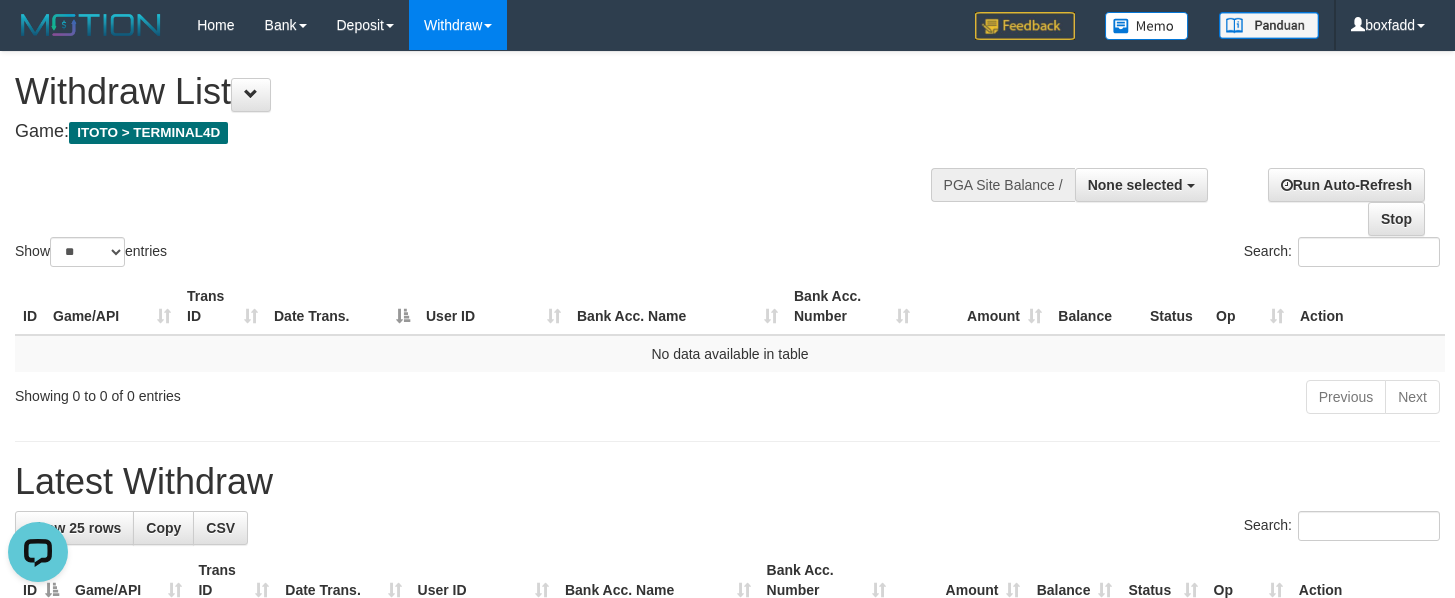 scroll, scrollTop: 0, scrollLeft: 0, axis: both 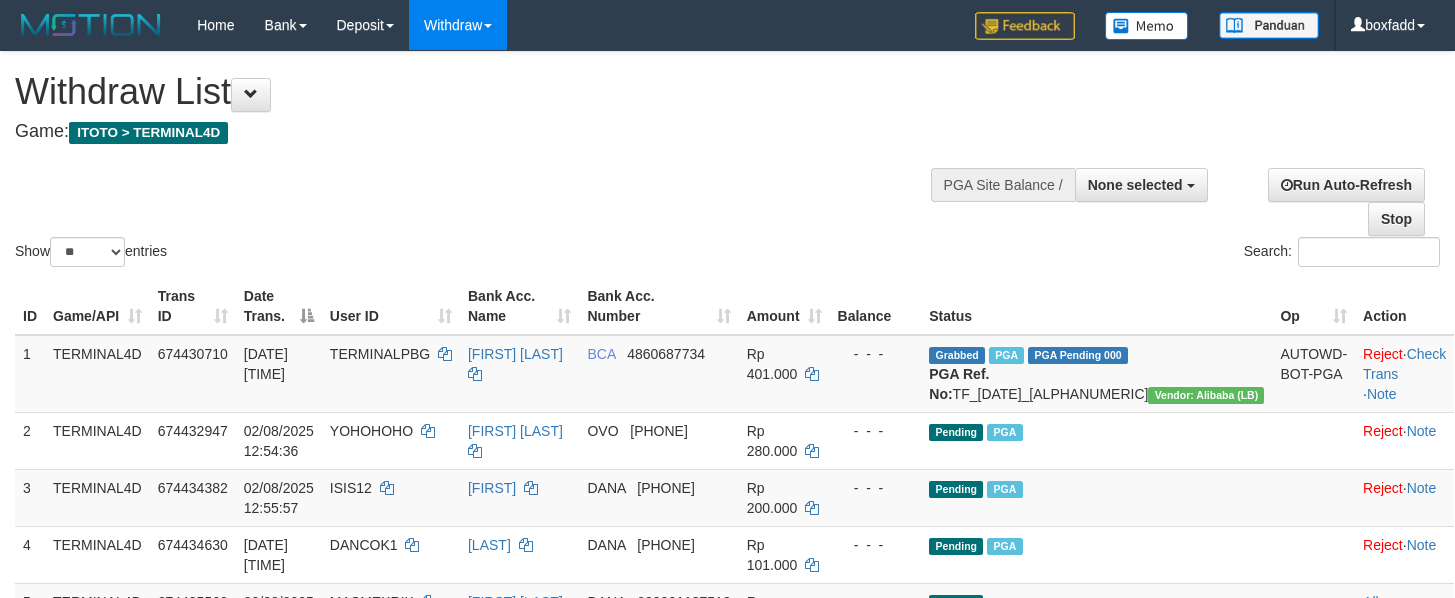 select 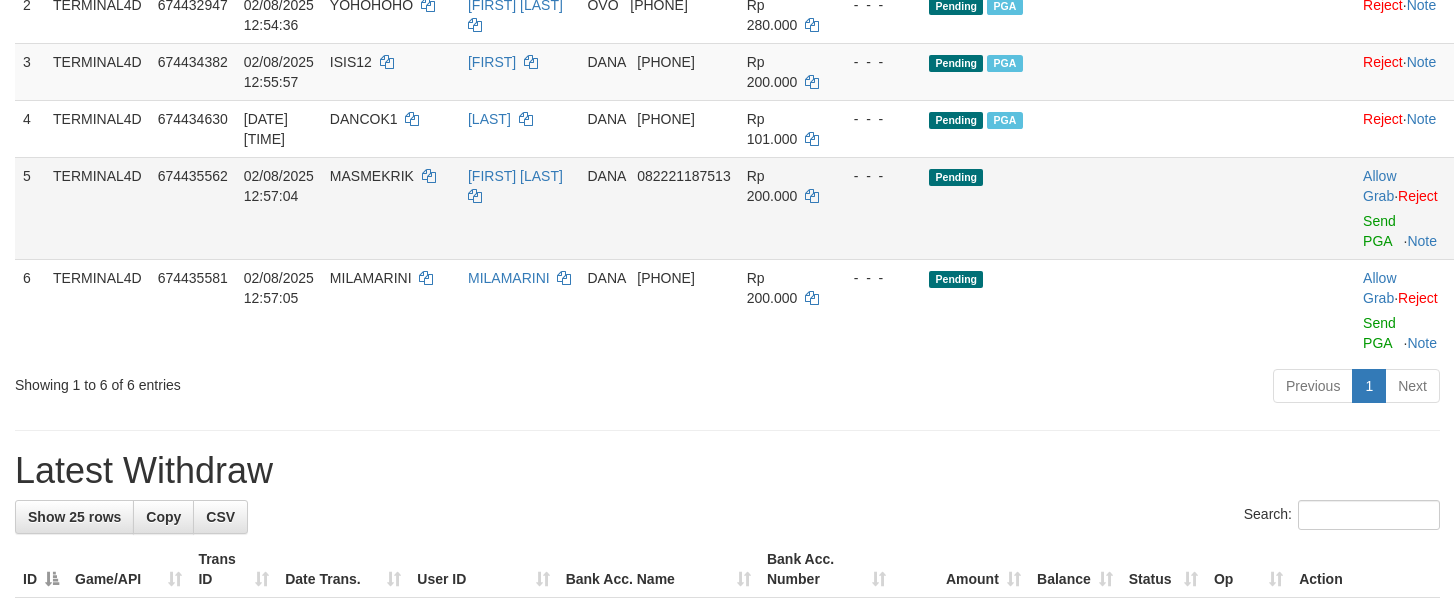 scroll, scrollTop: 450, scrollLeft: 0, axis: vertical 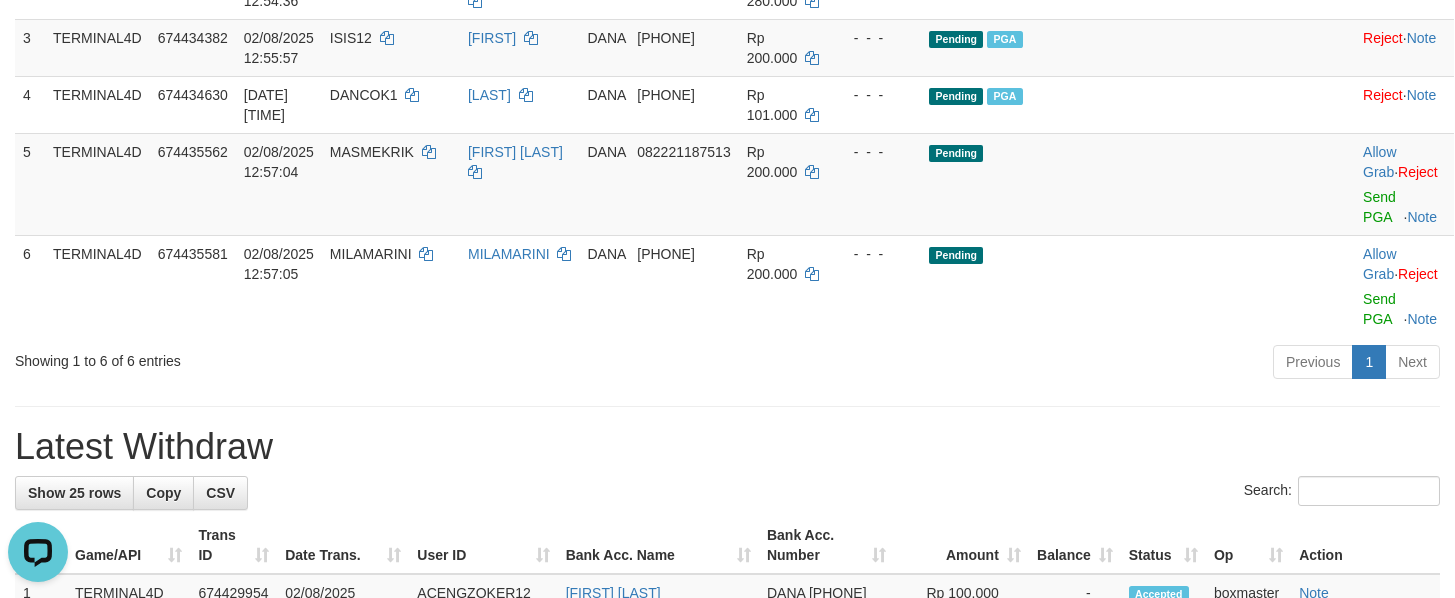 click on "Previous 1 Next" at bounding box center (1030, 364) 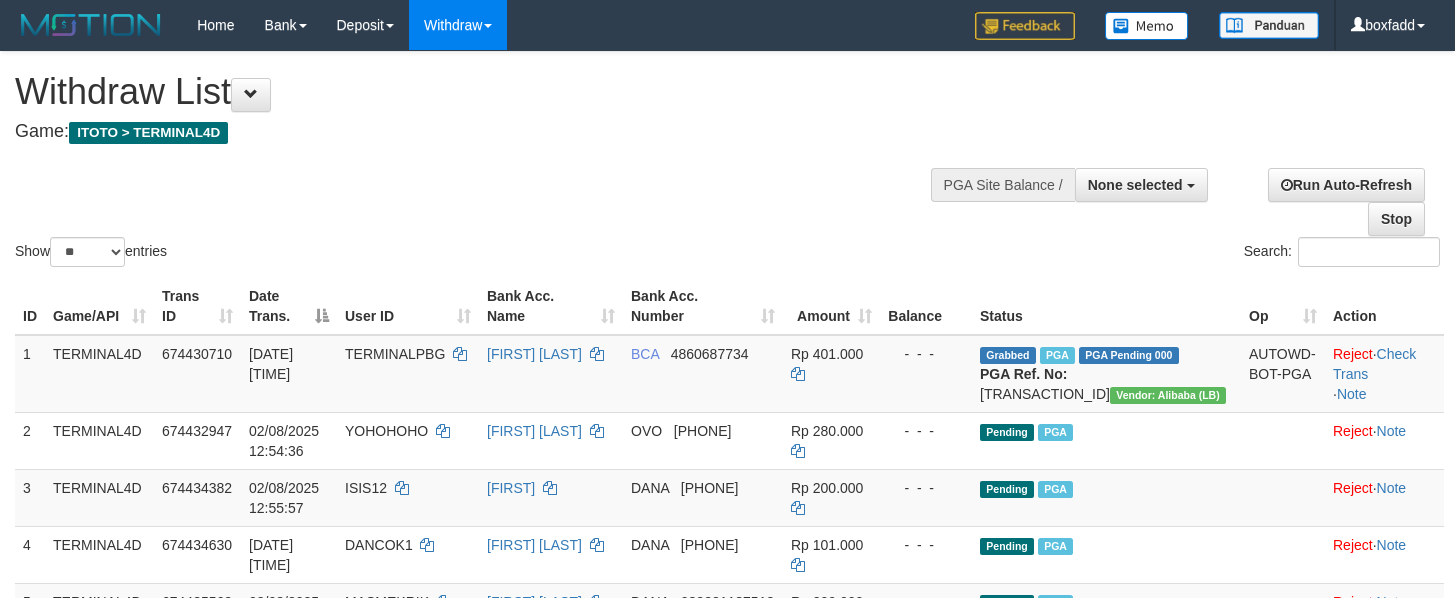 select 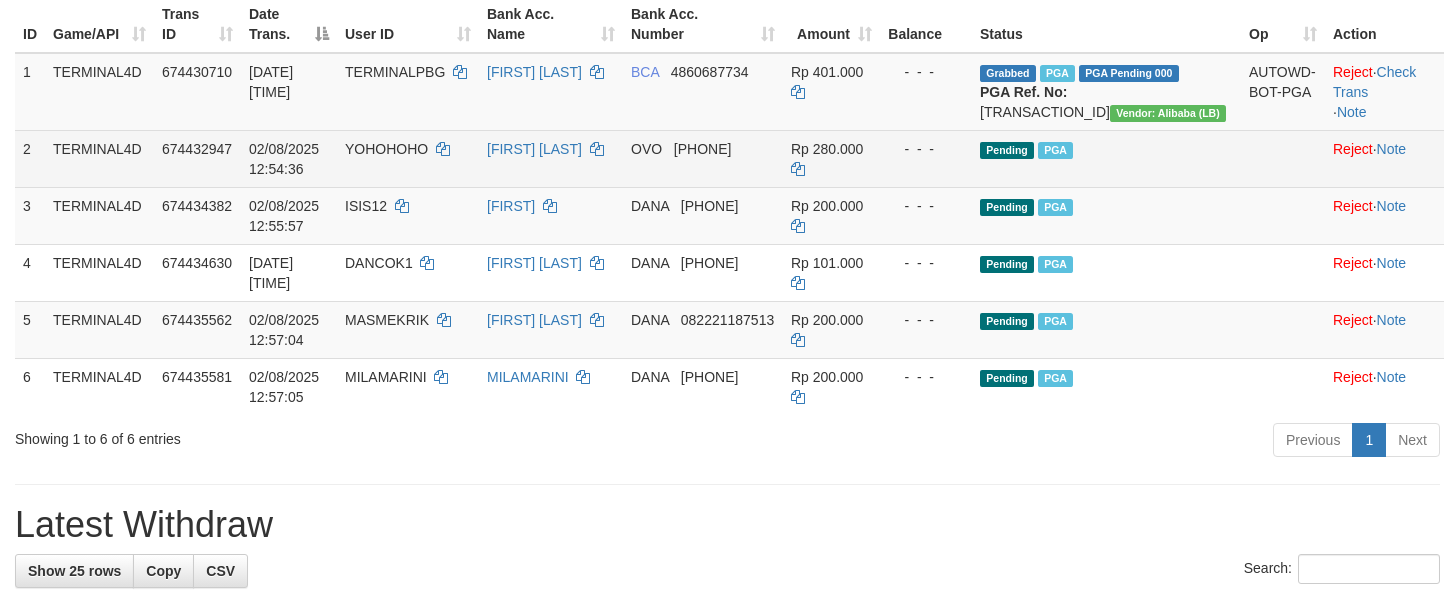 scroll, scrollTop: 150, scrollLeft: 0, axis: vertical 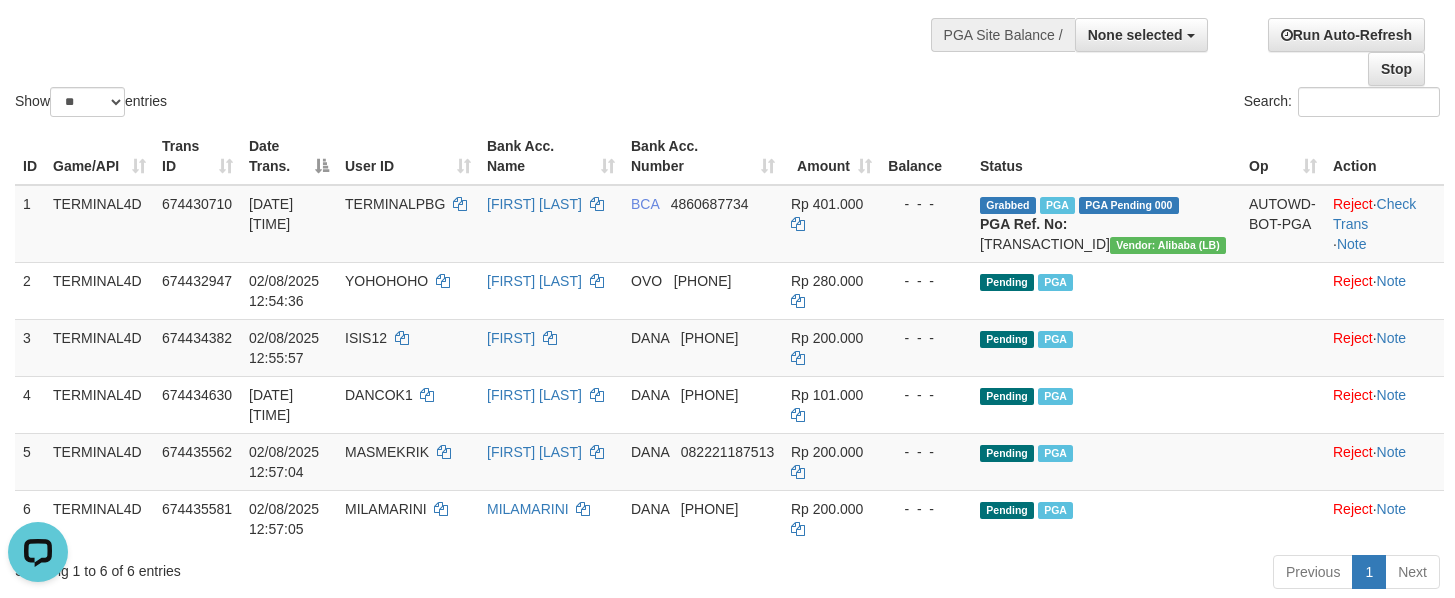 click on "Search:" at bounding box center [1092, 104] 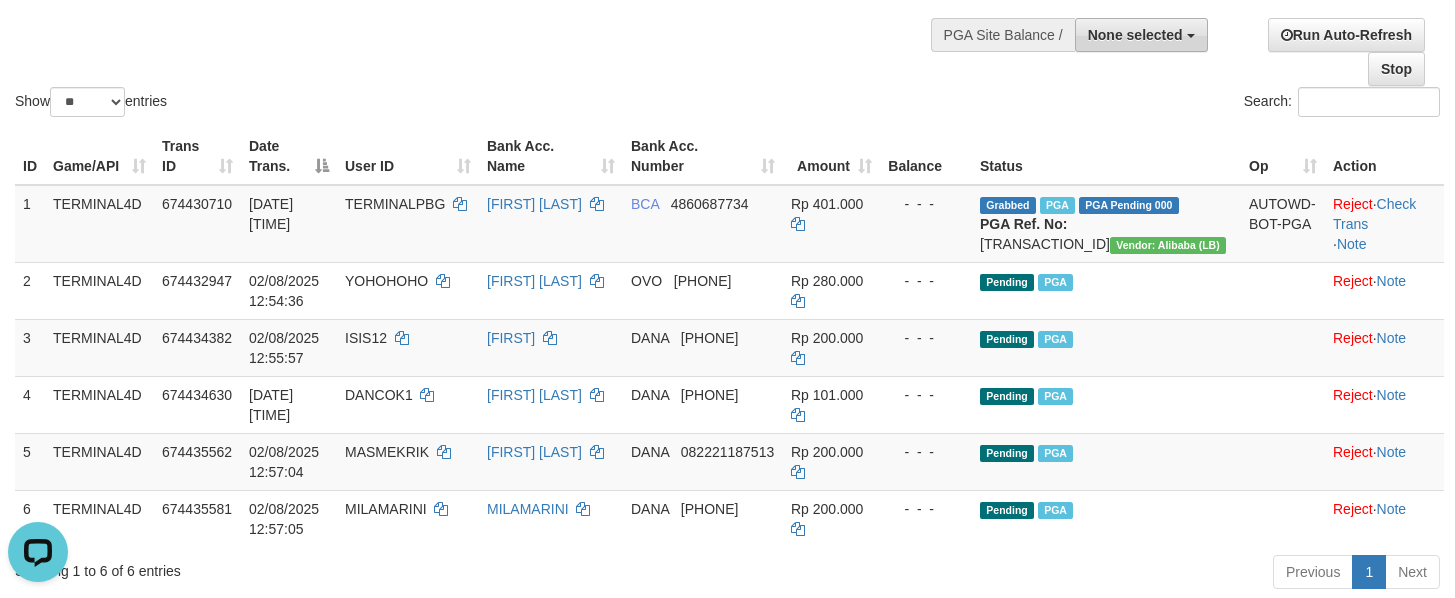 click on "None selected" at bounding box center (1135, 35) 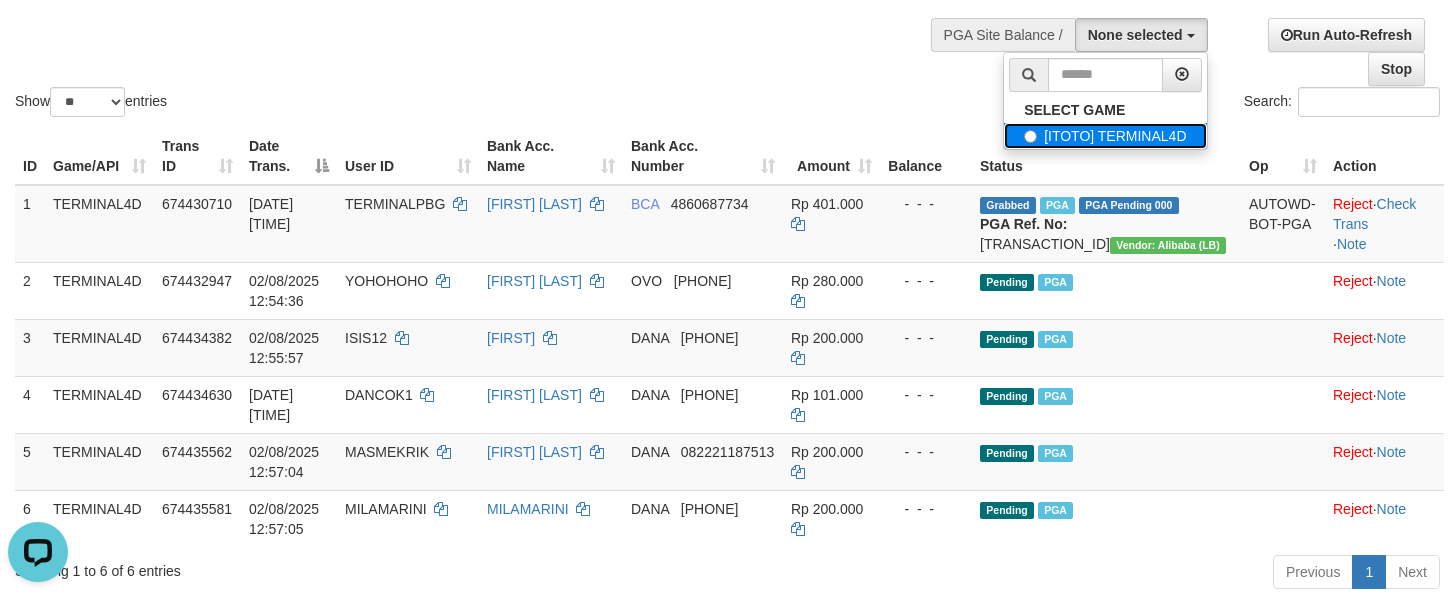 click on "[ITOTO] TERMINAL4D" at bounding box center (1105, 136) 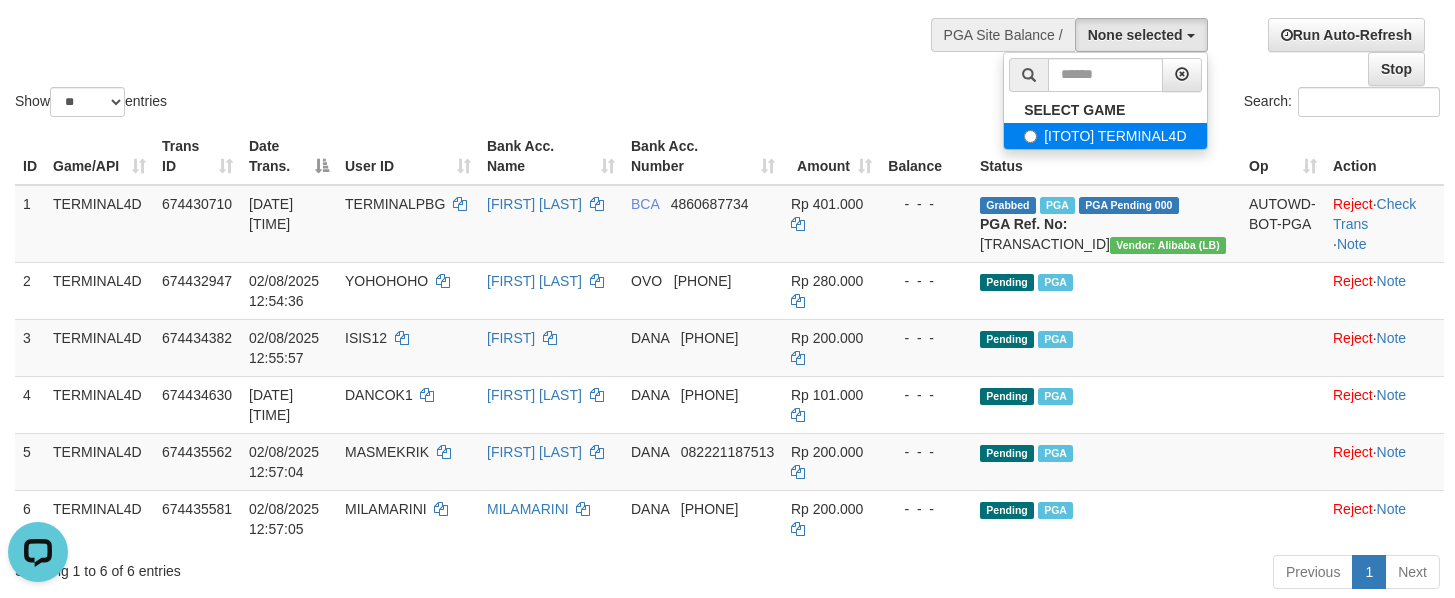 select on "****" 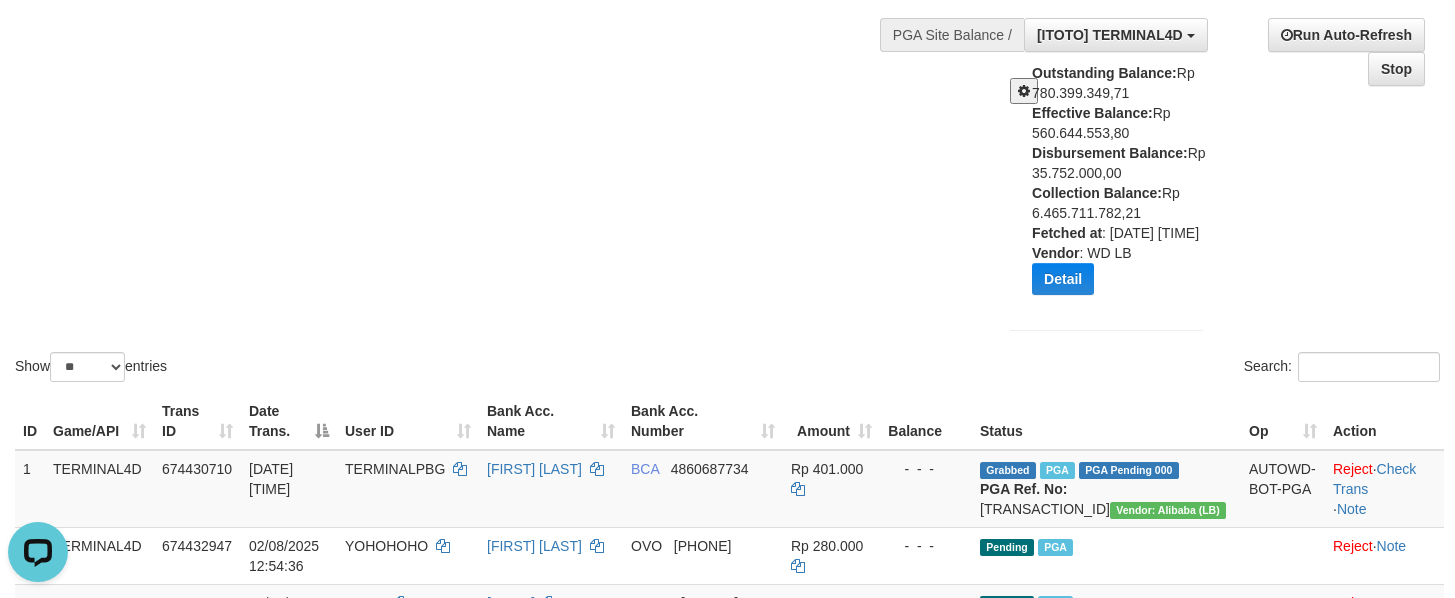 click on "Show  ** ** ** ***  entries Search:" at bounding box center [727, 144] 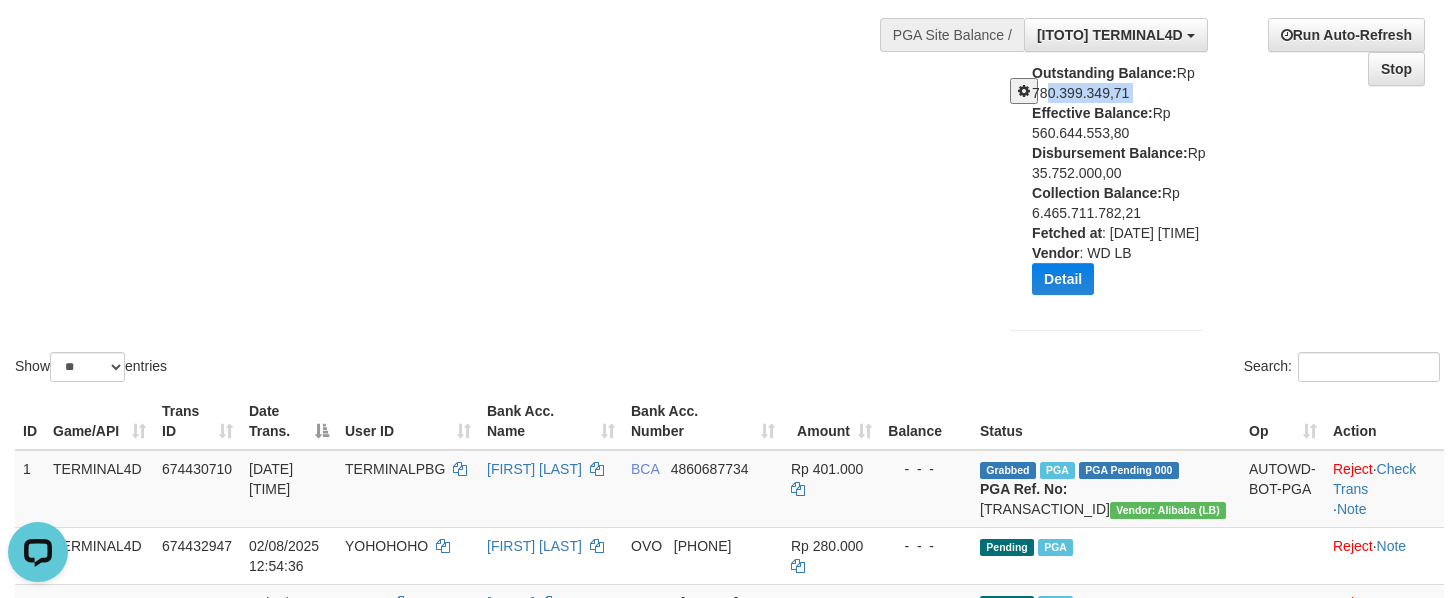 click on "Outstanding Balance:  Rp 780.399.349,71
Effective Balance:  Rp 560.644.553,80
Disbursement Balance:  Rp 35.752.000,00
Collection Balance:  Rp 6.465.711.782,21
Fetched at : 2025-08-02 13:04:42
Vendor : WD LB
Detail
Vendor Name
Outstanding Balance
Effective Balance
Disbursment Balance
Collection Balance
Grape
Rp 399.785.851,40
Rp 5.939.031,87
Rp -209.000,00
Rp 978.443.320,85
Alibaba
Rp 375.029.877,49
Rp 536.231.629,23
Rp 36.324.000,00
Rp 4.243.453.625,58
IBX3 Itemgame Lemavo" at bounding box center [1124, 186] 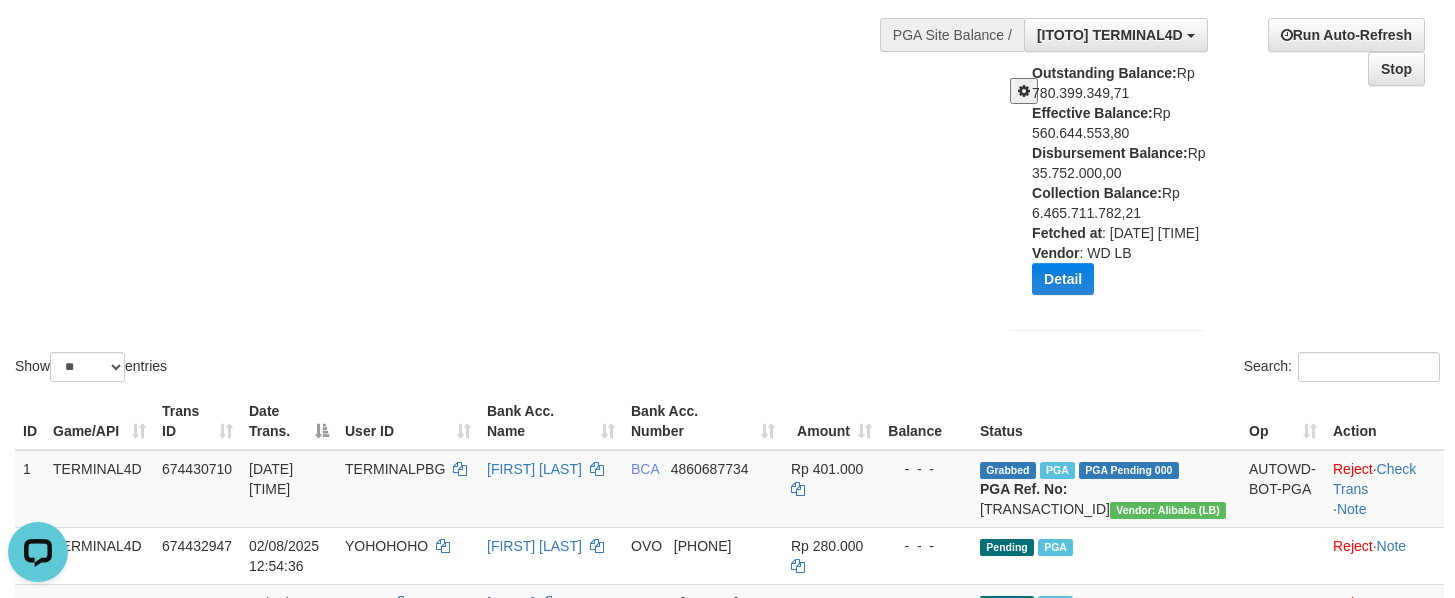 click at bounding box center [1024, 91] 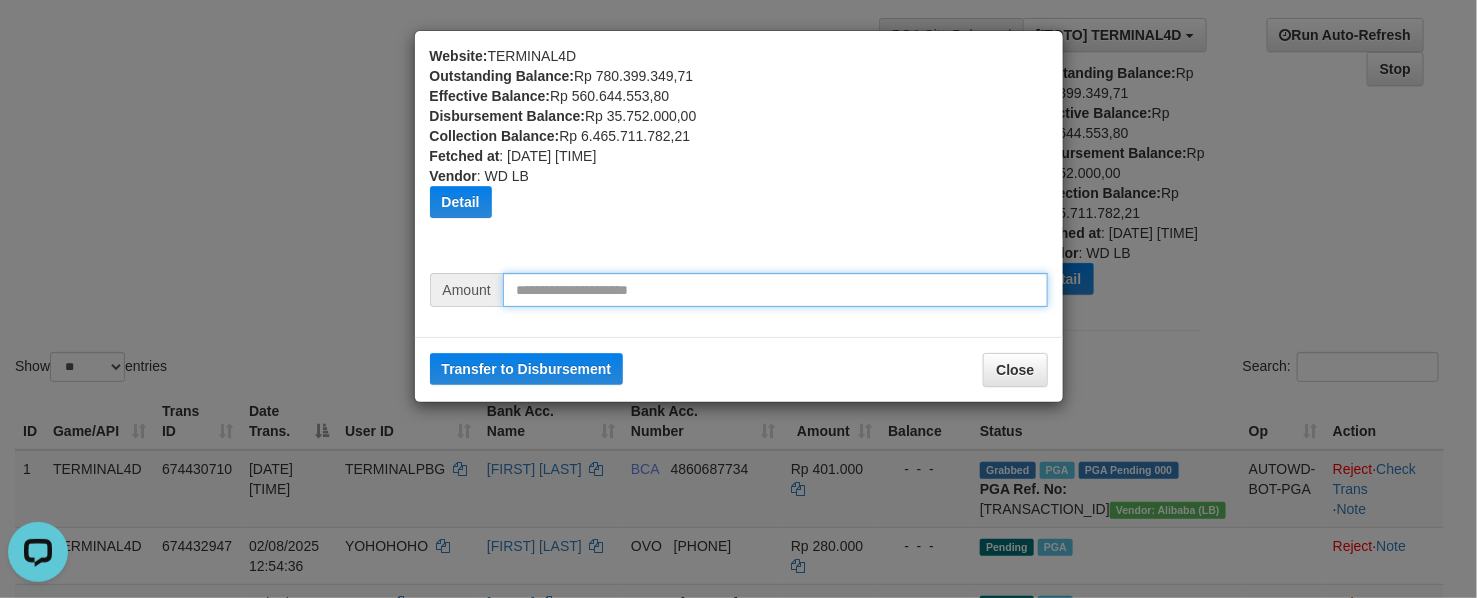 click at bounding box center [775, 290] 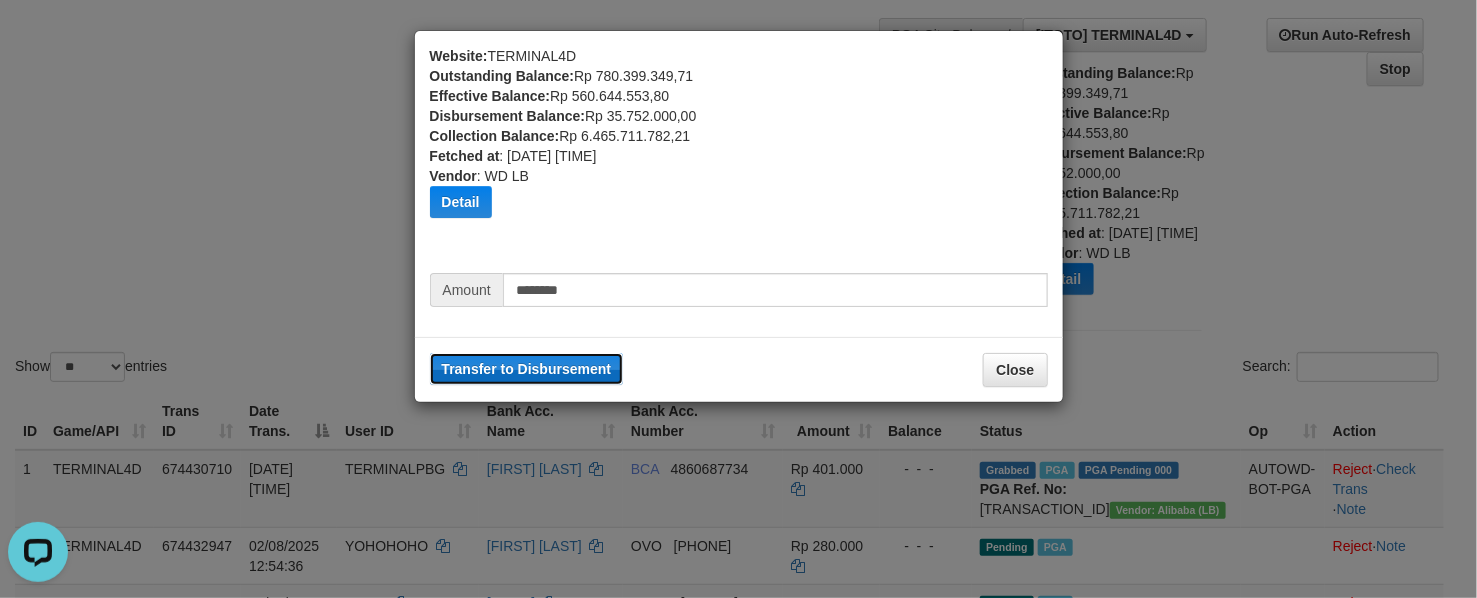 click on "Transfer to Disbursement" at bounding box center (527, 369) 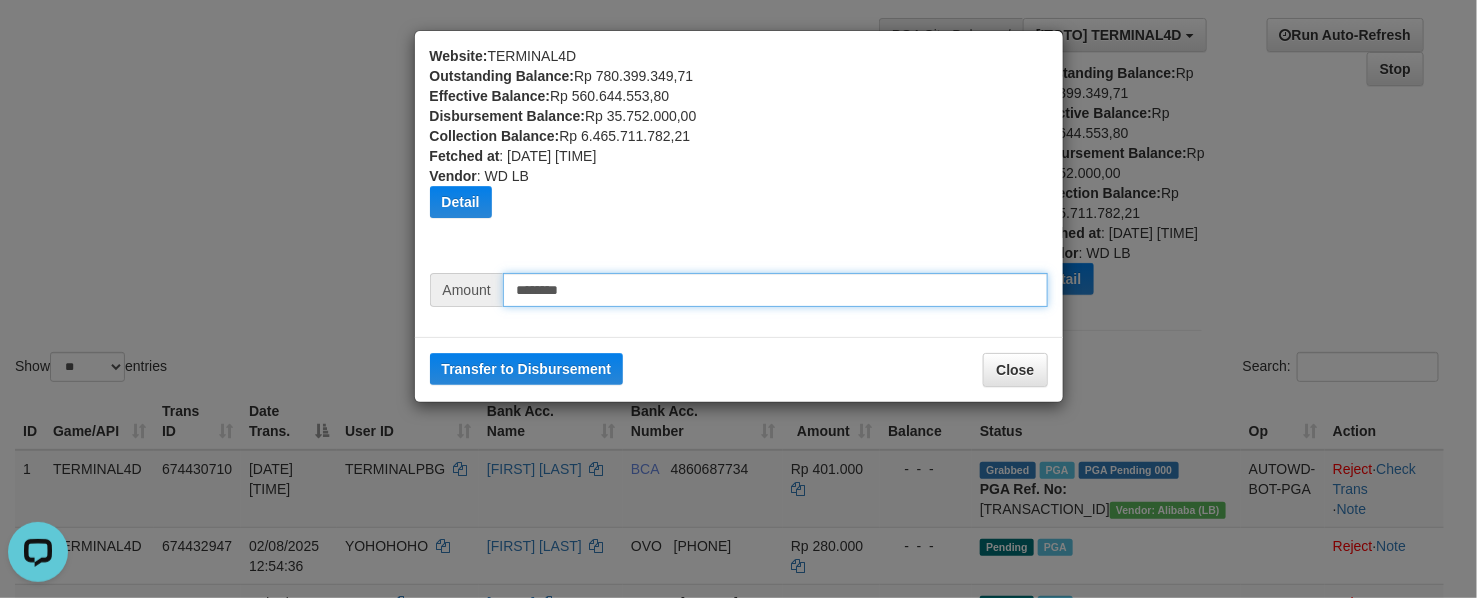 click on "********" at bounding box center (775, 290) 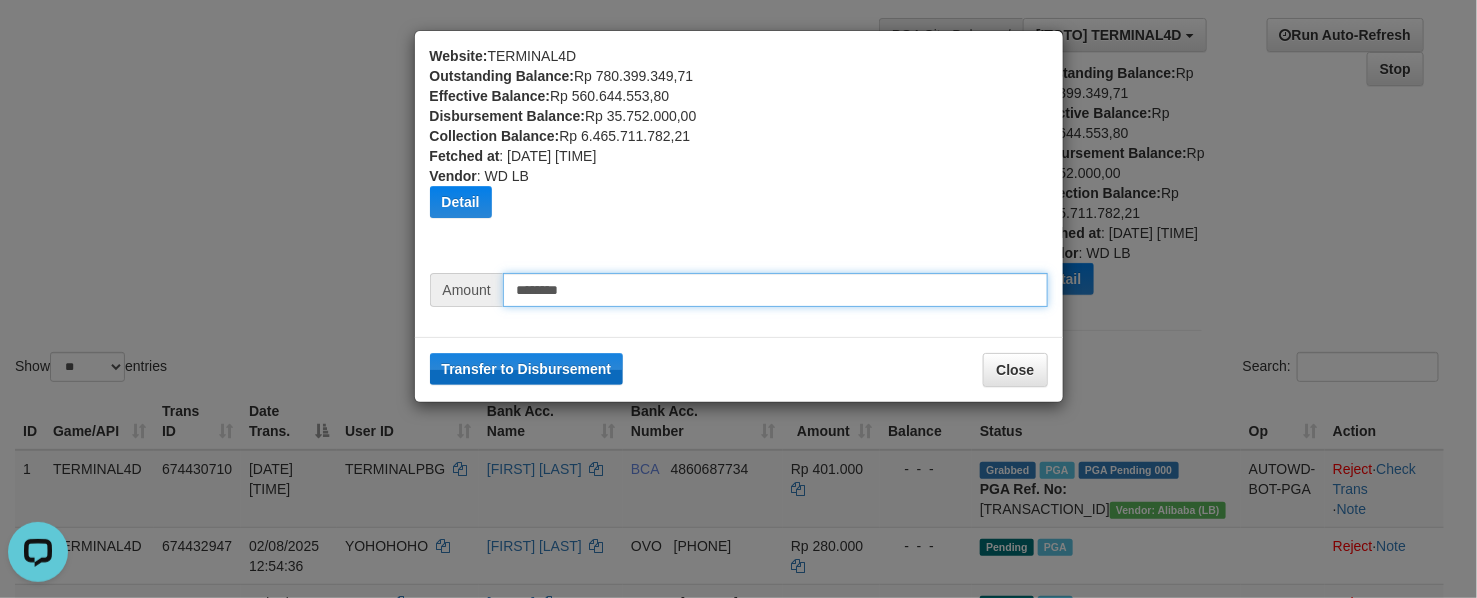 type on "********" 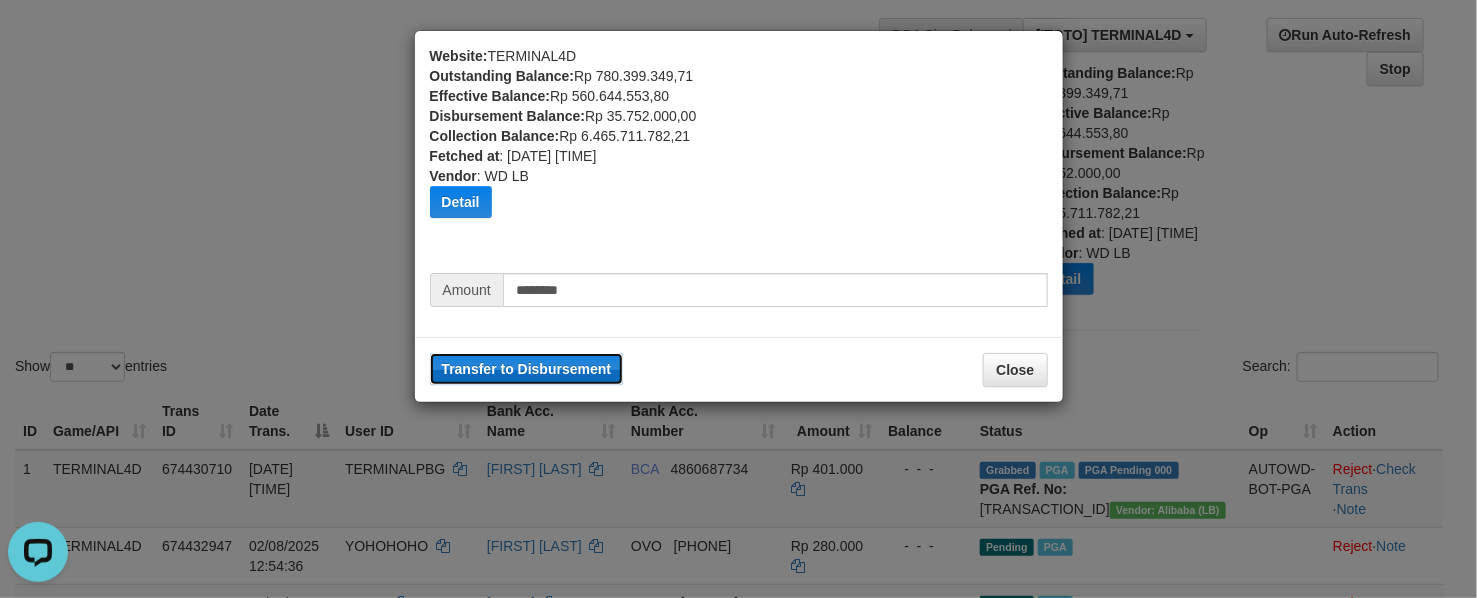 click on "Transfer to Disbursement" at bounding box center (527, 369) 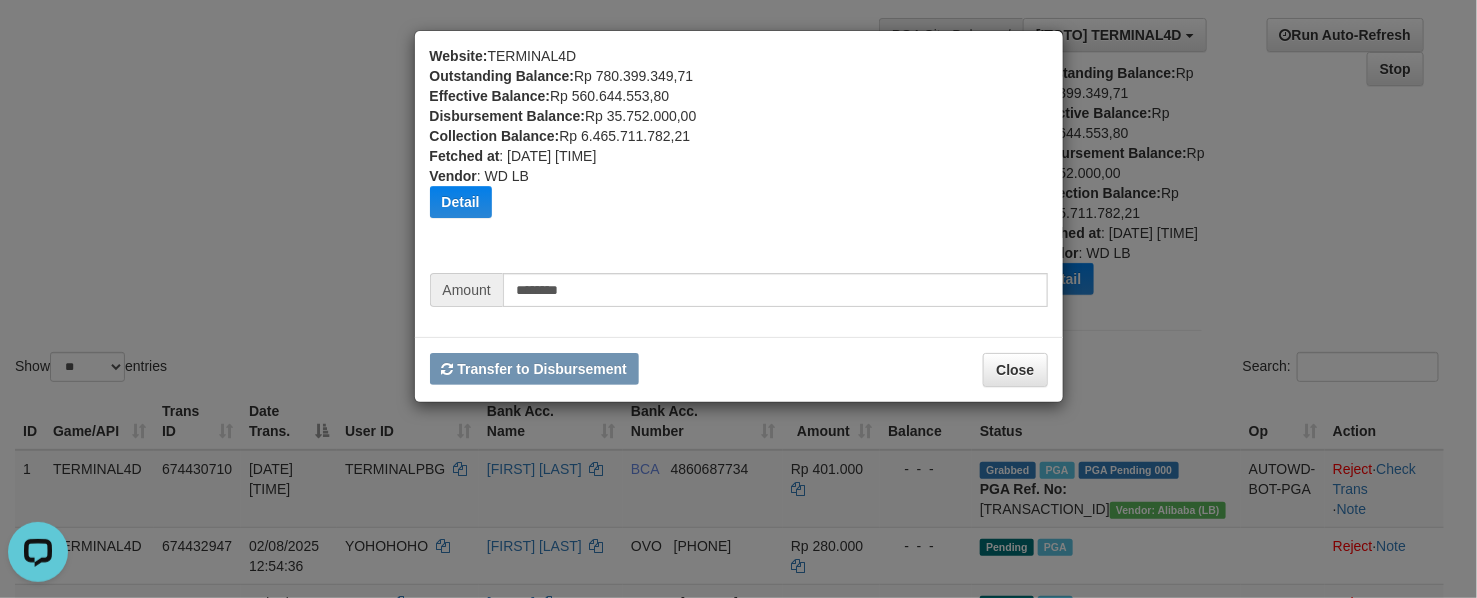 type 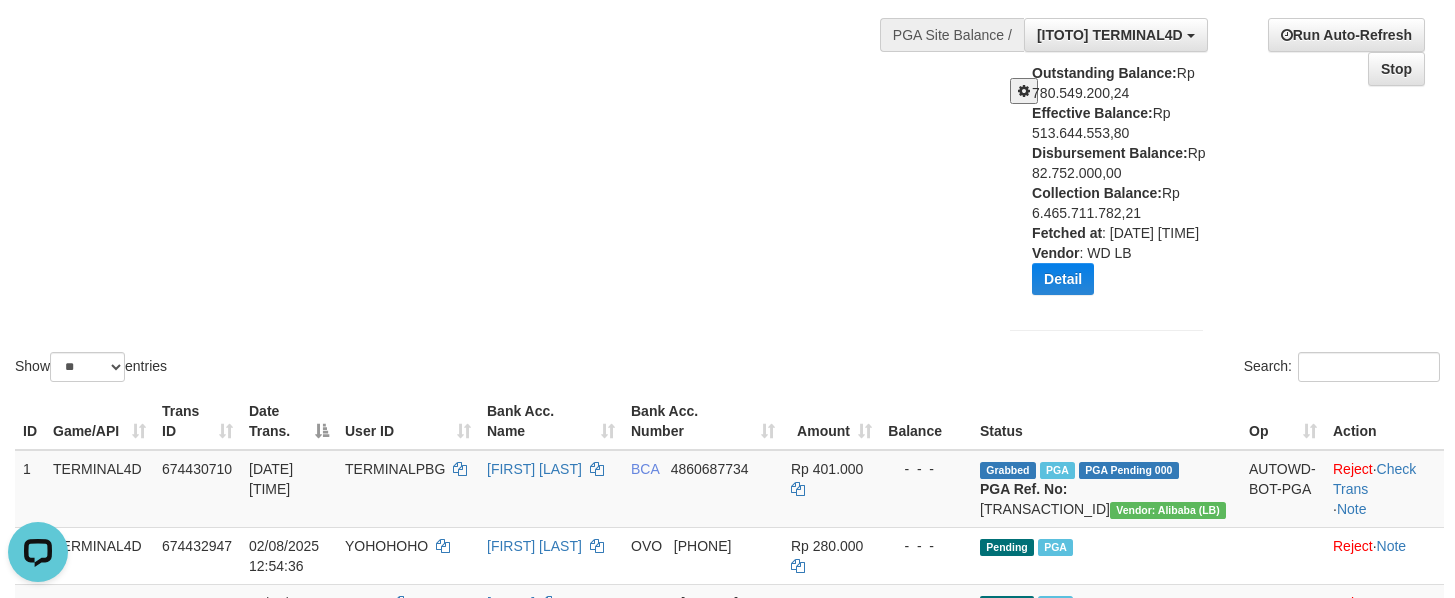 click on "Show  ** ** ** ***  entries Search:" at bounding box center [727, 144] 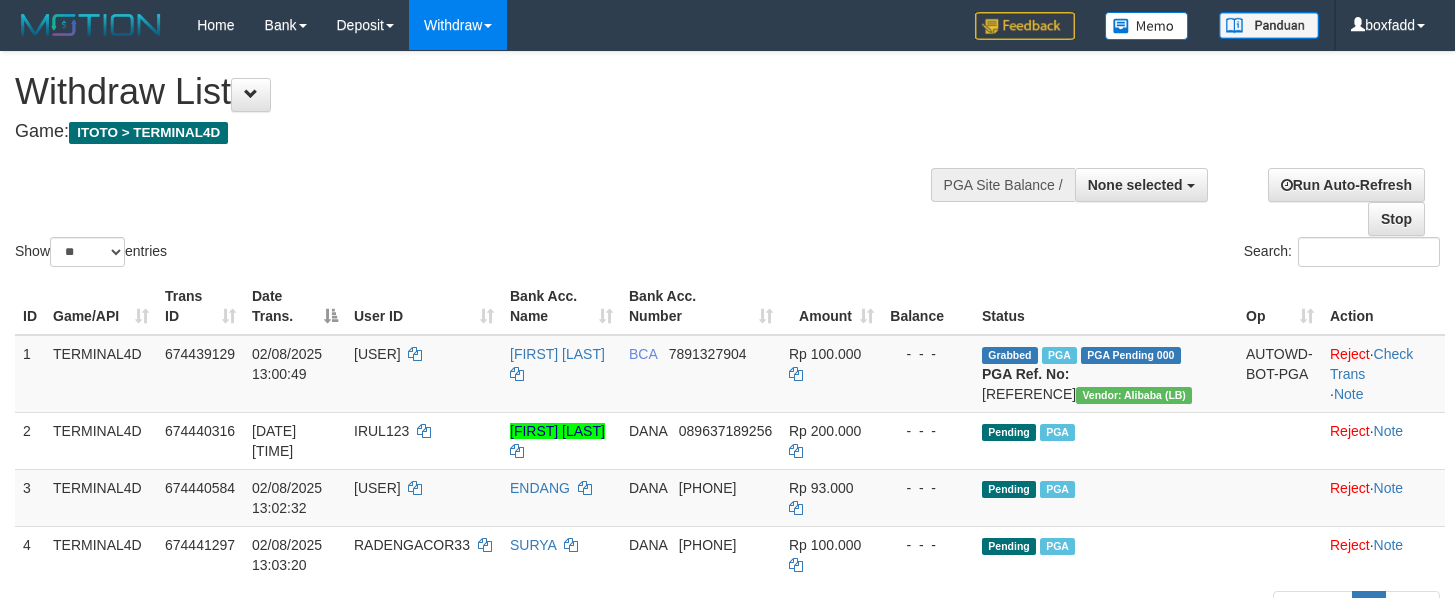 select 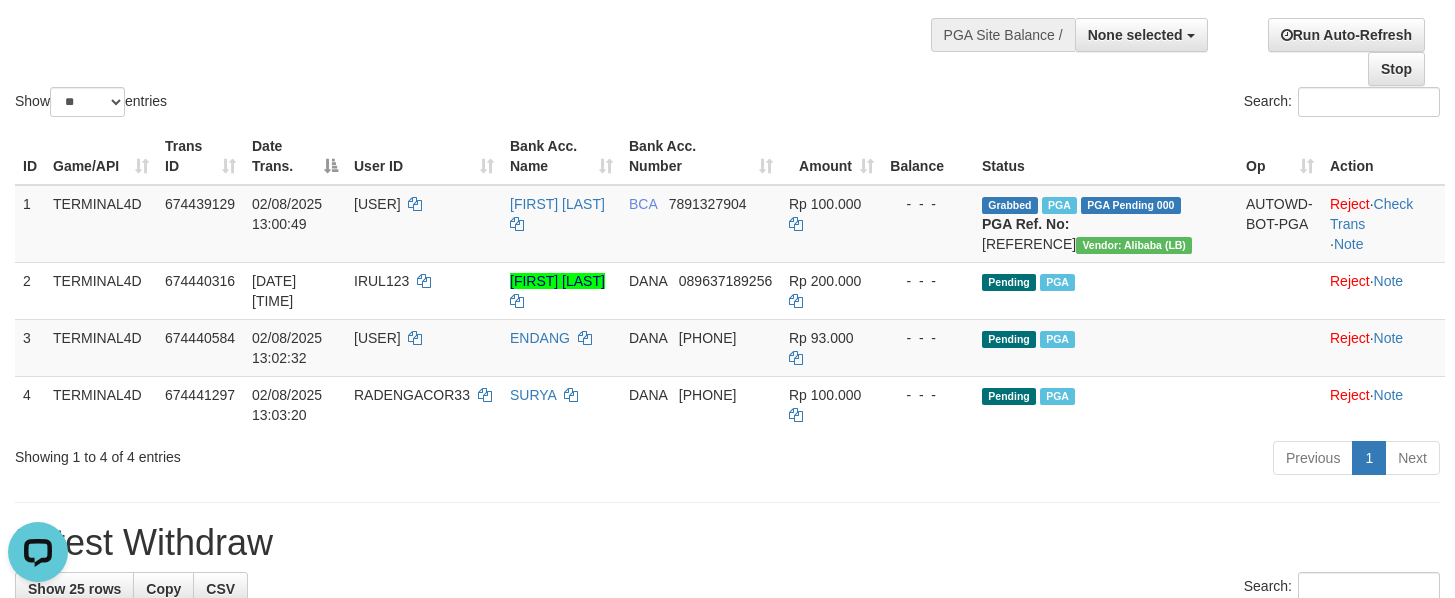 scroll, scrollTop: 0, scrollLeft: 0, axis: both 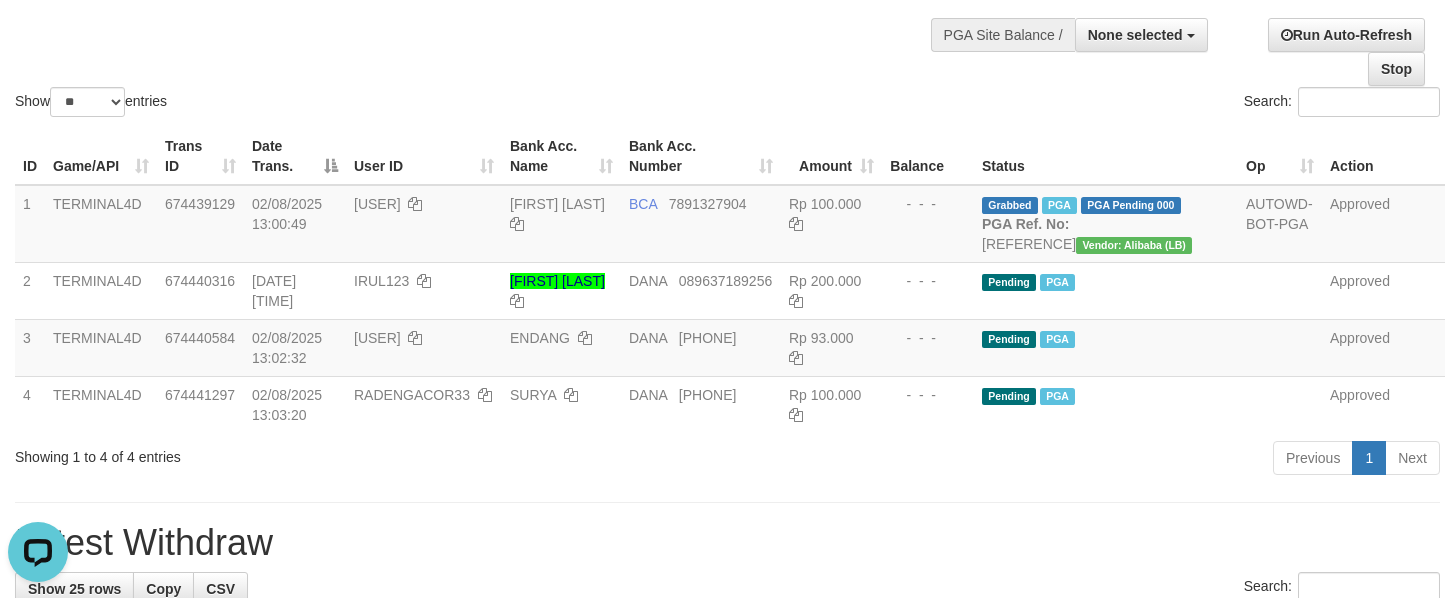 click on "ID Game/API Trans ID Date Trans. User ID Bank Acc. Name Bank Acc. Number Amount Balance Status Op Action
1 TERMINAL4D 674439129 02/08/2025 13:00:49 BHAIDOWI12    M BHAIDOWI    BCA     7891327904 Rp 100.000    -  -  - Grabbed   PGA   PGA Pending 000 PGA Ref. No:  TF_250802_ST49EE9868C1738ATJDH  Vendor: Alibaba (LB) AUTOWD-BOT-PGA Approved 2 TERMINAL4D 674440316 02/08/2025 13:02:14 IRUL123    MUCHAMD CHOIRUL MUNA    DANA     089637189256 Rp 200.000    -  -  - Pending   PGA Approved 3 TERMINAL4D 674440584 02/08/2025 13:02:32 INDRA145    ENDANG    DANA     08388860154 Rp 93.000    -  -  - Pending   PGA Approved 4 TERMINAL4D 674441297 02/08/2025 13:03:20 RADENGACOR33    SURYA    DANA     085894110761 Rp 100.000    -  -  - Pending   PGA Approved Processing..." at bounding box center [727, 280] 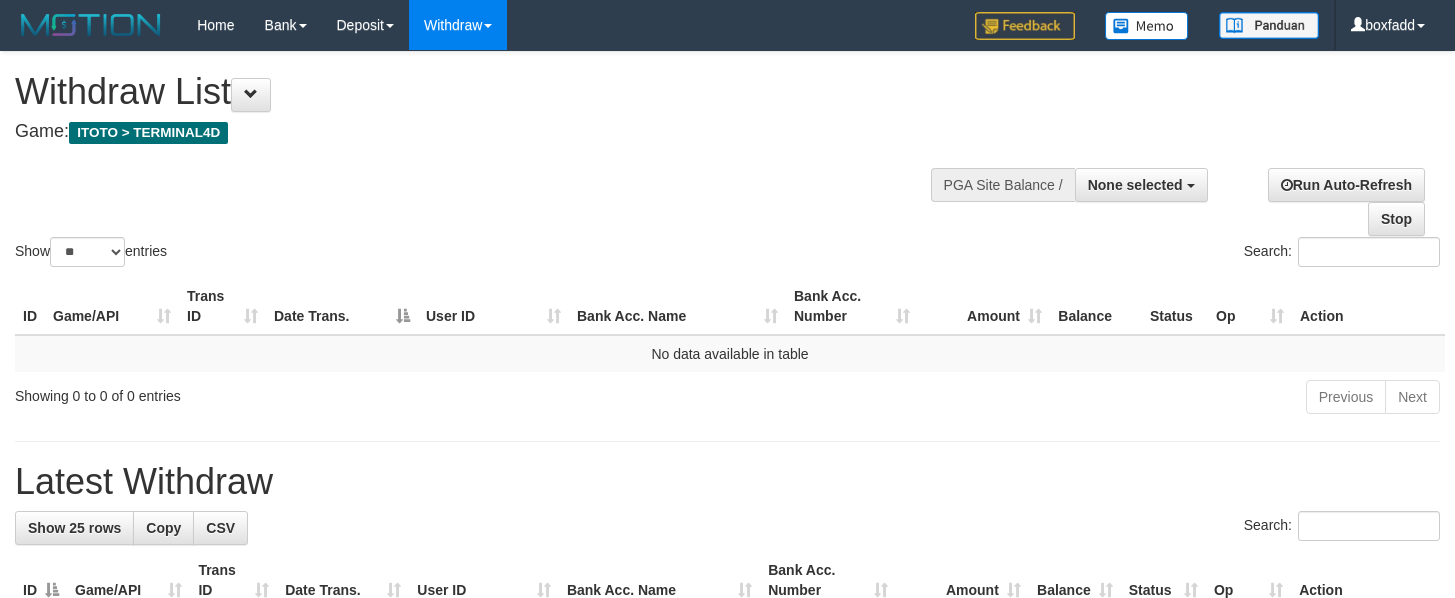 select 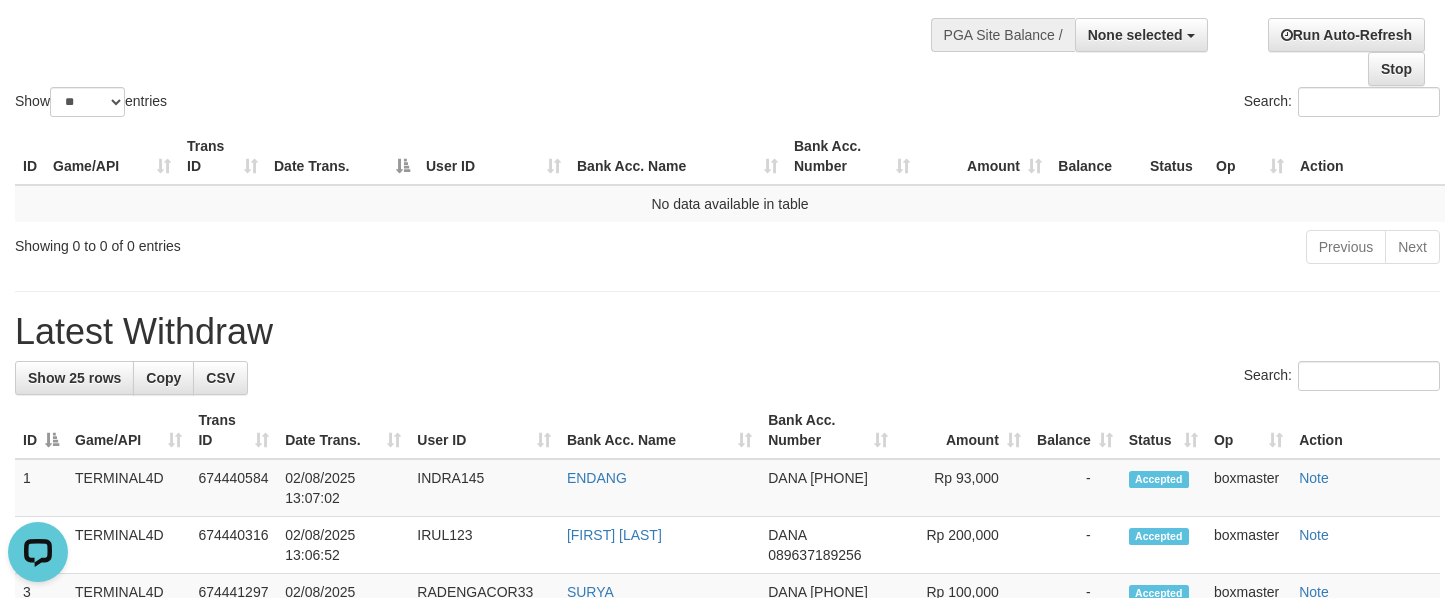 scroll, scrollTop: 0, scrollLeft: 0, axis: both 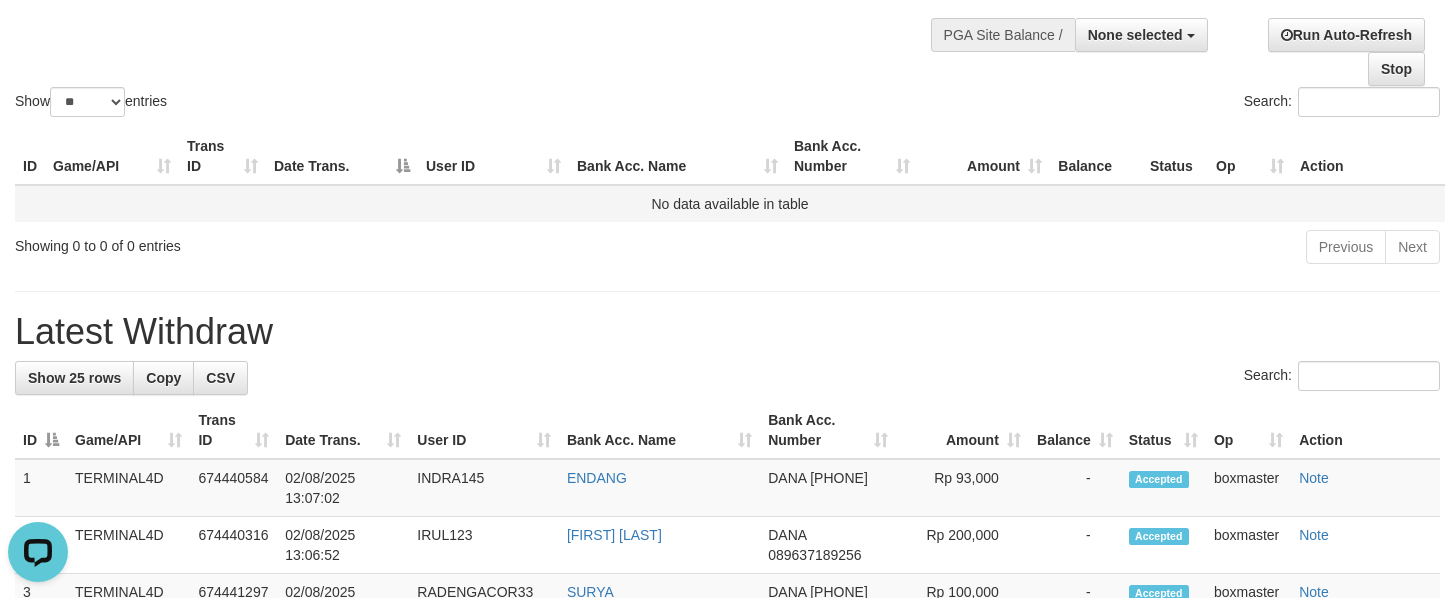 click on "No data available in table" at bounding box center (730, 203) 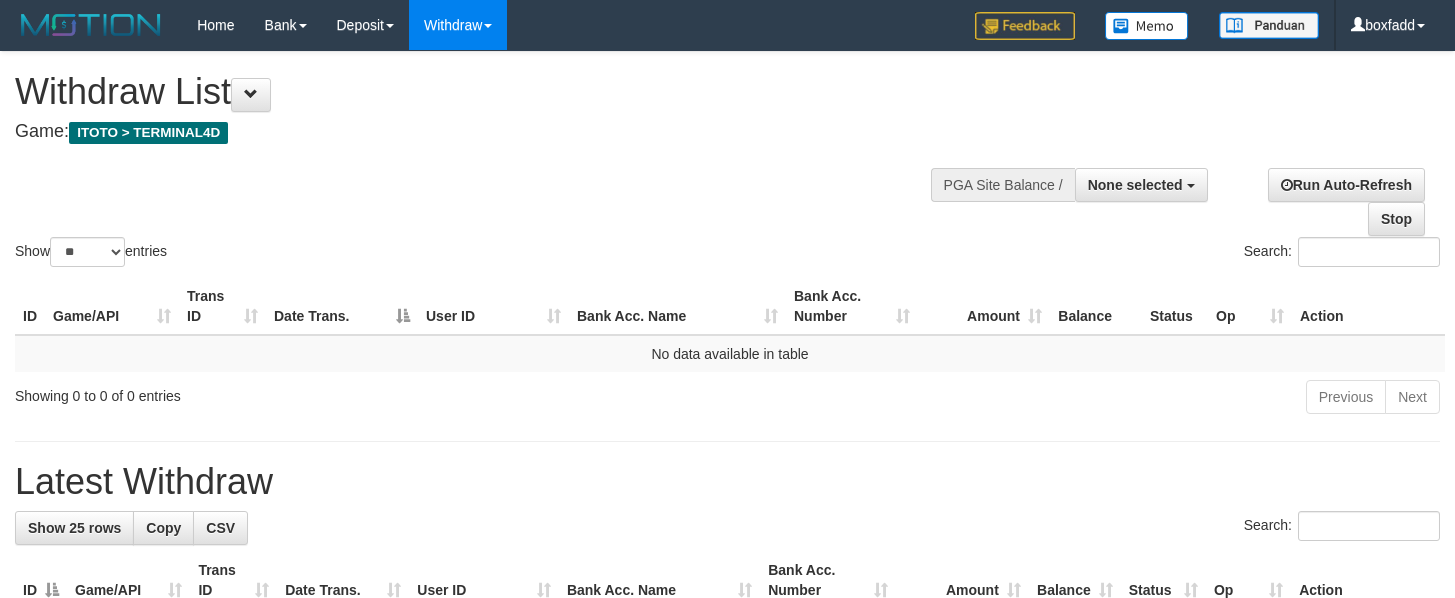 select 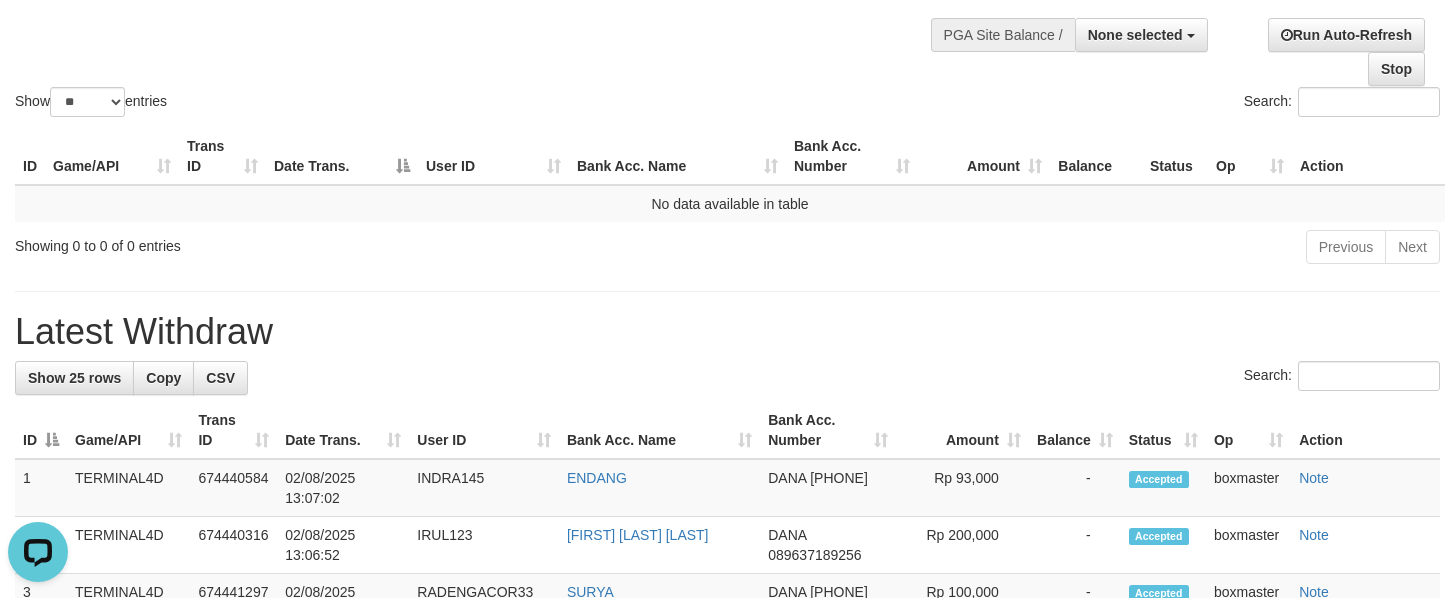 scroll, scrollTop: 0, scrollLeft: 0, axis: both 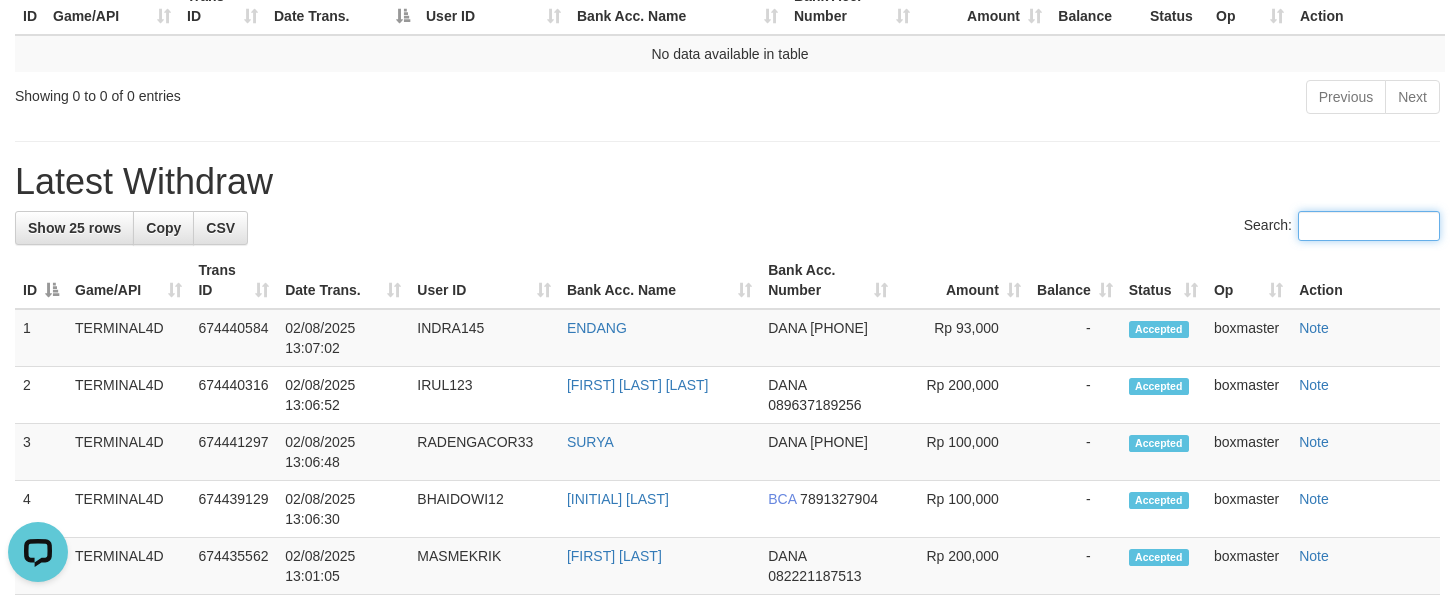 click on "Search:" at bounding box center (1369, 226) 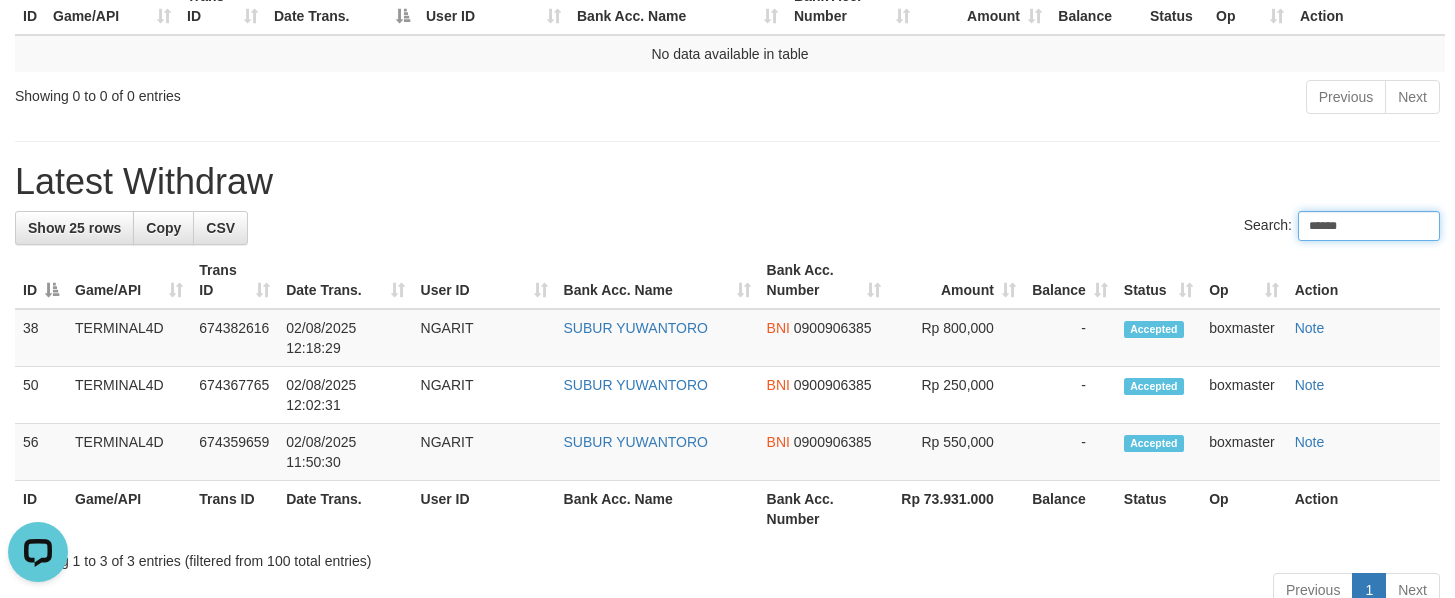 type on "******" 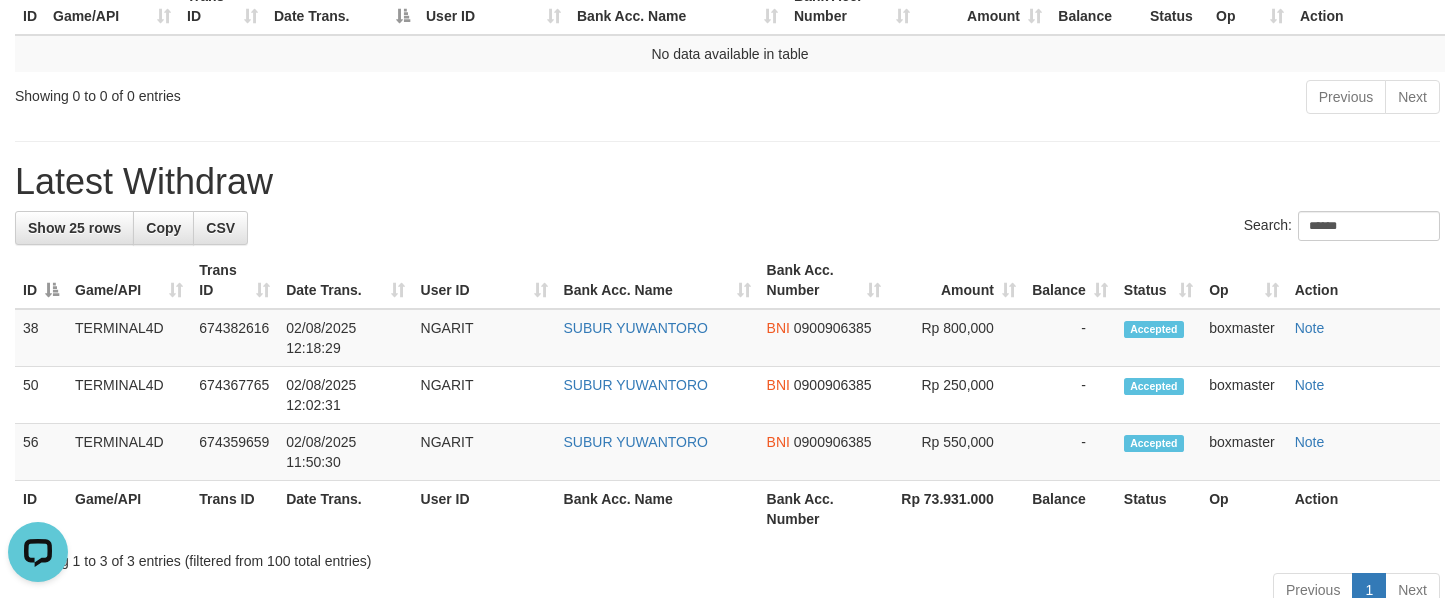 click on "Latest Withdraw" at bounding box center (727, 182) 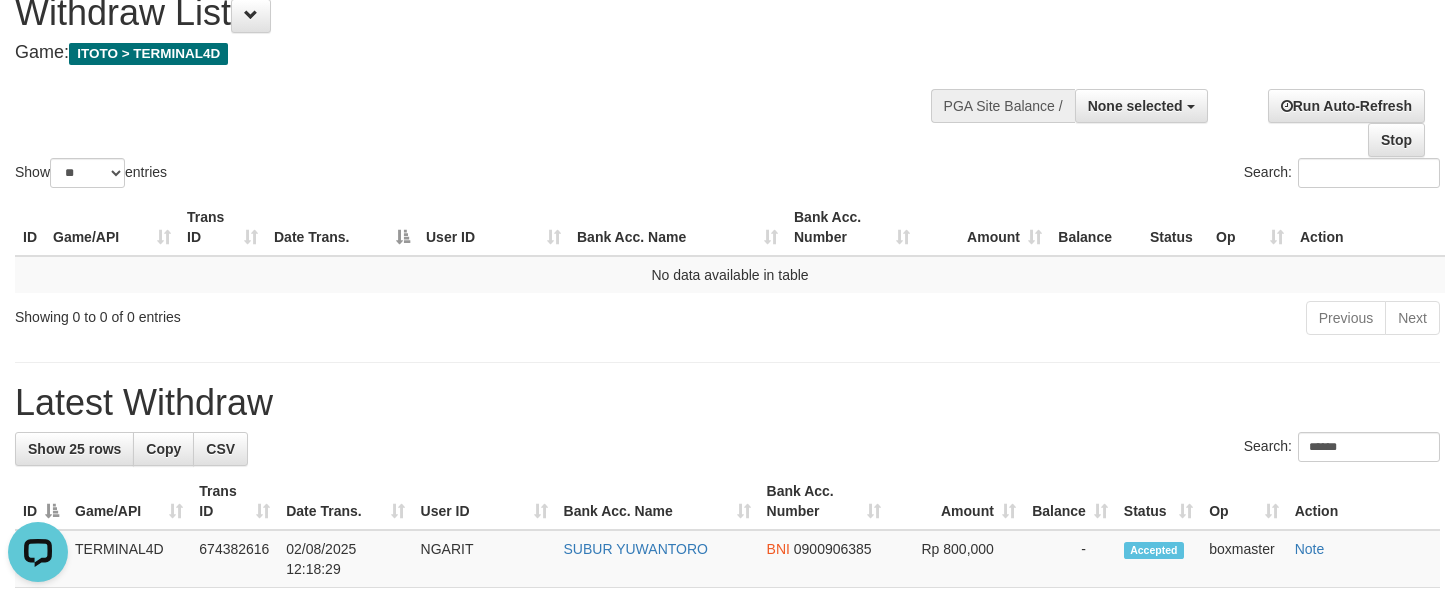 scroll, scrollTop: 150, scrollLeft: 0, axis: vertical 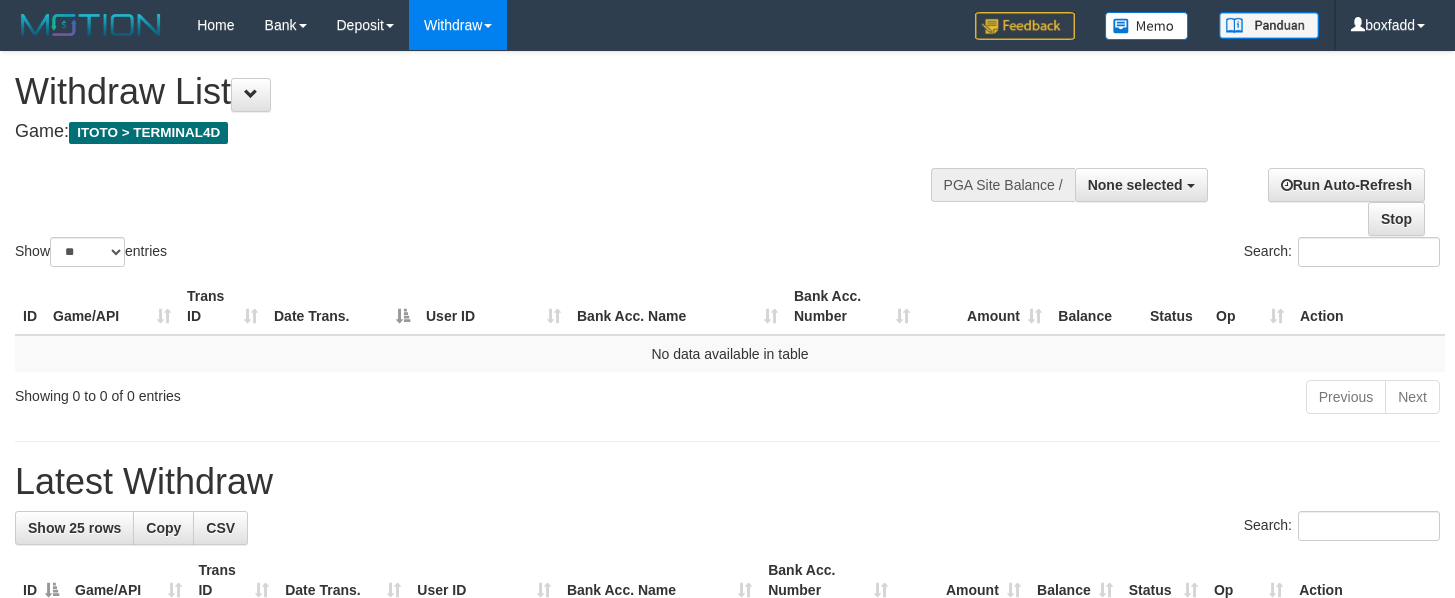 select 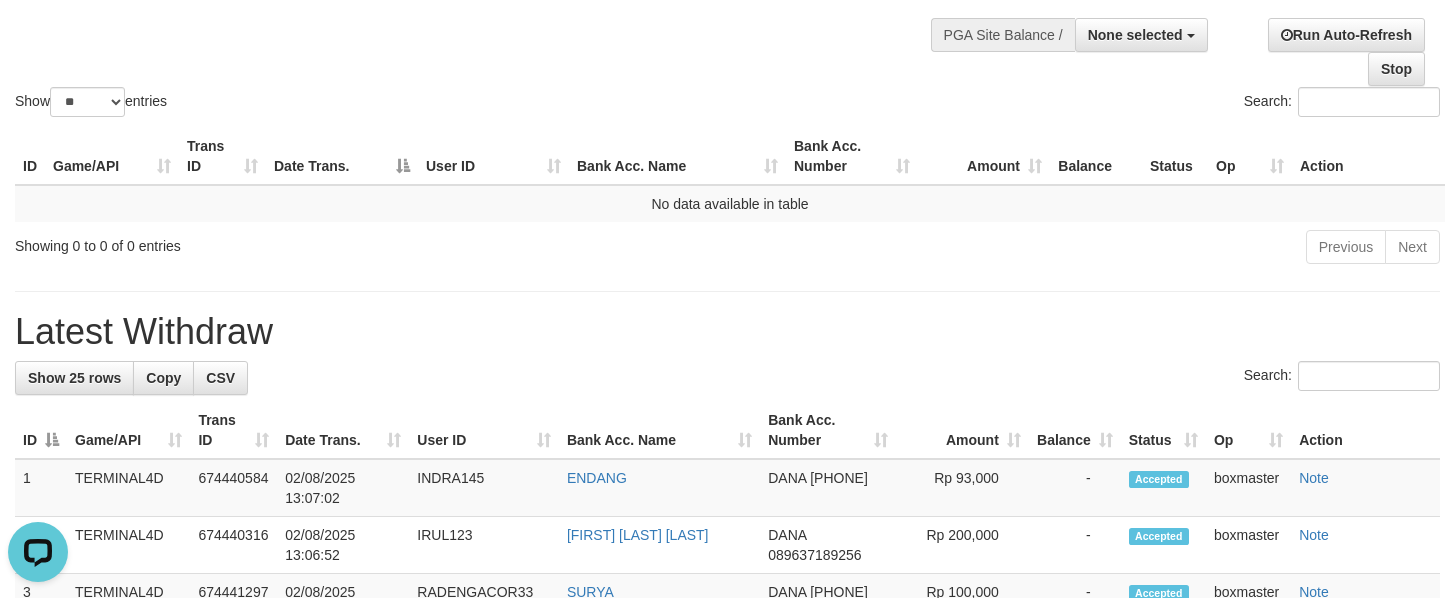 scroll, scrollTop: 150, scrollLeft: 0, axis: vertical 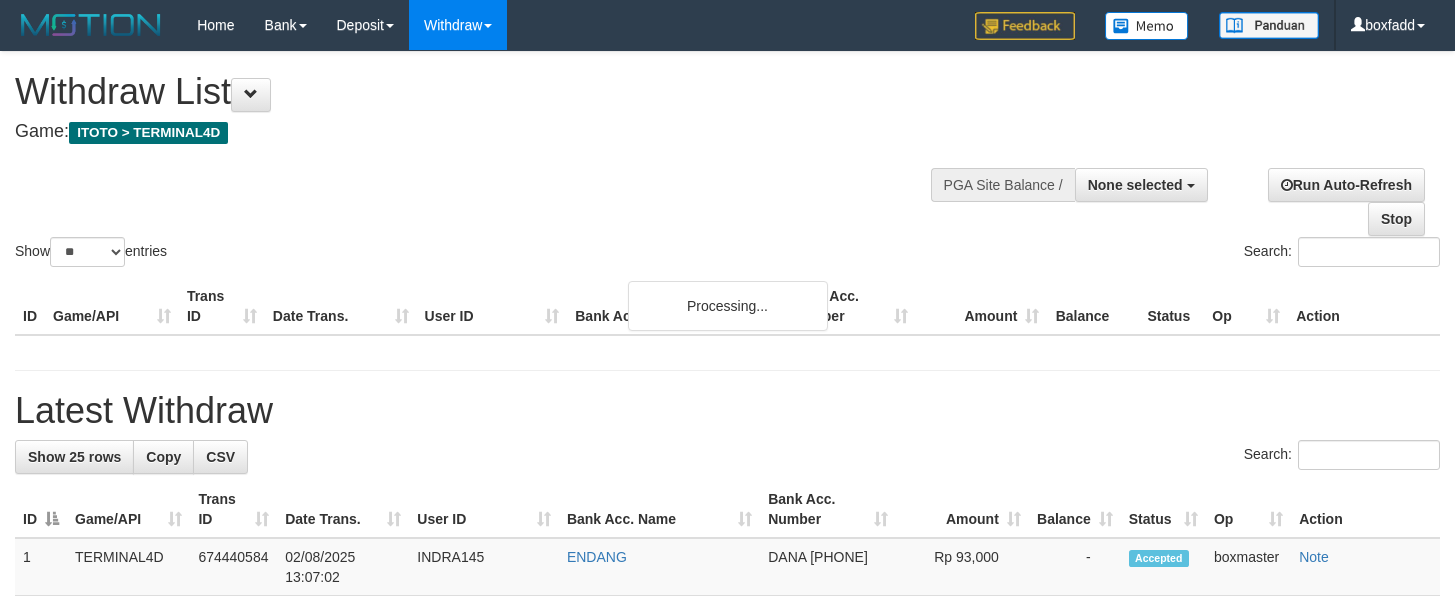 select 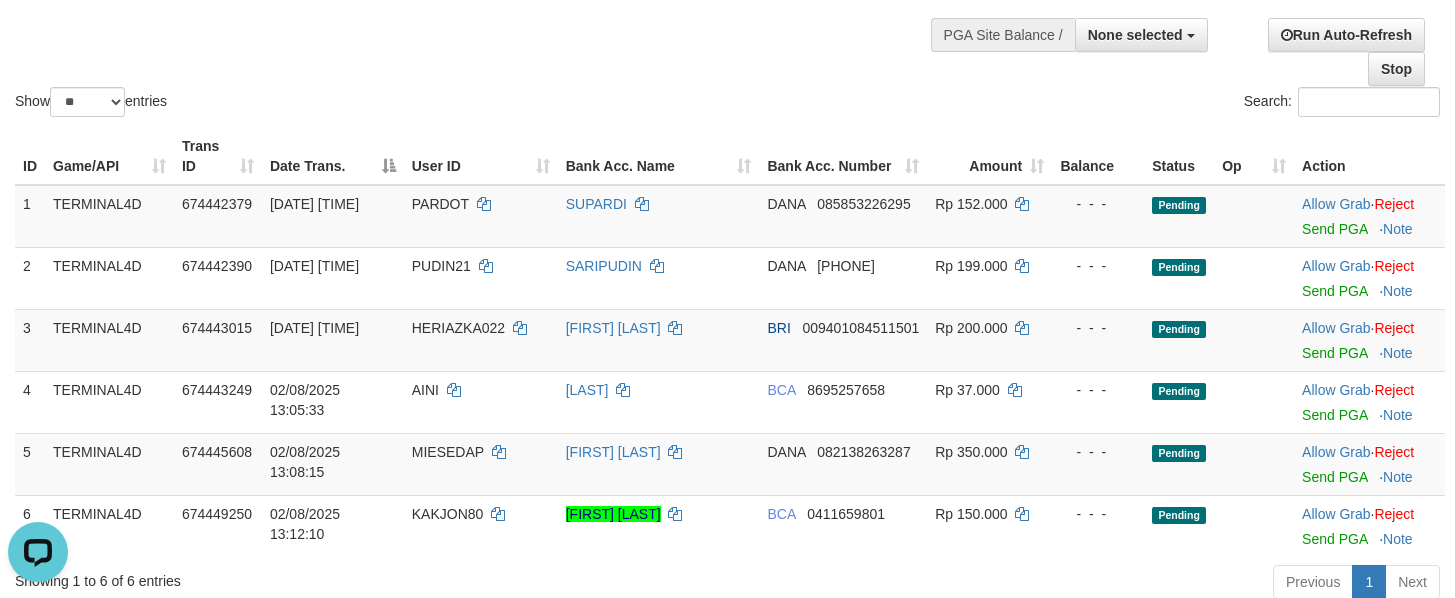 scroll, scrollTop: 0, scrollLeft: 0, axis: both 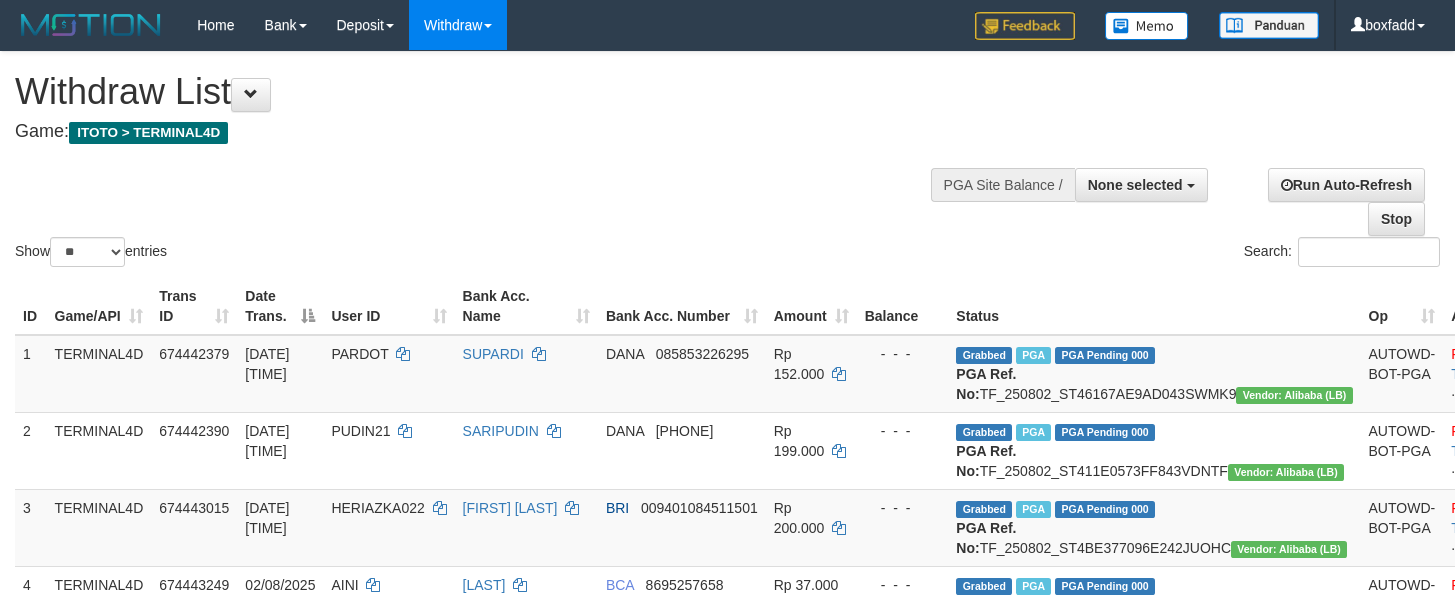 select 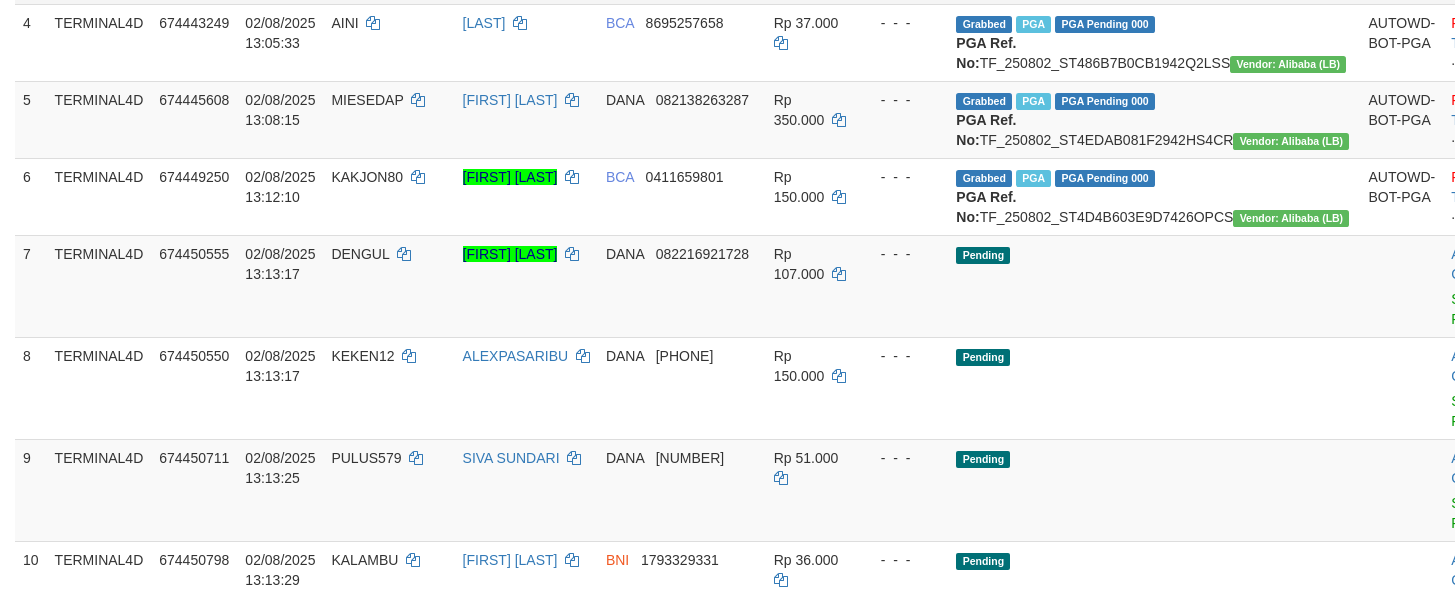scroll, scrollTop: 600, scrollLeft: 0, axis: vertical 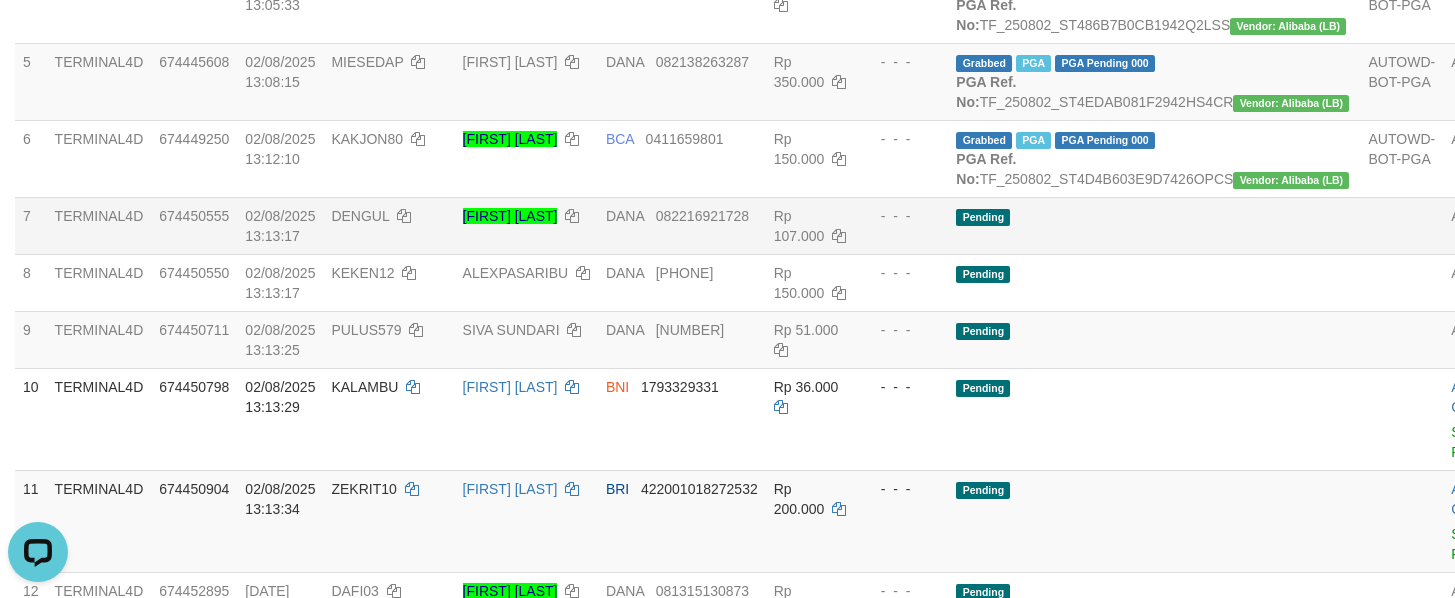 click on "Pending" at bounding box center (1154, 225) 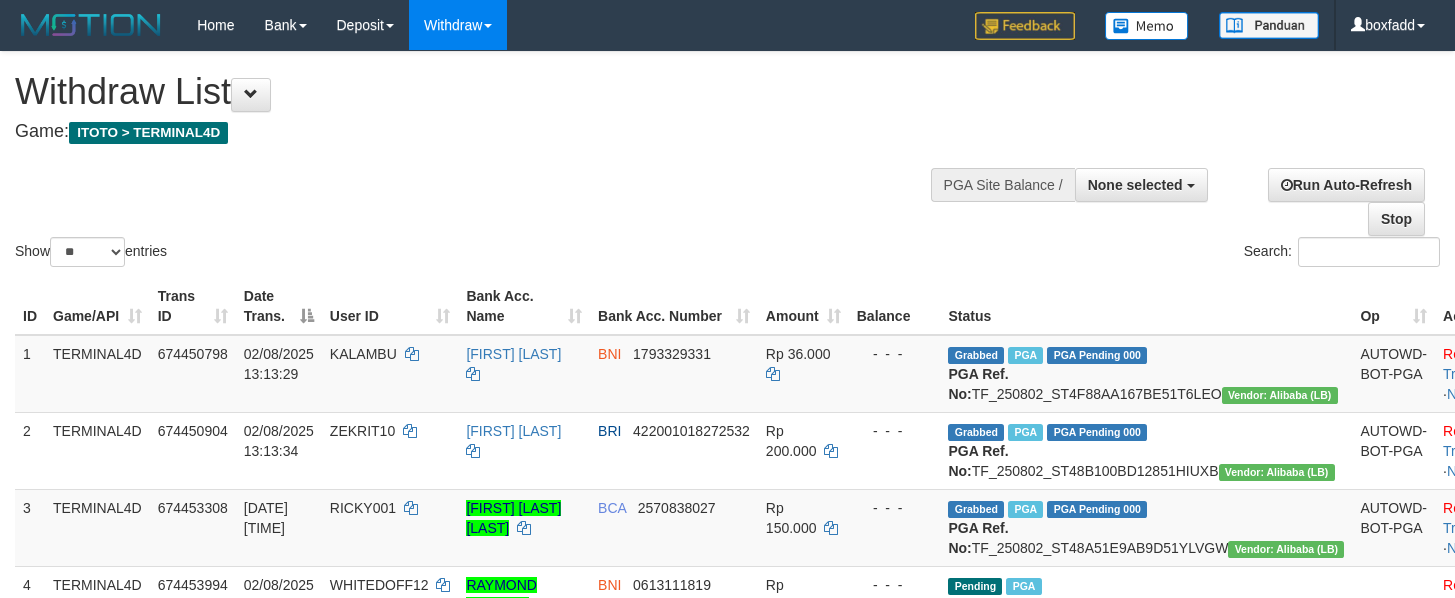 select 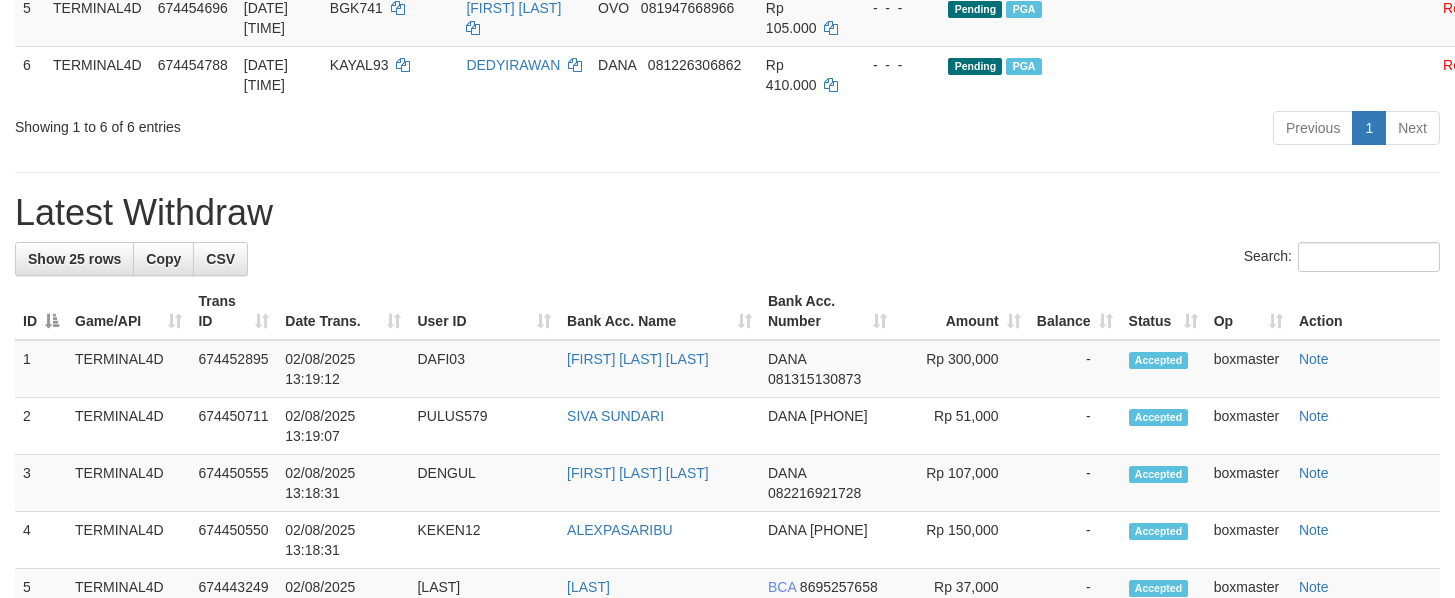 scroll, scrollTop: 0, scrollLeft: 0, axis: both 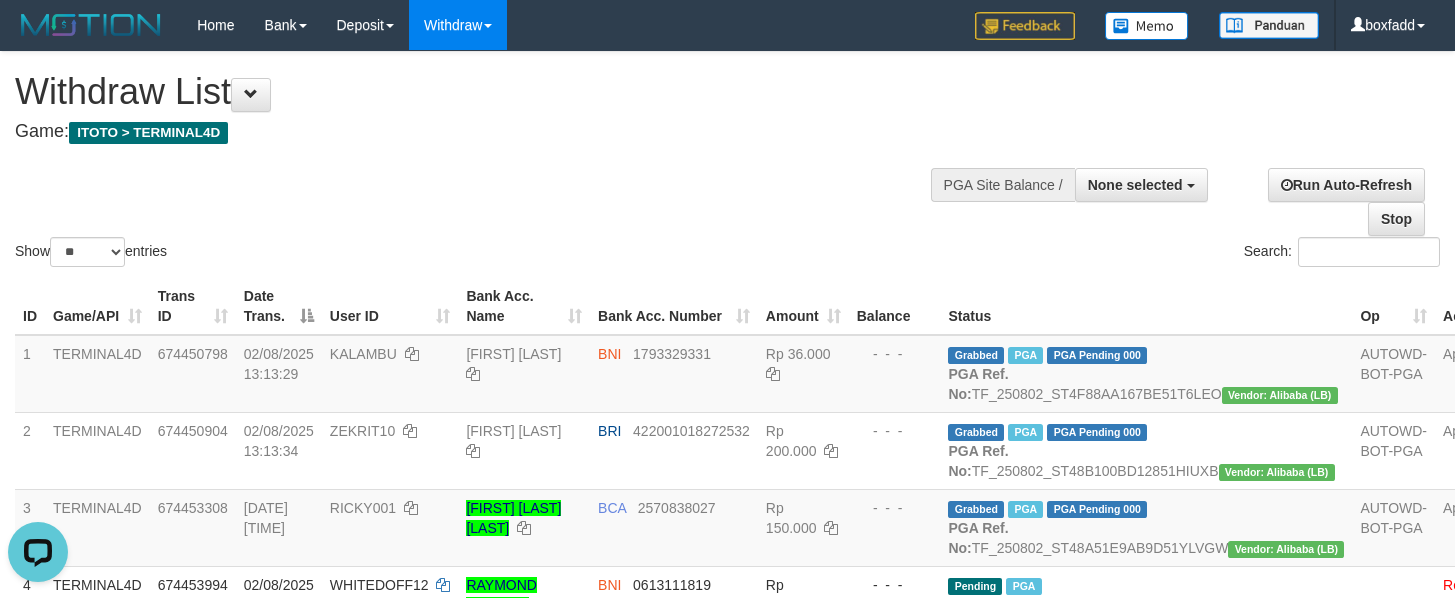 click on "Show  ** ** ** ***  entries Search:" at bounding box center (727, 161) 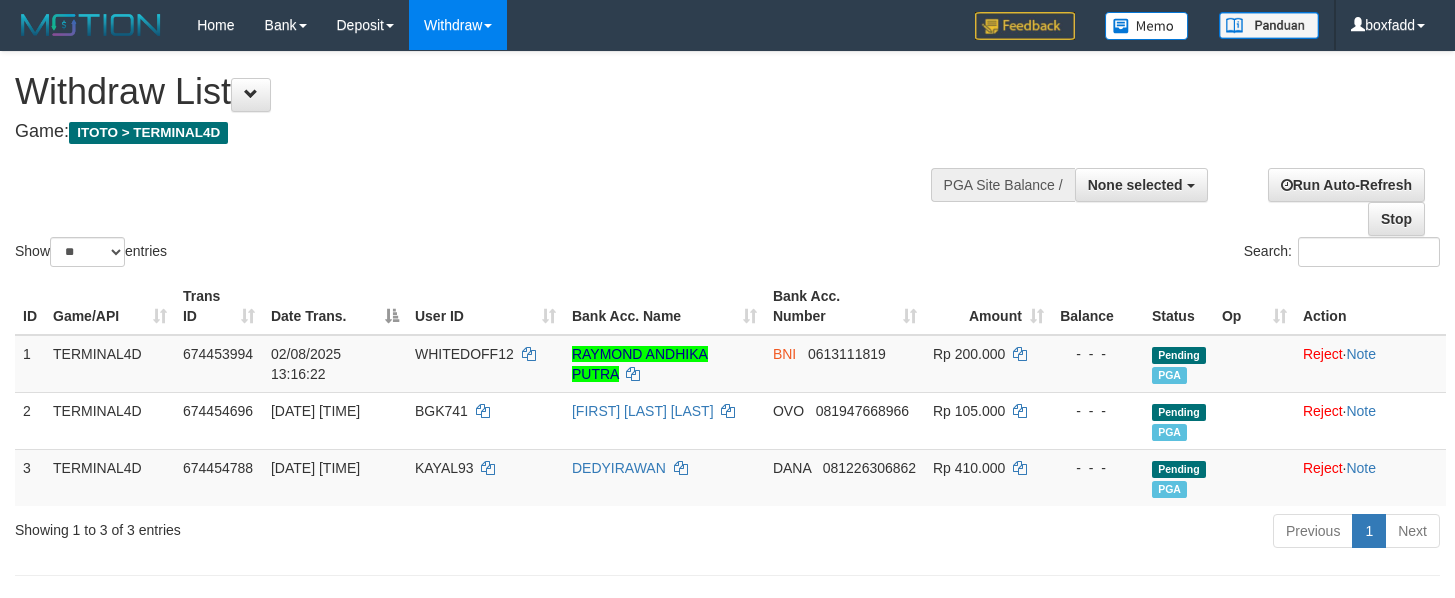 select 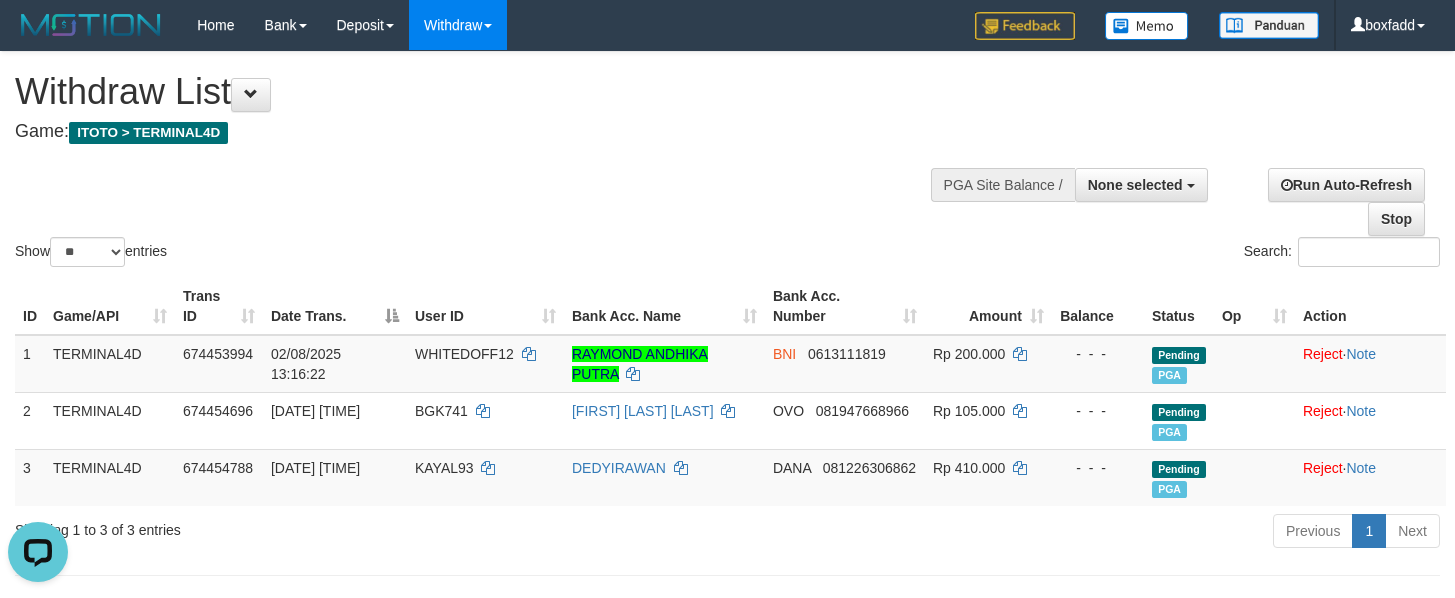 scroll, scrollTop: 0, scrollLeft: 0, axis: both 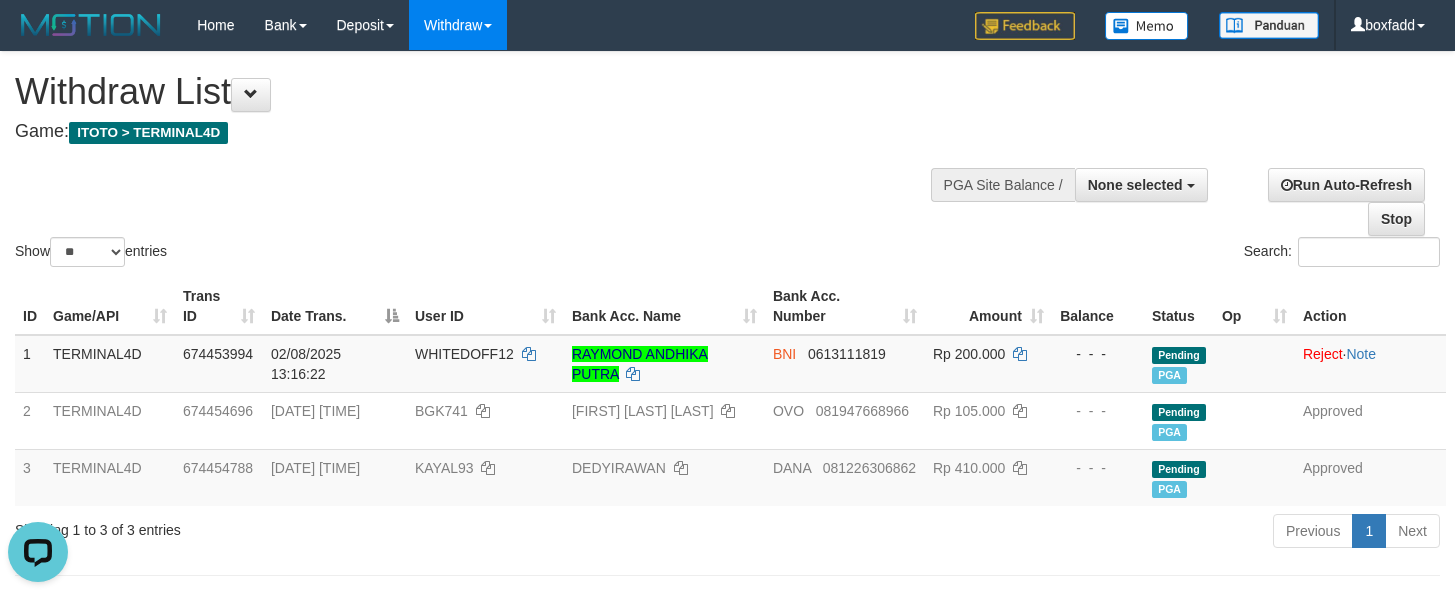 click on "Show  ** ** ** ***  entries Search:" at bounding box center [727, 161] 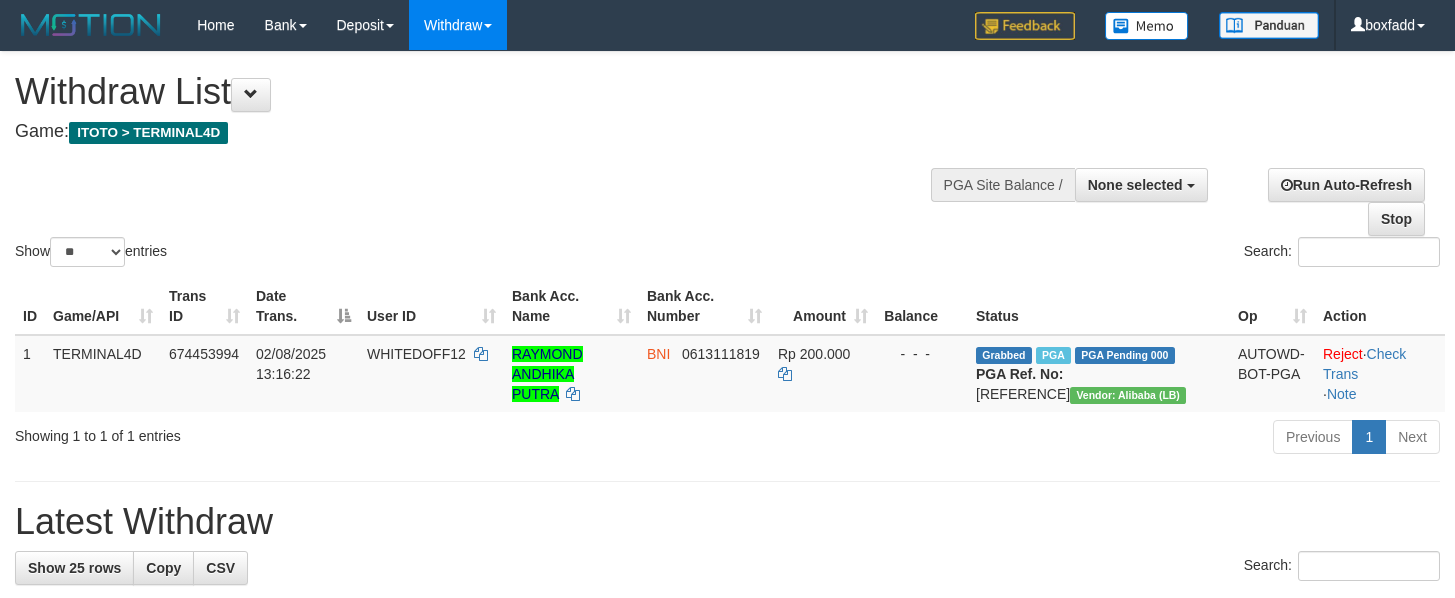 select 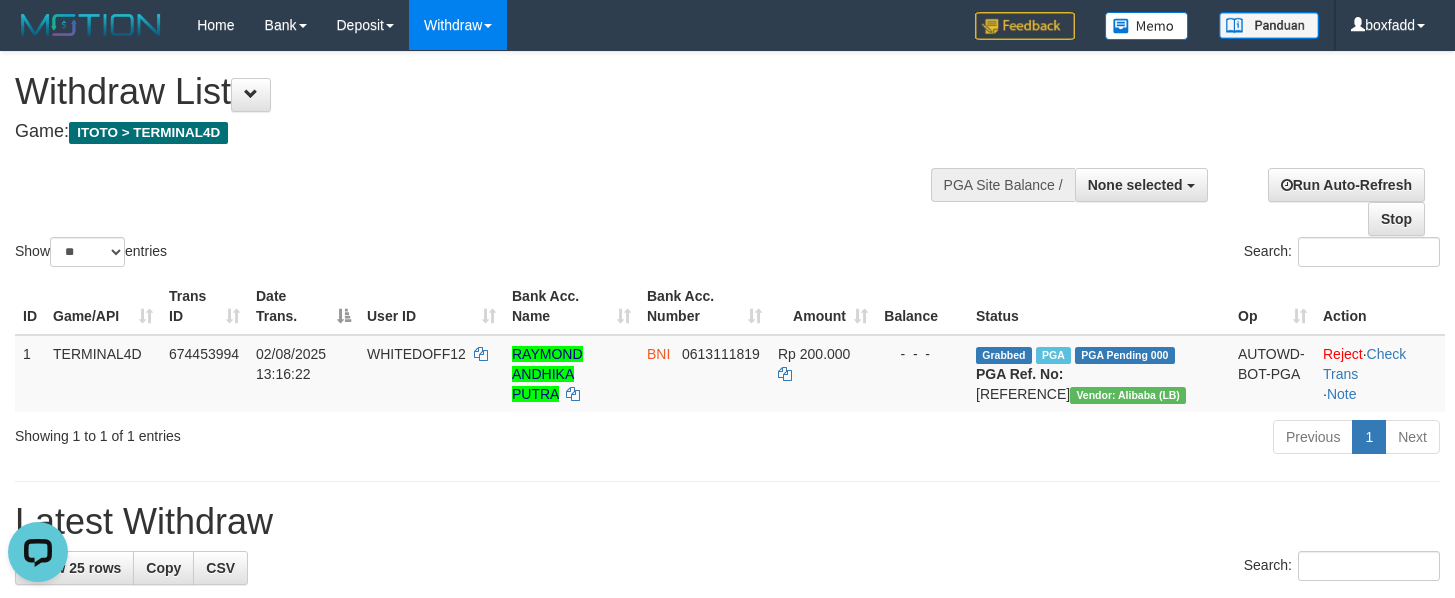 scroll, scrollTop: 0, scrollLeft: 0, axis: both 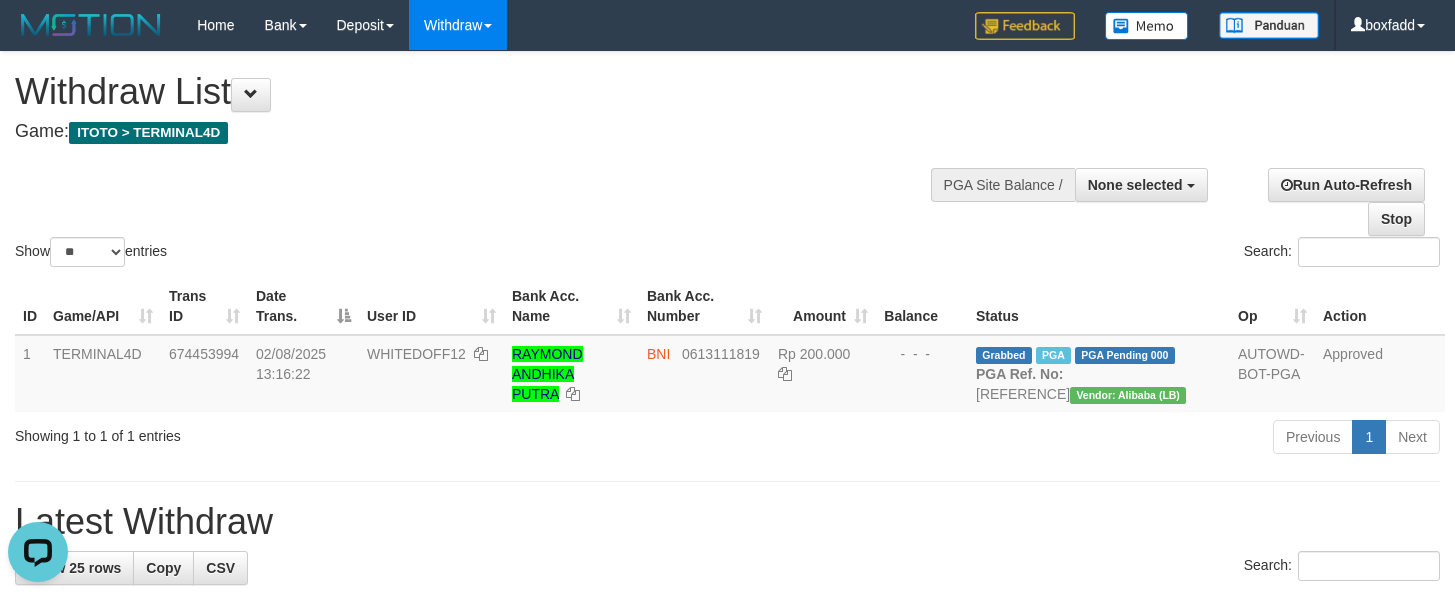 click on "**********" at bounding box center [490, 101] 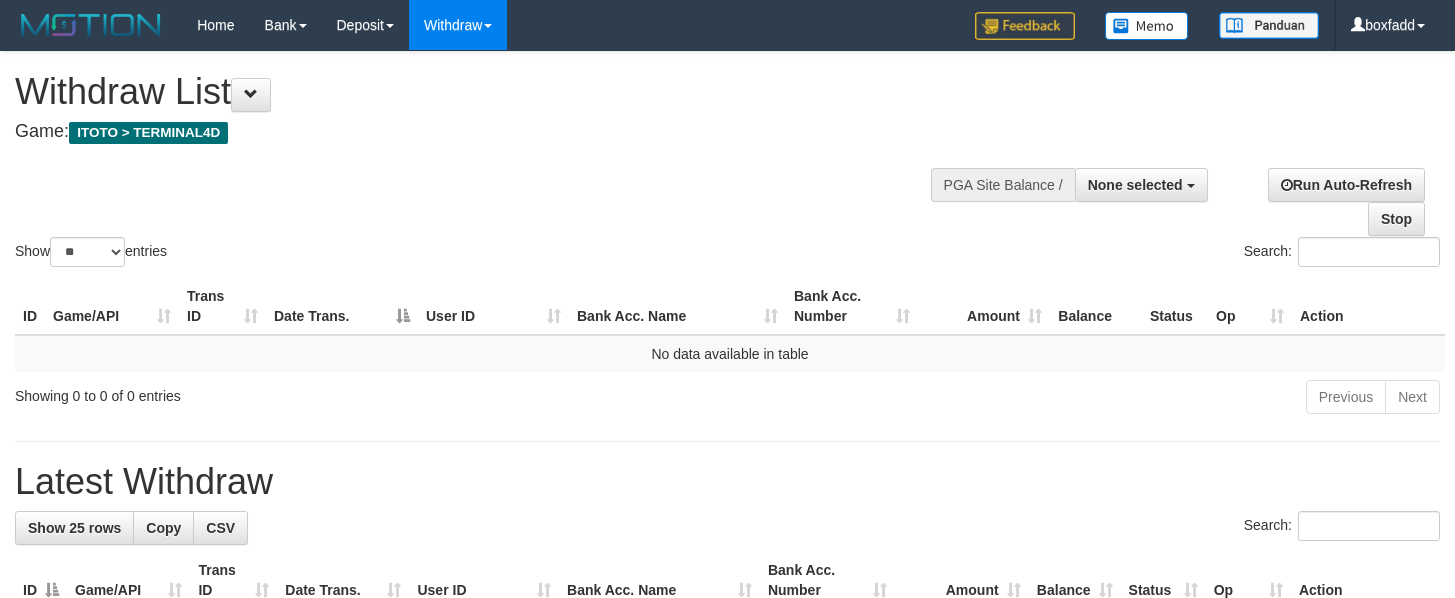 select 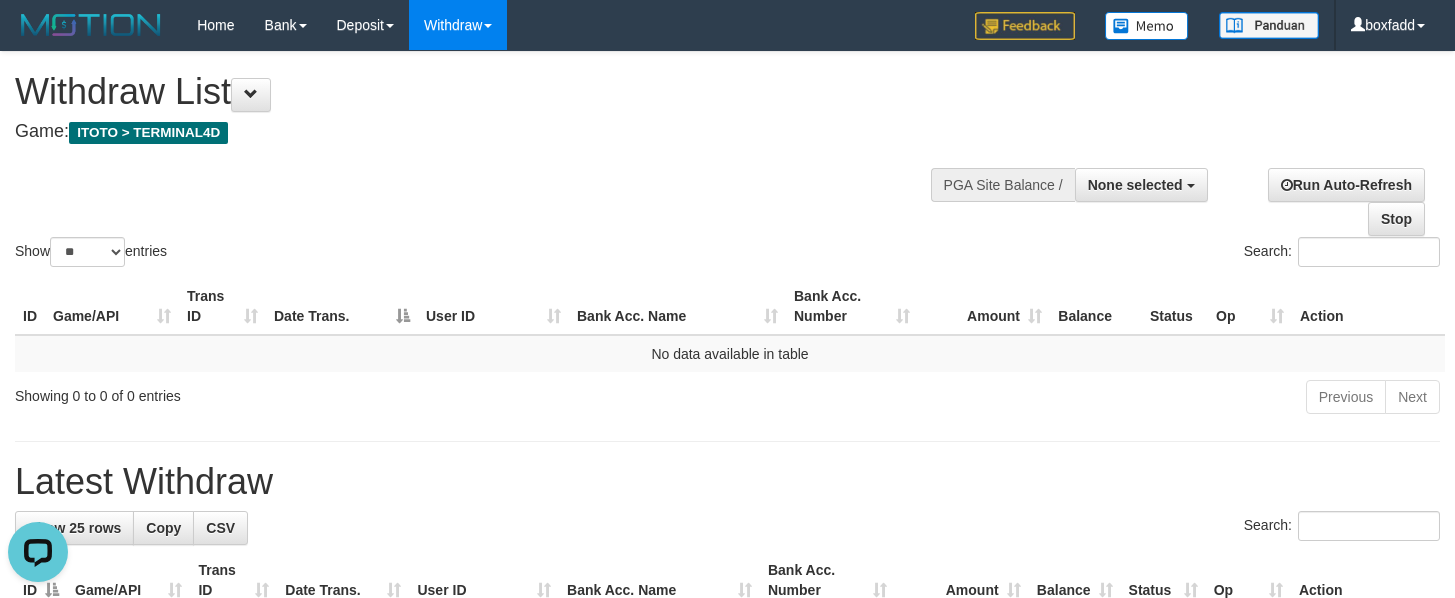 scroll, scrollTop: 0, scrollLeft: 0, axis: both 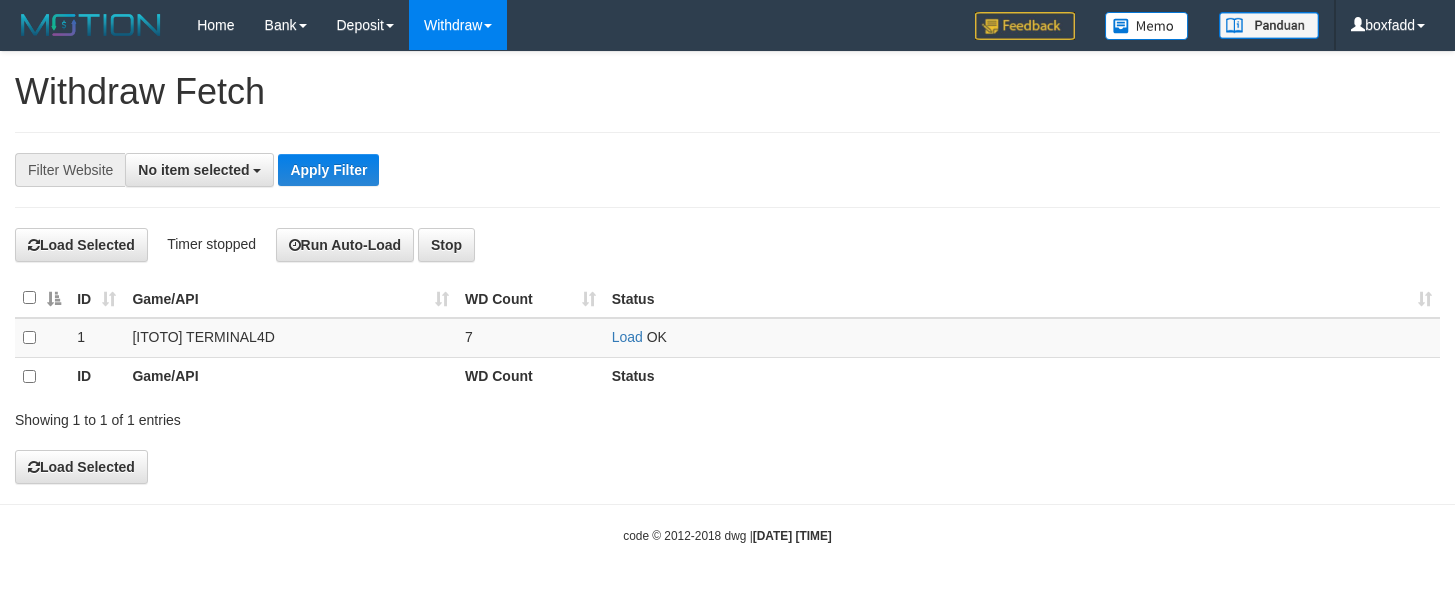 select 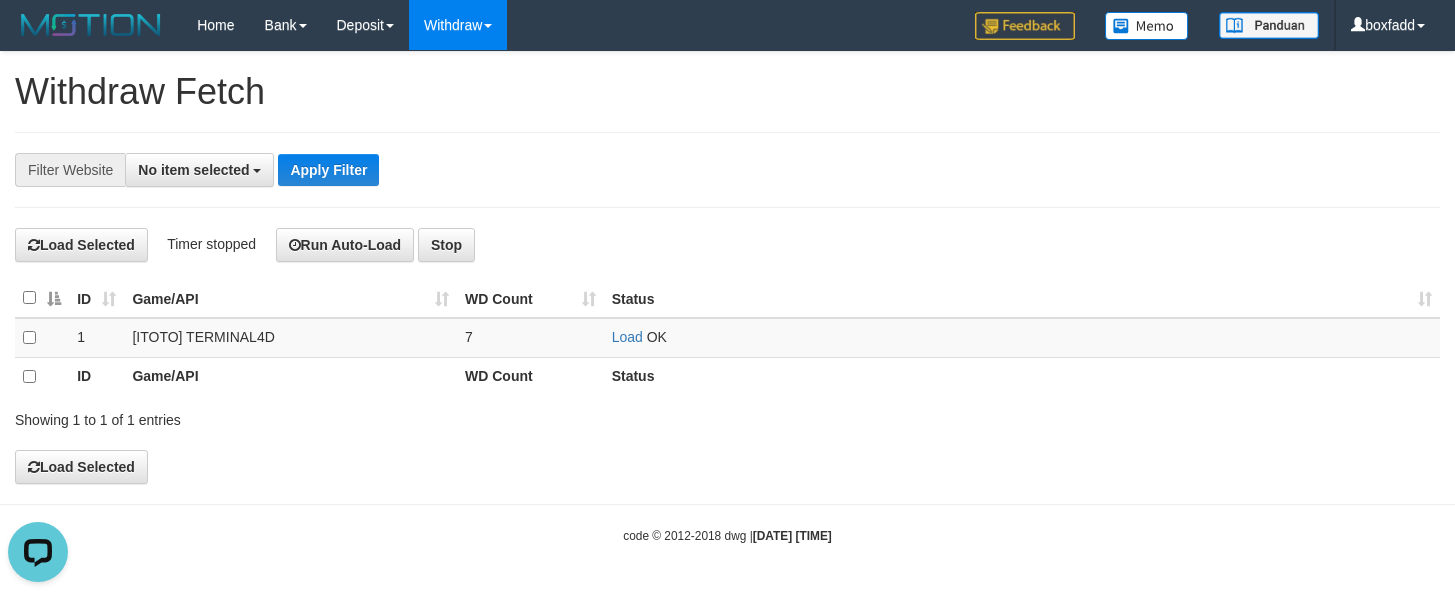 scroll, scrollTop: 0, scrollLeft: 0, axis: both 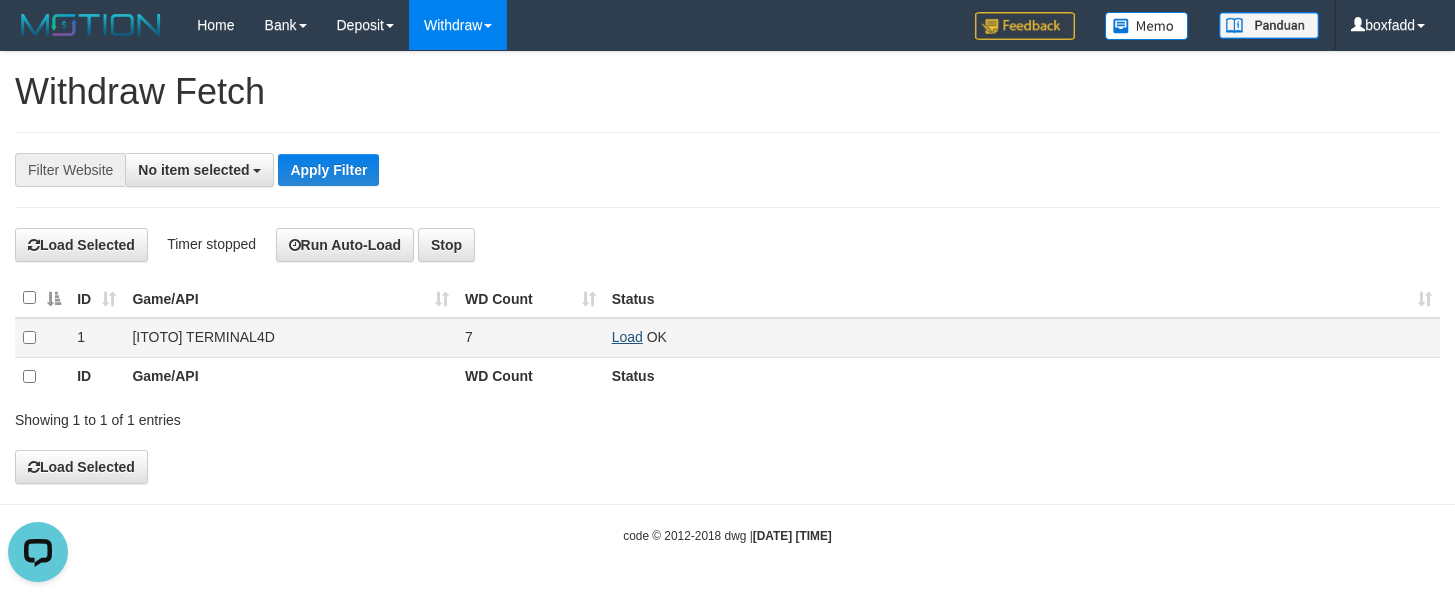 click on "7" at bounding box center [530, 337] 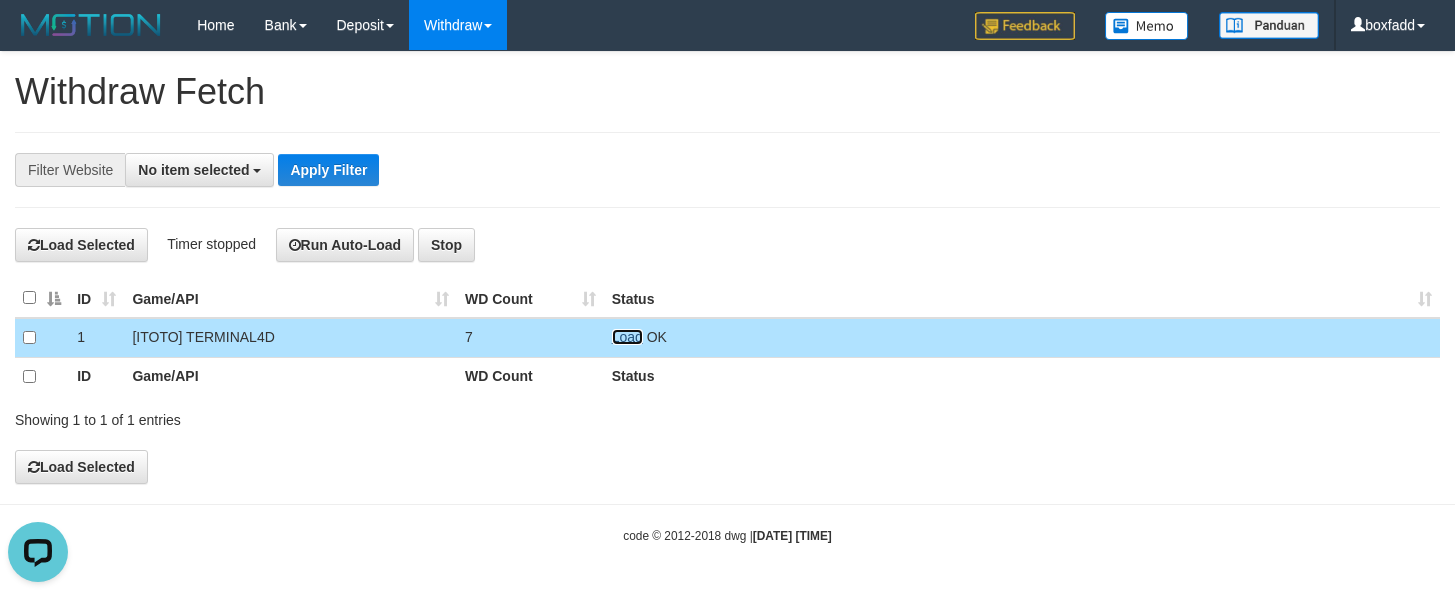 click on "Load" at bounding box center [627, 337] 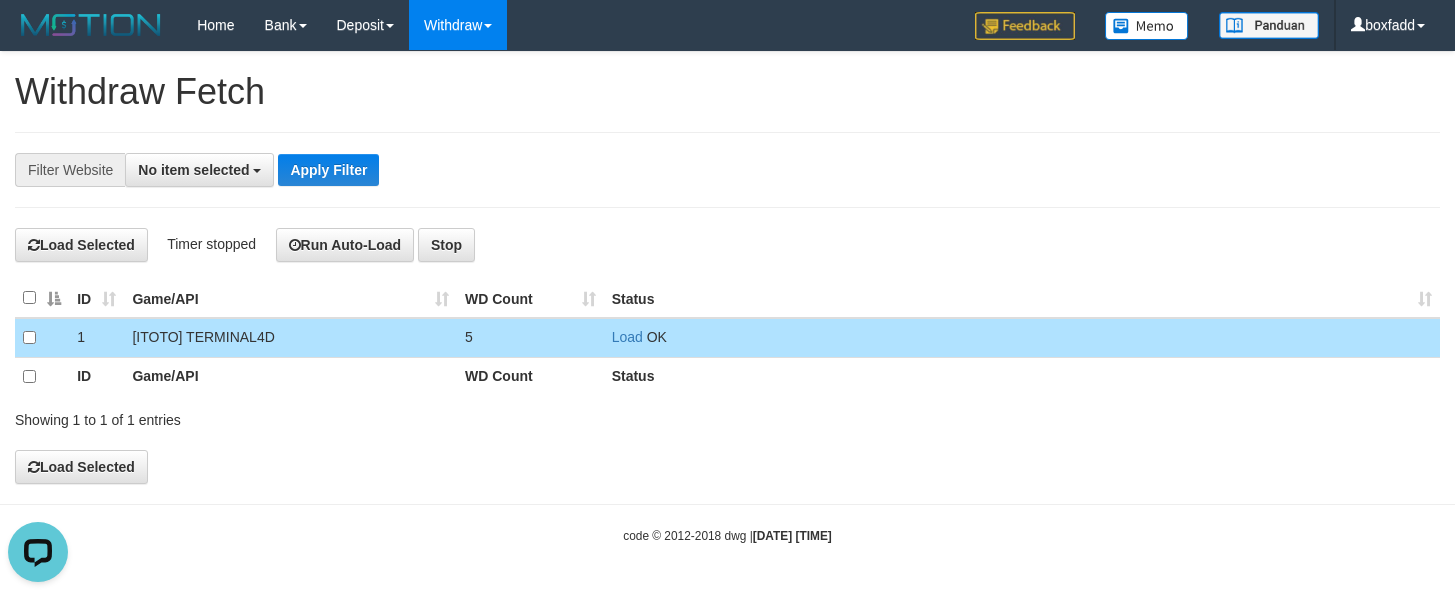 click on "**********" at bounding box center [606, 170] 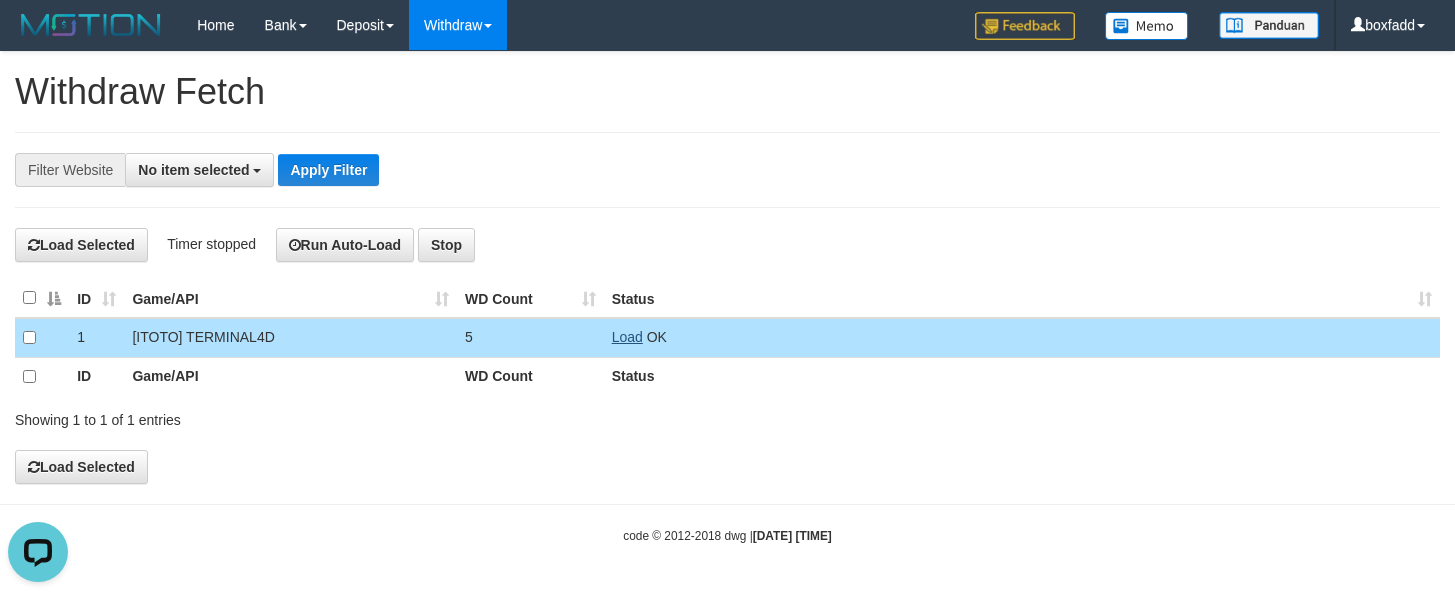 click on "ID Game/API WD Count Status
1
[ITOTO]
TERMINAL4D
5
Load
OK
ID Game/API WD Count Status" at bounding box center [727, 337] 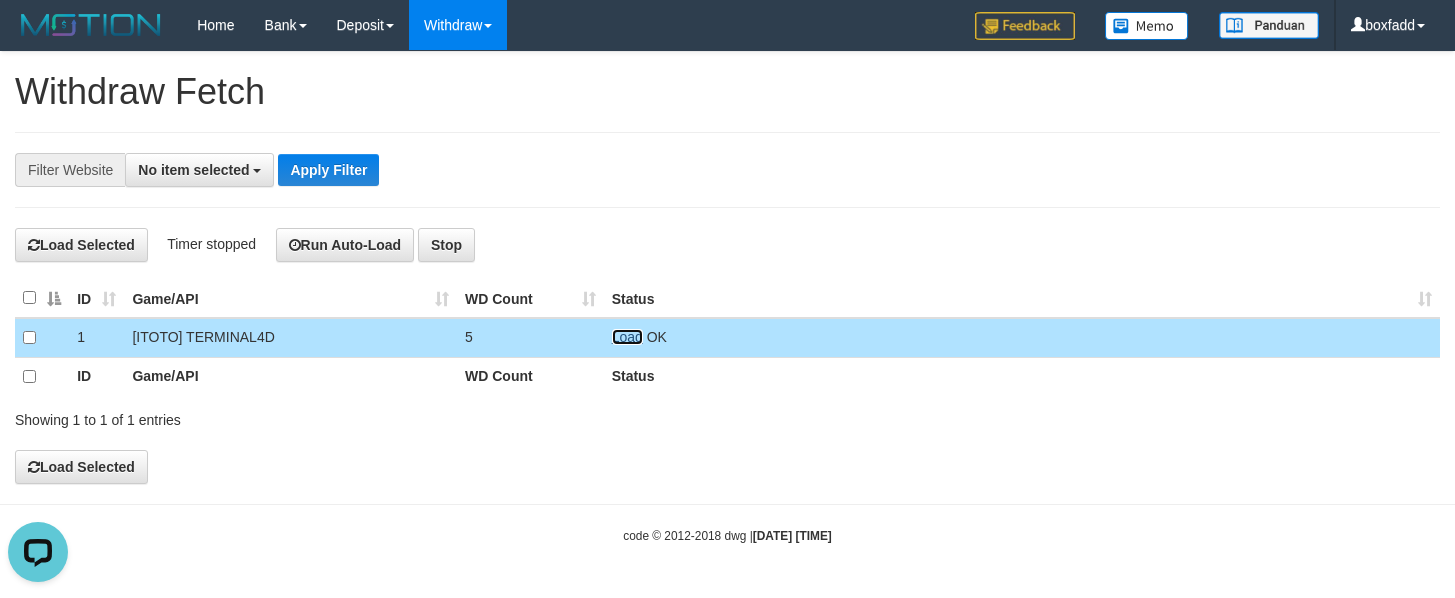 click on "Load" at bounding box center [627, 337] 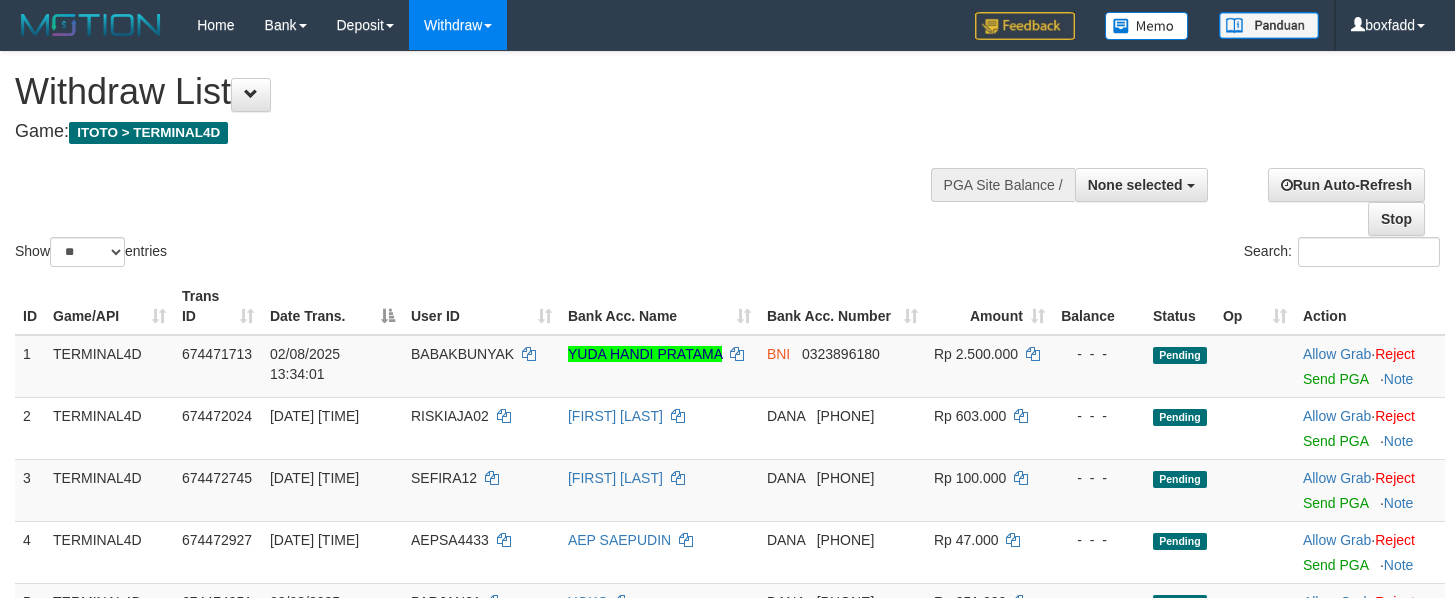 select 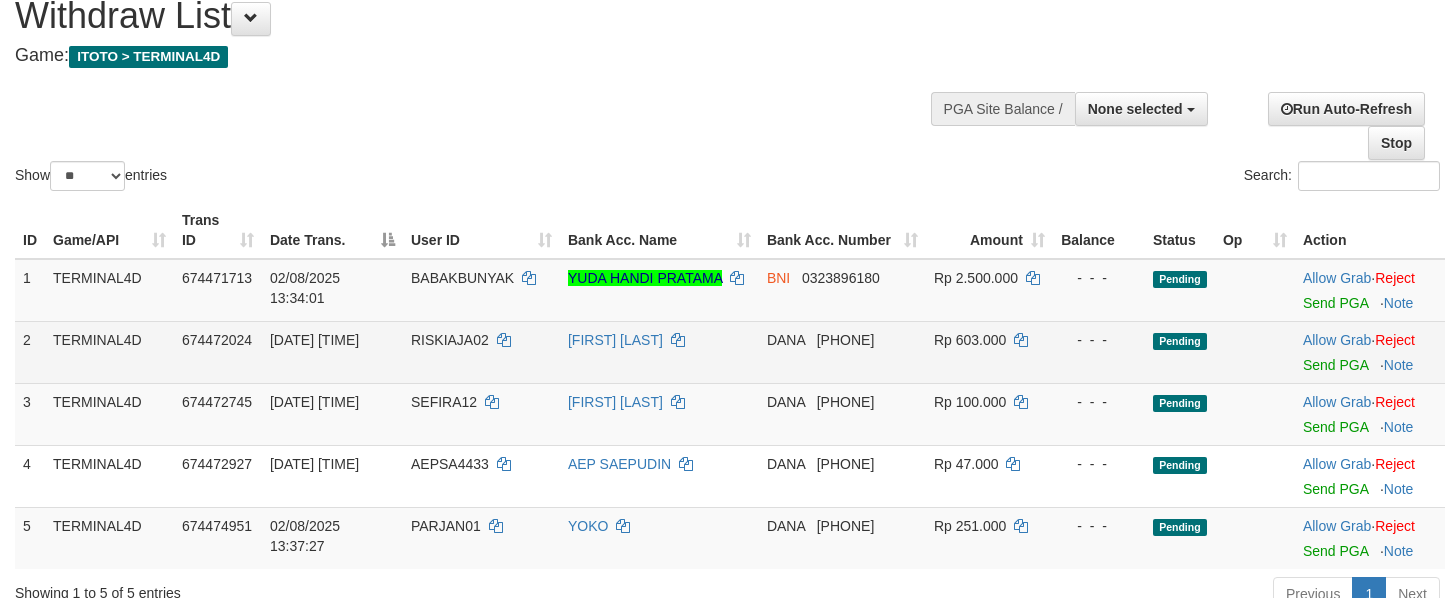 scroll, scrollTop: 150, scrollLeft: 0, axis: vertical 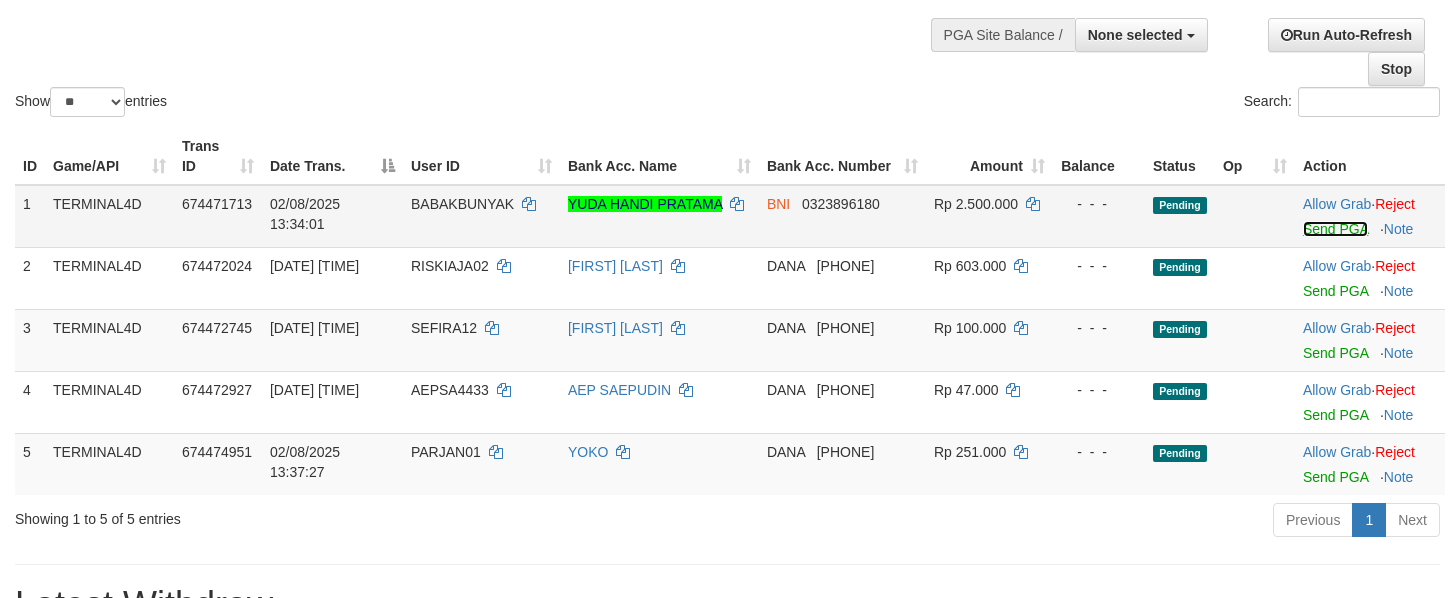 click on "Send PGA" at bounding box center [1335, 229] 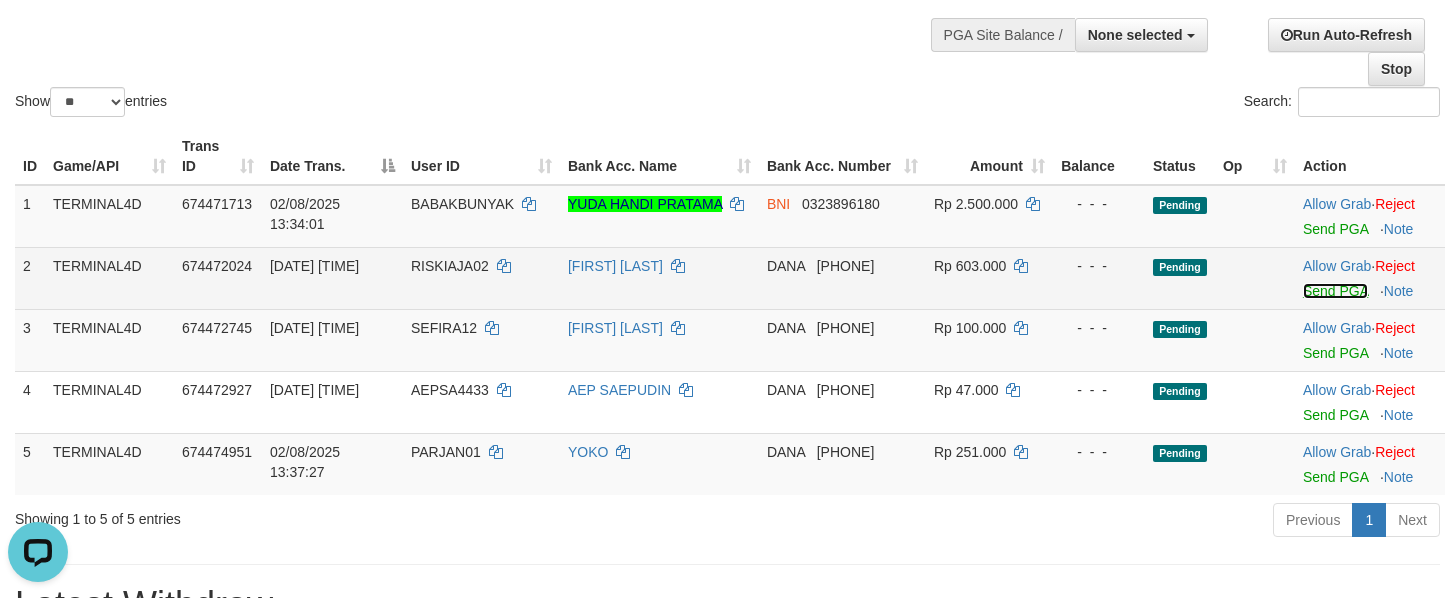 scroll, scrollTop: 0, scrollLeft: 0, axis: both 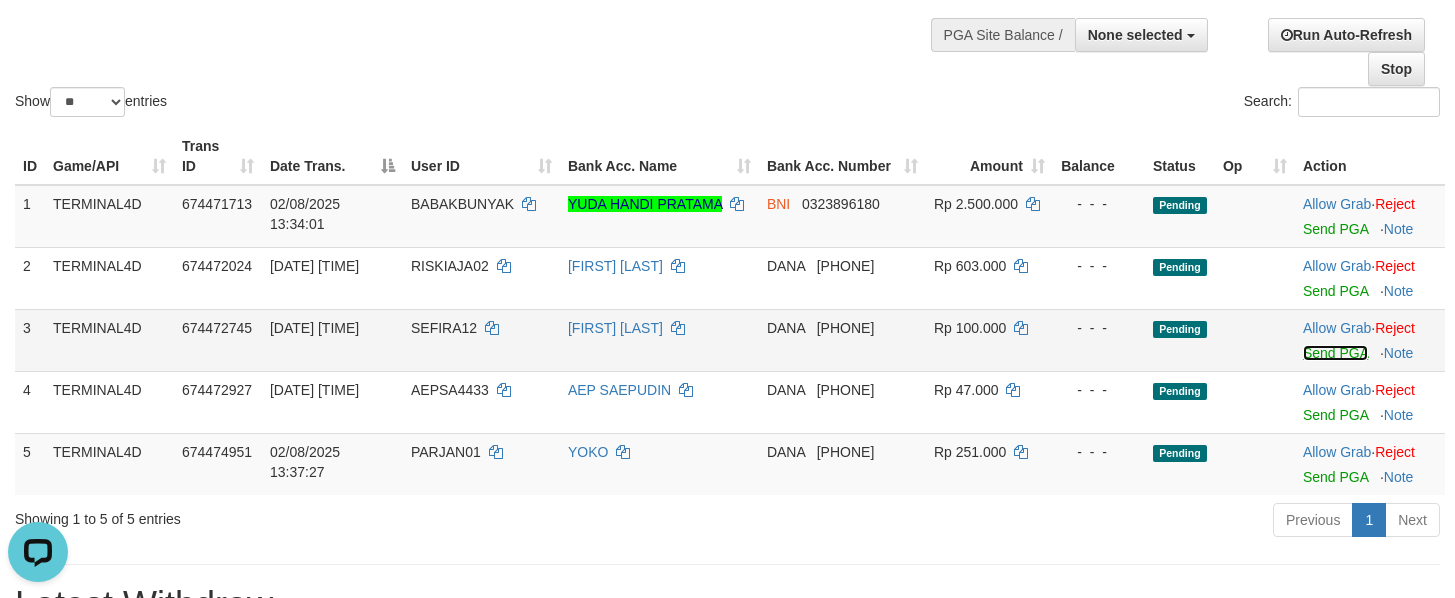 click on "Send PGA" at bounding box center [1335, 353] 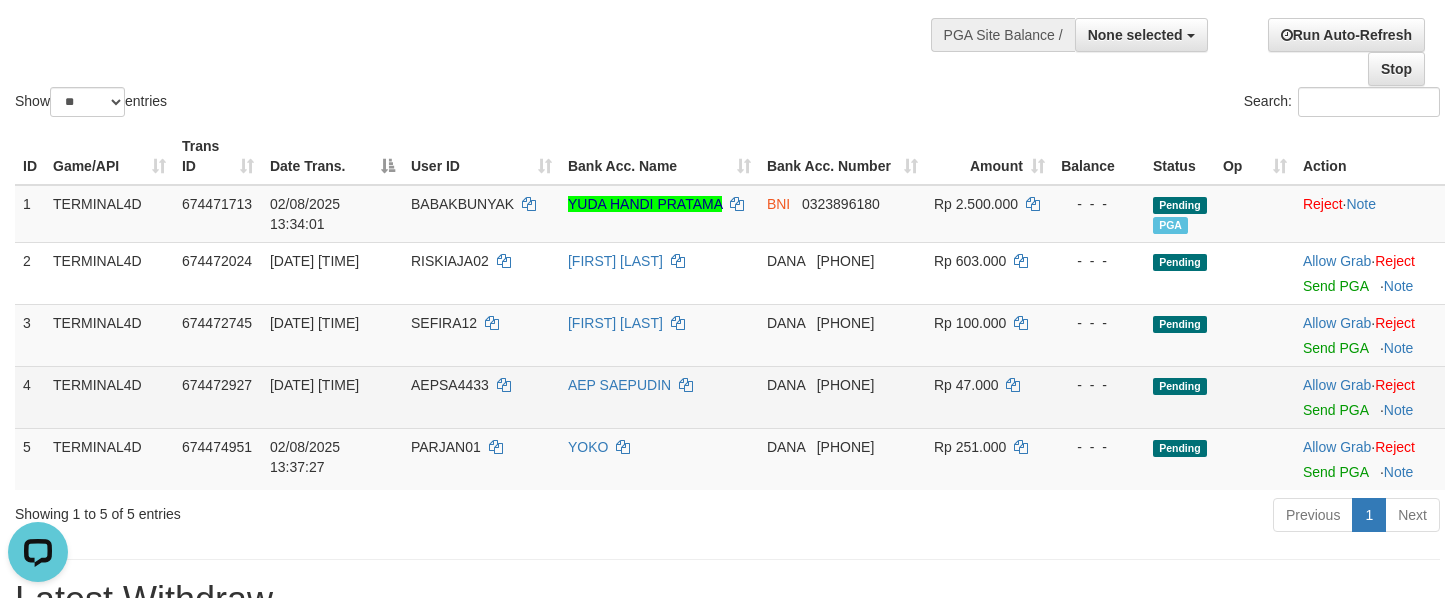 click on "Allow Grab   ·    Reject Send PGA     ·    Note" at bounding box center (1370, 397) 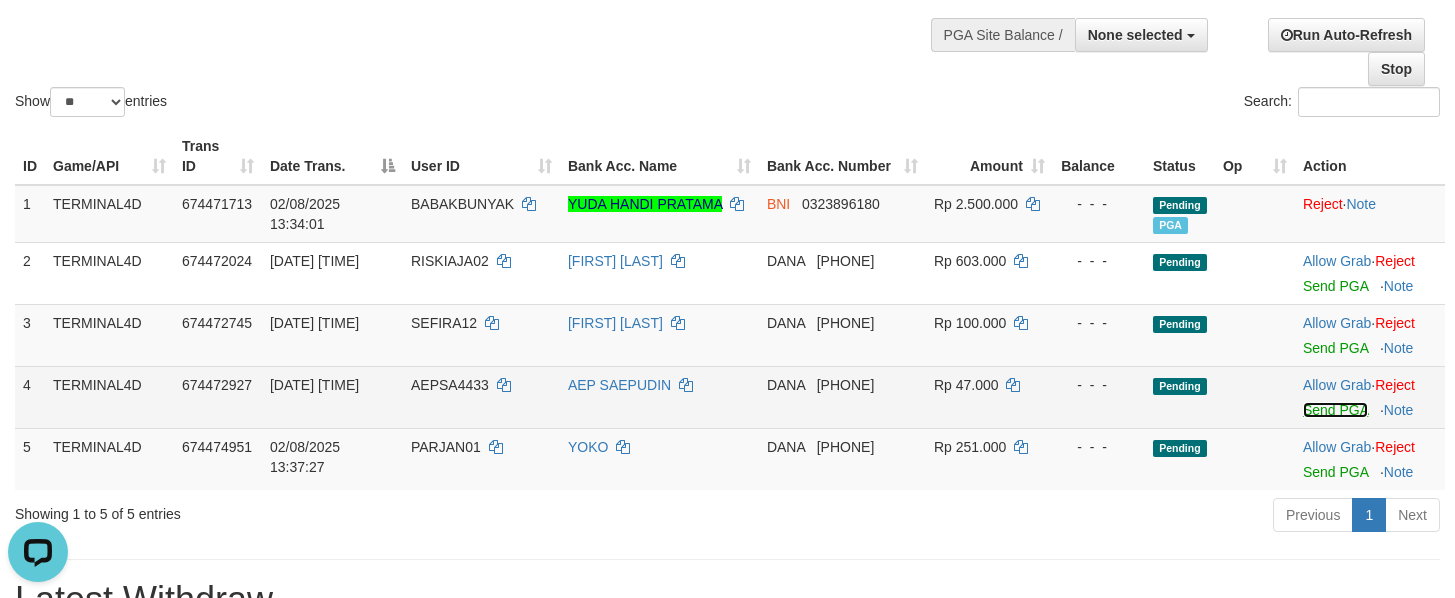 click on "Send PGA" at bounding box center (1335, 410) 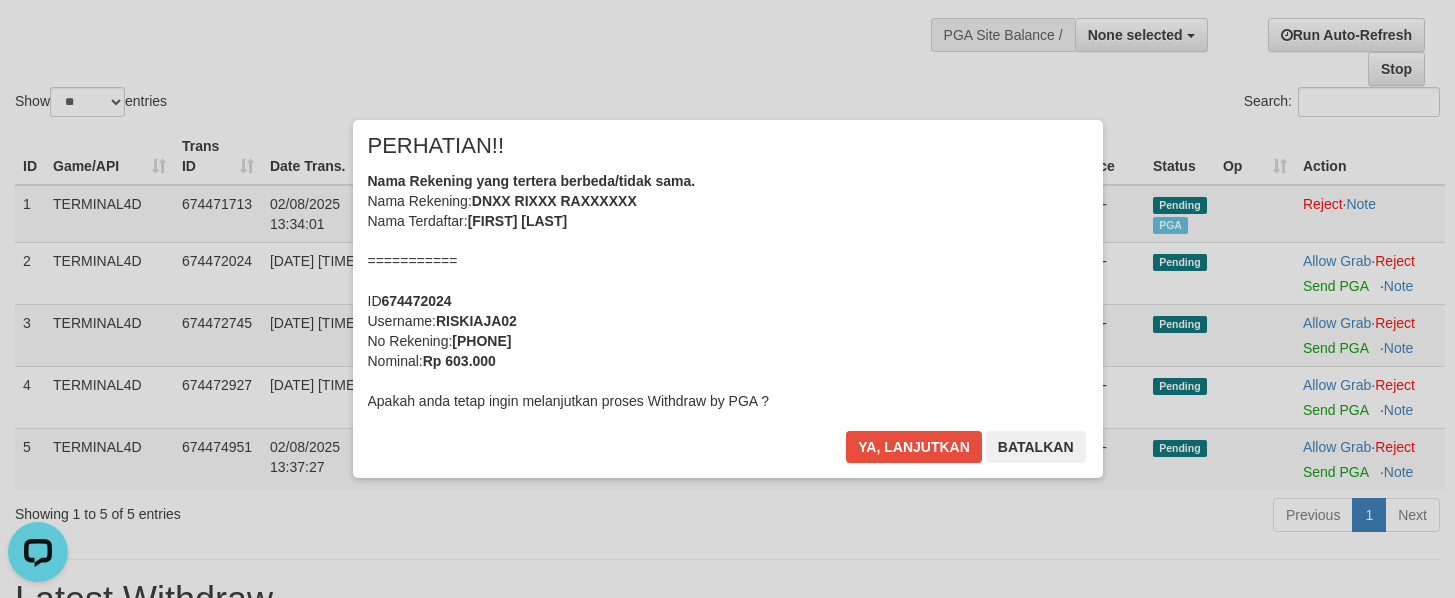 click on "× PERHATIAN!! Nama Rekening yang tertera berbeda/tidak sama. Nama Rekening:  DNXX RIXXX RAXXXXXX Nama Terdaftar:  RISKI RAMADANI =========== ID  674472024 Username:  RISKIAJA02 No Rekening:  085314089641 Nominal:  Rp 603.000 Apakah anda tetap ingin melanjutkan proses Withdraw by PGA ? Ya, lanjutkan Batalkan" at bounding box center (727, 299) 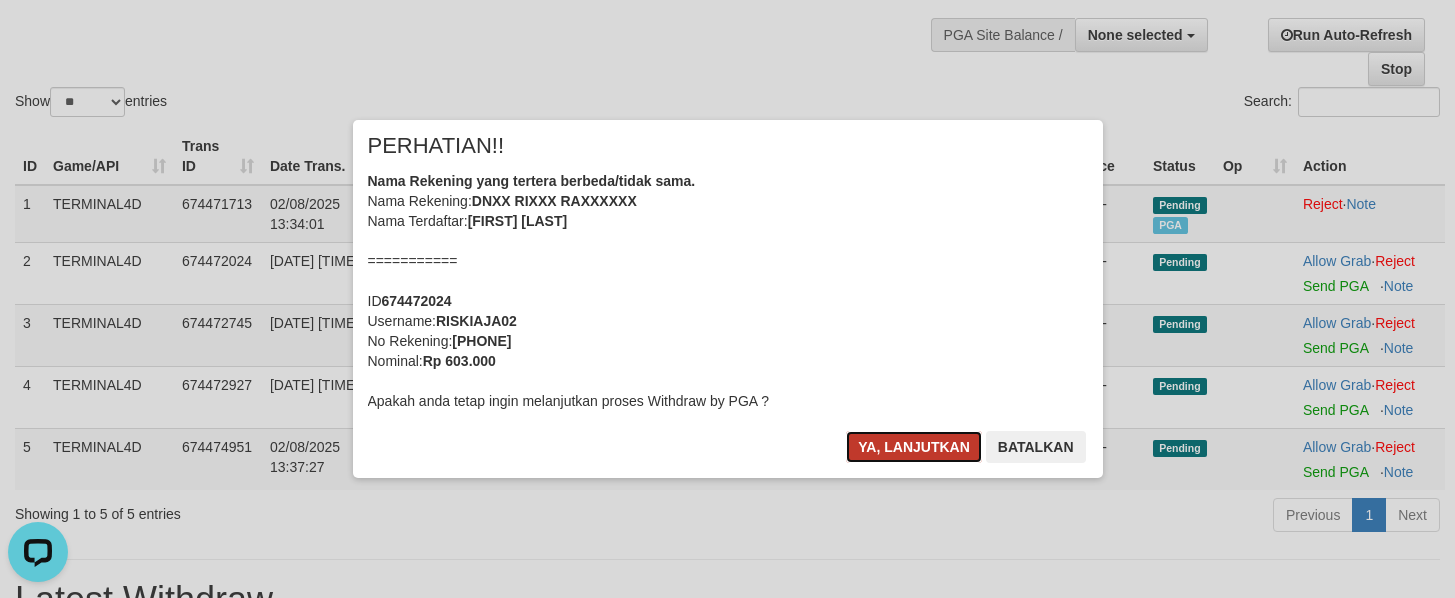 drag, startPoint x: 955, startPoint y: 459, endPoint x: 942, endPoint y: 447, distance: 17.691807 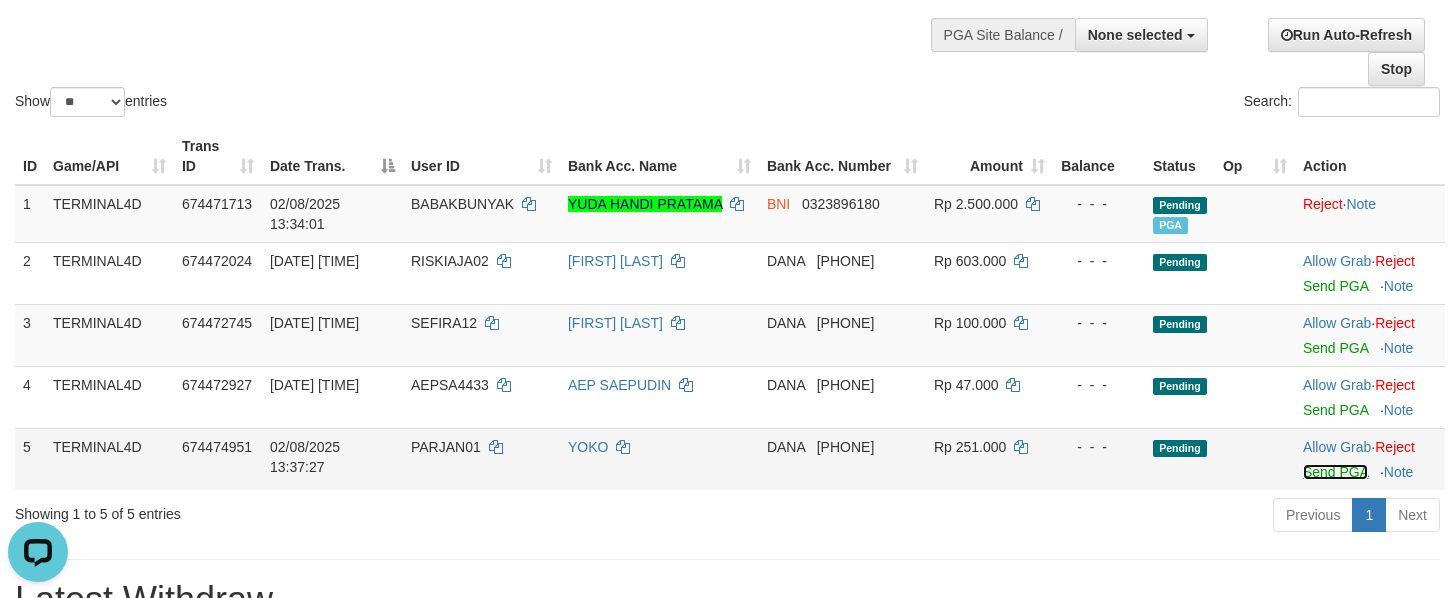 click on "Send PGA" at bounding box center (1335, 472) 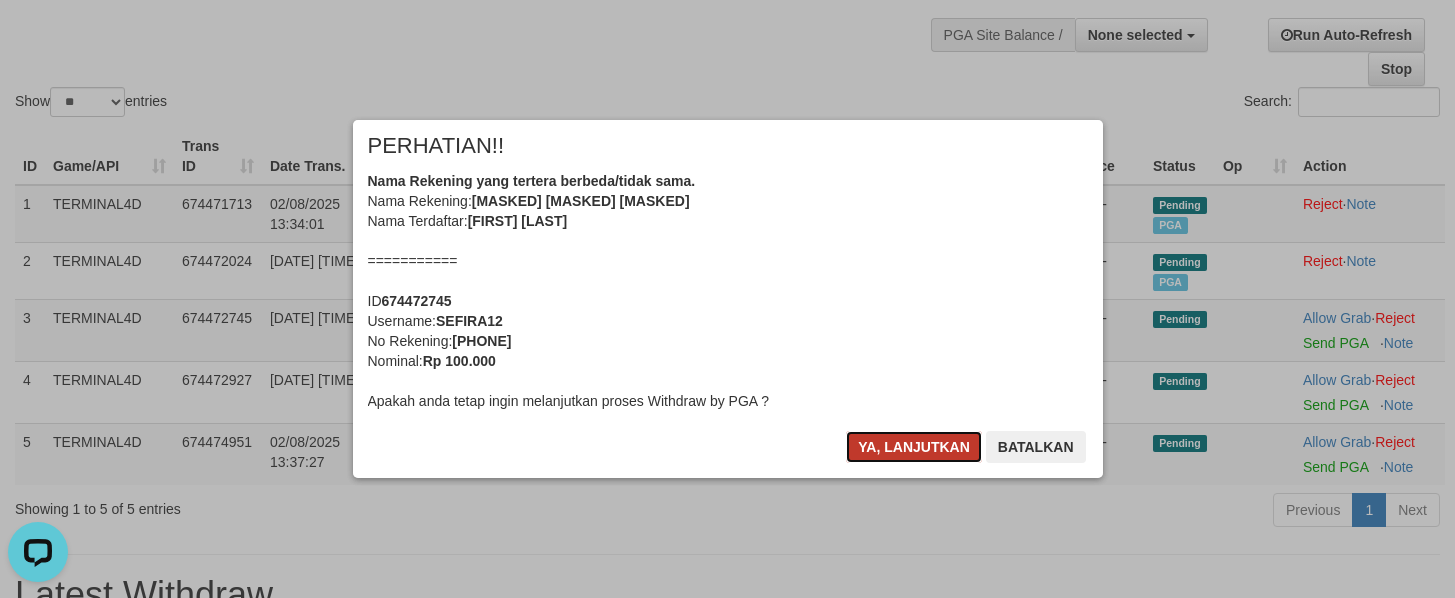 click on "Ya, lanjutkan" at bounding box center (914, 447) 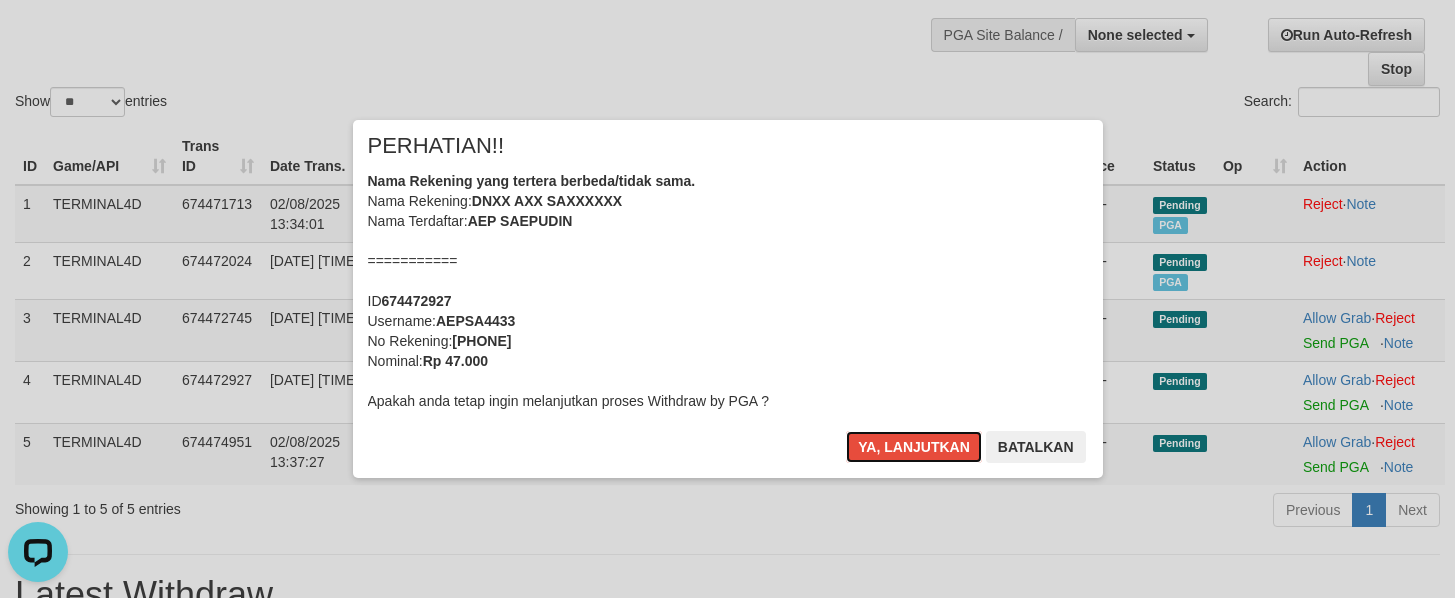 click on "Ya, lanjutkan" at bounding box center [914, 447] 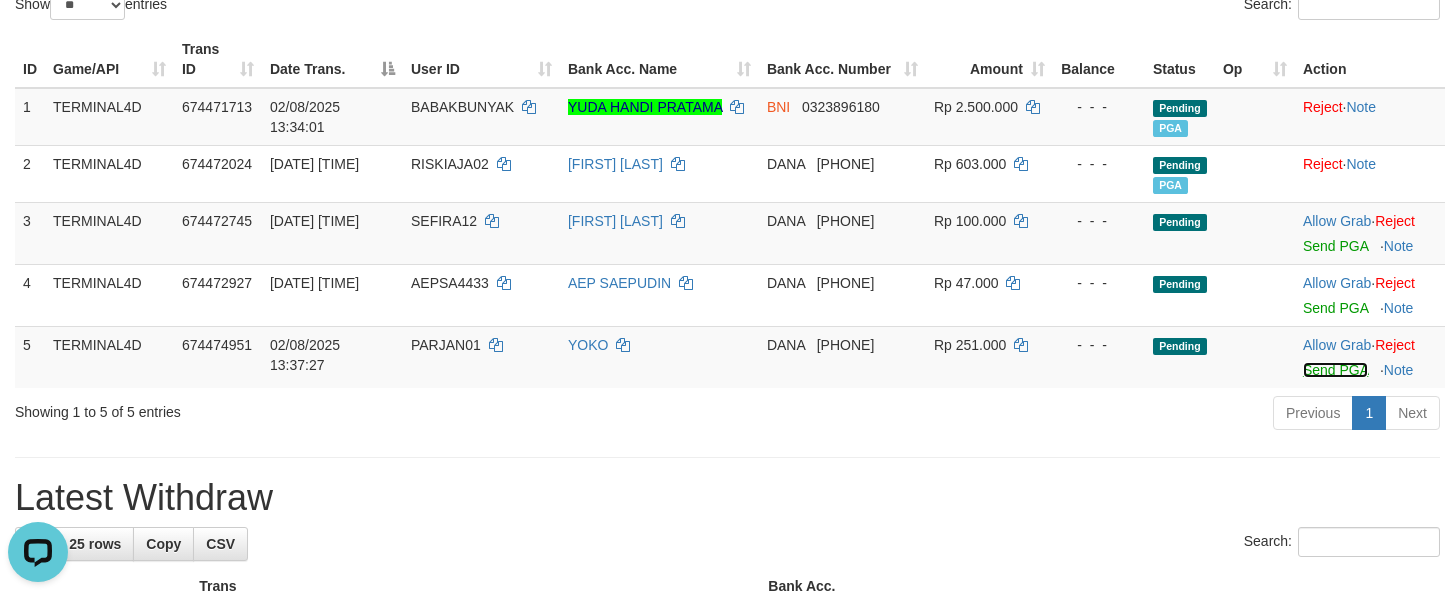 scroll, scrollTop: 300, scrollLeft: 0, axis: vertical 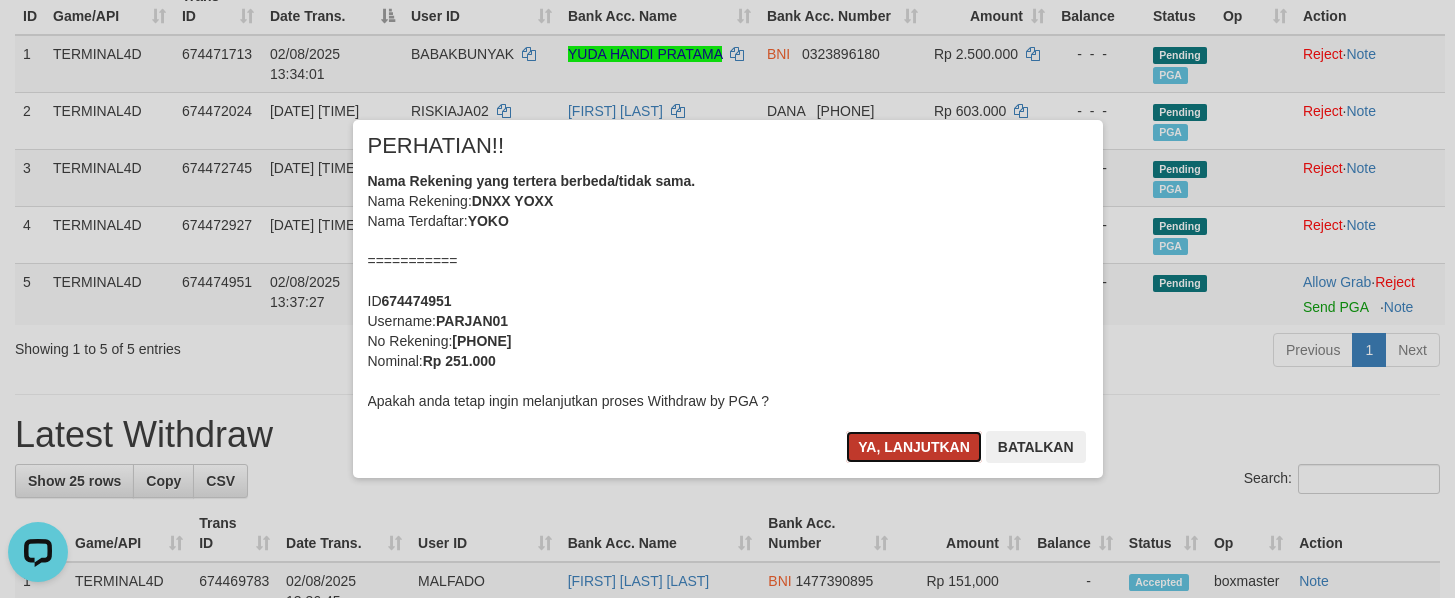 click on "Ya, lanjutkan" at bounding box center [914, 447] 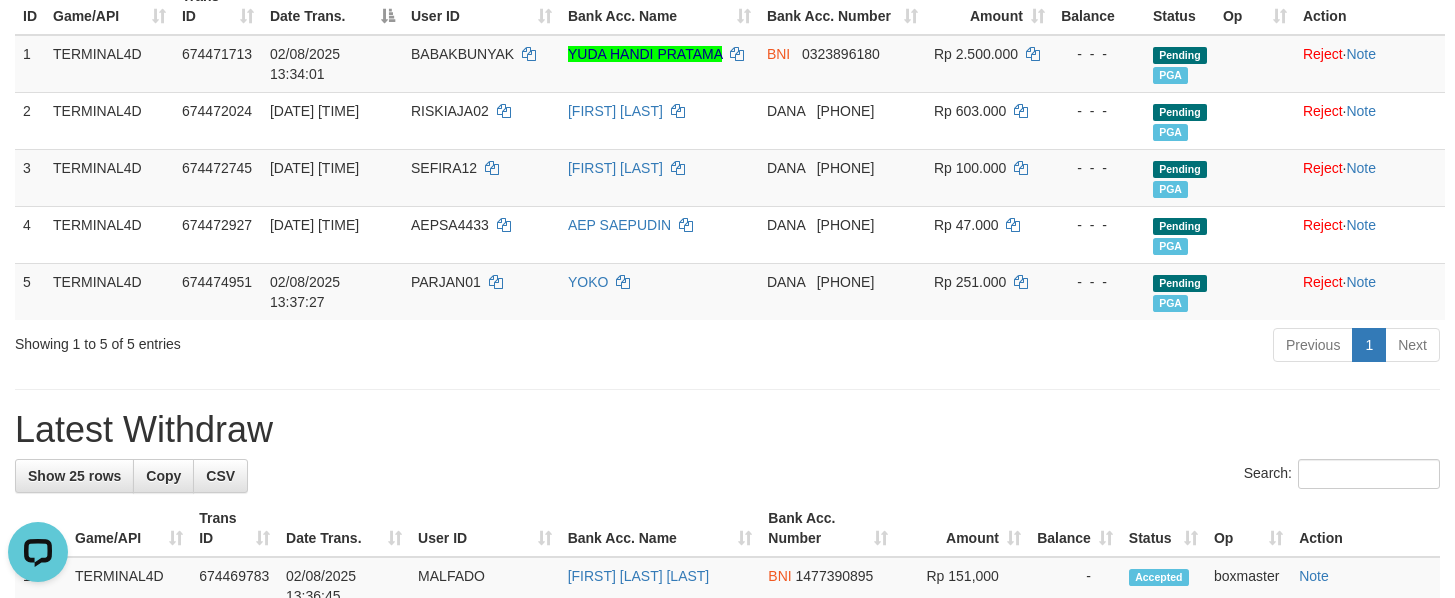 drag, startPoint x: 906, startPoint y: 456, endPoint x: 909, endPoint y: 427, distance: 29.15476 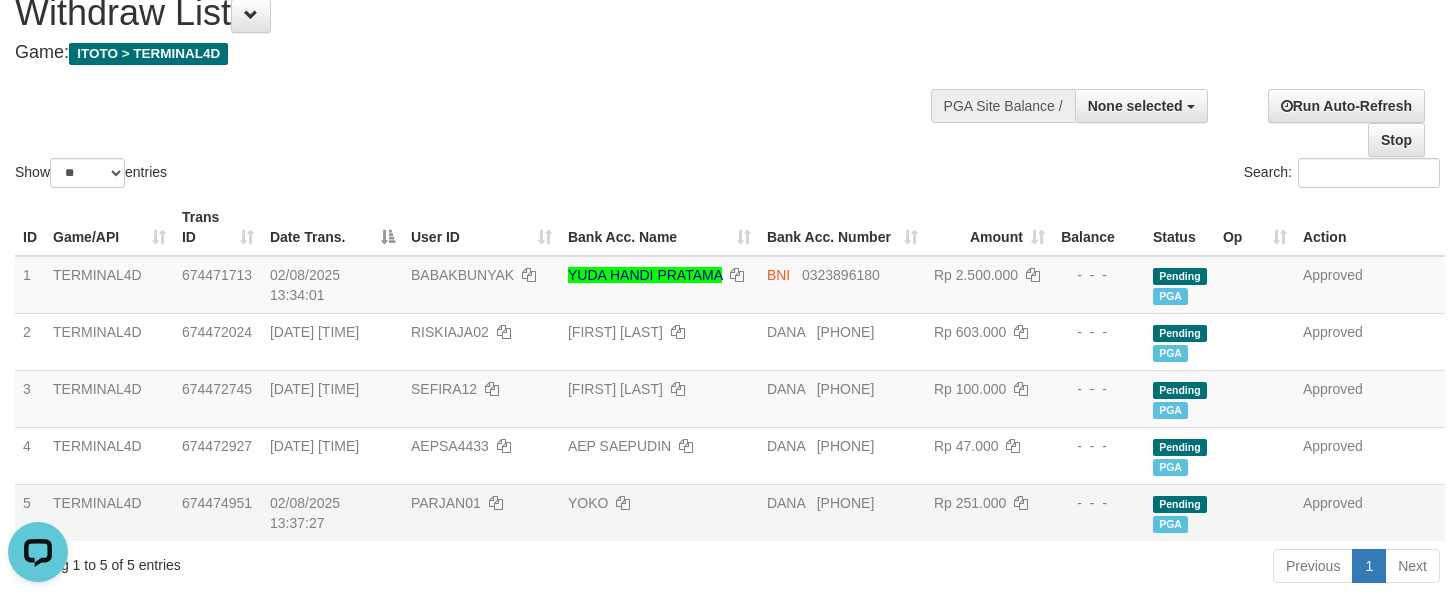 scroll, scrollTop: 0, scrollLeft: 0, axis: both 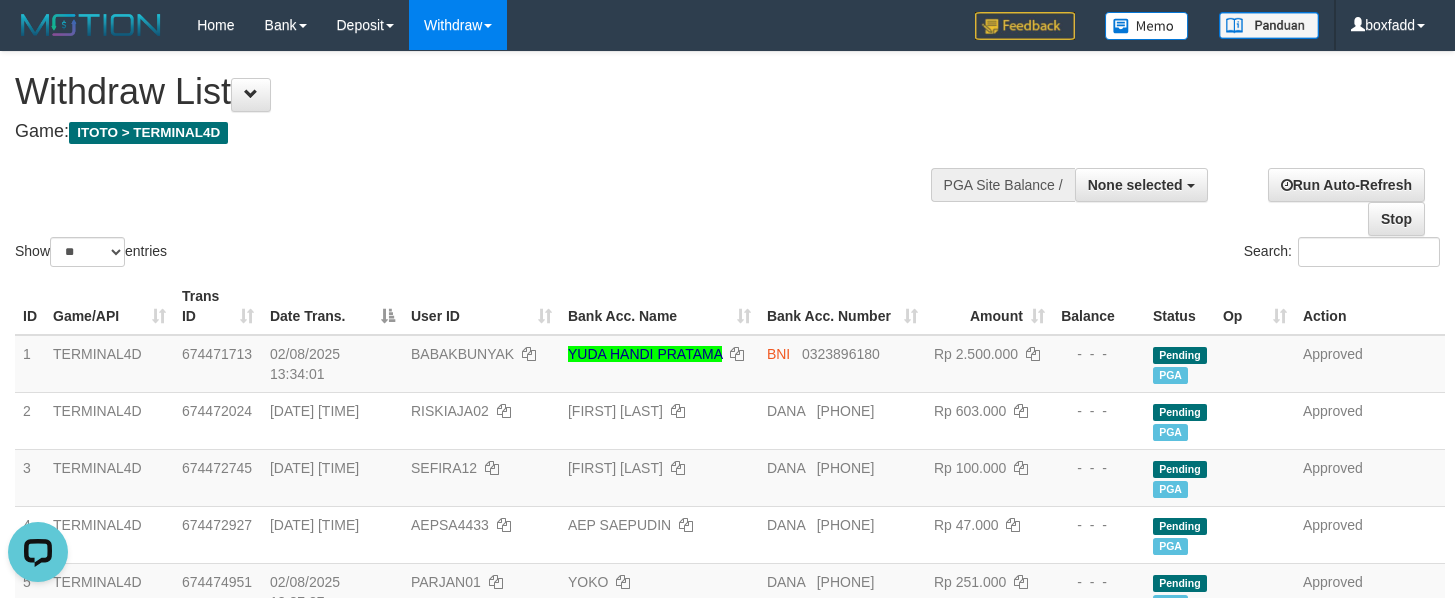 click on "Show  ** ** ** ***  entries Search:" at bounding box center [727, 161] 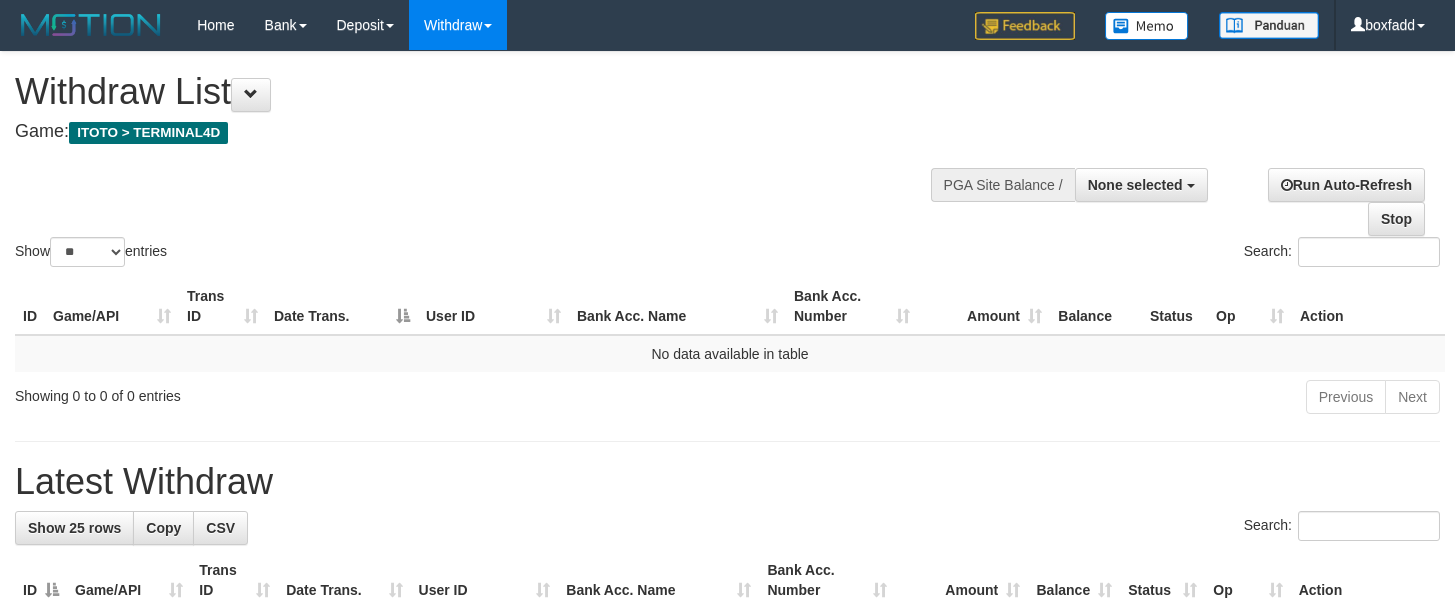 select 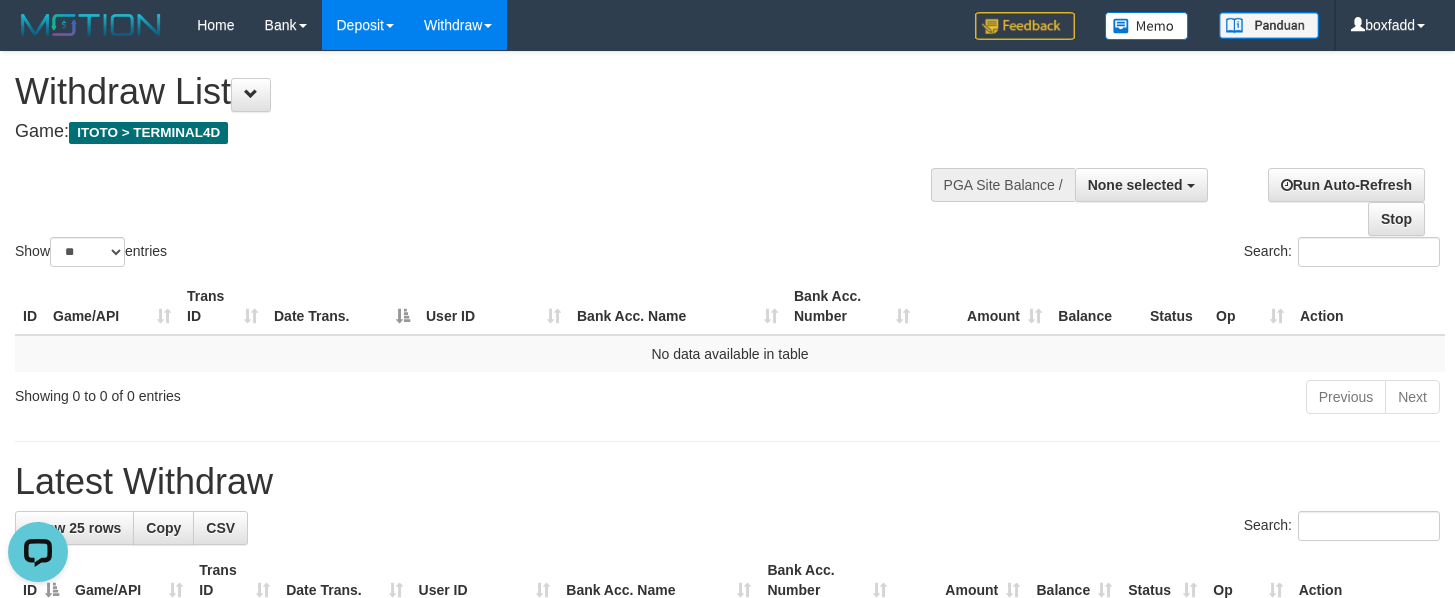 scroll, scrollTop: 0, scrollLeft: 0, axis: both 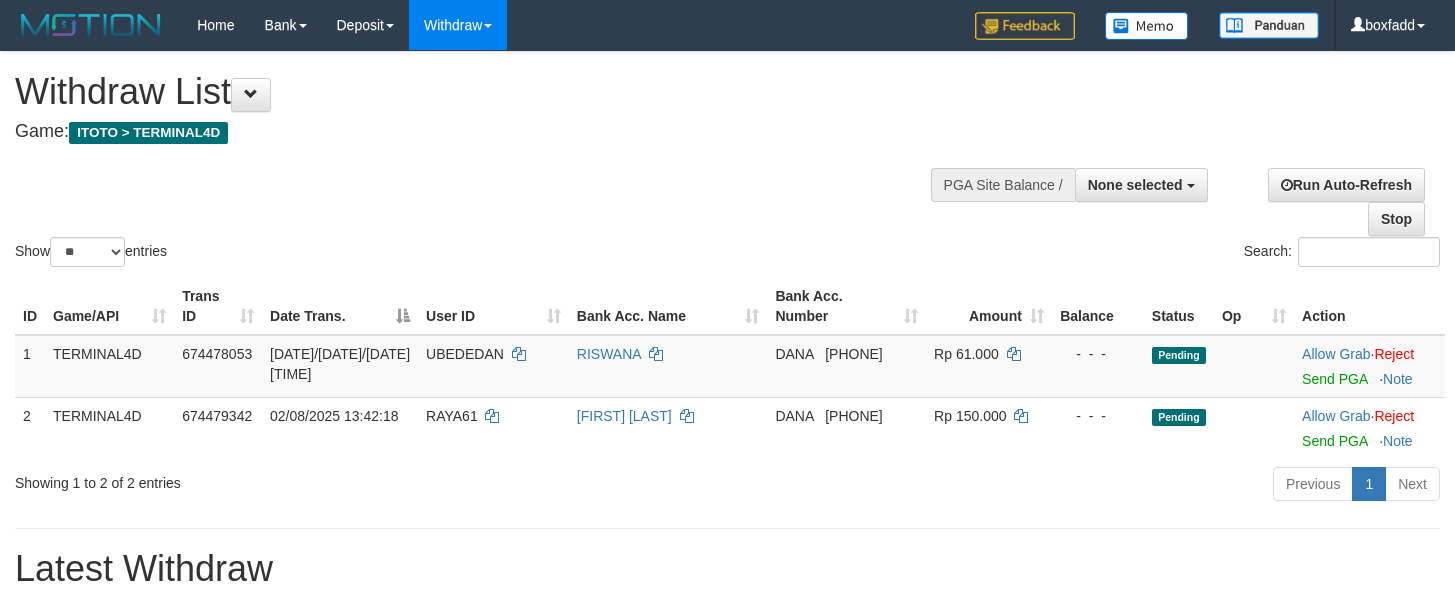 select 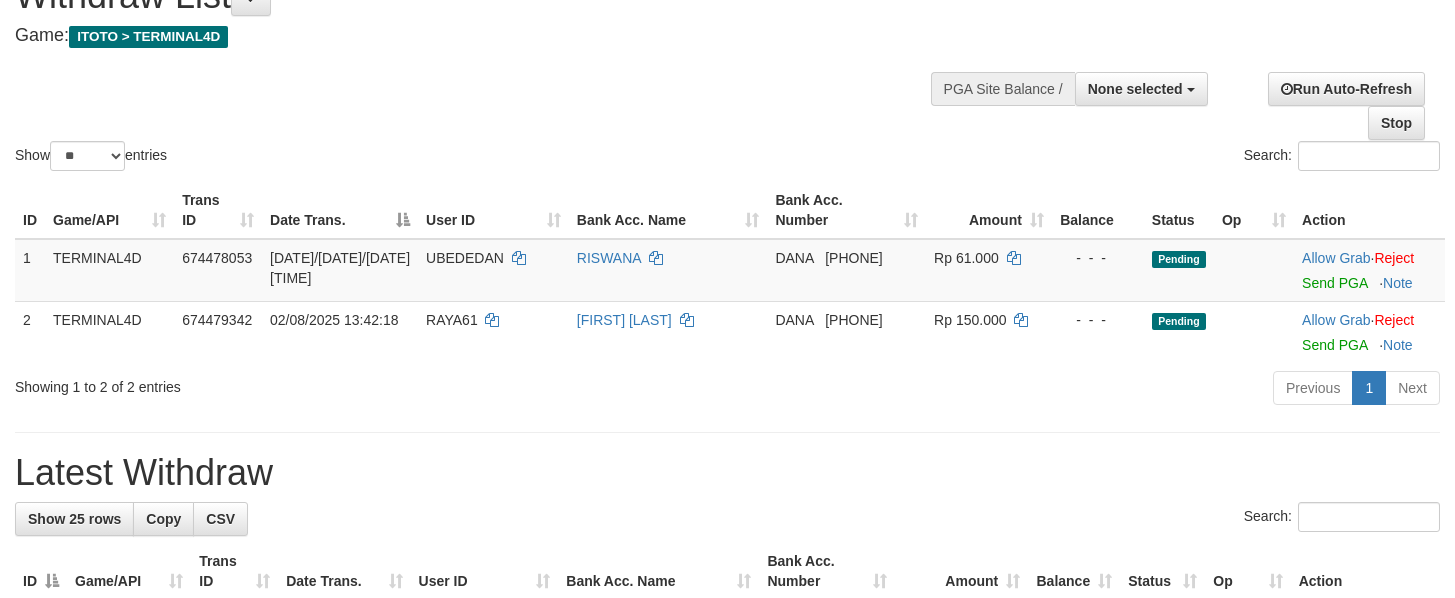 scroll, scrollTop: 150, scrollLeft: 0, axis: vertical 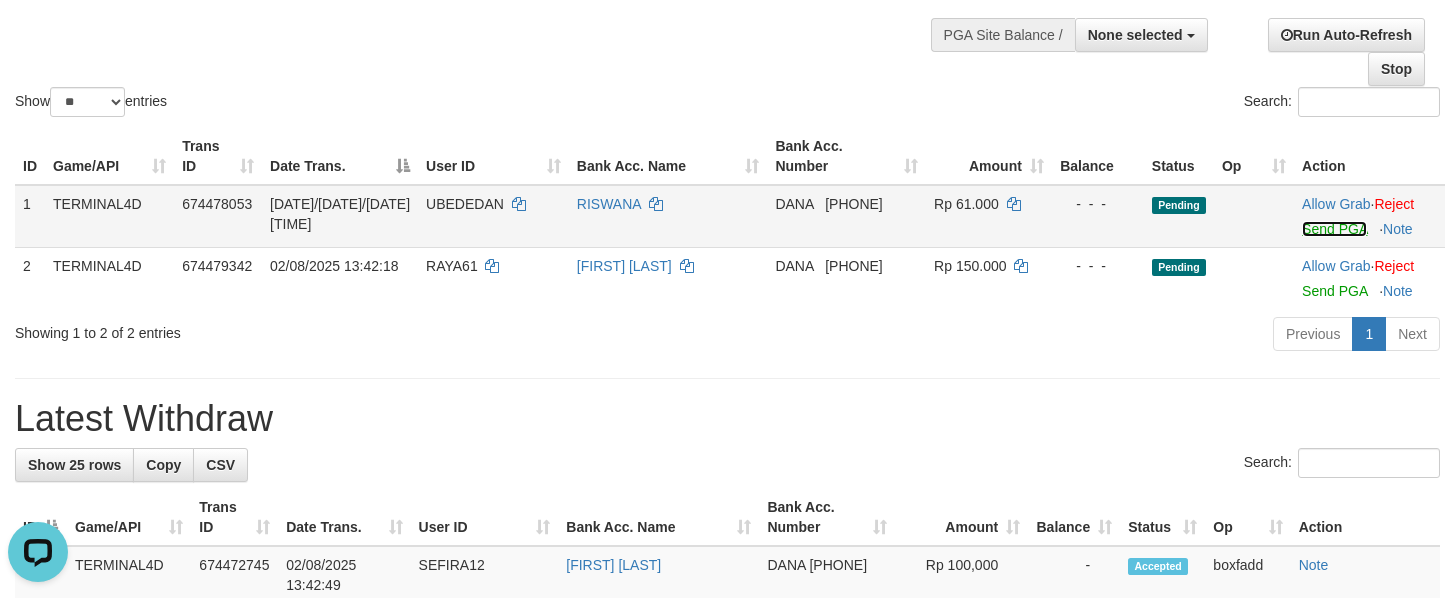 click on "Send PGA" at bounding box center [1334, 229] 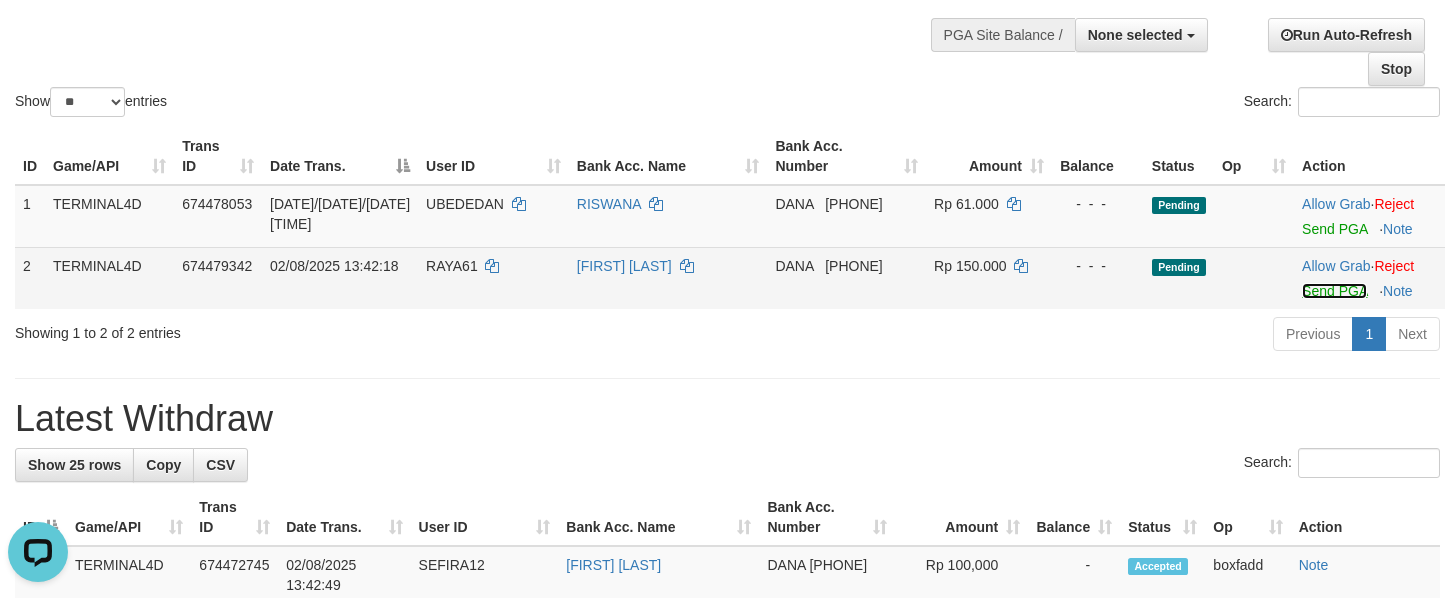 click on "Send PGA" at bounding box center [1334, 291] 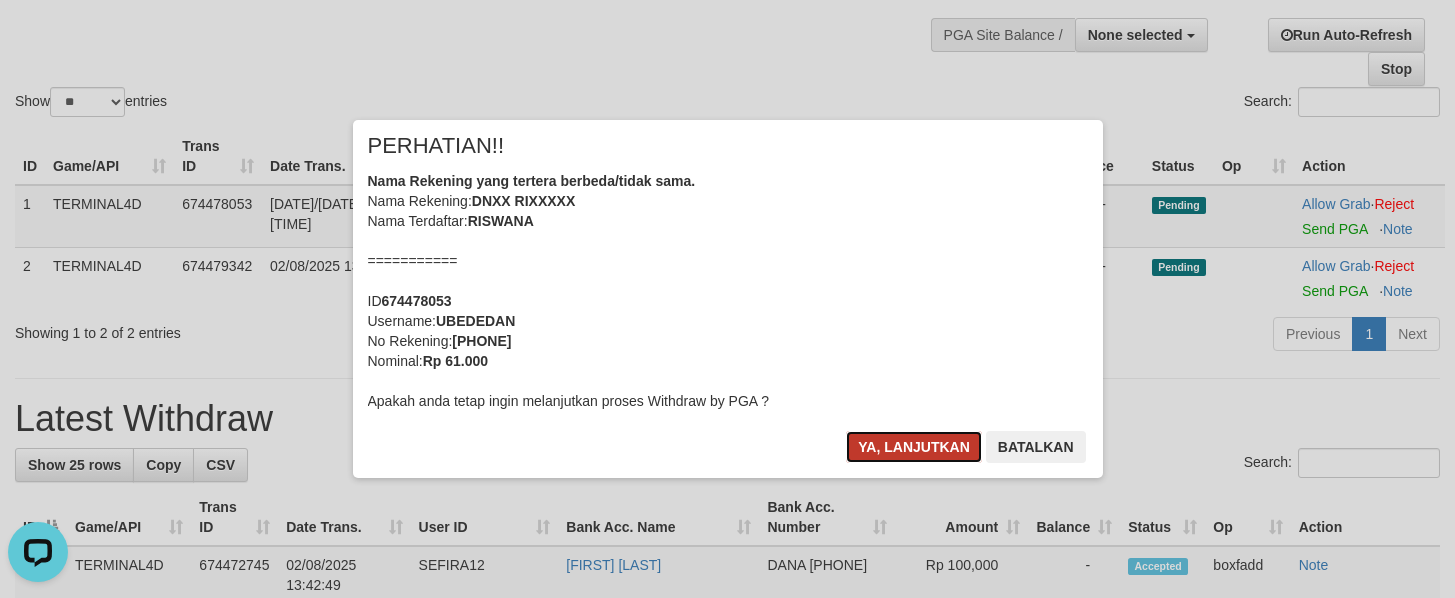 click on "Ya, lanjutkan" at bounding box center [914, 447] 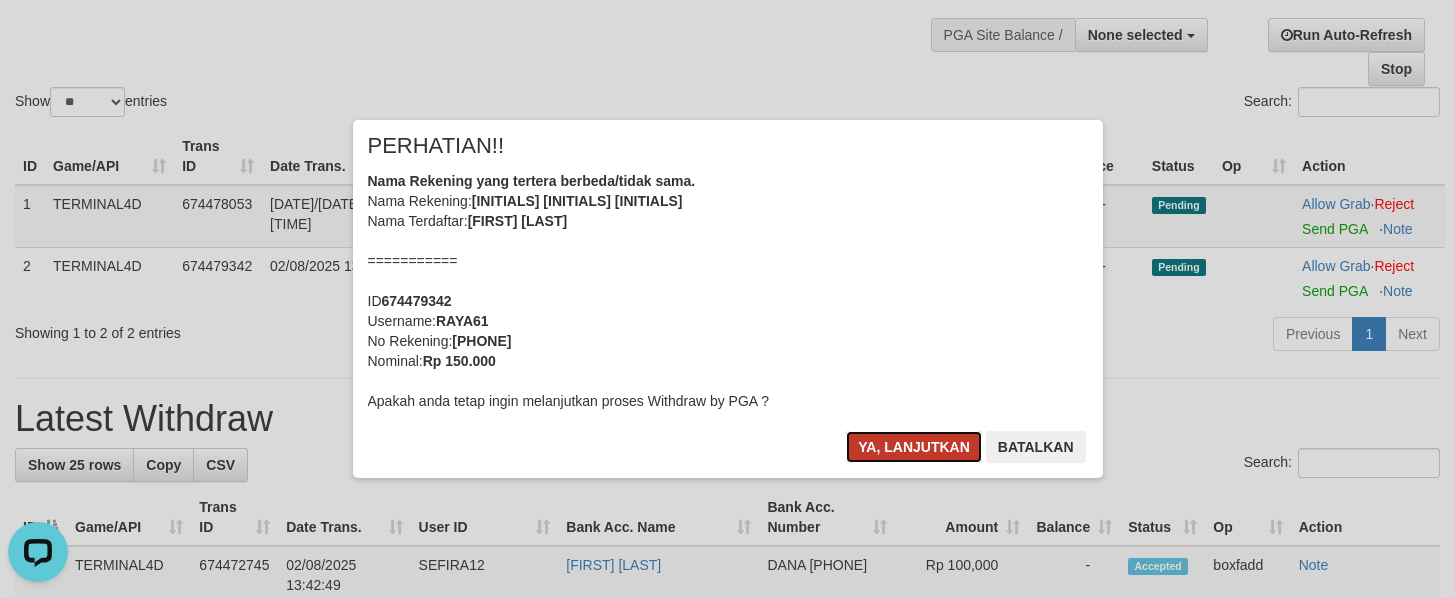 click on "Ya, lanjutkan" at bounding box center (914, 447) 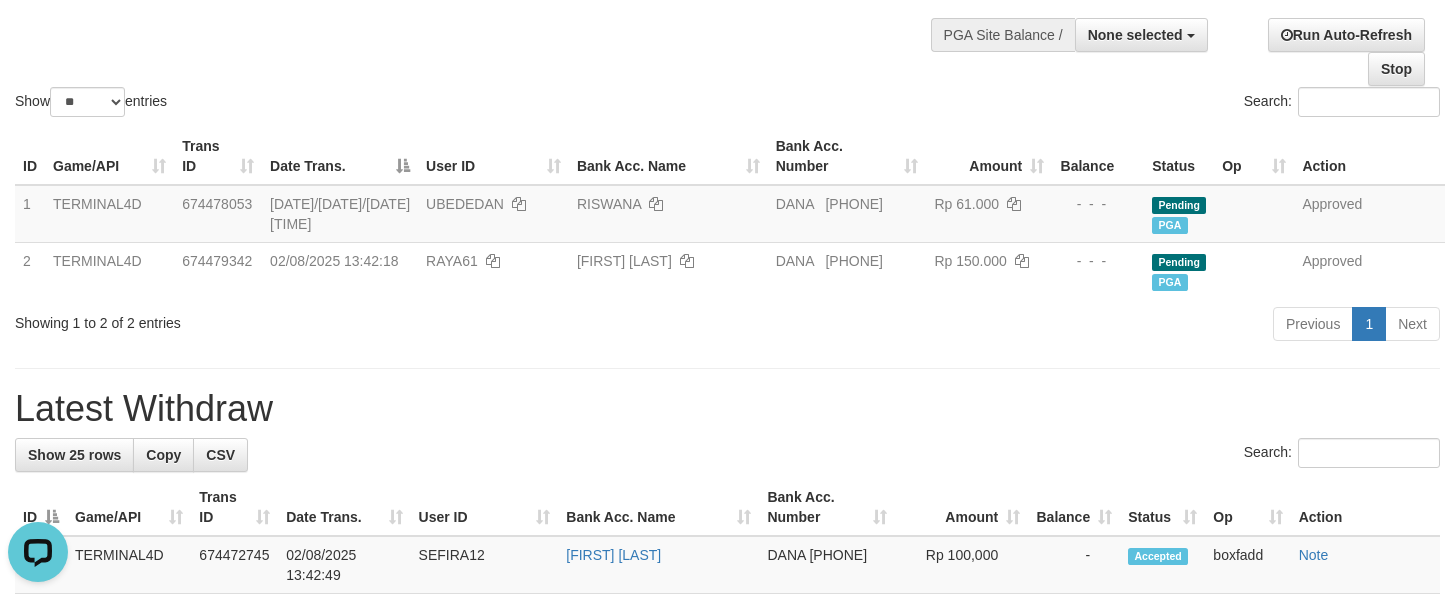 click on "Previous 1 Next" at bounding box center (1030, 326) 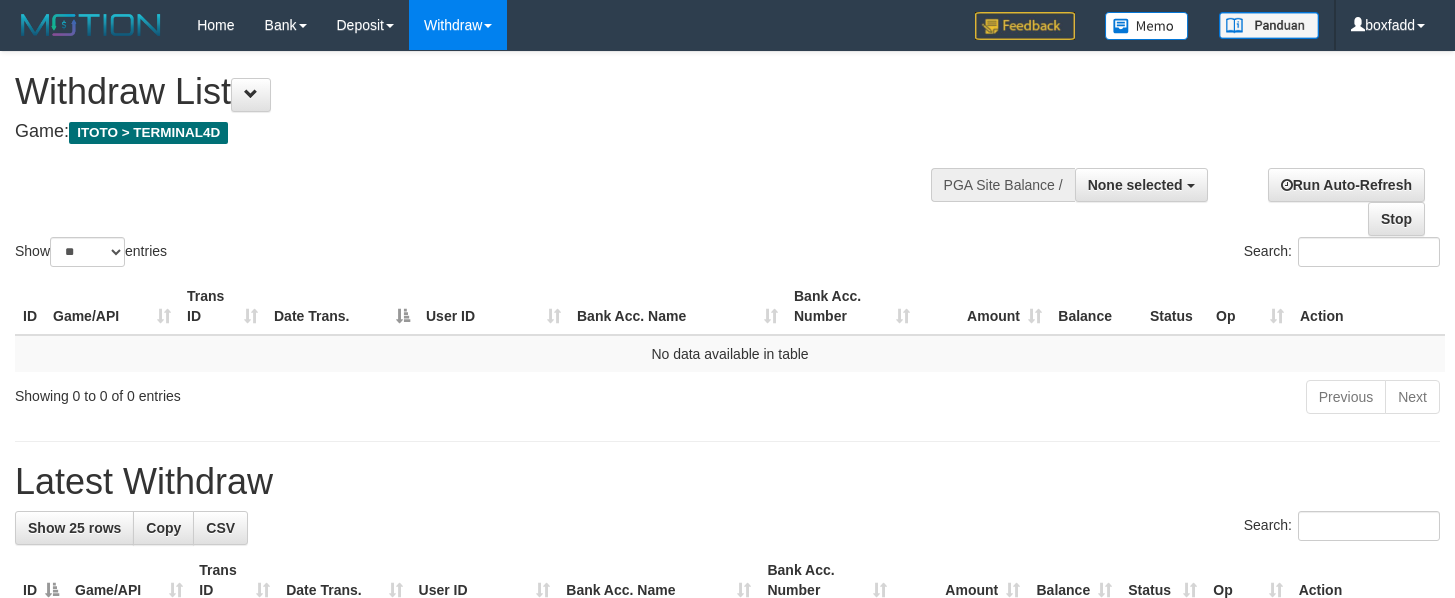 select 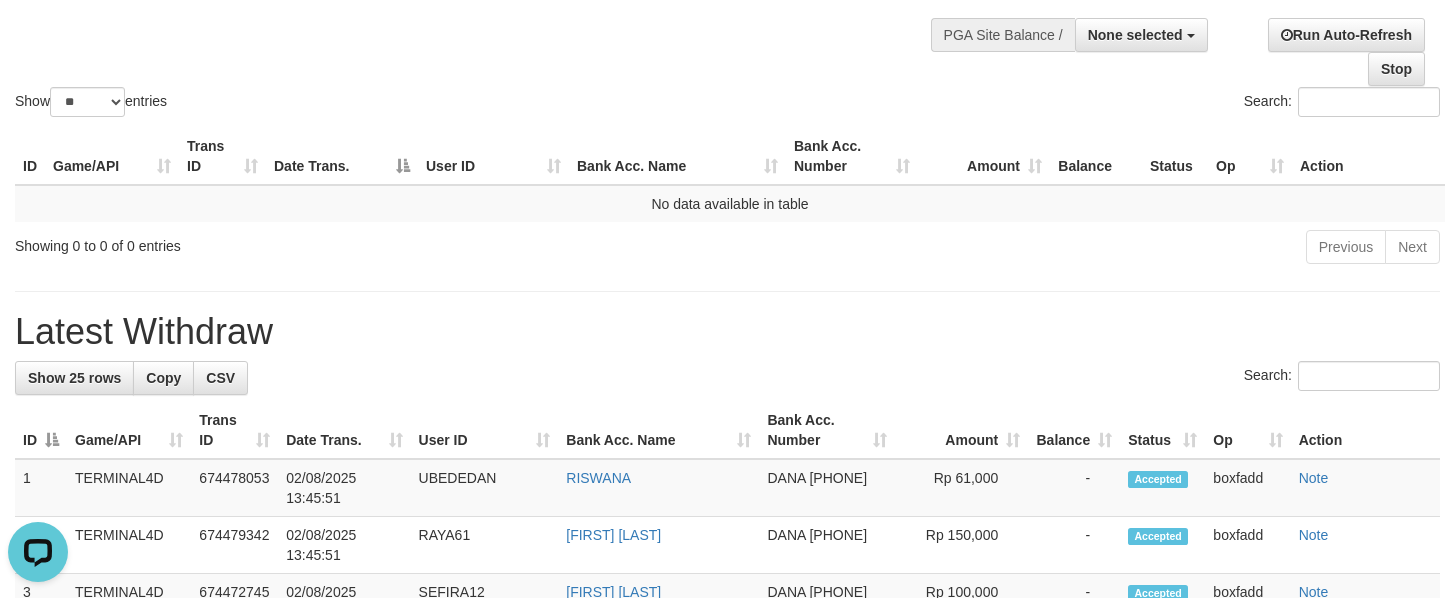 scroll, scrollTop: 0, scrollLeft: 0, axis: both 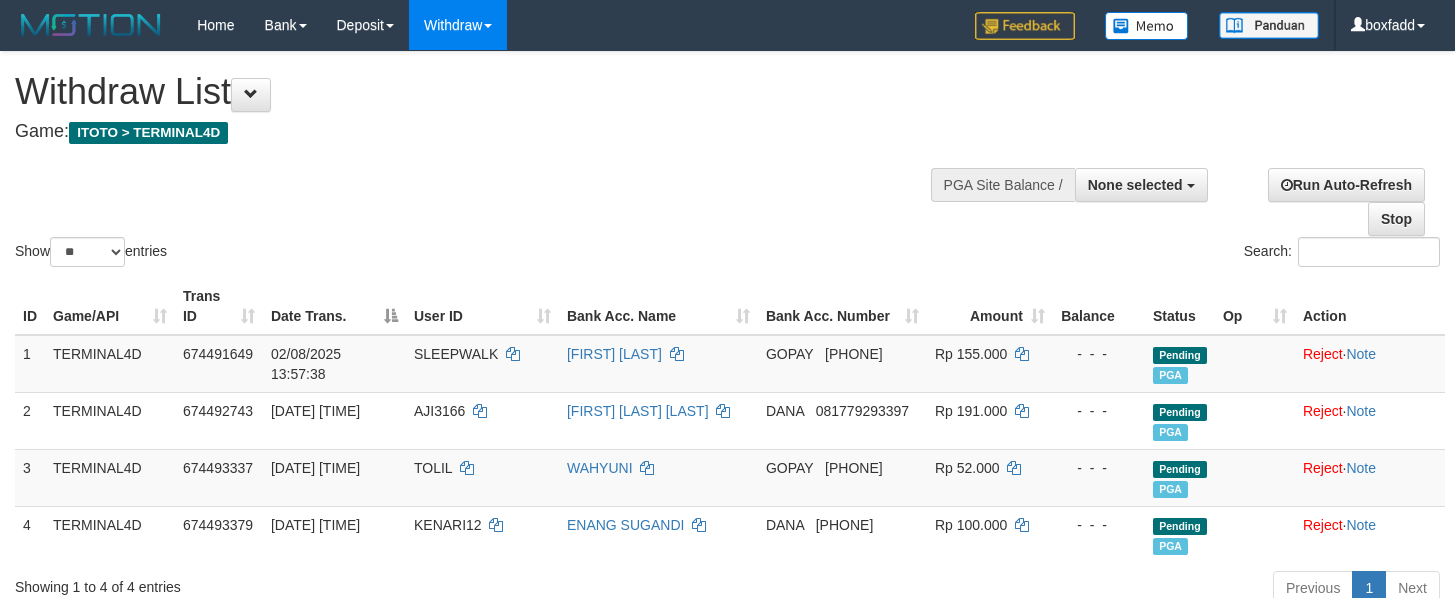 select 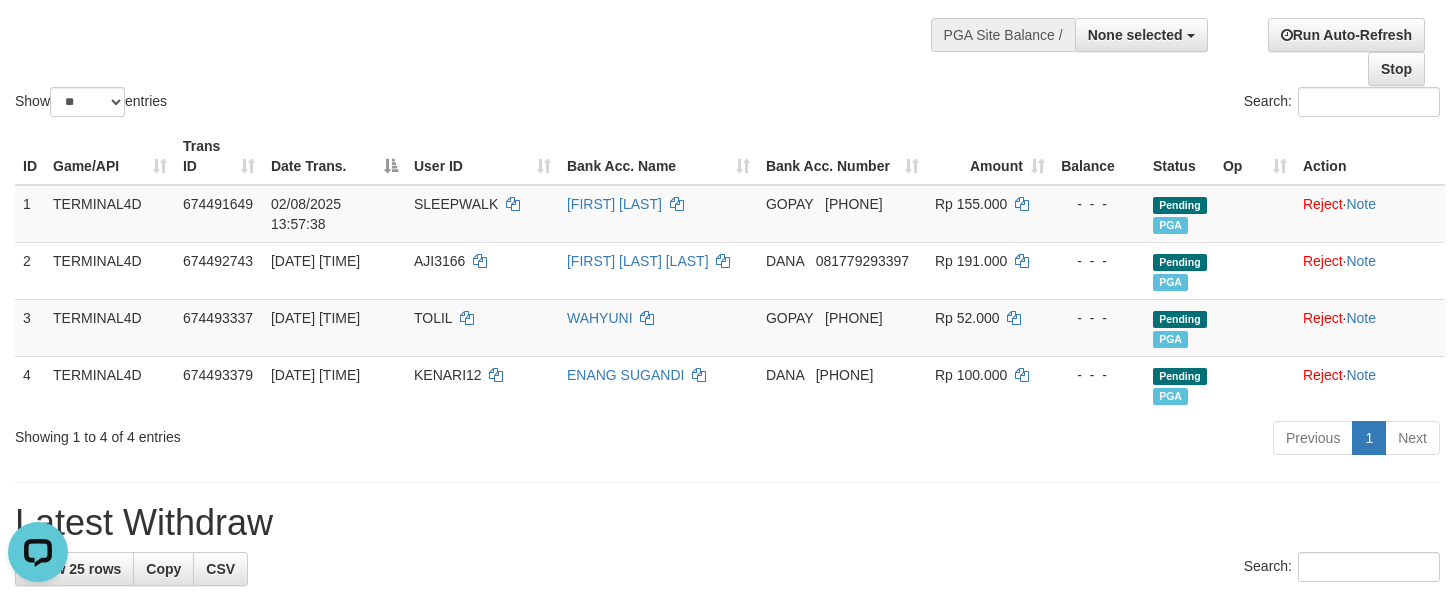 scroll, scrollTop: 0, scrollLeft: 0, axis: both 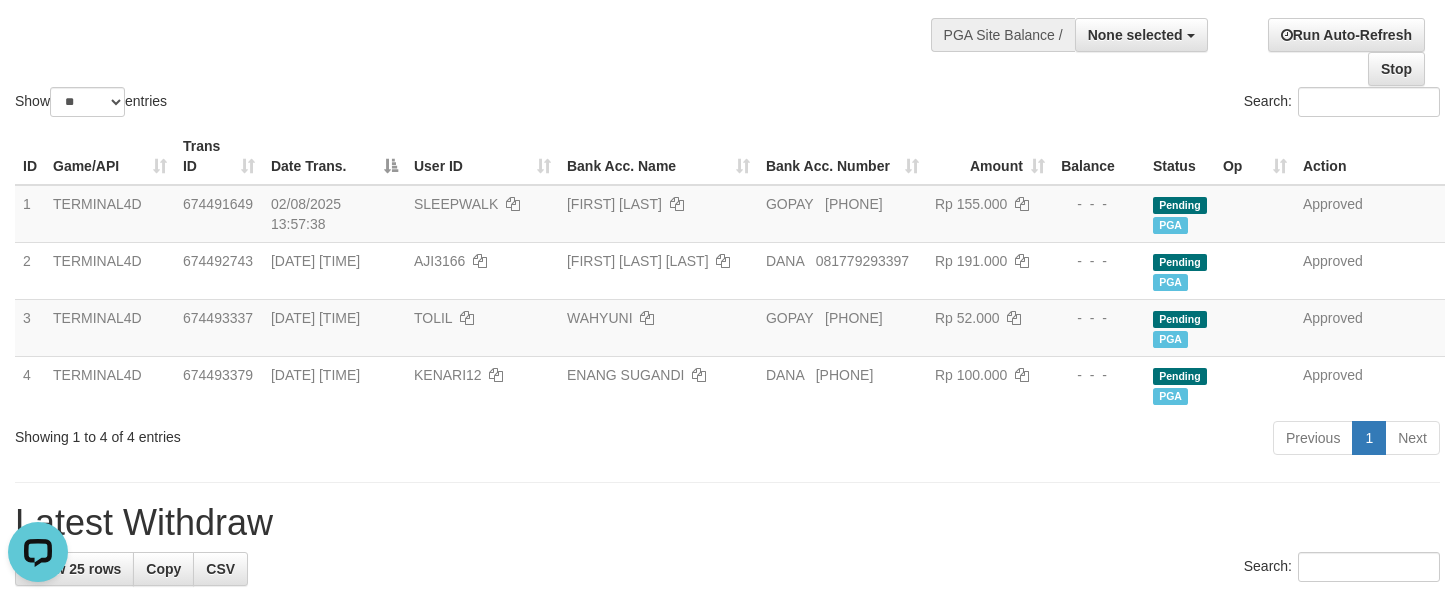 click on "**********" at bounding box center [727, 1055] 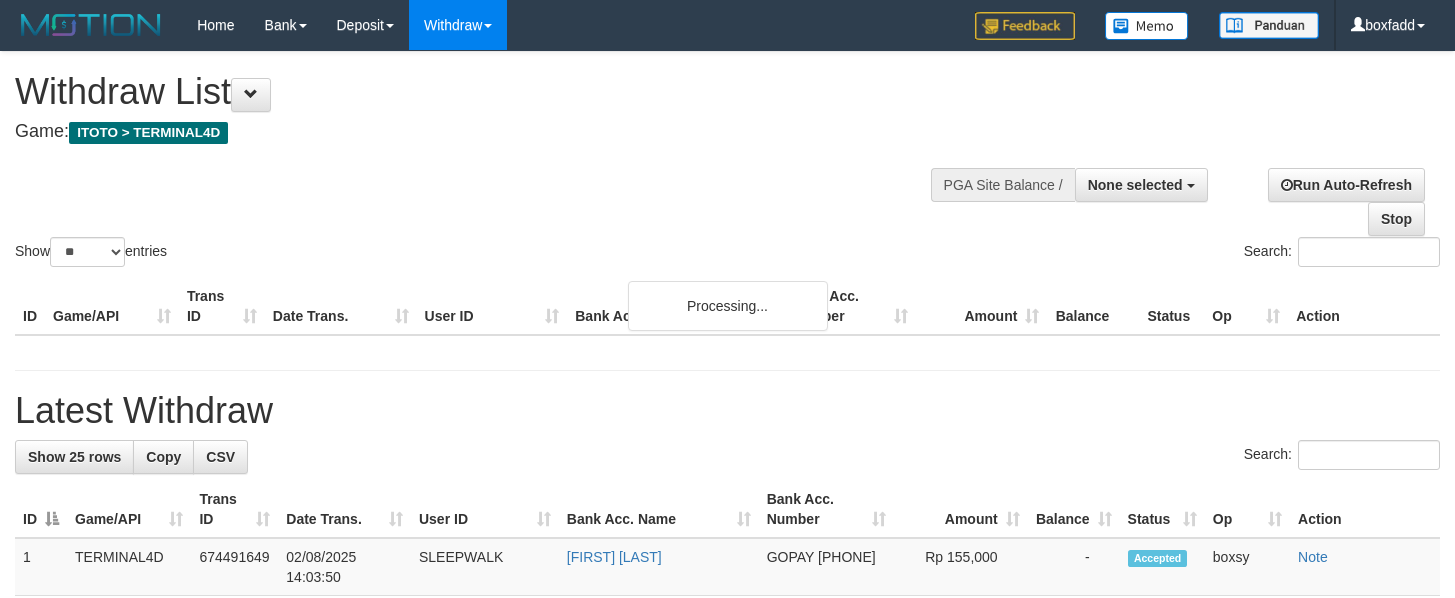 select 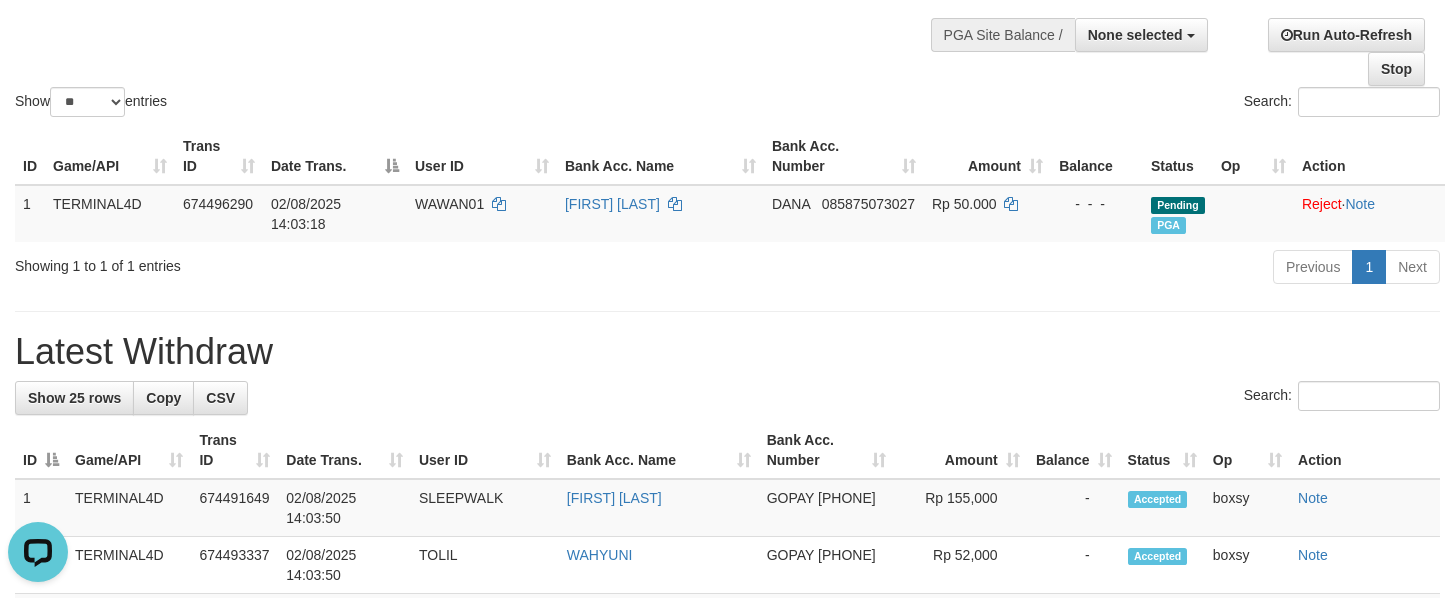 scroll, scrollTop: 0, scrollLeft: 0, axis: both 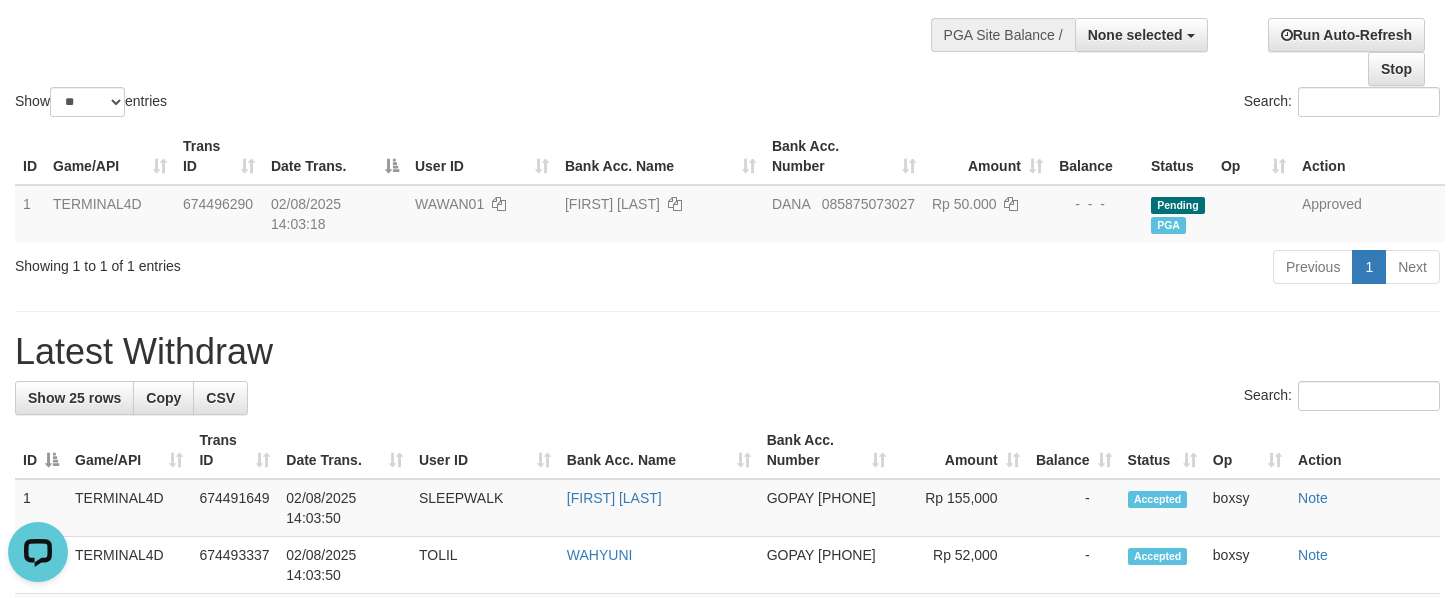 click on "Previous 1 Next" at bounding box center [1030, 269] 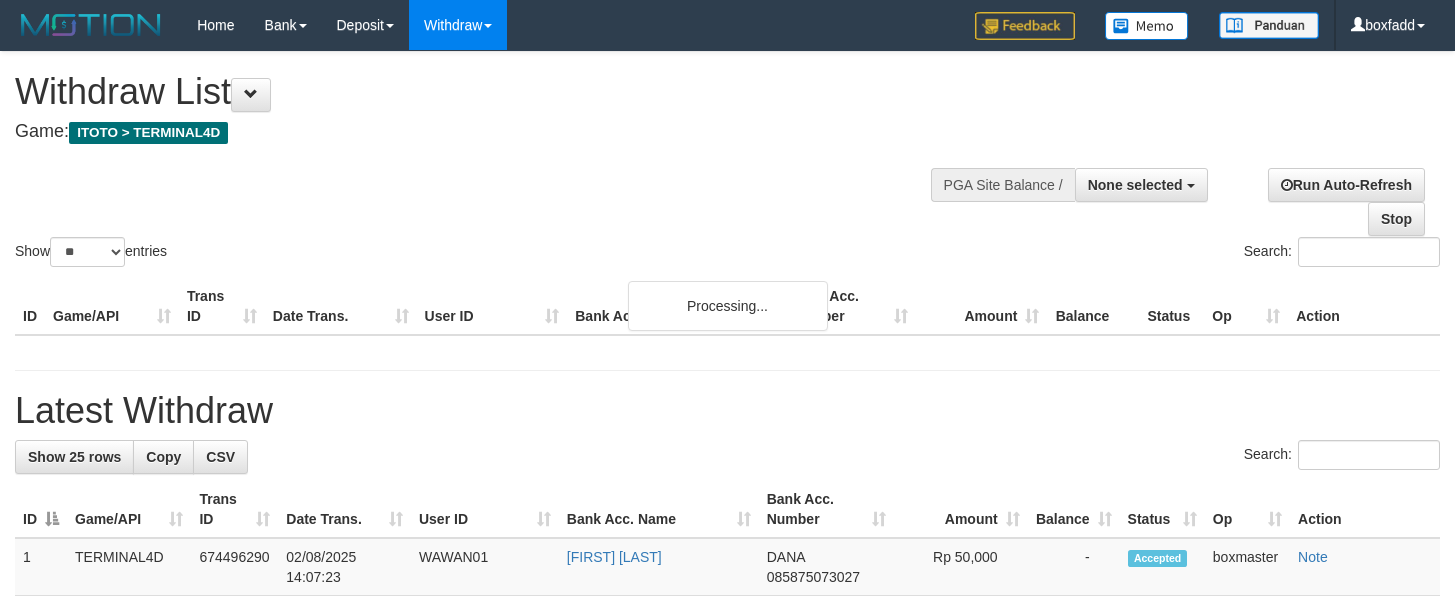 select 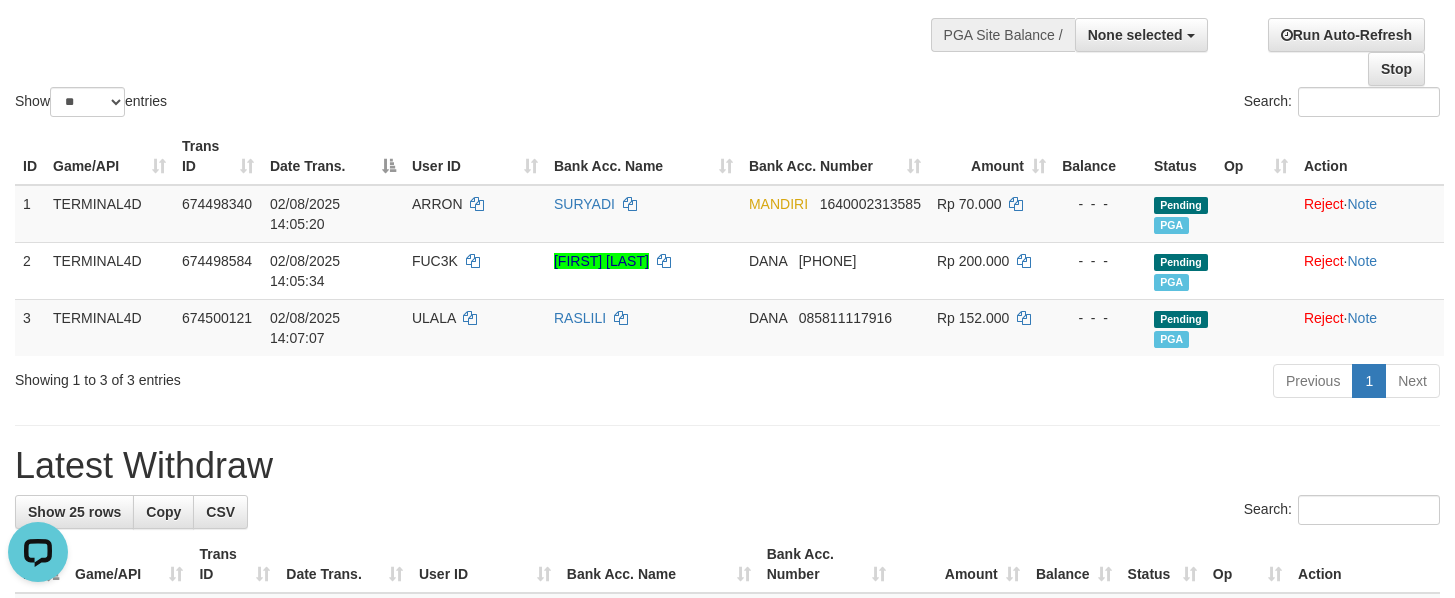 scroll, scrollTop: 0, scrollLeft: 0, axis: both 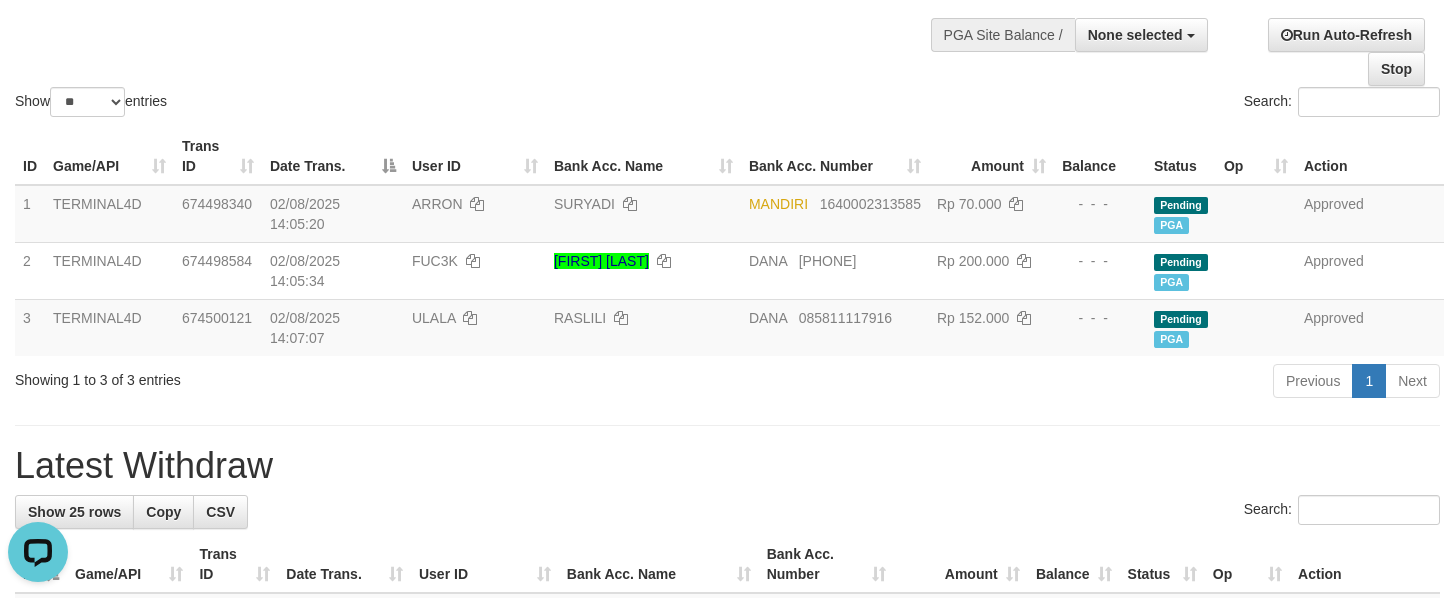 click on "Show  ** ** ** ***  entries" at bounding box center [364, 104] 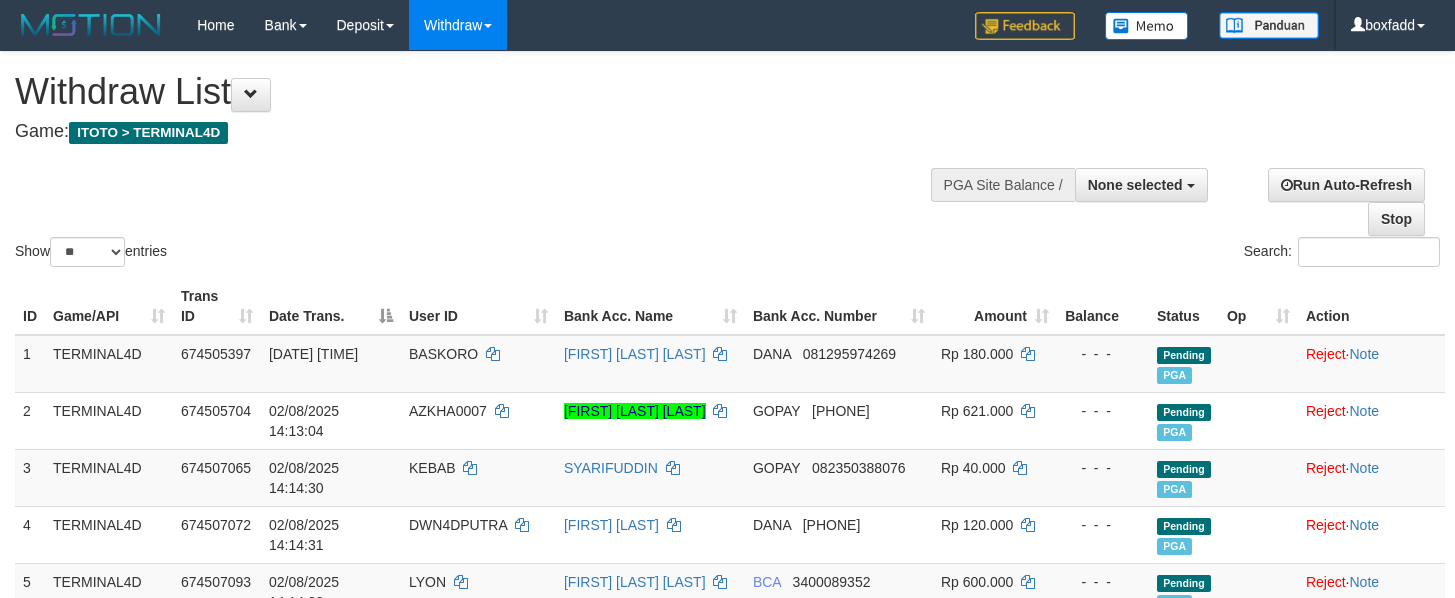 select 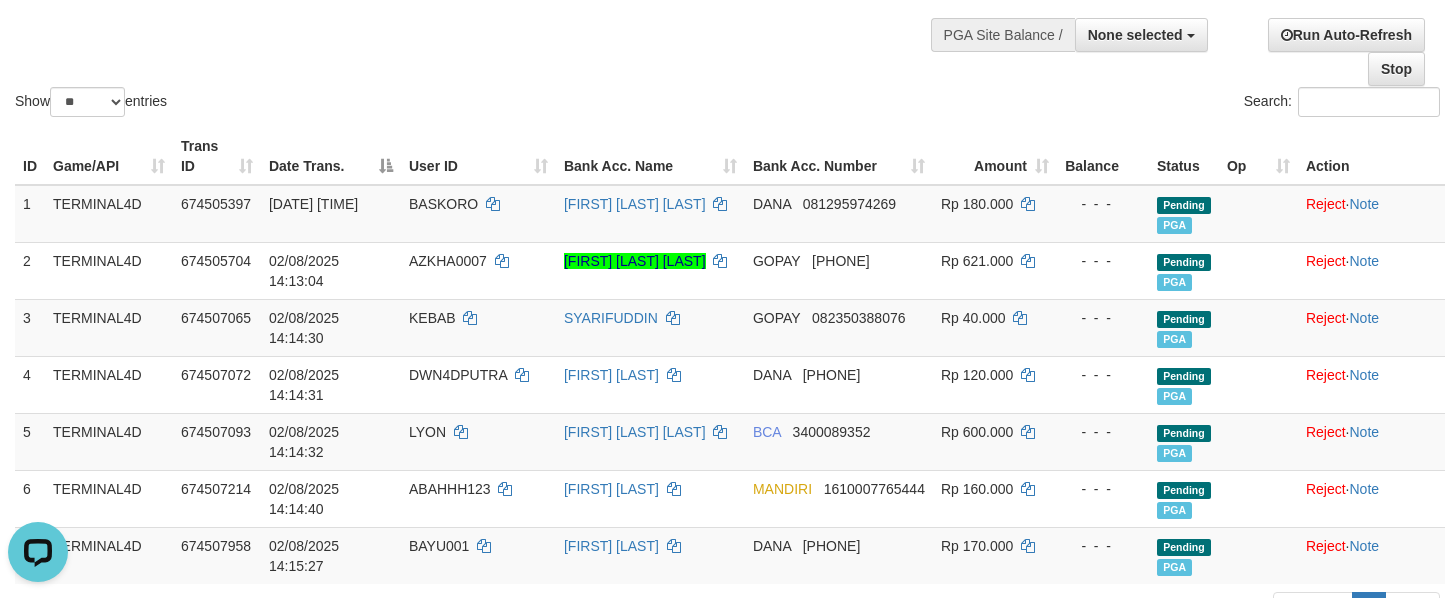 scroll, scrollTop: 0, scrollLeft: 0, axis: both 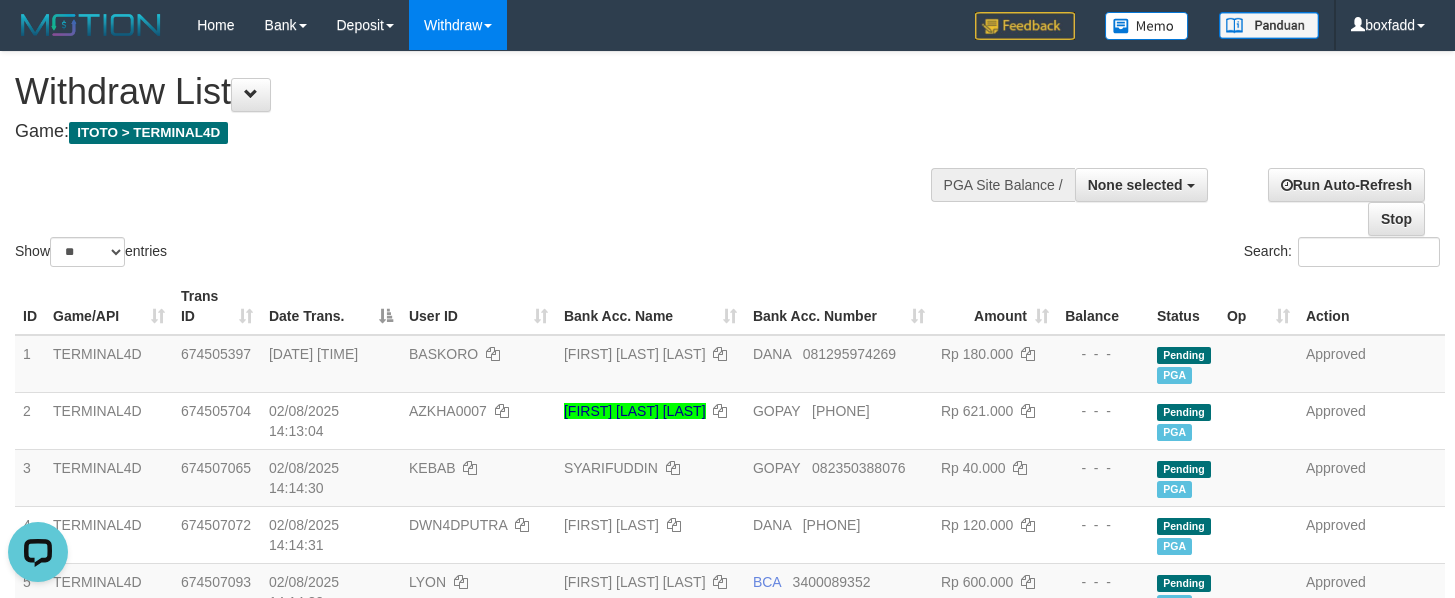 click on "Withdraw List" at bounding box center [482, 92] 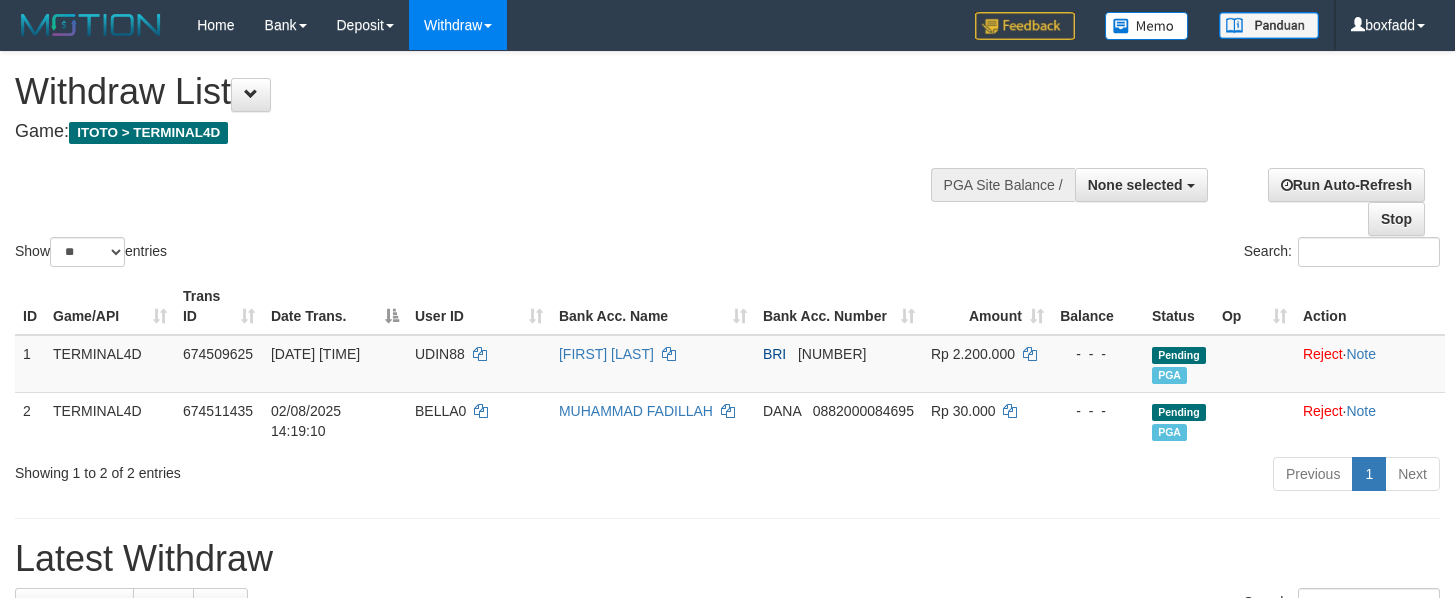 select 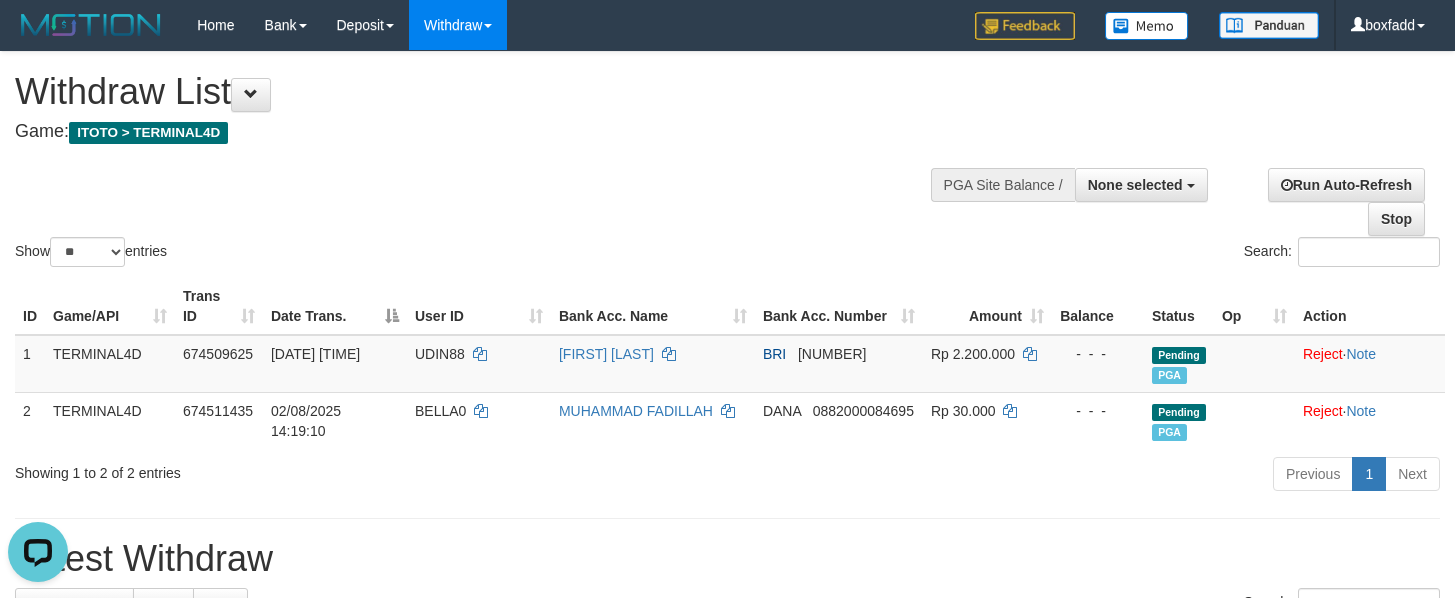 scroll, scrollTop: 0, scrollLeft: 0, axis: both 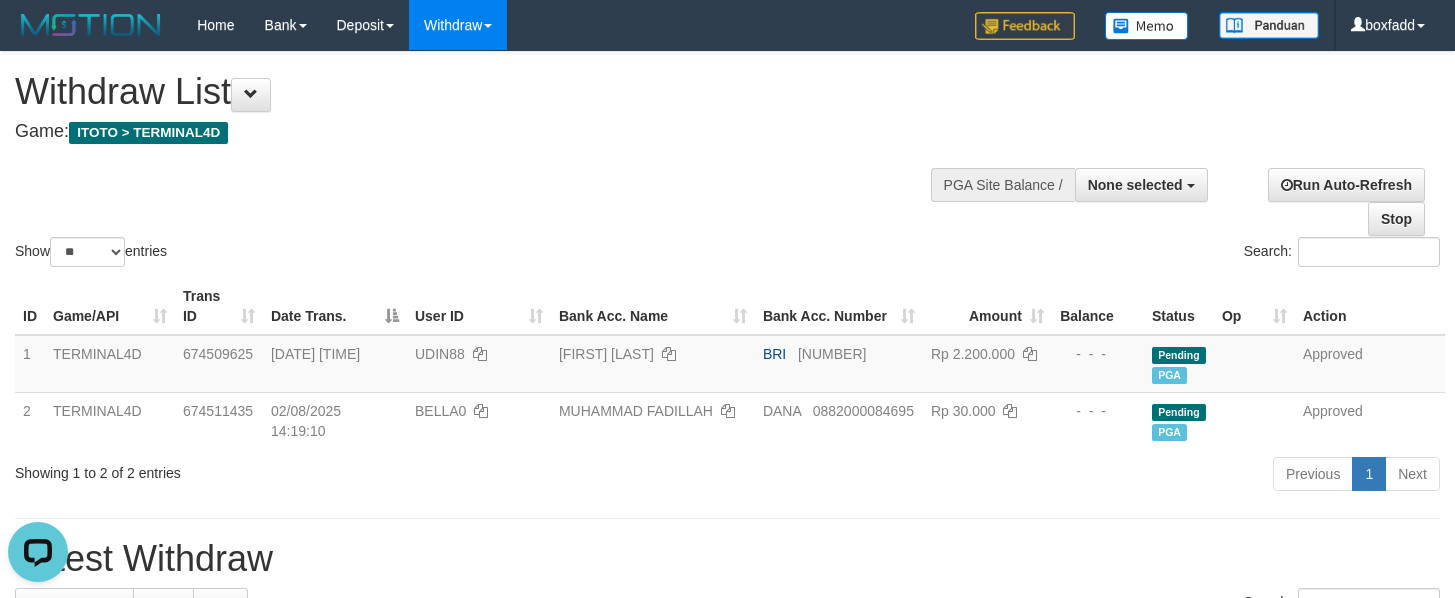 click on "Latest Withdraw" at bounding box center [727, 559] 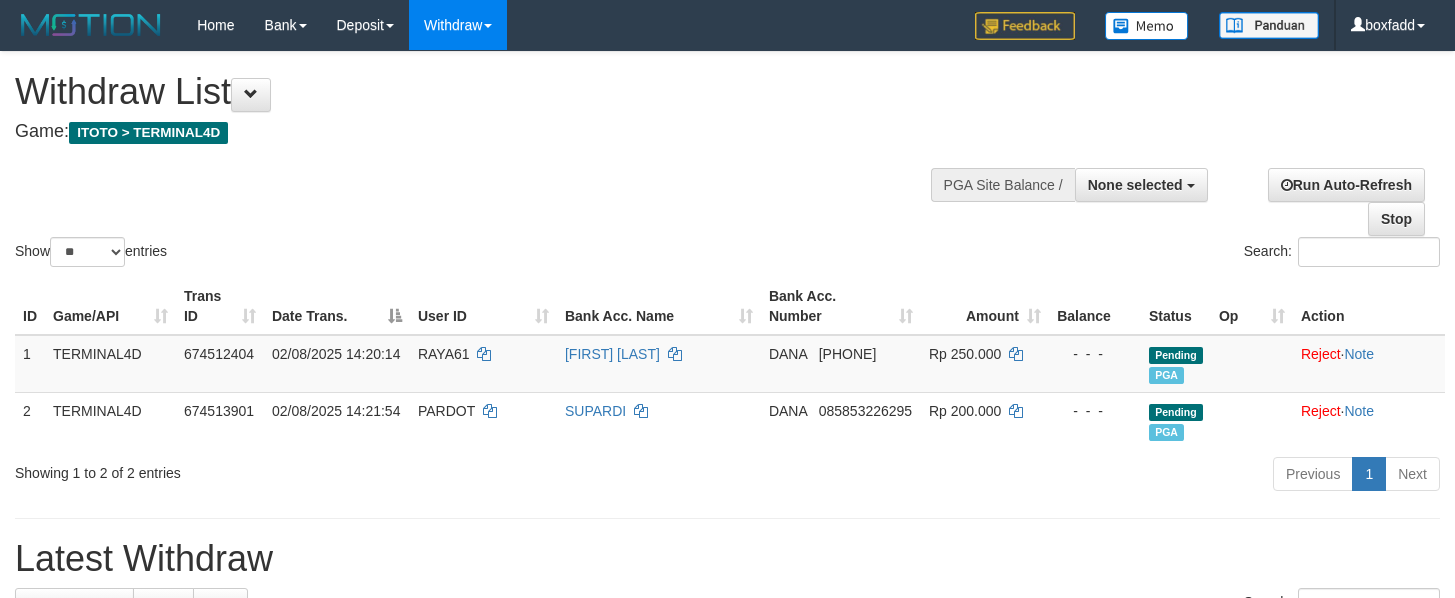 select 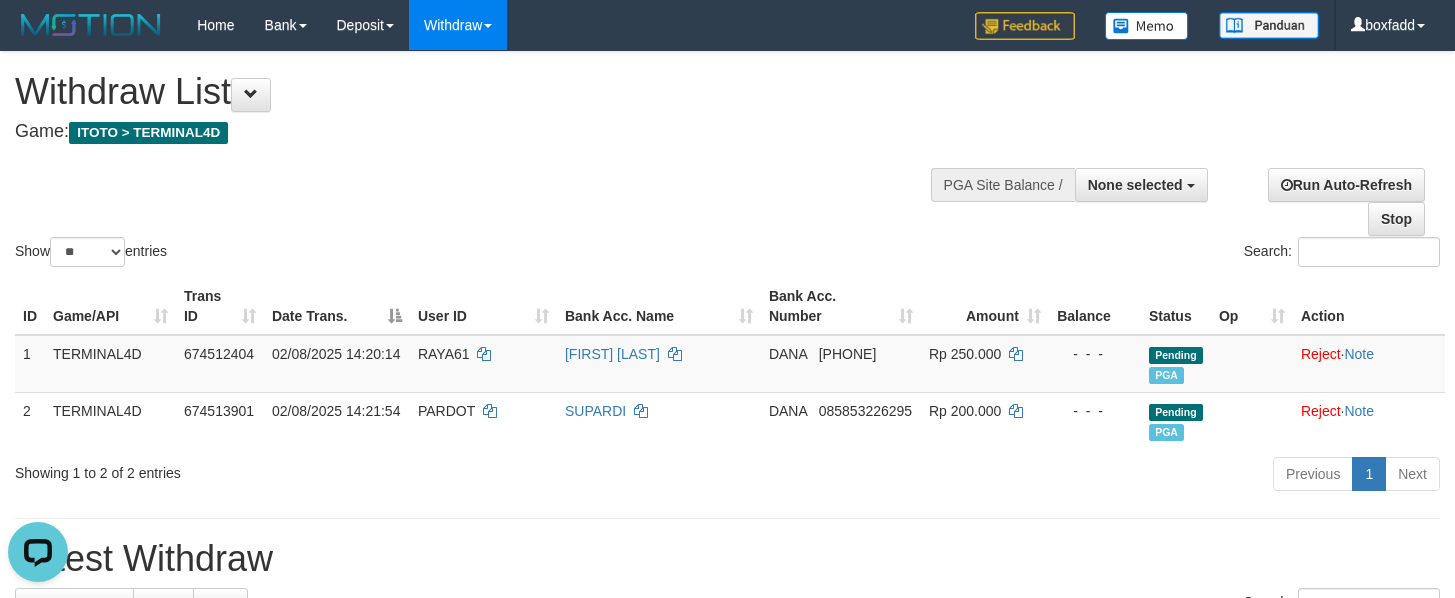 scroll, scrollTop: 0, scrollLeft: 0, axis: both 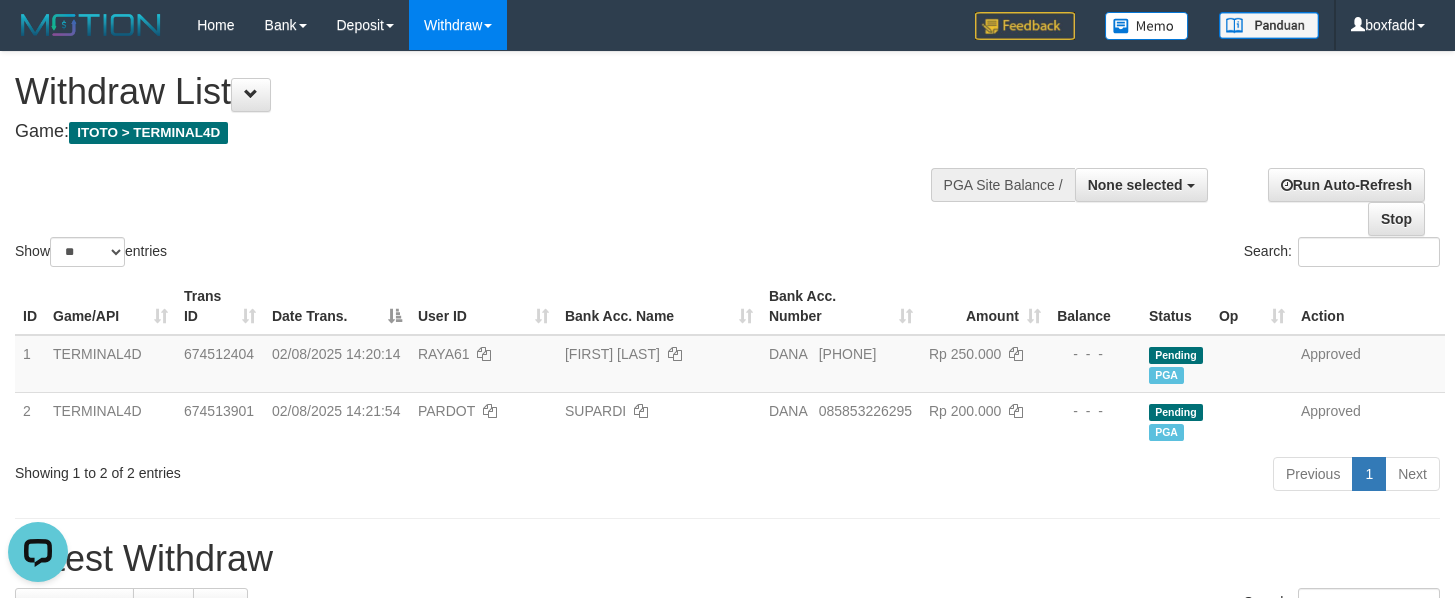click on "**********" at bounding box center [1217, 194] 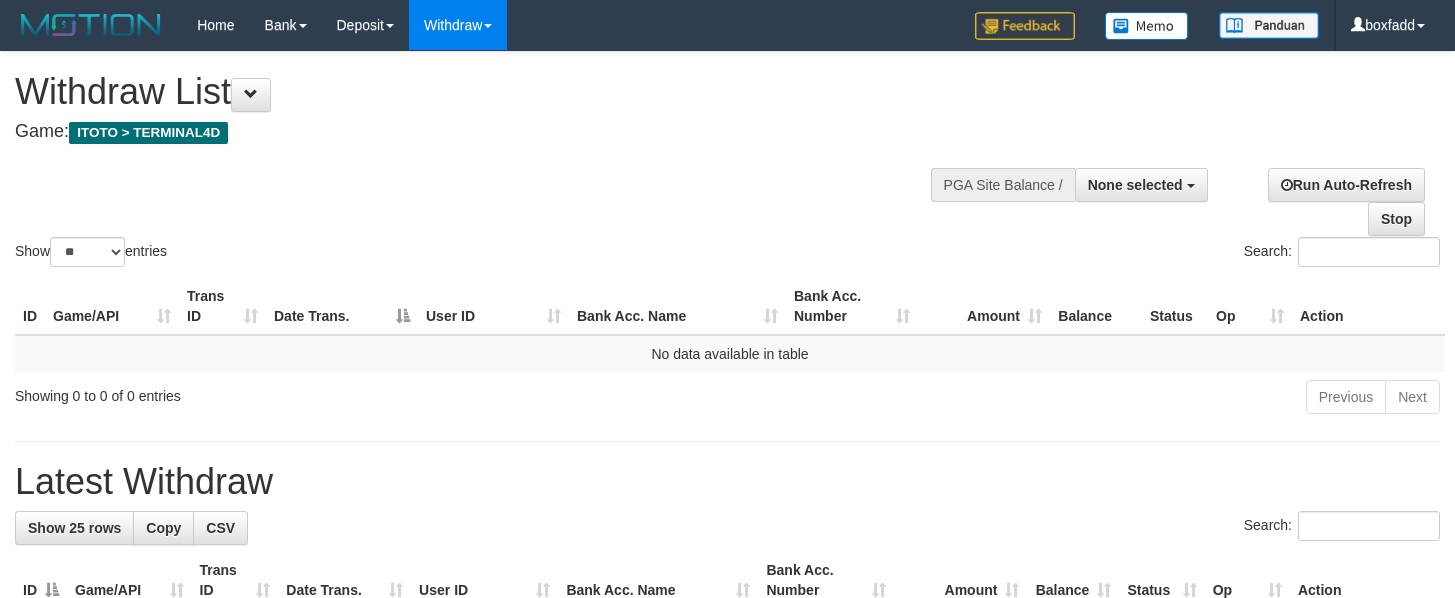 select 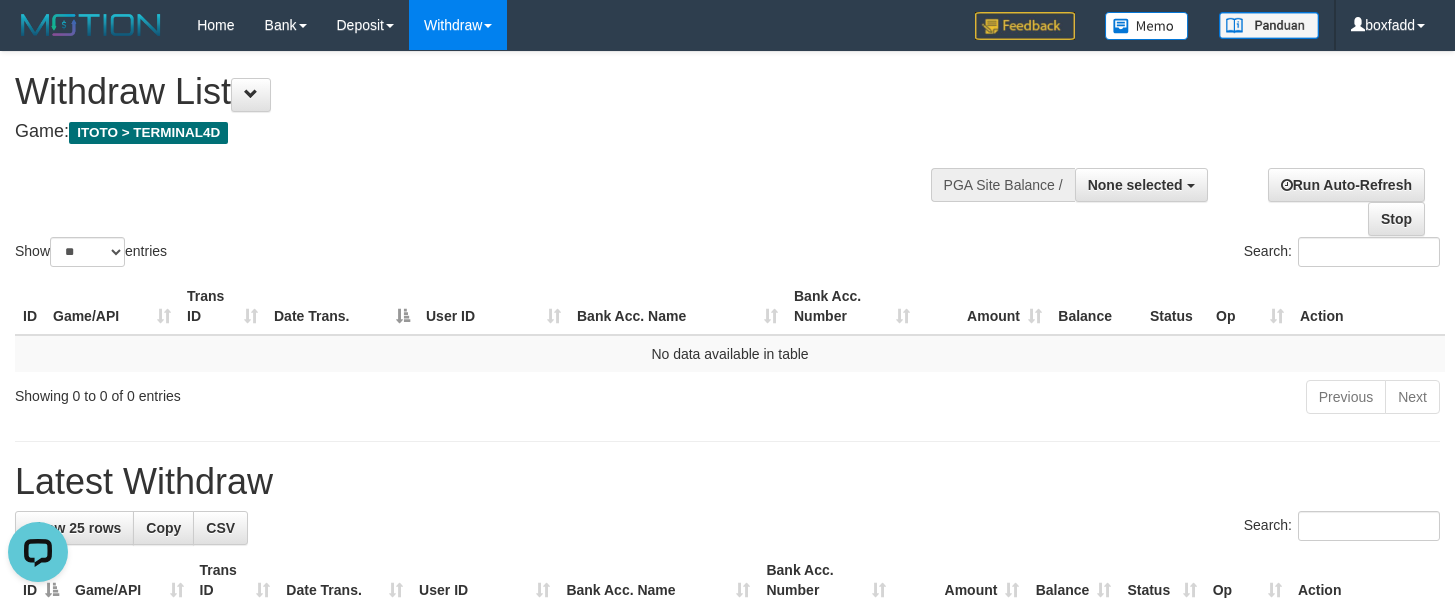 scroll, scrollTop: 0, scrollLeft: 0, axis: both 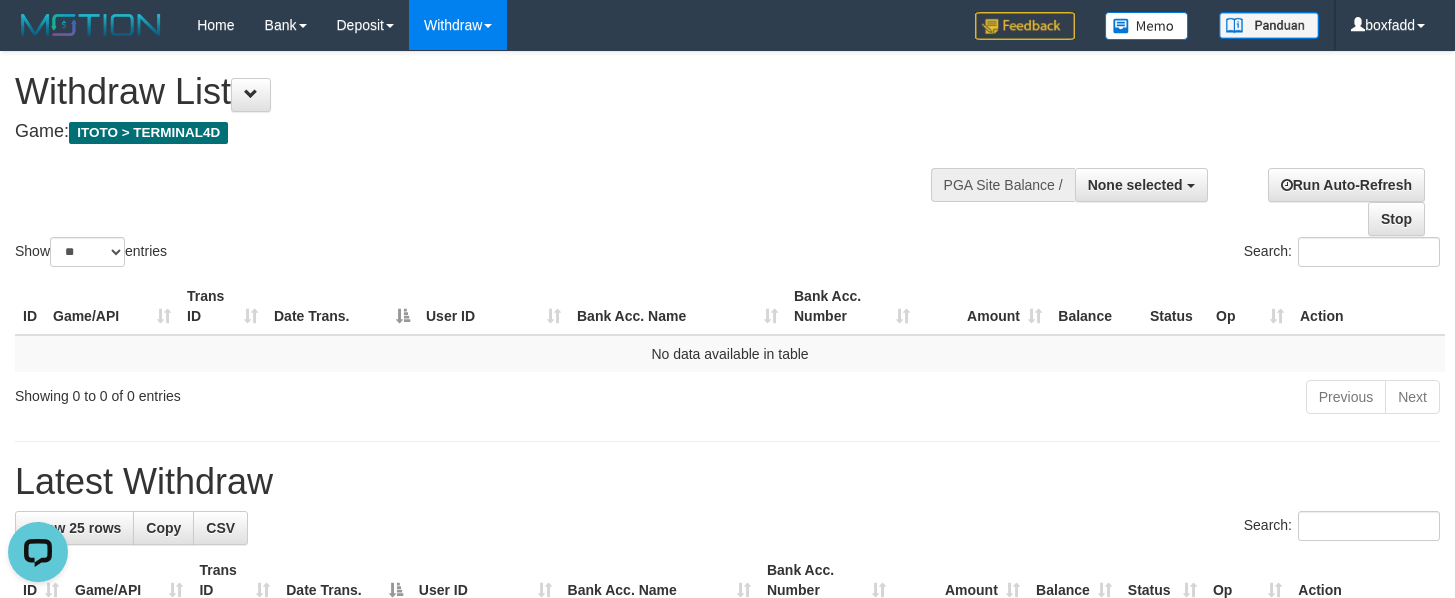 click on "Show  ** ** ** ***  entries Search:" at bounding box center (727, 161) 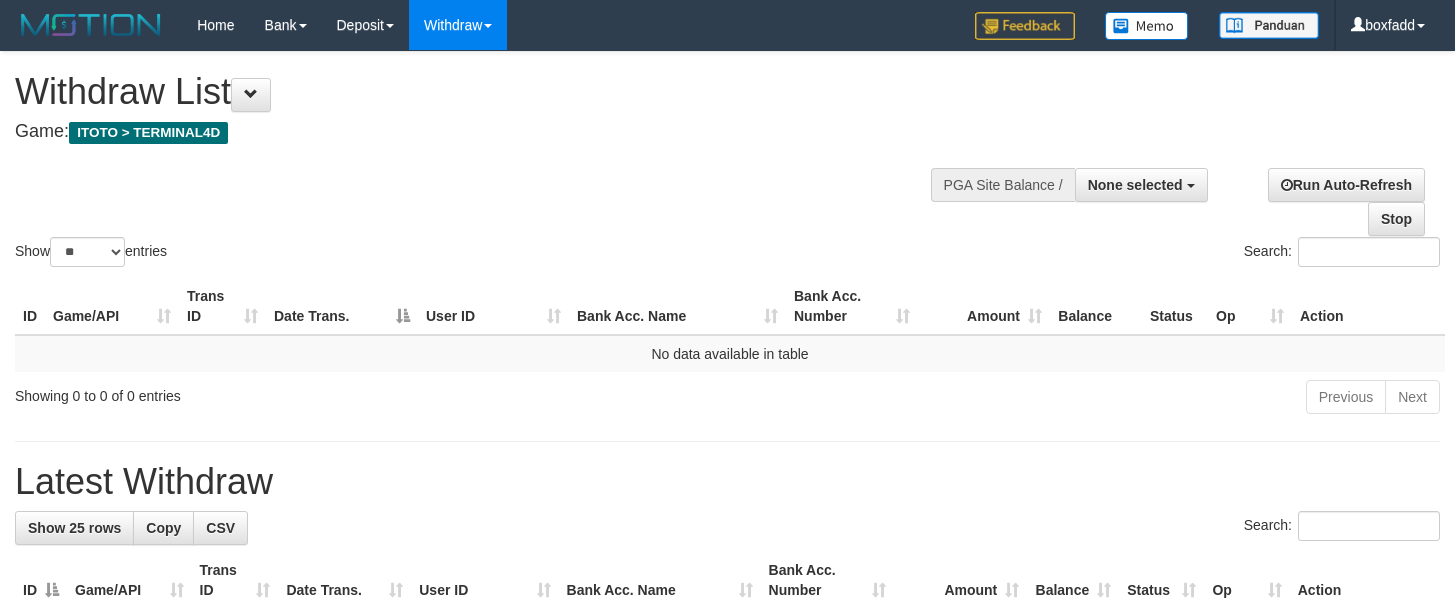 select 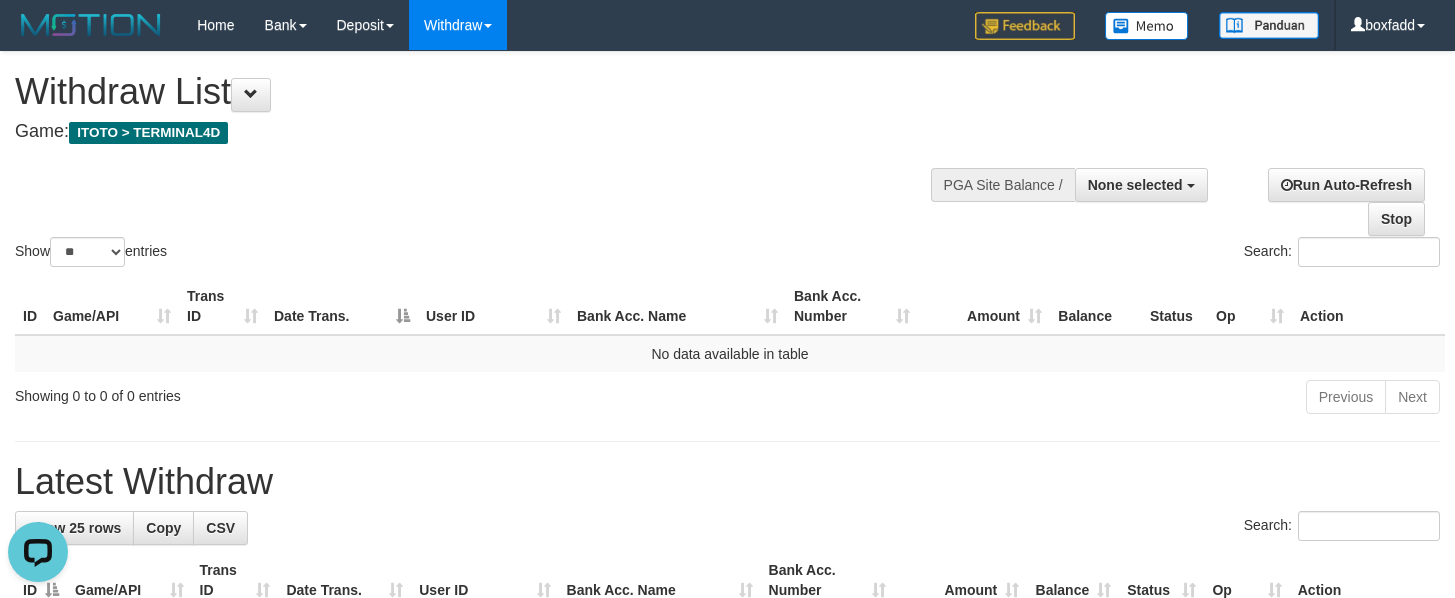 scroll, scrollTop: 0, scrollLeft: 0, axis: both 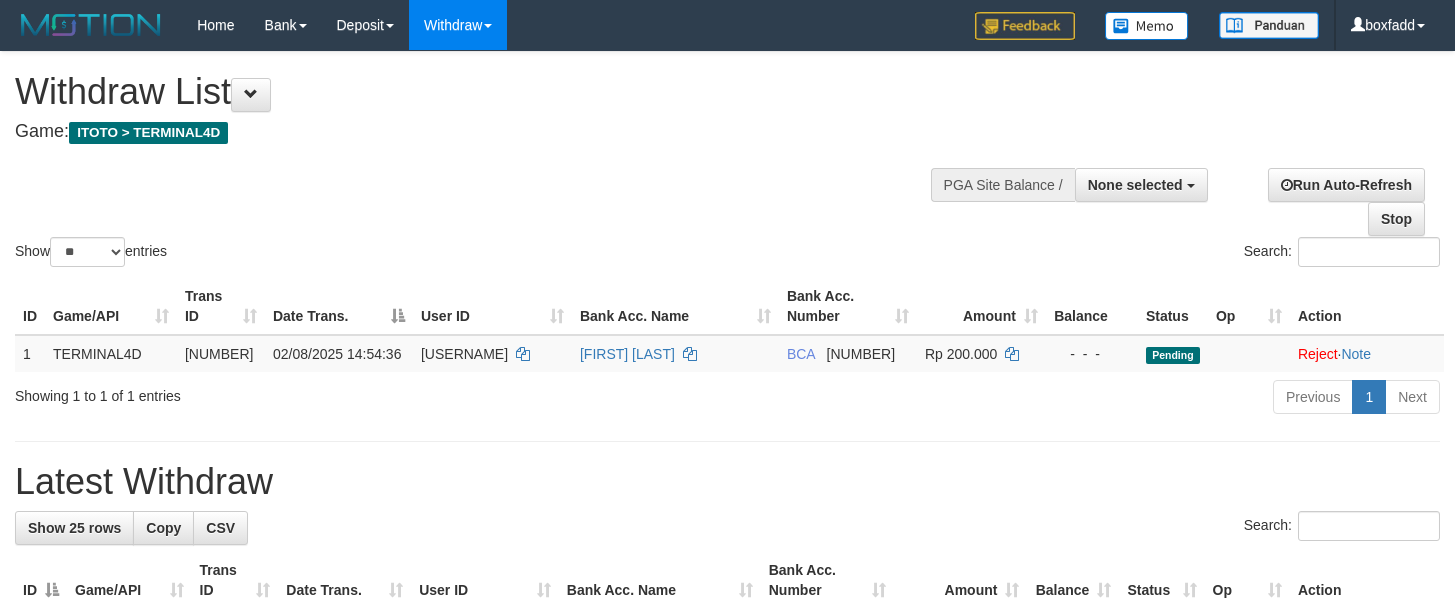 select 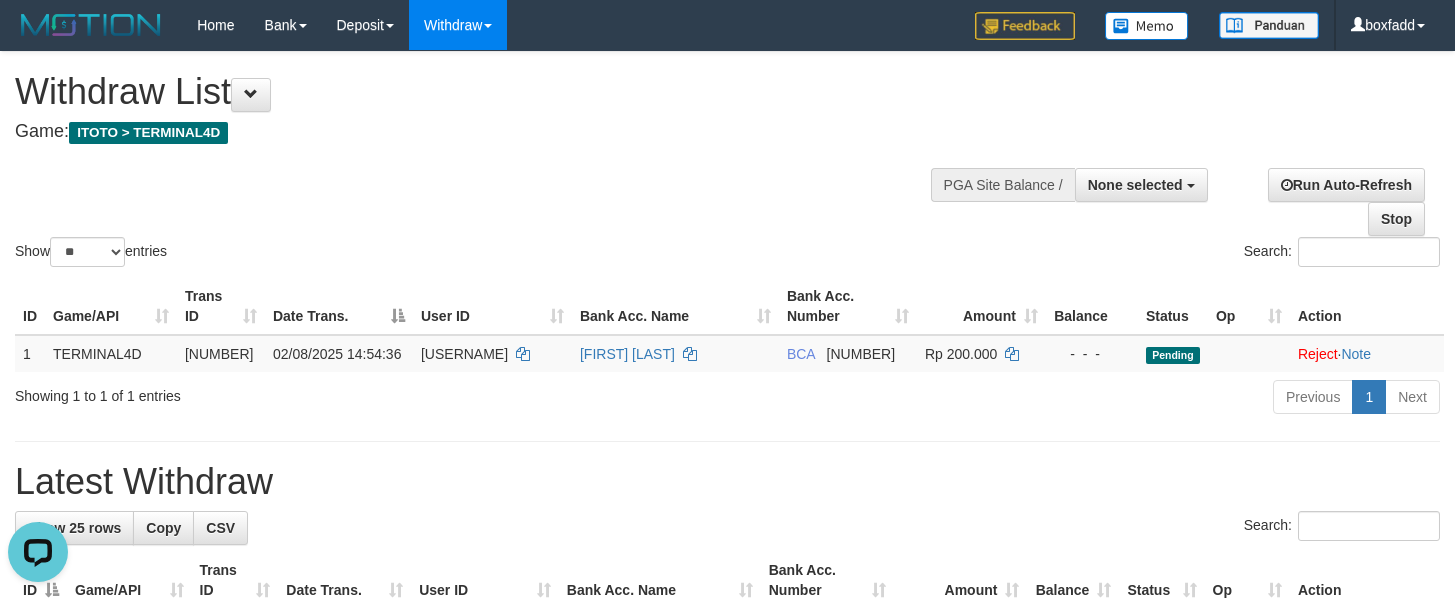 scroll, scrollTop: 0, scrollLeft: 0, axis: both 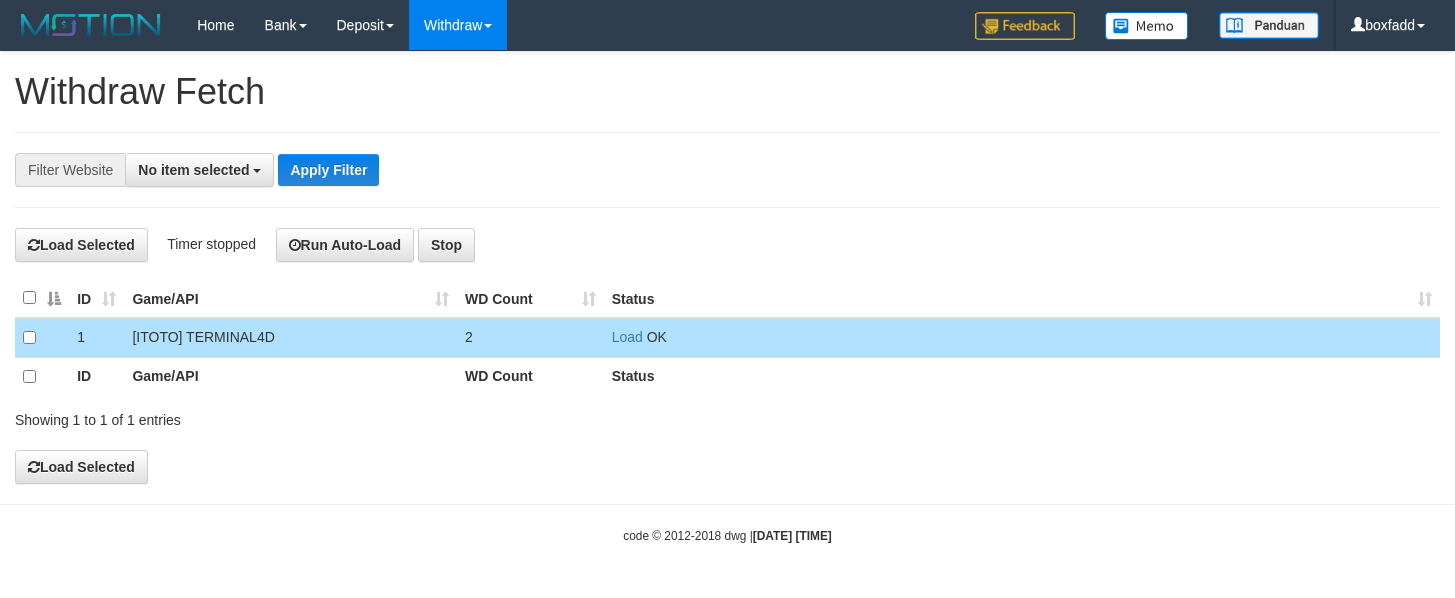 select 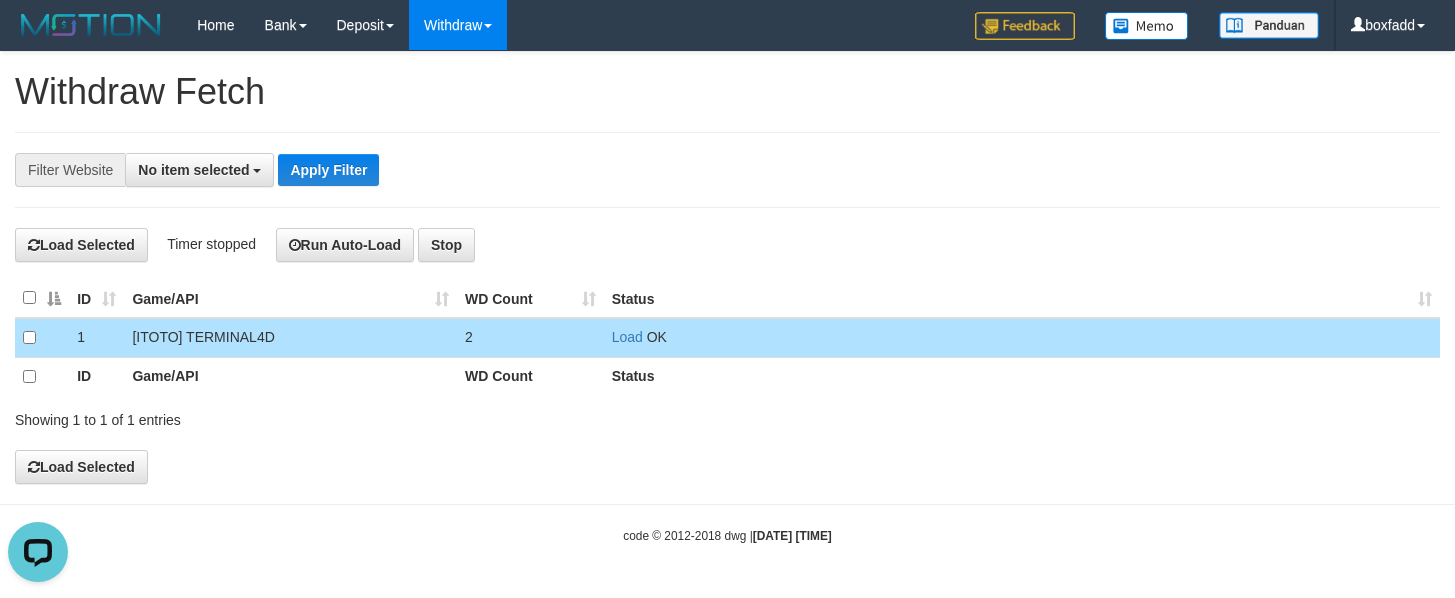 scroll, scrollTop: 0, scrollLeft: 0, axis: both 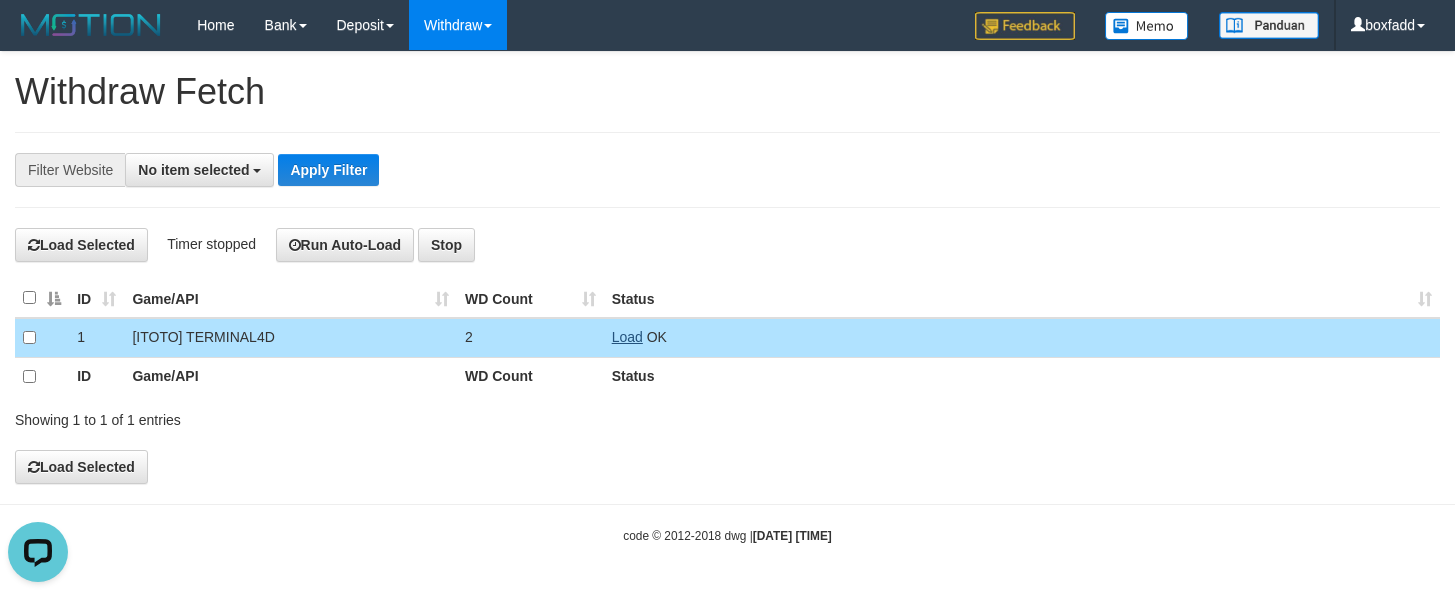 click on "Load" at bounding box center [627, 337] 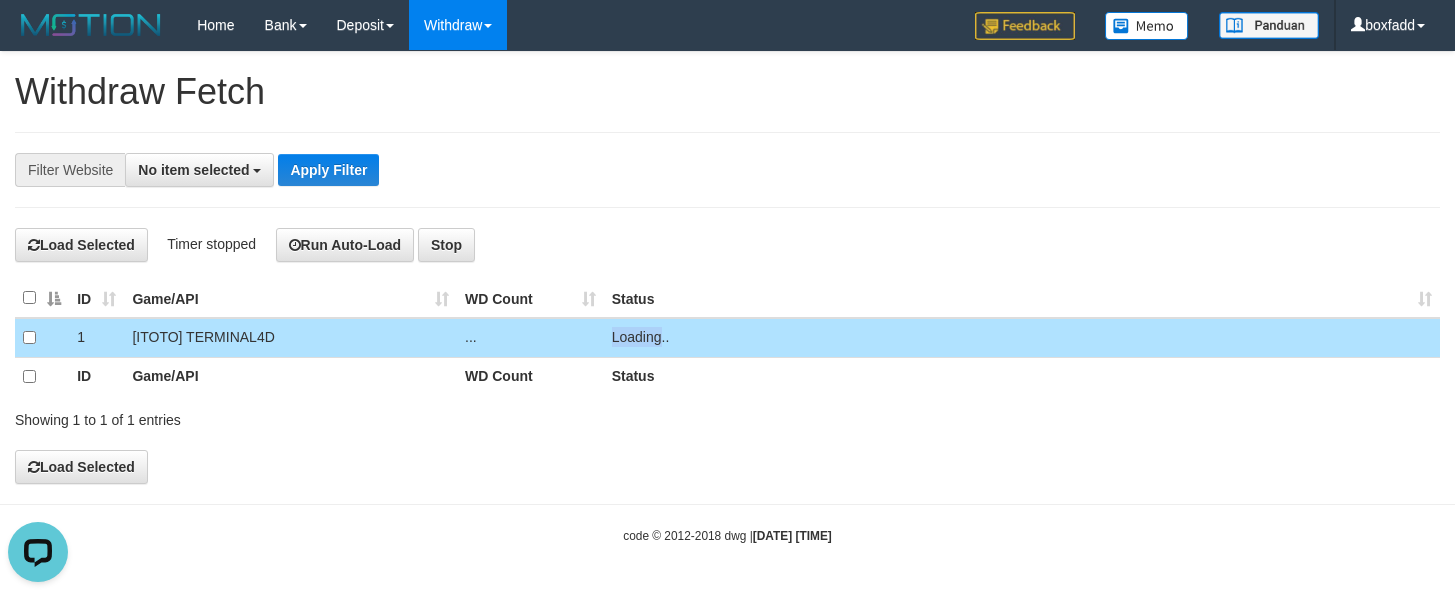 click on "Loading.." at bounding box center [641, 337] 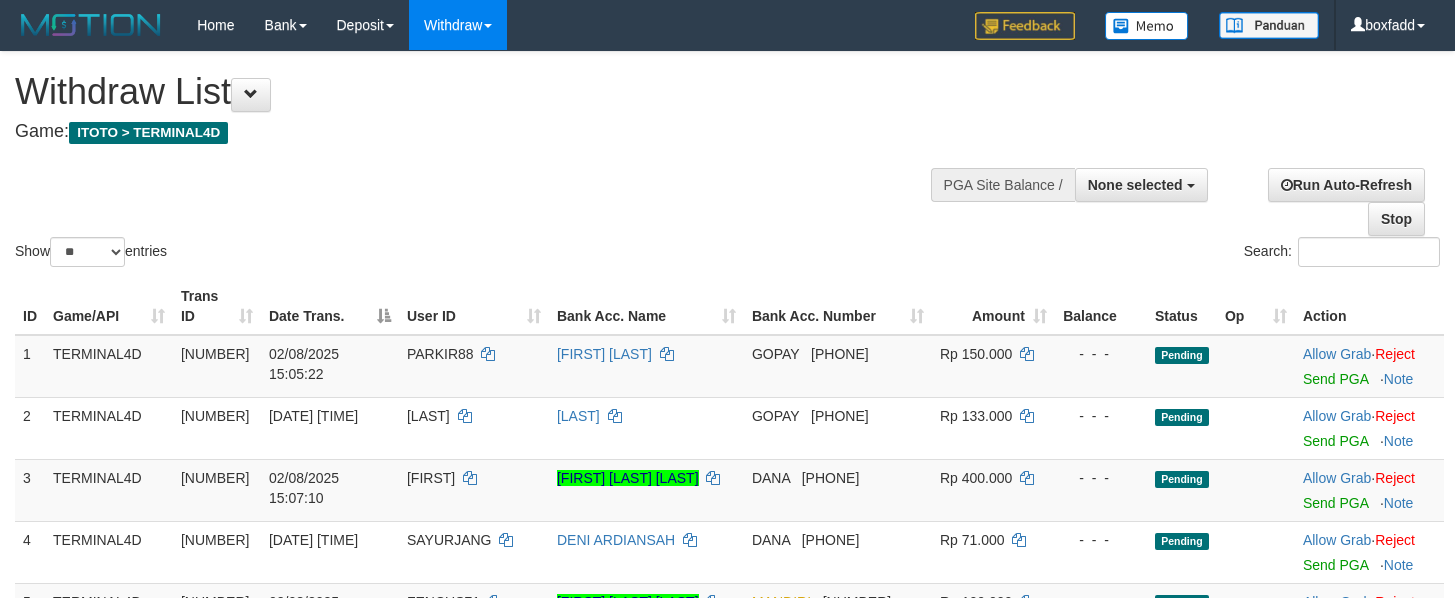 select 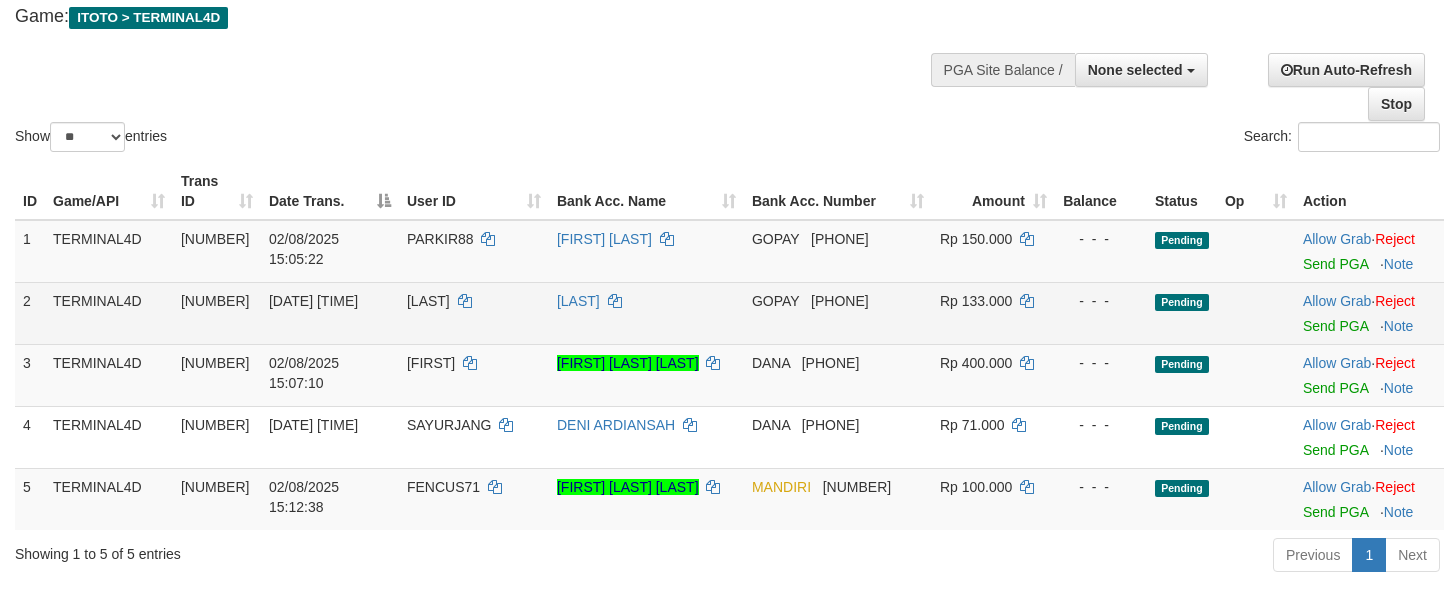 scroll, scrollTop: 150, scrollLeft: 0, axis: vertical 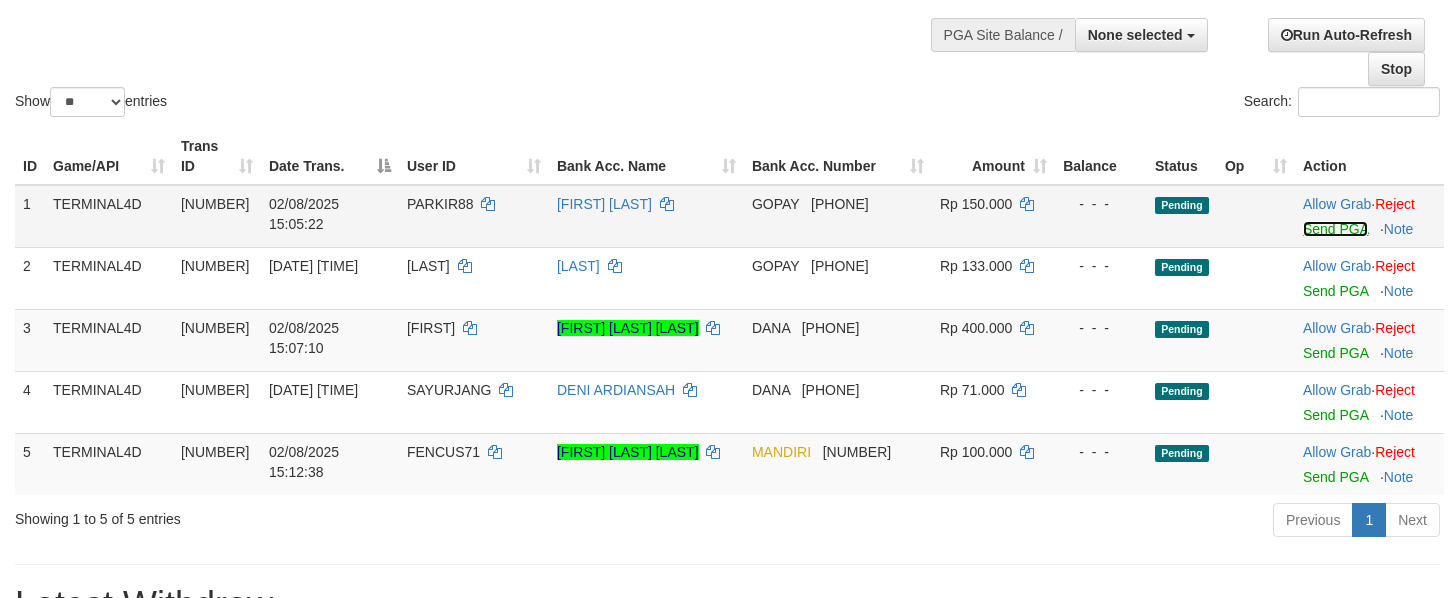 click on "Send PGA" at bounding box center (1335, 229) 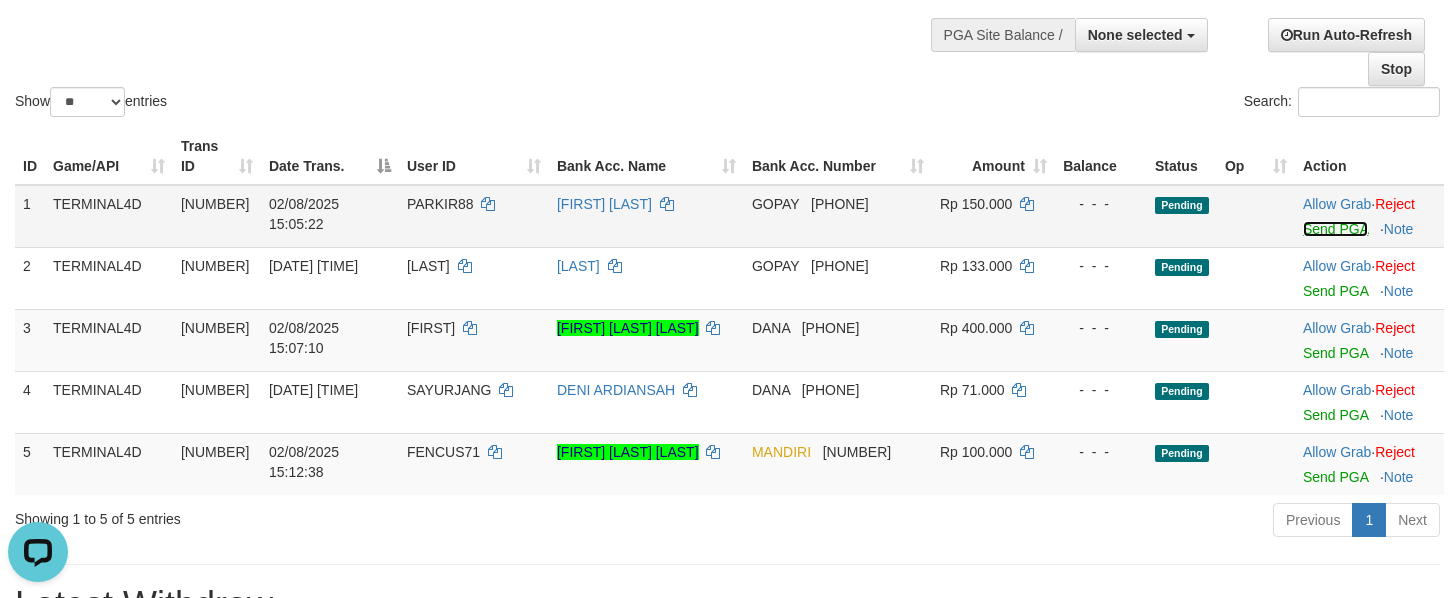 scroll, scrollTop: 0, scrollLeft: 0, axis: both 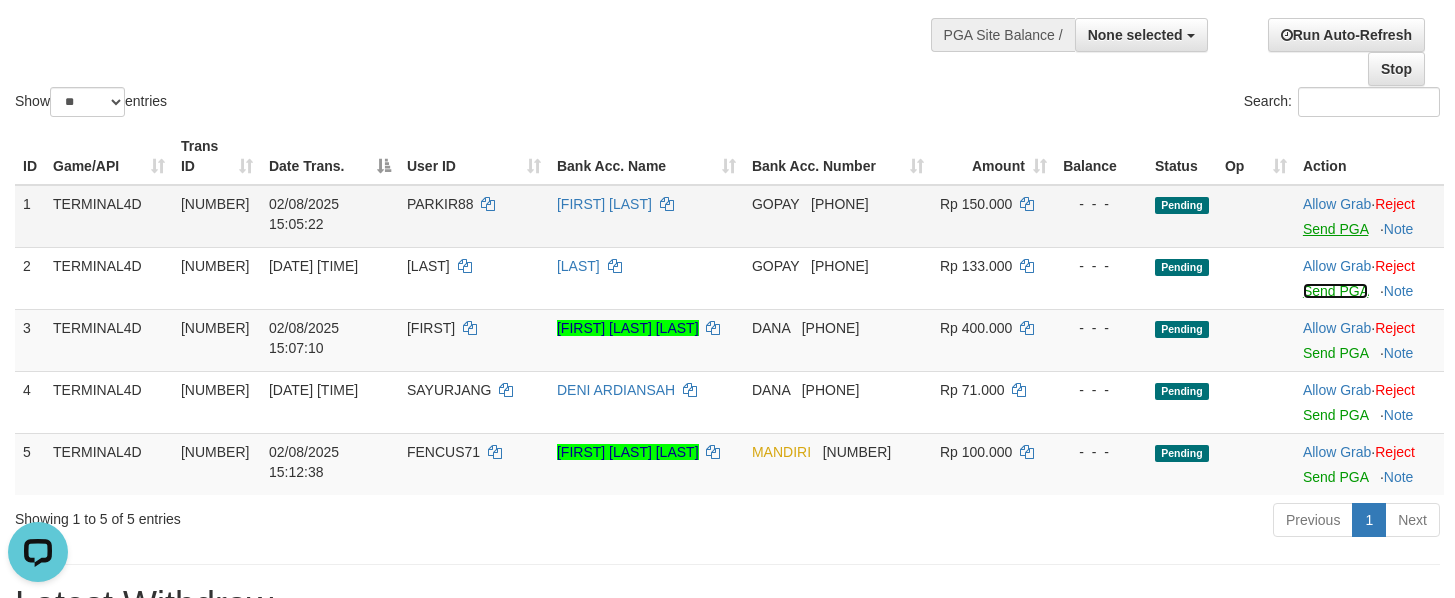 click on "Send PGA" at bounding box center [1335, 291] 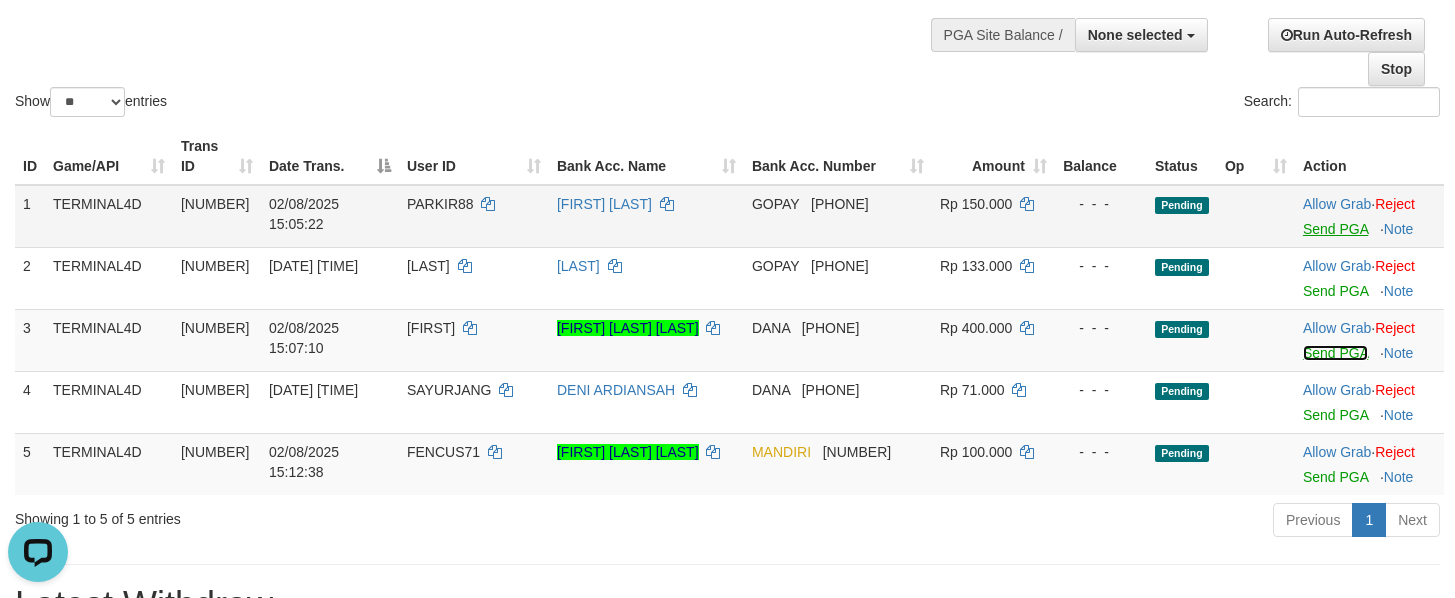 click on "Send PGA" at bounding box center (1335, 353) 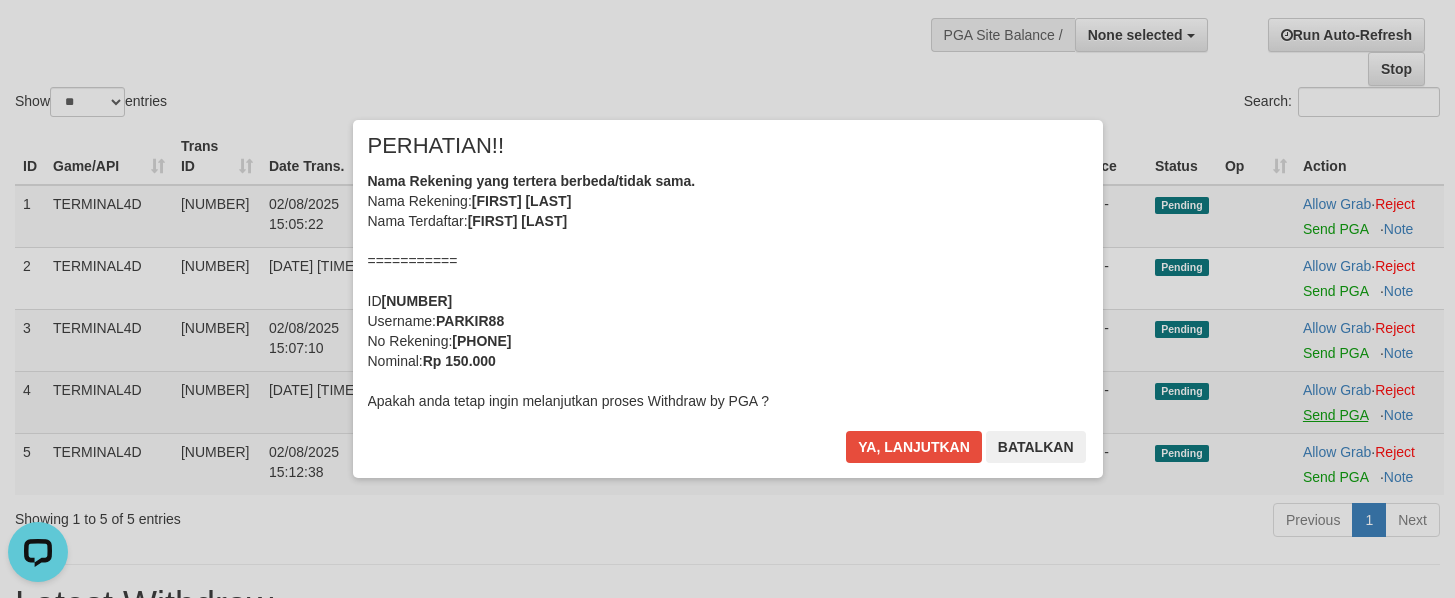 click on "× PERHATIAN!! Nama Rekening yang tertera berbeda/tidak sama. Nama Rekening:  MUX MUXXXXXX Nama Terdaftar:  MUH MUHAIMIN =========== ID  674553790 Username:  PARKIR88 No Rekening:  087765470829 Nominal:  Rp 150.000 Apakah anda tetap ingin melanjutkan proses Withdraw by PGA ? Ya, lanjutkan Batalkan" at bounding box center [728, 299] 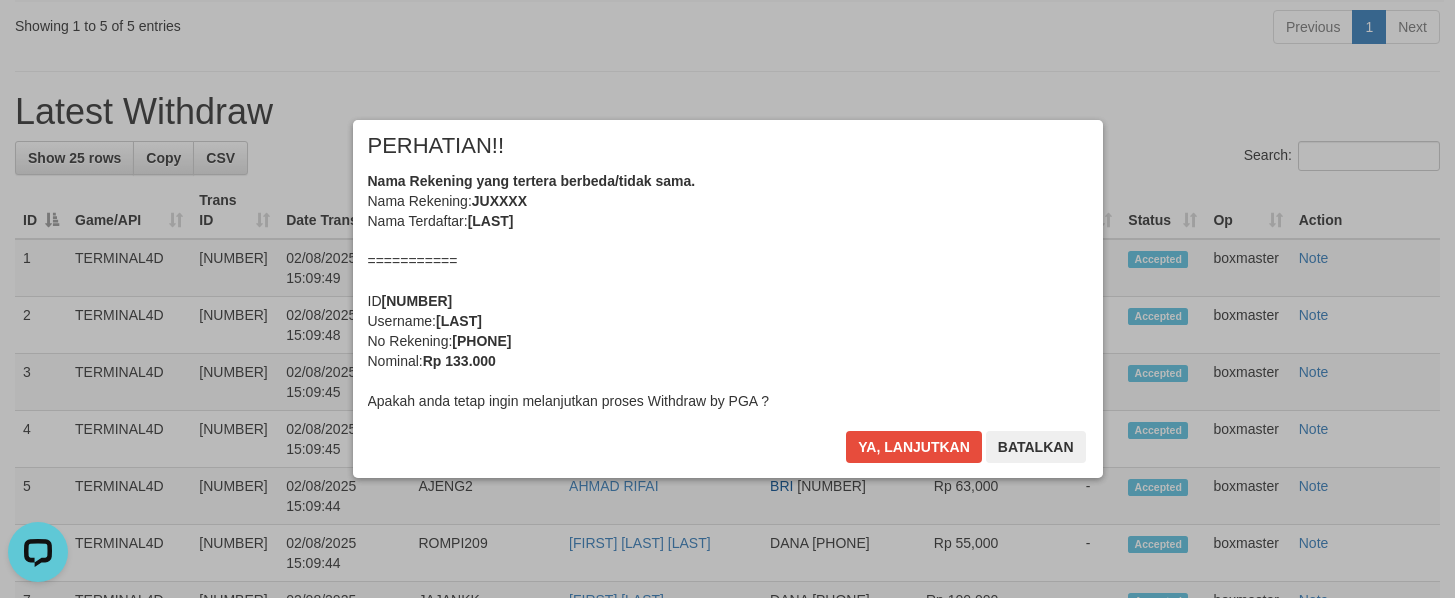 scroll, scrollTop: 223, scrollLeft: 0, axis: vertical 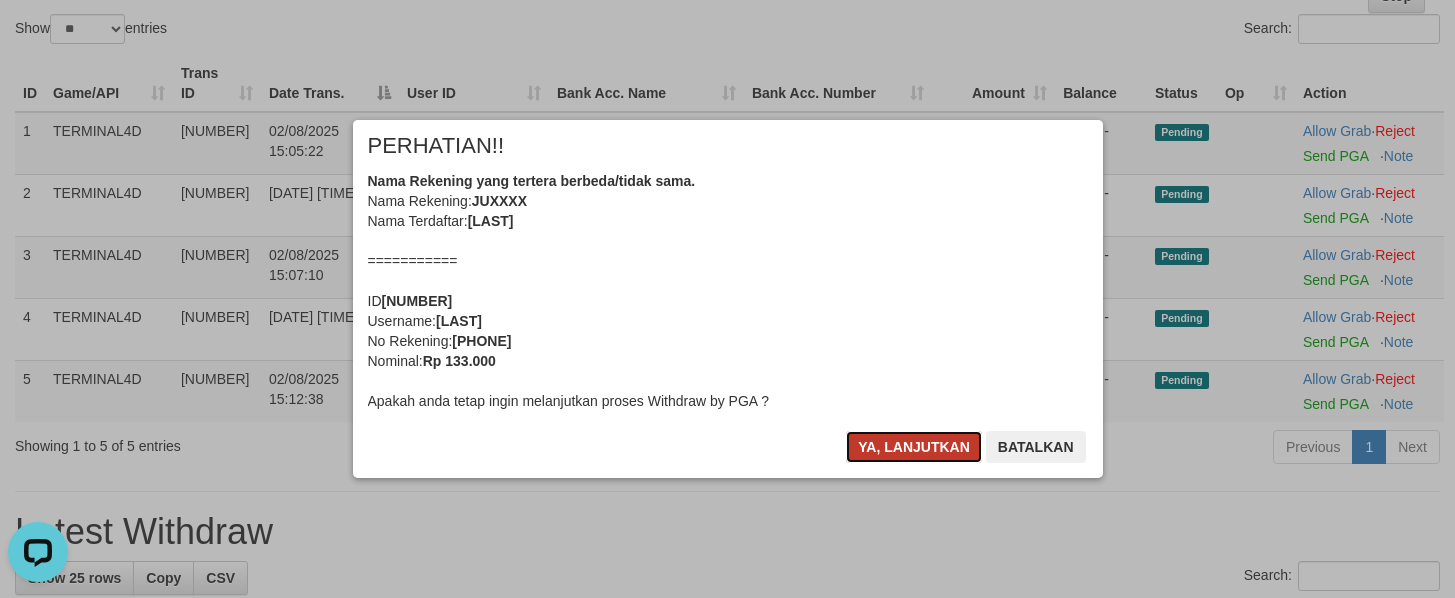 click on "Ya, lanjutkan" at bounding box center (914, 447) 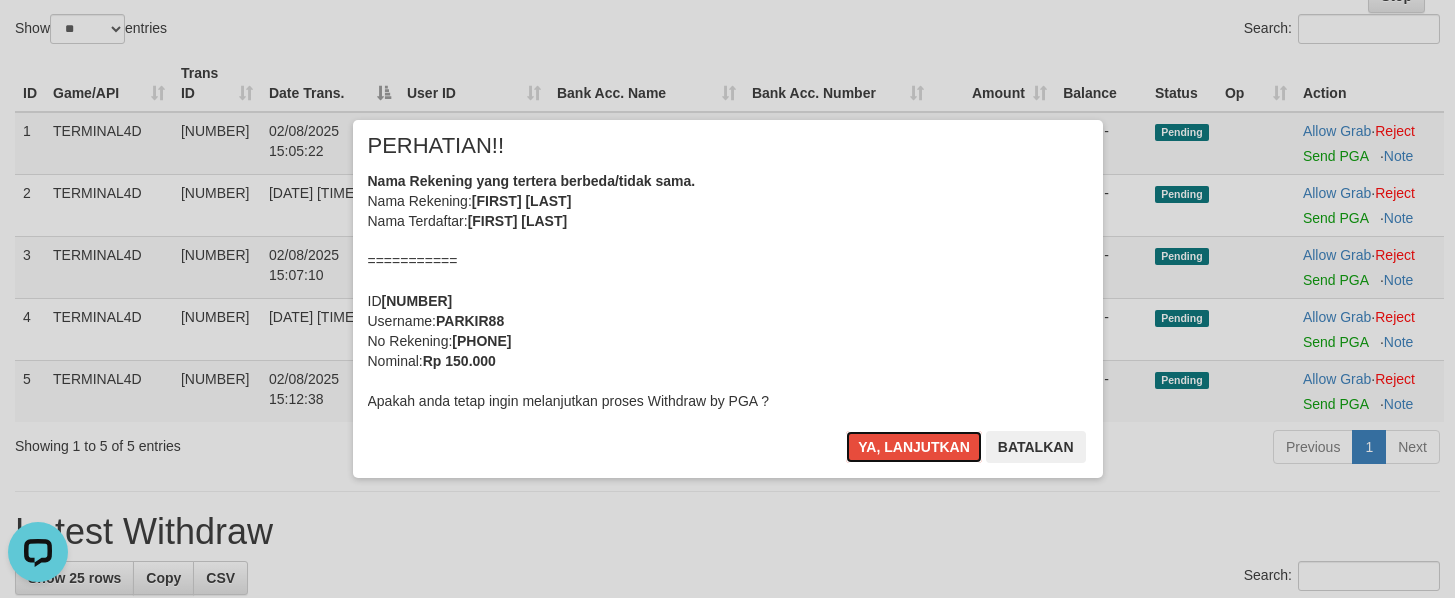 click on "Ya, lanjutkan" at bounding box center (914, 447) 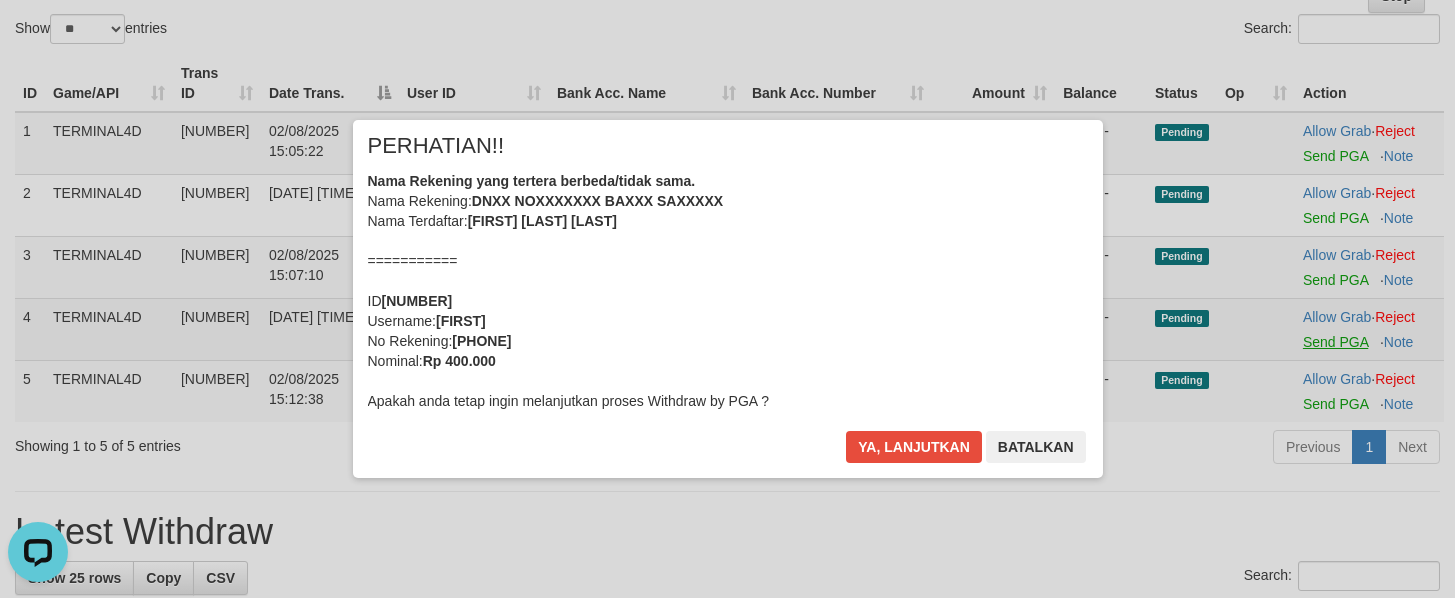click on "Toggle navigation
Home
Bank
Account List
Load
By Website
Group
[ITOTO]													TERMINAL4D
Mutasi Bank
Search
Sync
Note Mutasi
Deposit
DPS Fetch
DPS List
History
PGA History
Note DPS -" at bounding box center (727, 1043) 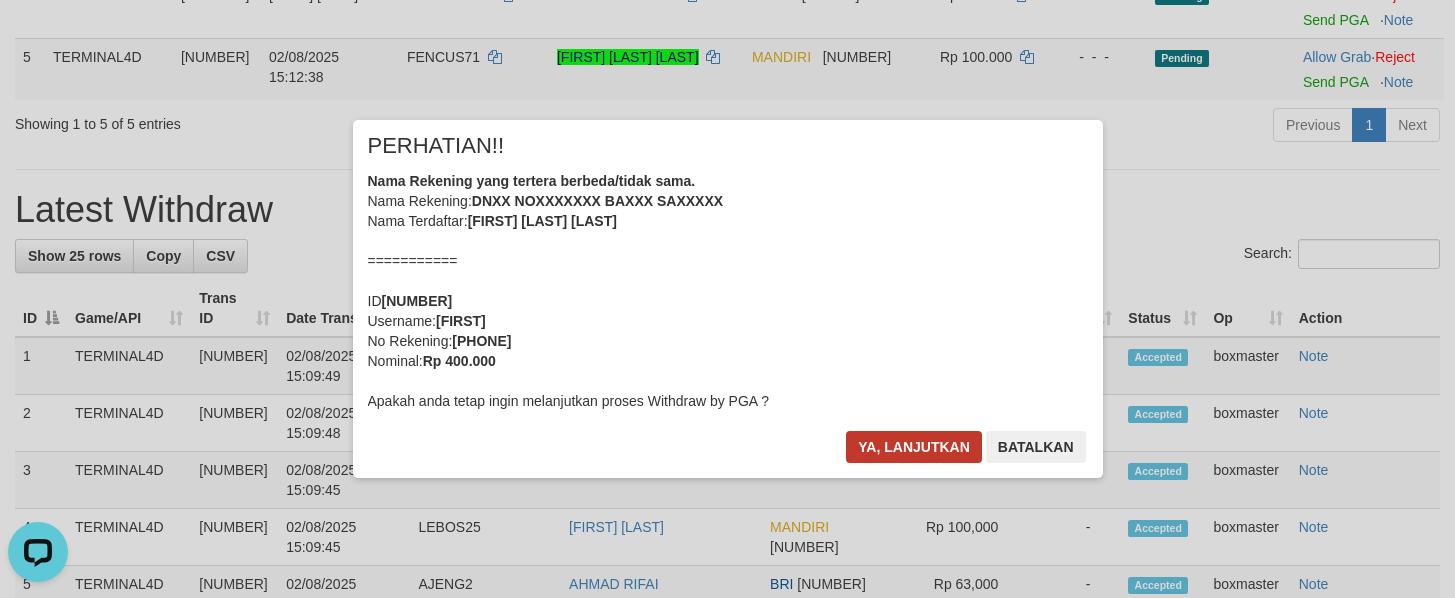 scroll, scrollTop: 441, scrollLeft: 0, axis: vertical 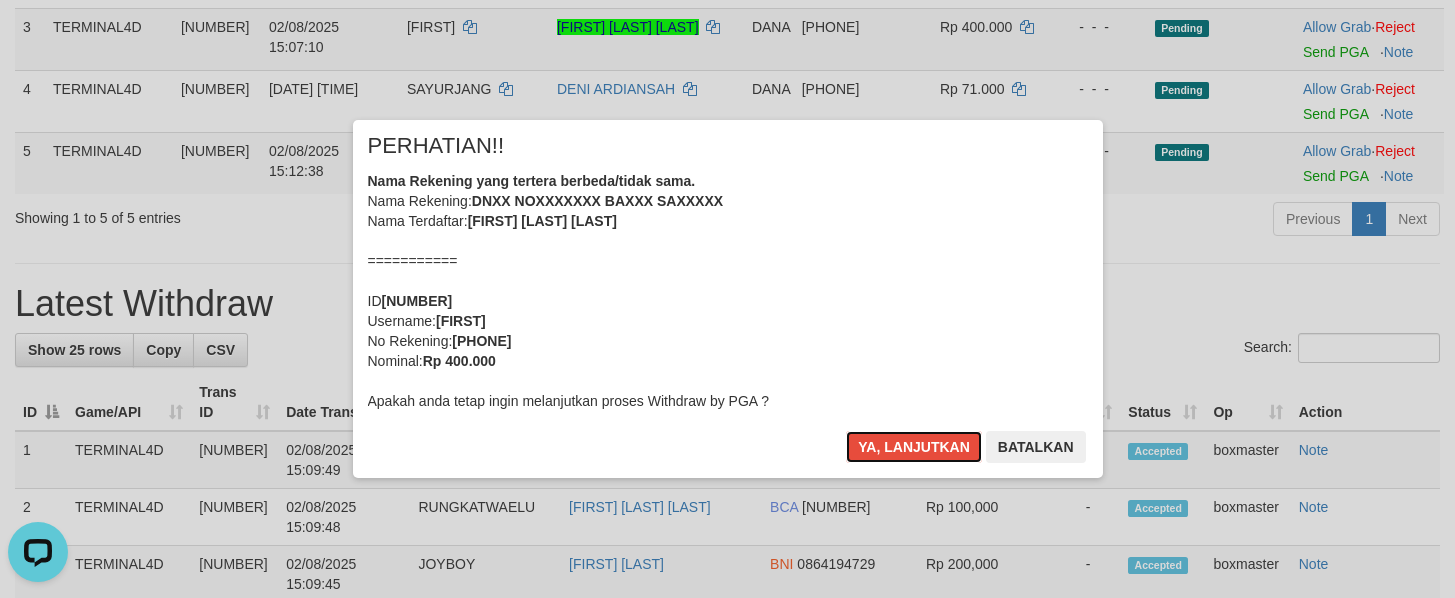 click on "Ya, lanjutkan Batalkan" at bounding box center (965, 454) 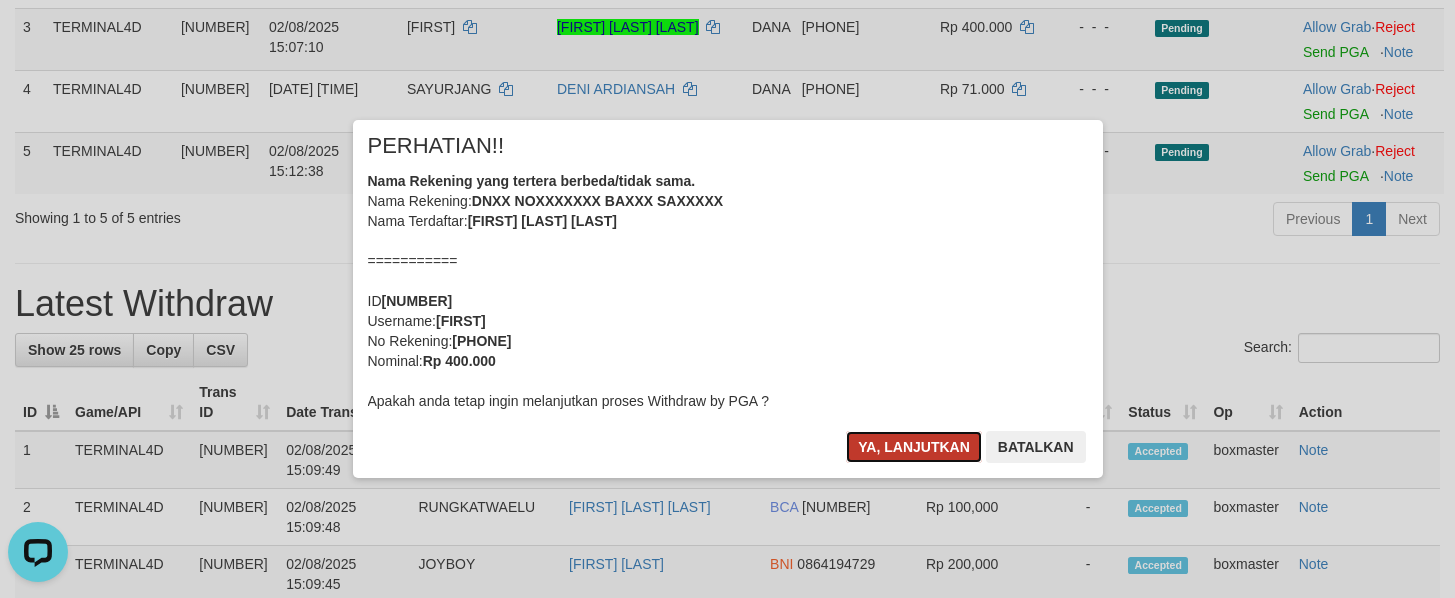 click on "Ya, lanjutkan" at bounding box center (914, 447) 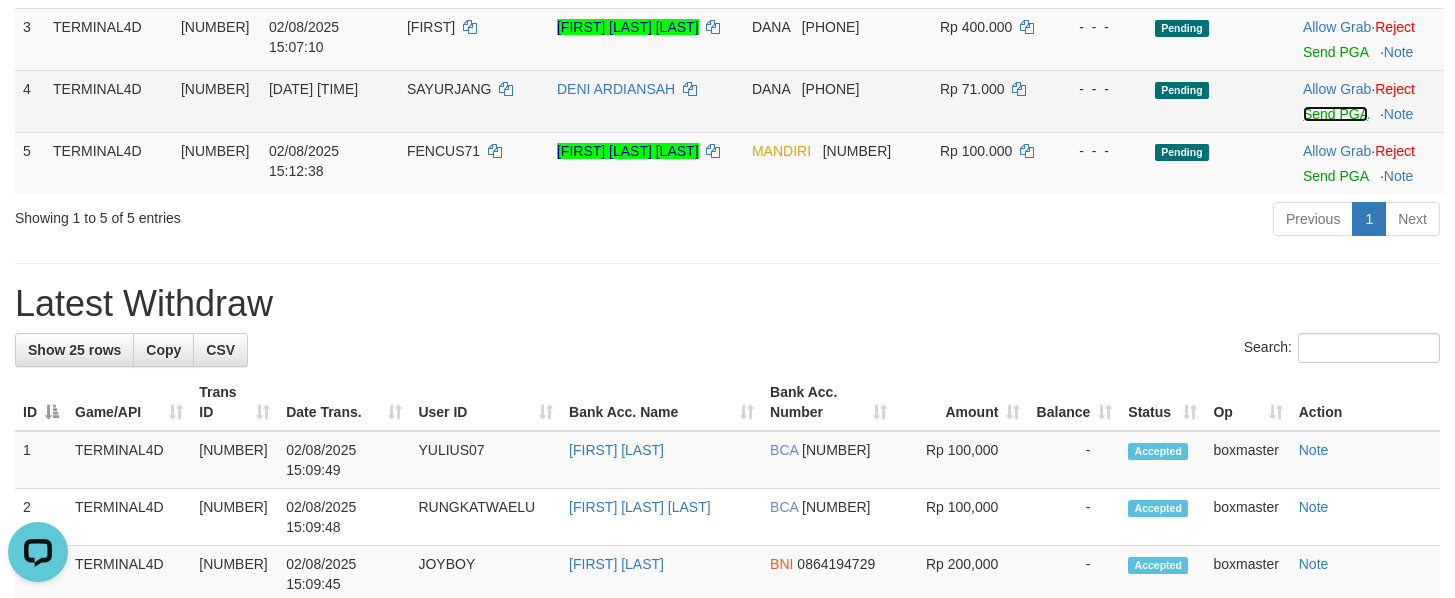 click on "Send PGA" at bounding box center [1335, 114] 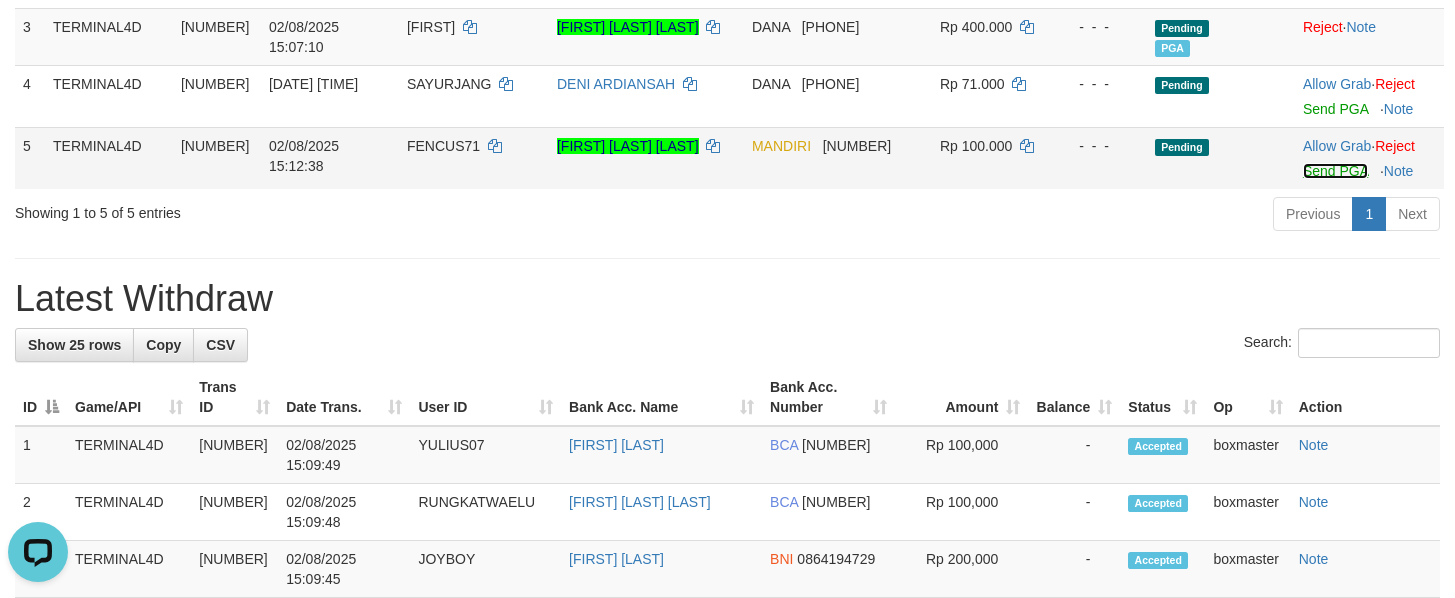 click on "Send PGA" at bounding box center [1335, 171] 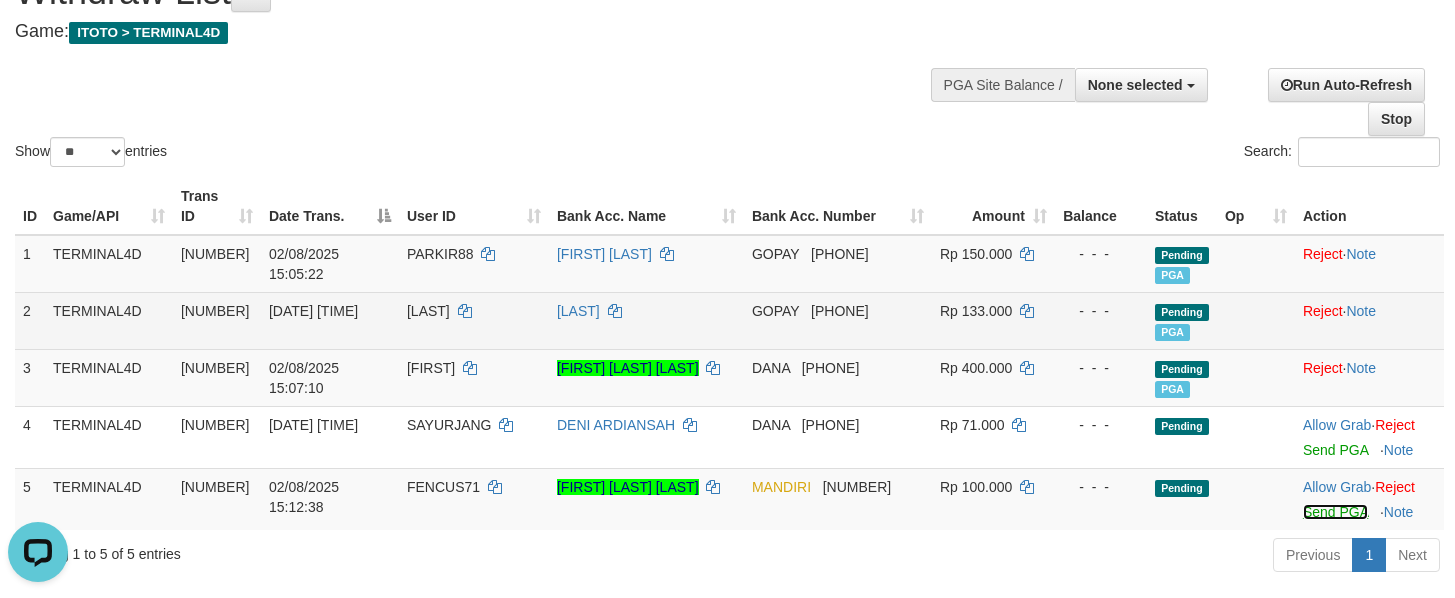 scroll, scrollTop: 150, scrollLeft: 0, axis: vertical 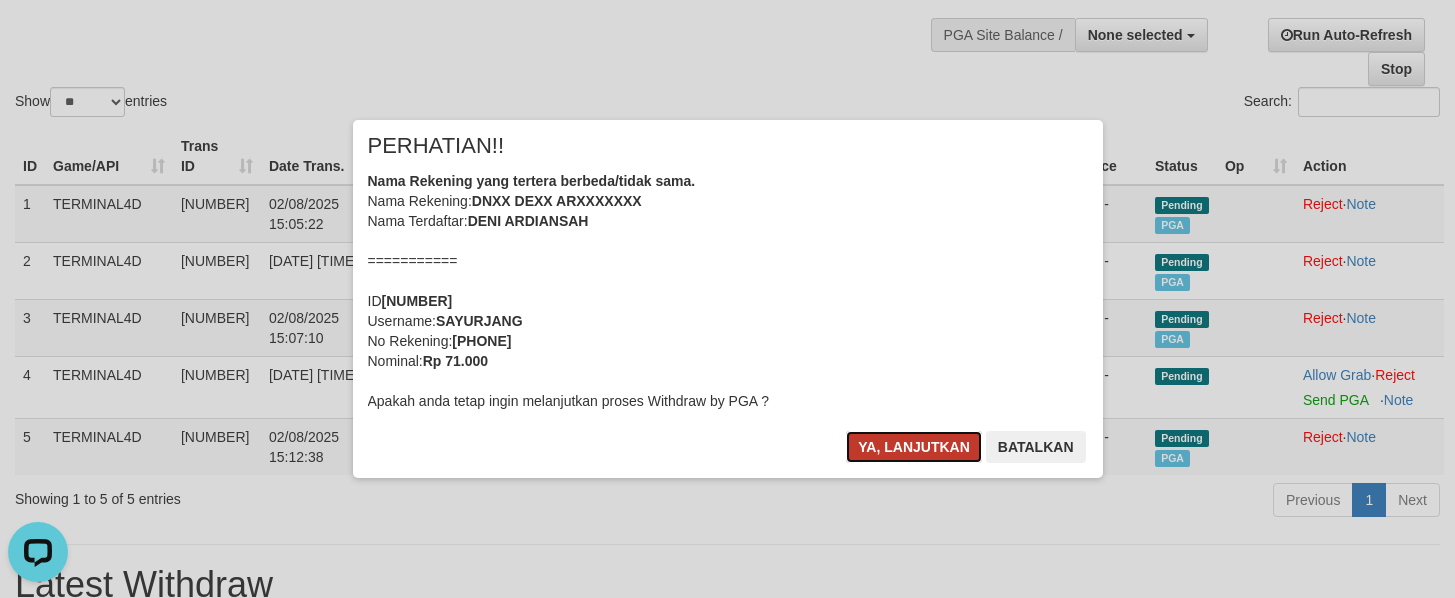 click on "Ya, lanjutkan" at bounding box center (914, 447) 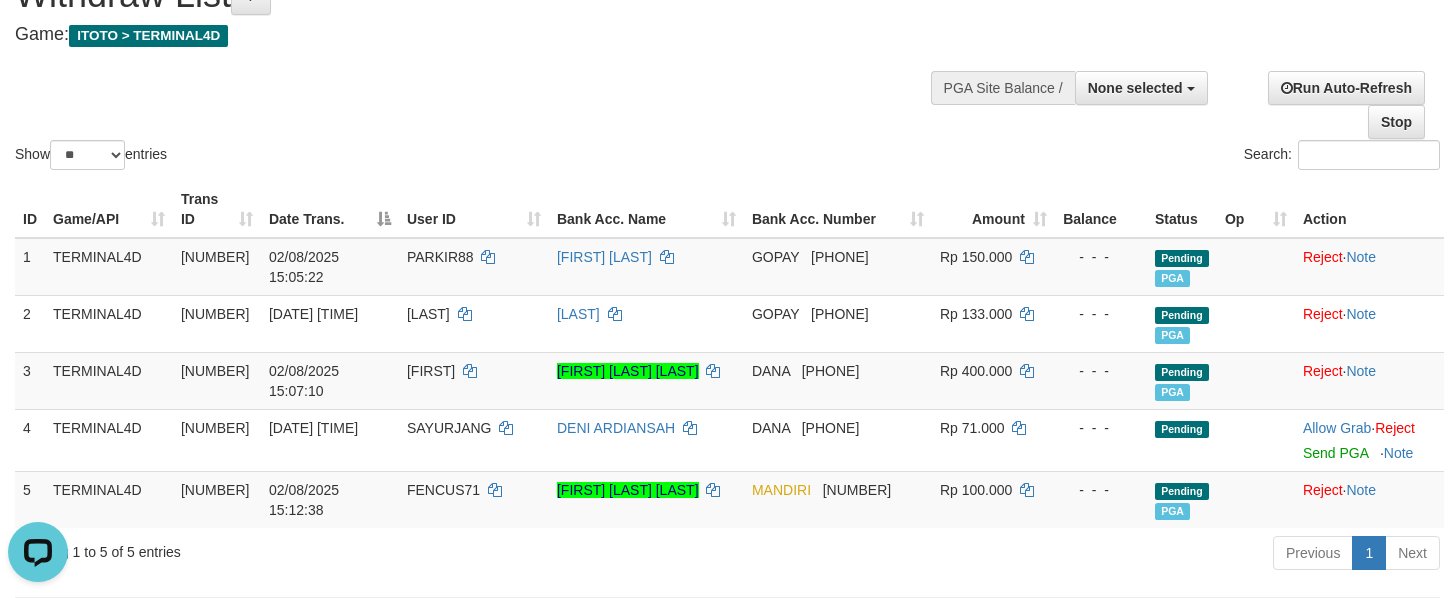scroll, scrollTop: 150, scrollLeft: 0, axis: vertical 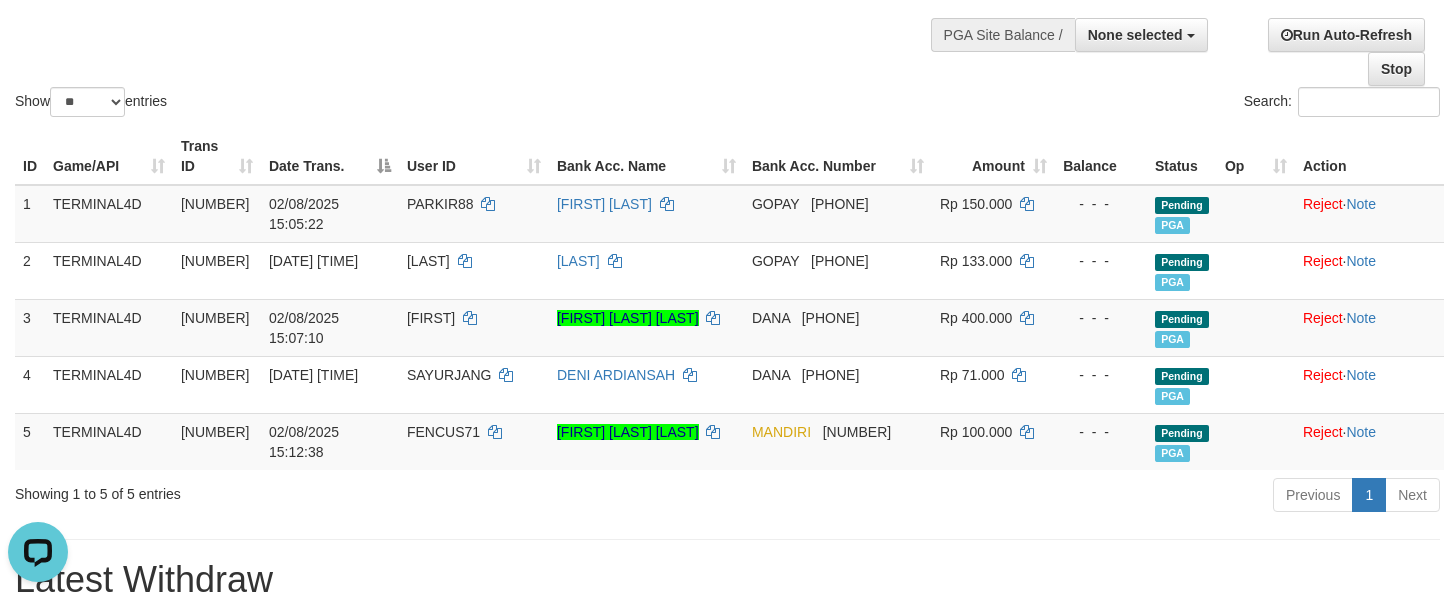 click on "Show  ** ** ** ***  entries" at bounding box center [364, 104] 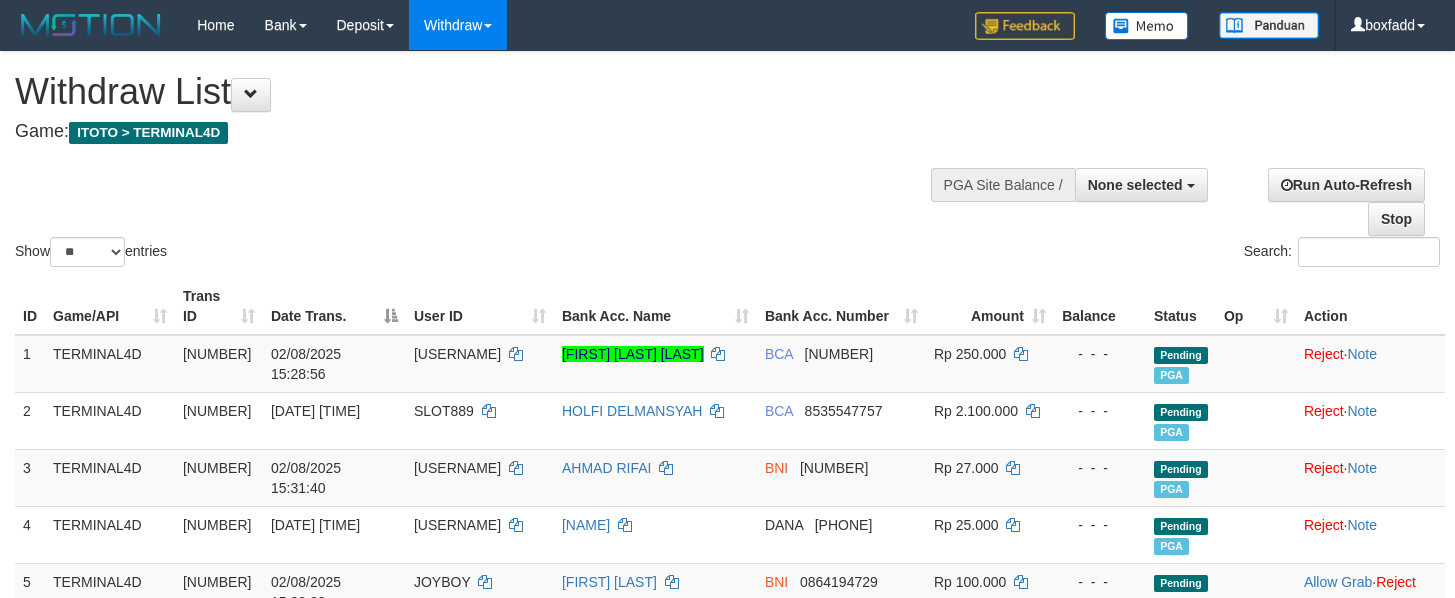 select 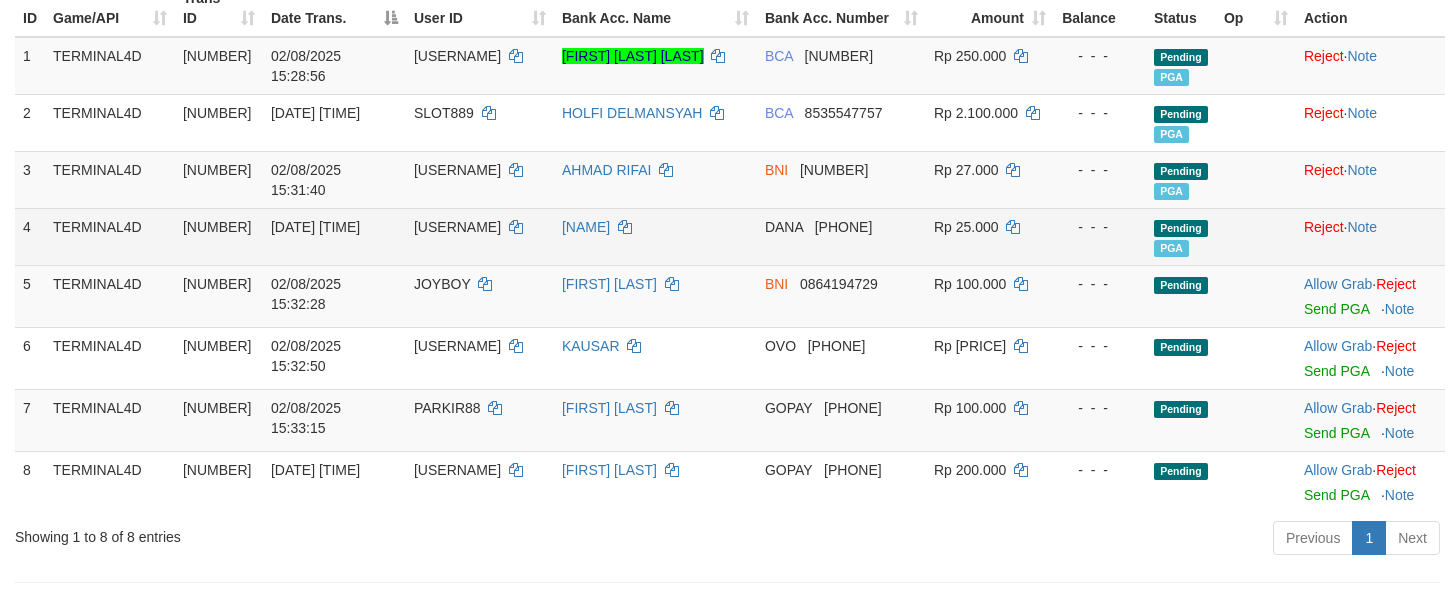 scroll, scrollTop: 300, scrollLeft: 0, axis: vertical 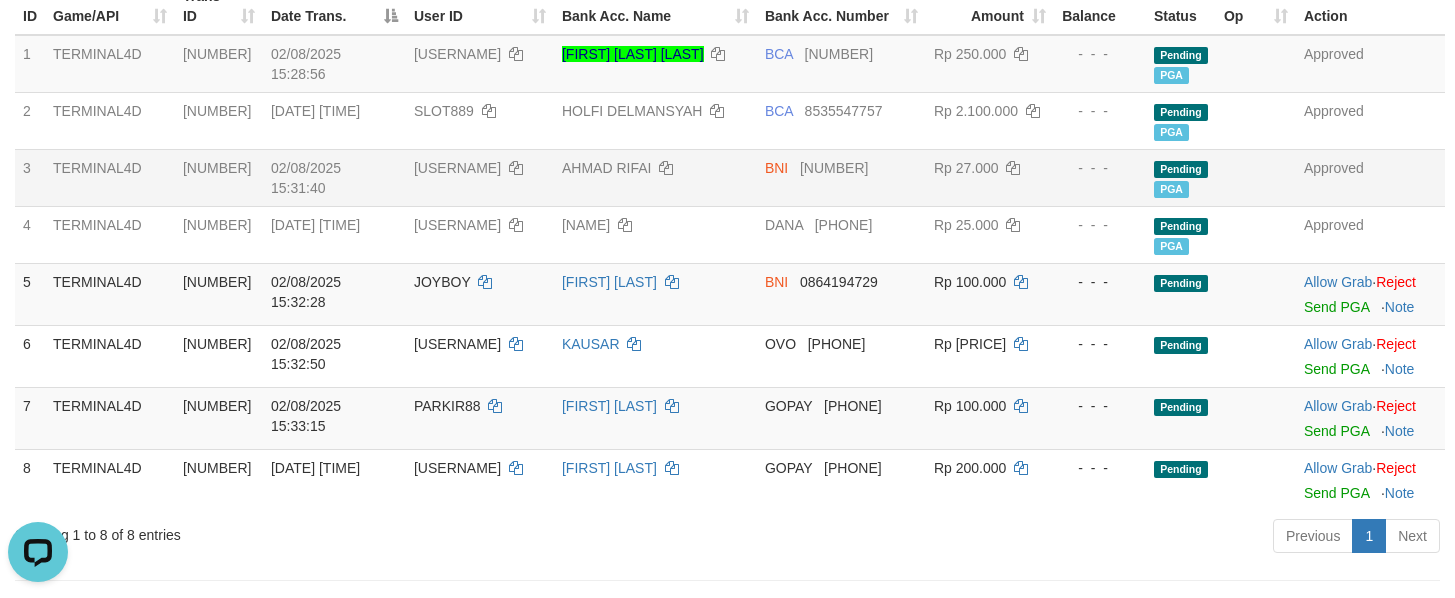 click on "[BANK] [NUMBER]" at bounding box center [841, 177] 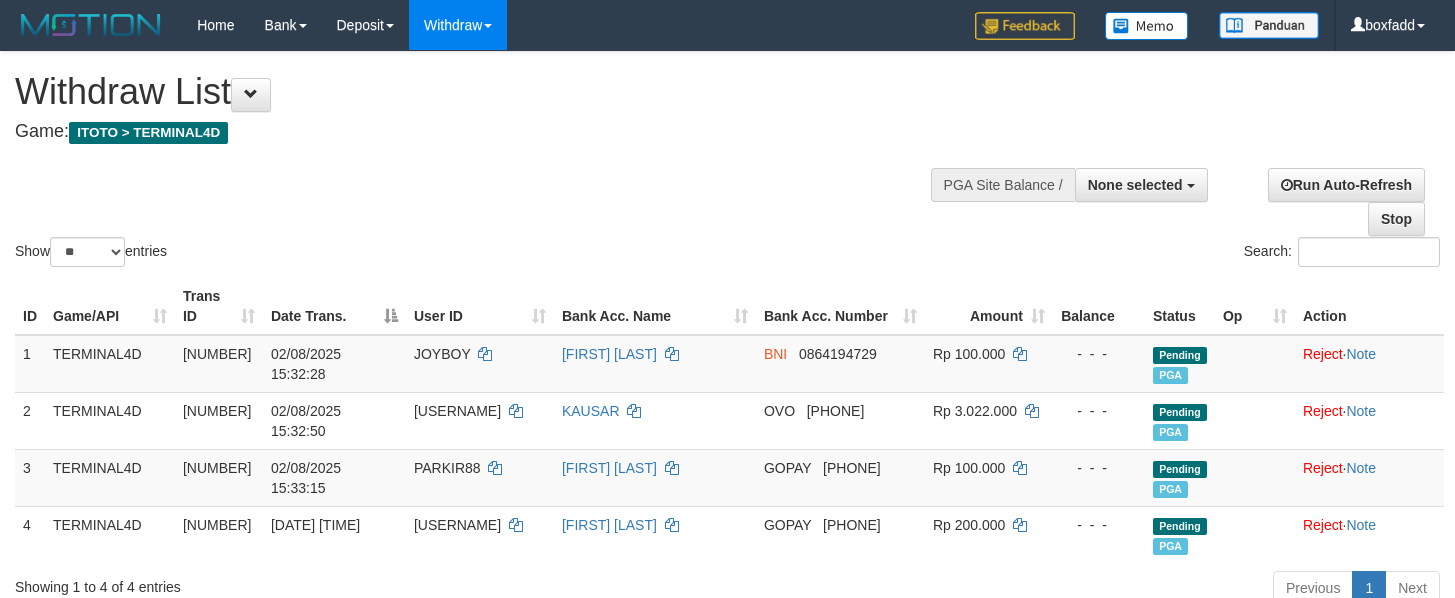 select 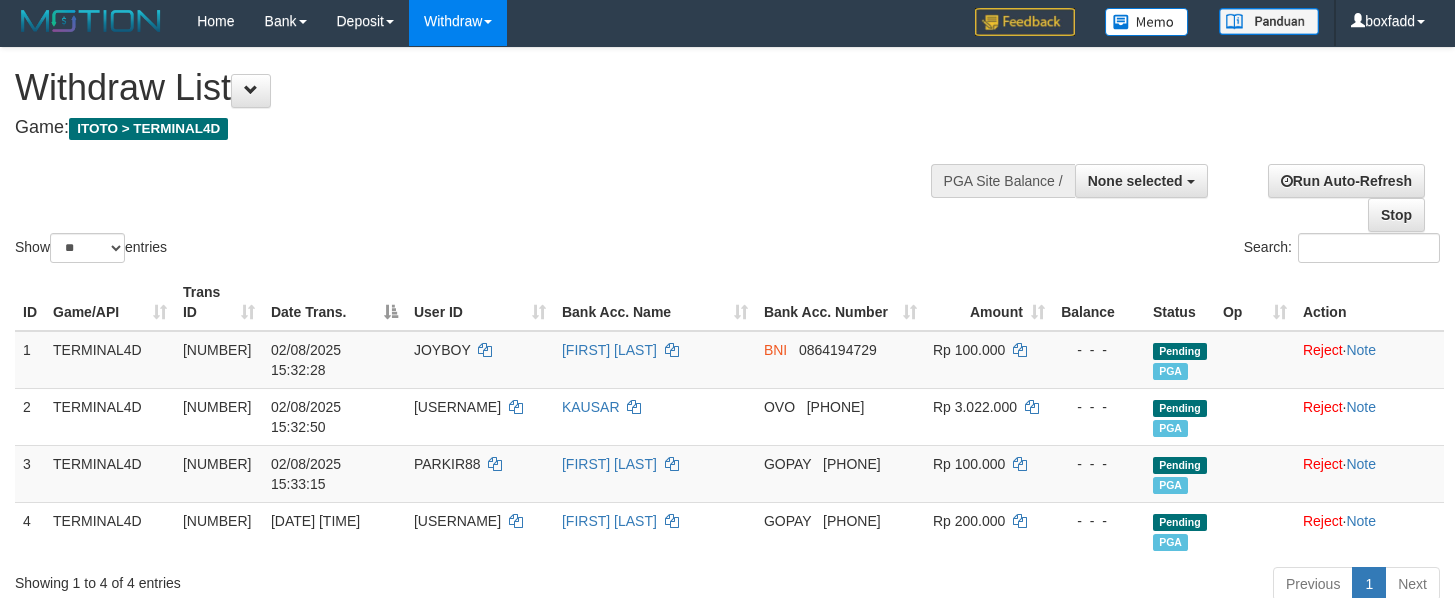 scroll, scrollTop: 0, scrollLeft: 0, axis: both 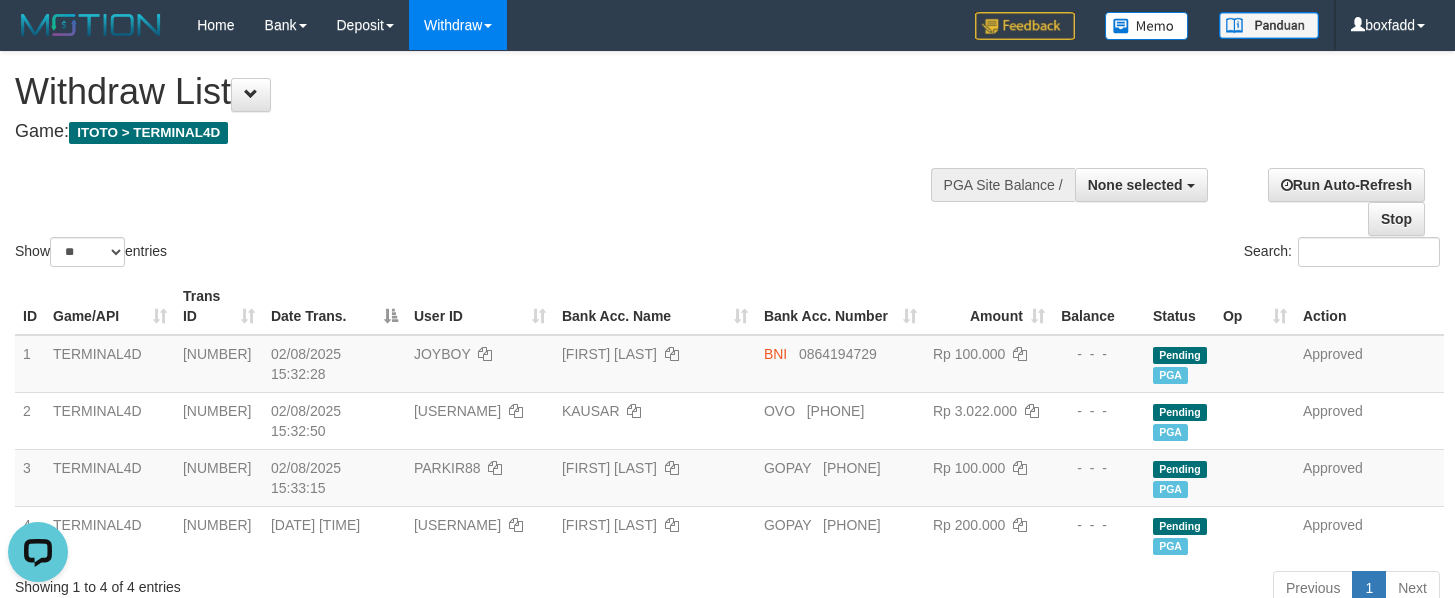 click on "ID Game/API Trans ID Date Trans. User ID Bank Acc. Name Bank Acc. Number Amount Balance Status Op Action
1 TERMINAL4D 674577301 02/08/2025 15:32:28 JOYBOY    MUHAMMAD ROSYID    BNI     0864194729 Rp 100.000    -  -  - Pending   PGA Approved 2 TERMINAL4D 674577665 02/08/2025 15:32:50 WDGEH88    KAUSAR    OVO     085789753684 Rp 3.022.000    -  -  - Pending   PGA Approved 3 TERMINAL4D 674578027 02/08/2025 15:33:15 PARKIR88    MUH MUHAIMIN    GOPAY     087765470829 Rp 100.000    -  -  - Pending   PGA Approved 4 TERMINAL4D 674578170 02/08/2025 15:33:23 DEDI97OK    DEDI PRATAMA    GOPAY     085709071634 Rp 200.000    -  -  - Pending   PGA Approved Processing..." at bounding box center [727, 420] 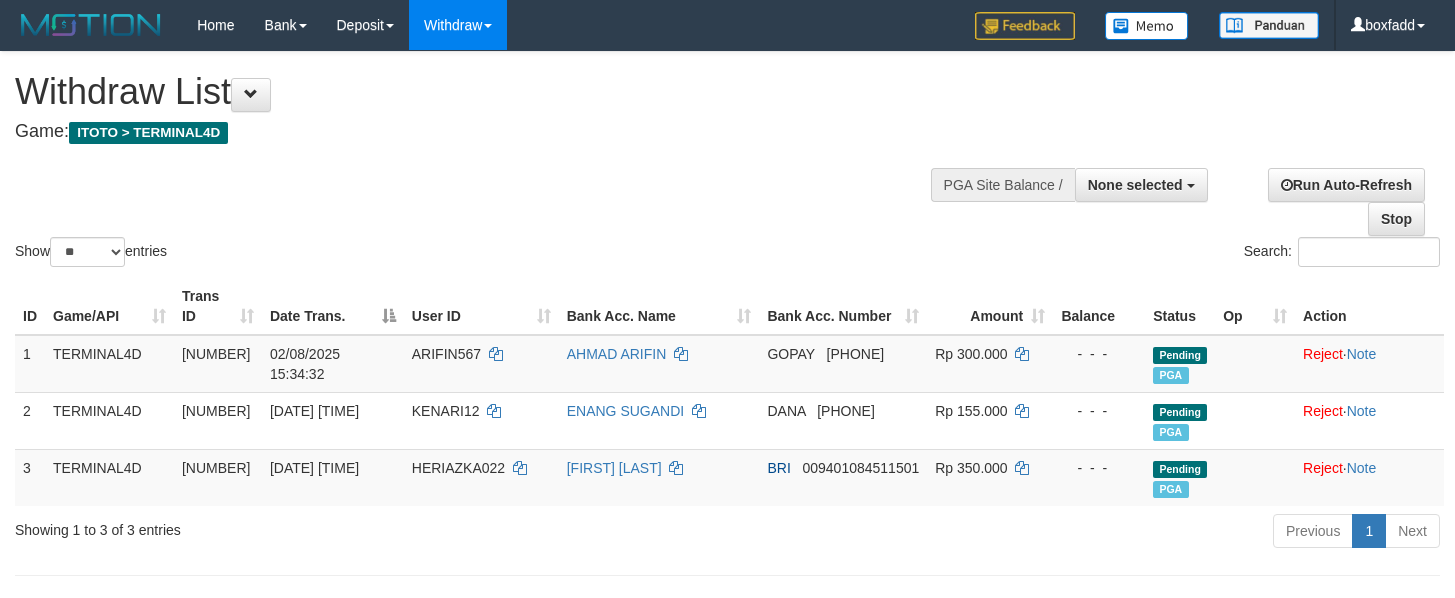 select 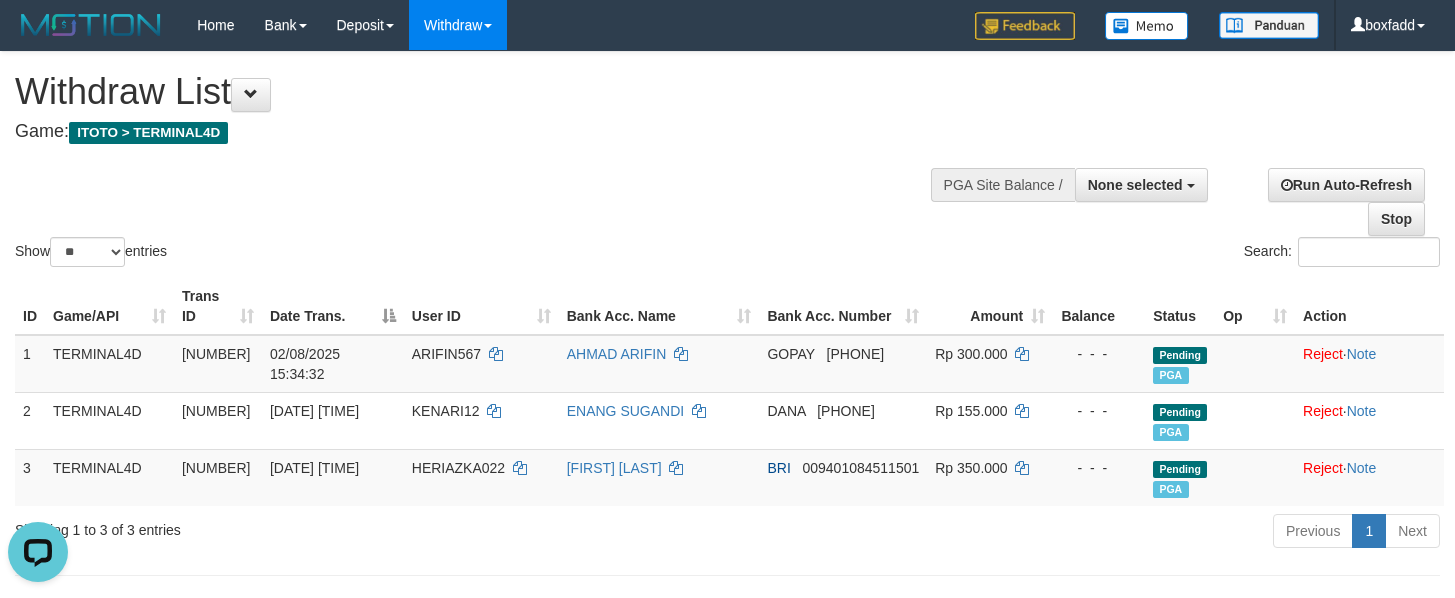 scroll, scrollTop: 0, scrollLeft: 0, axis: both 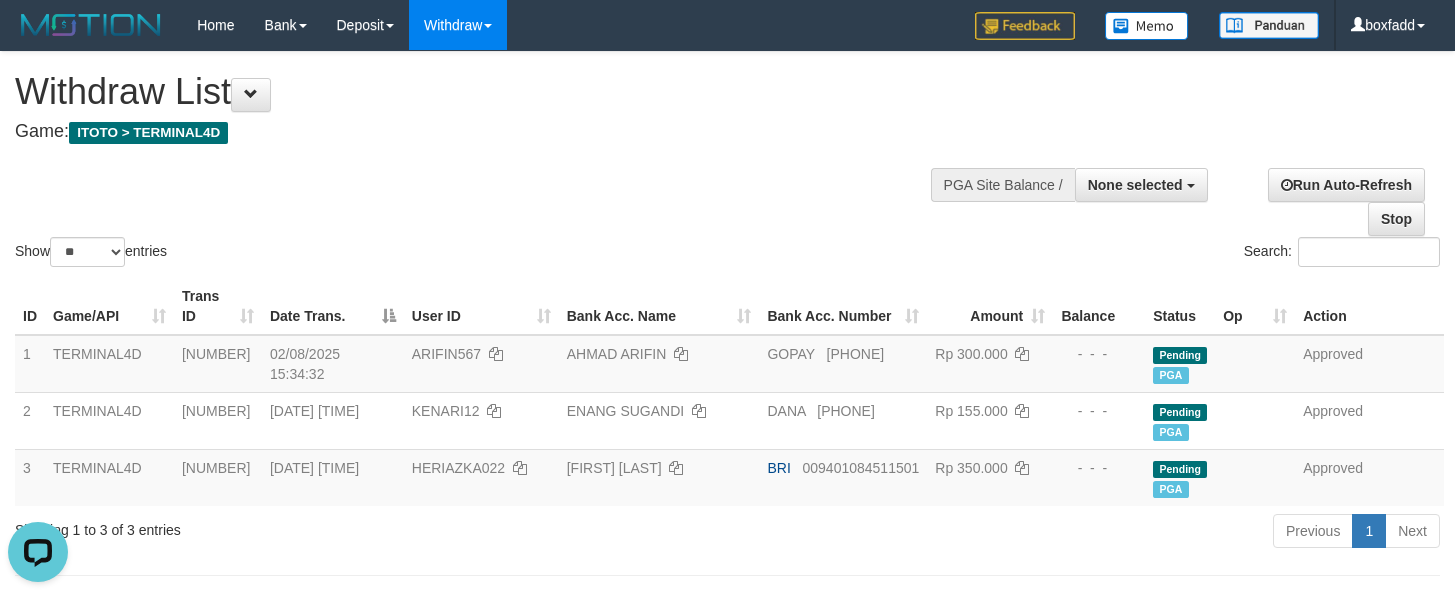 click on "Show  ** ** ** ***  entries Search:" at bounding box center [727, 161] 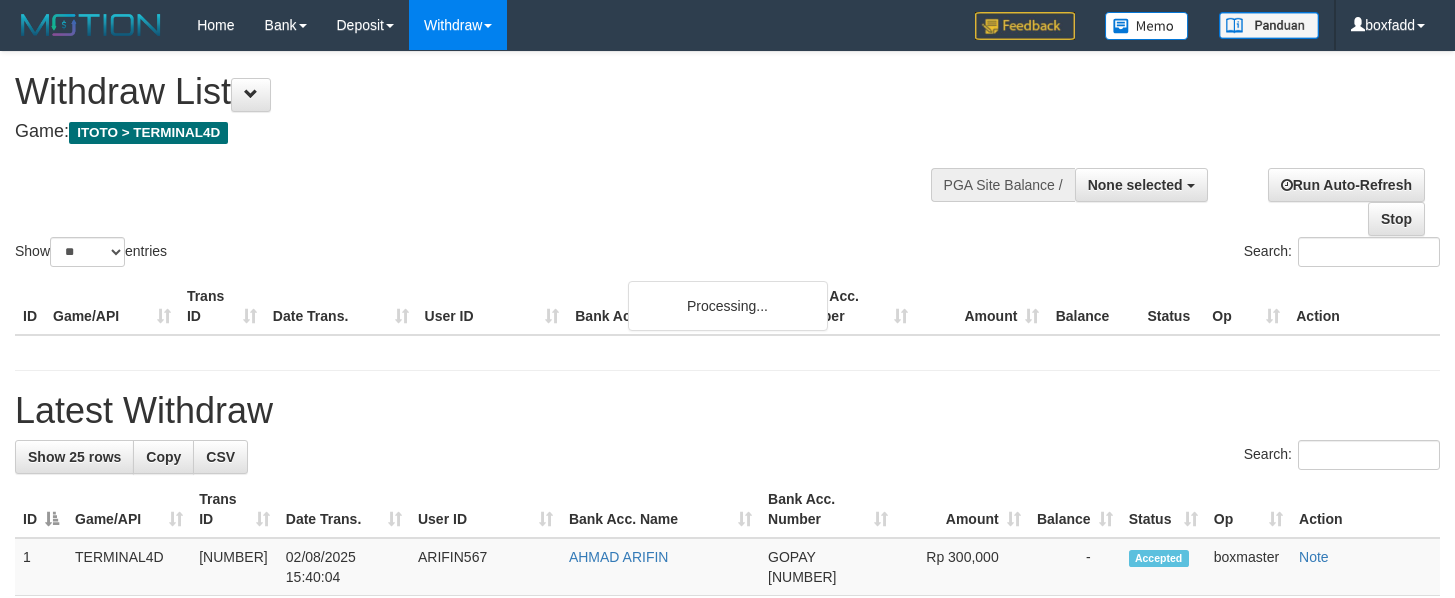 select 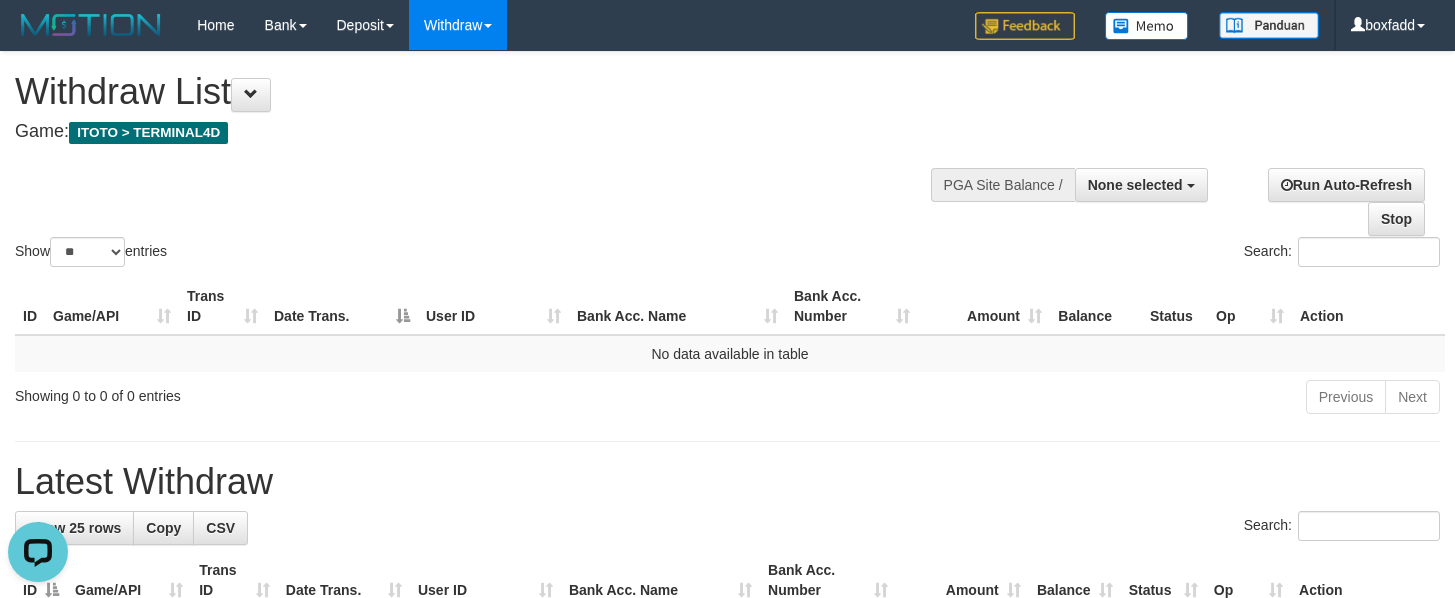 scroll, scrollTop: 0, scrollLeft: 0, axis: both 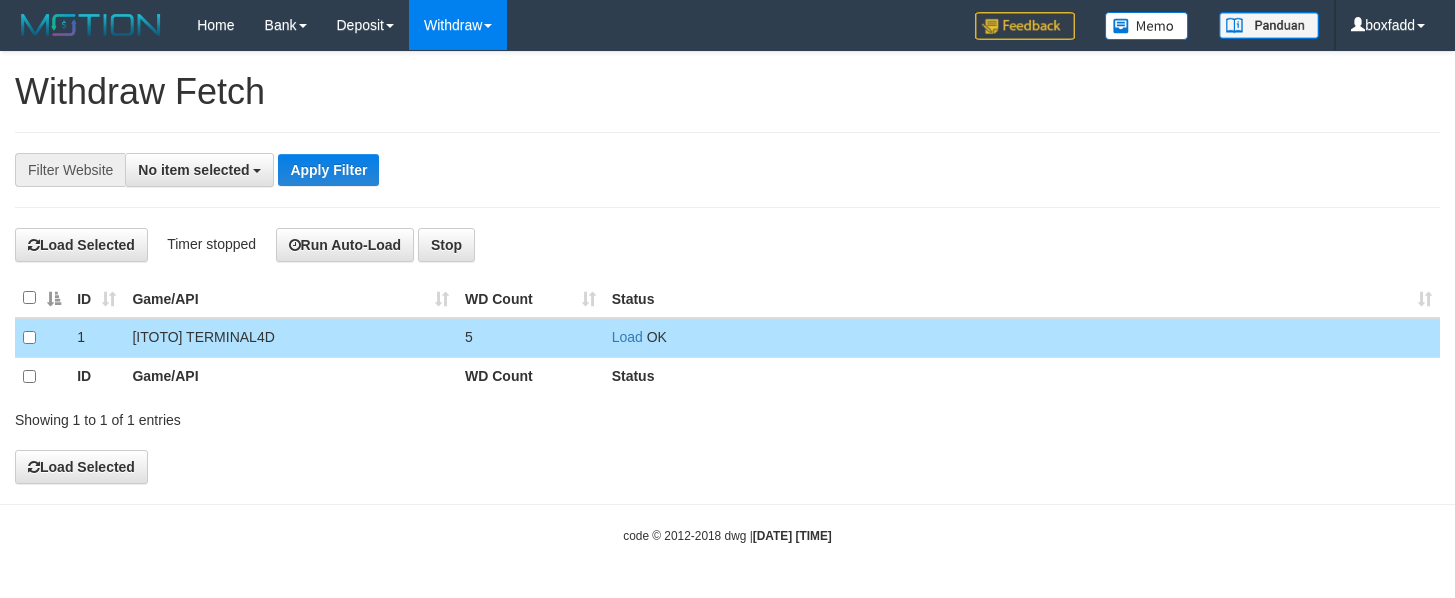 select 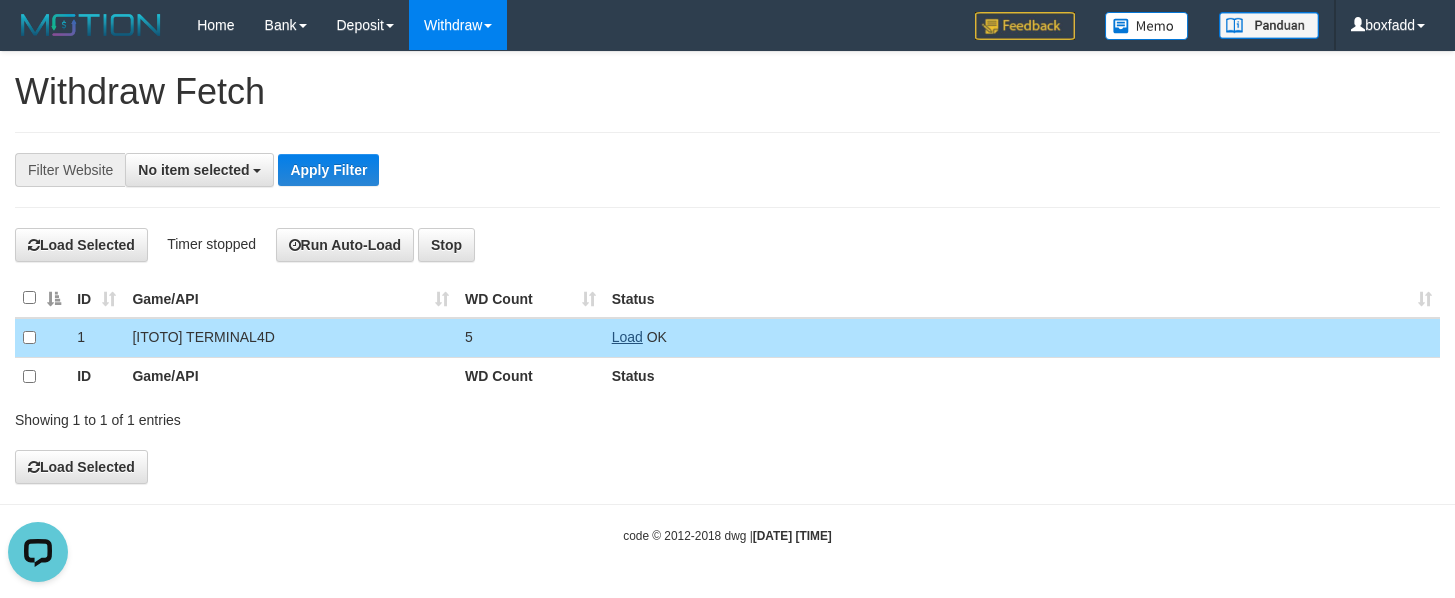 scroll, scrollTop: 0, scrollLeft: 0, axis: both 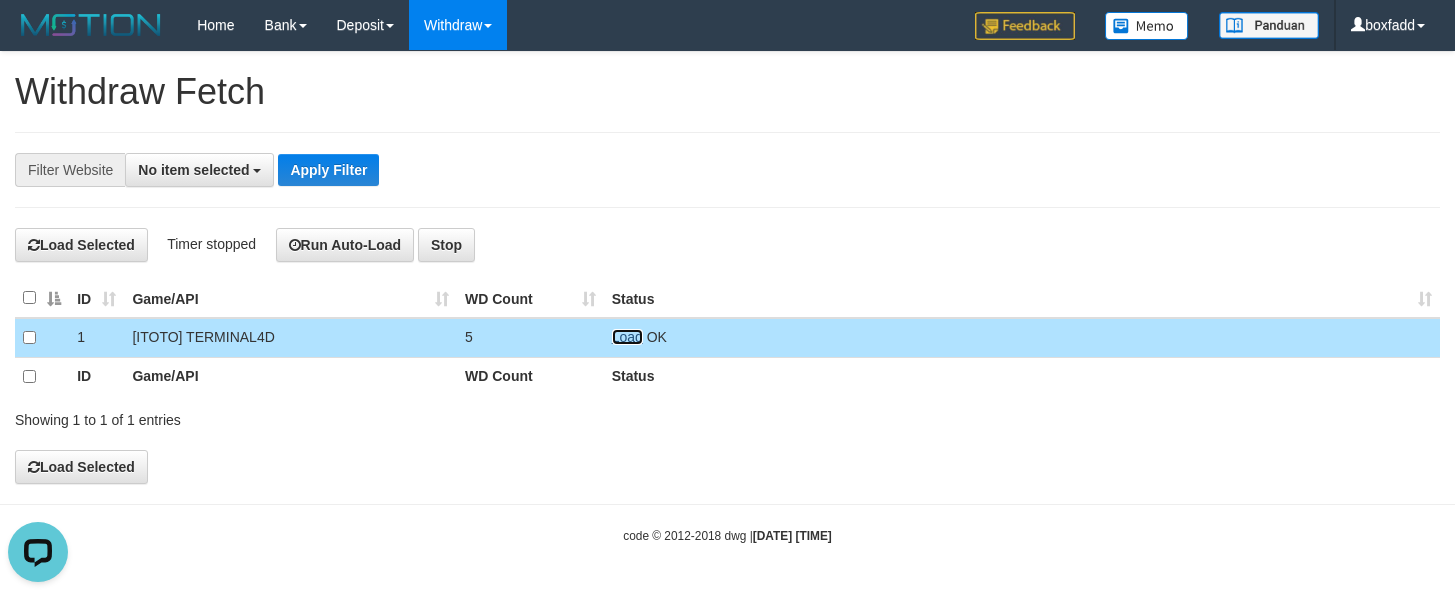 click on "Load" at bounding box center [627, 337] 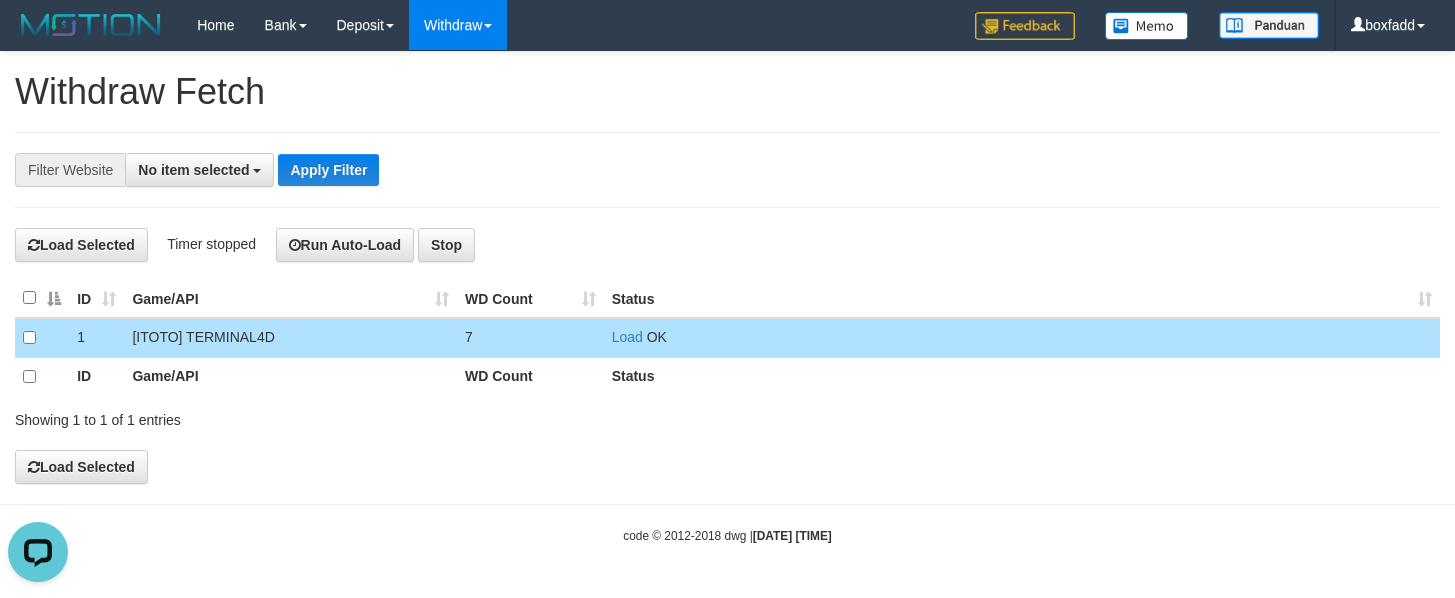 click on "Load
OK" at bounding box center (1022, 337) 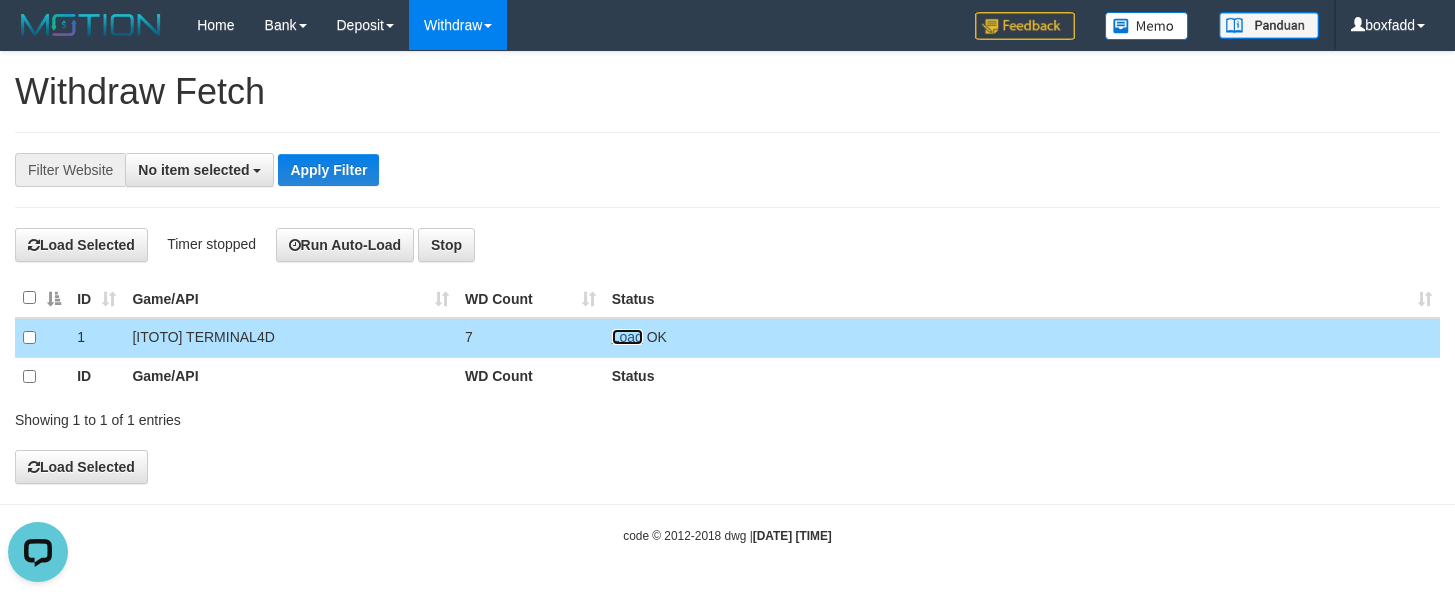 click on "Load" at bounding box center [627, 337] 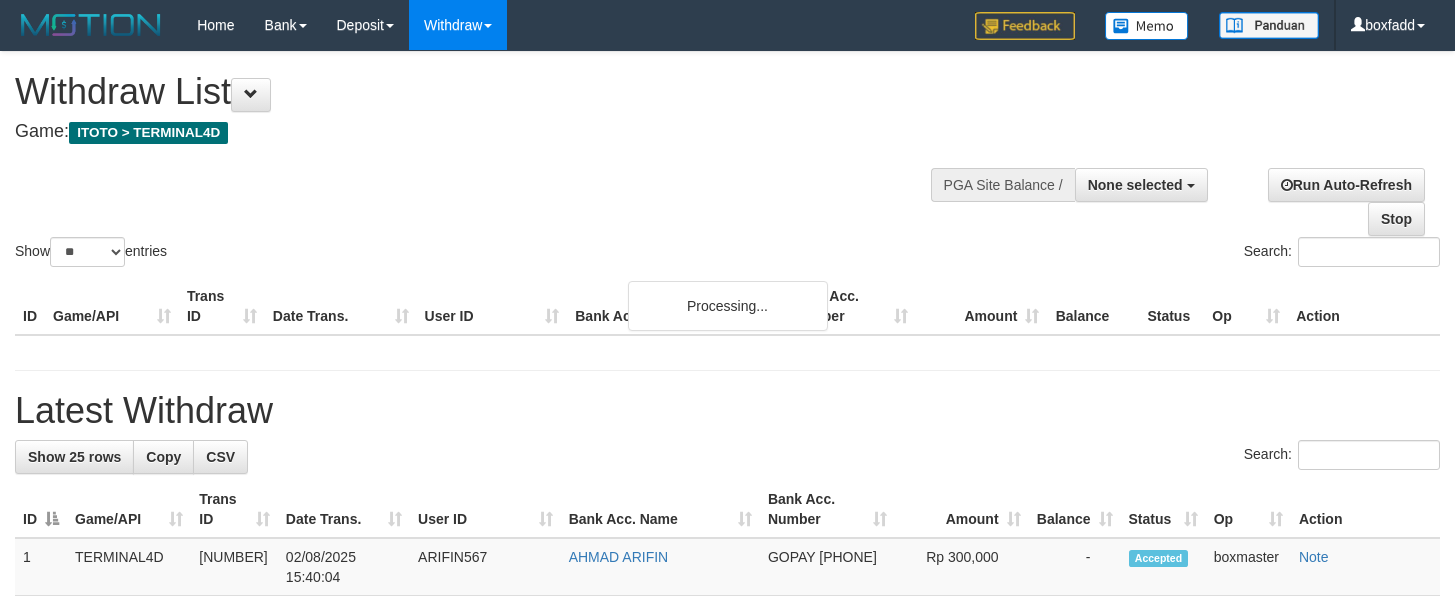 select 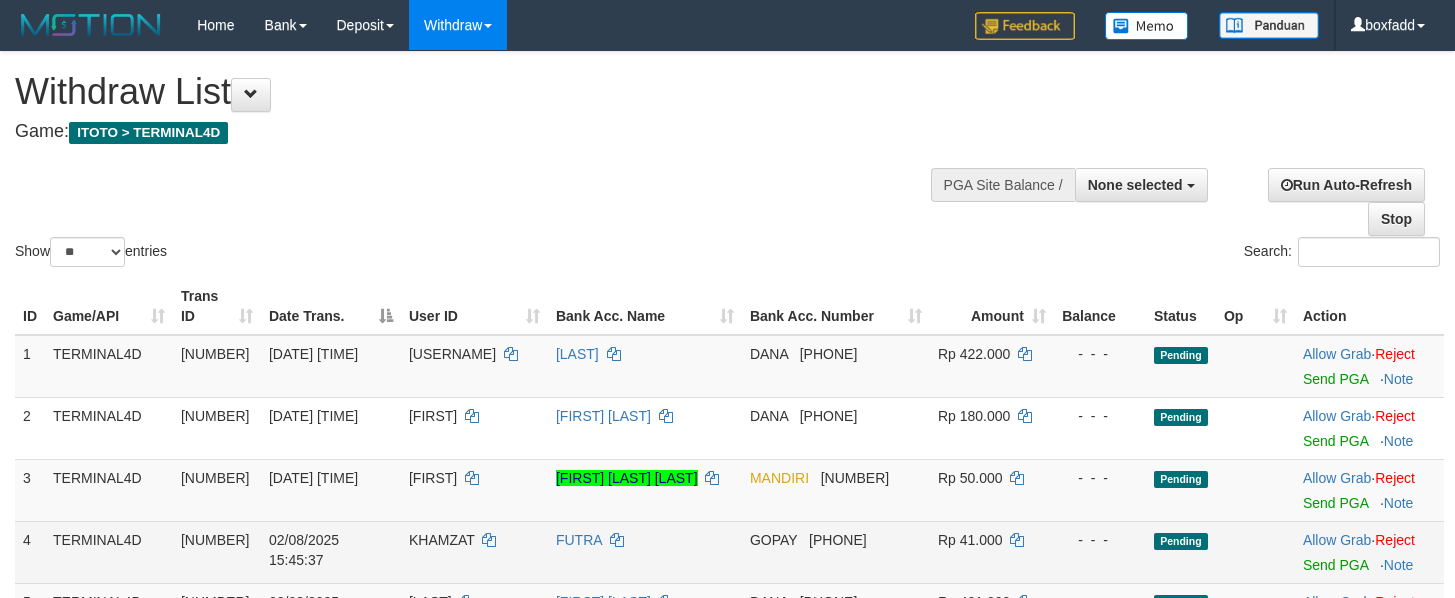 scroll, scrollTop: 150, scrollLeft: 0, axis: vertical 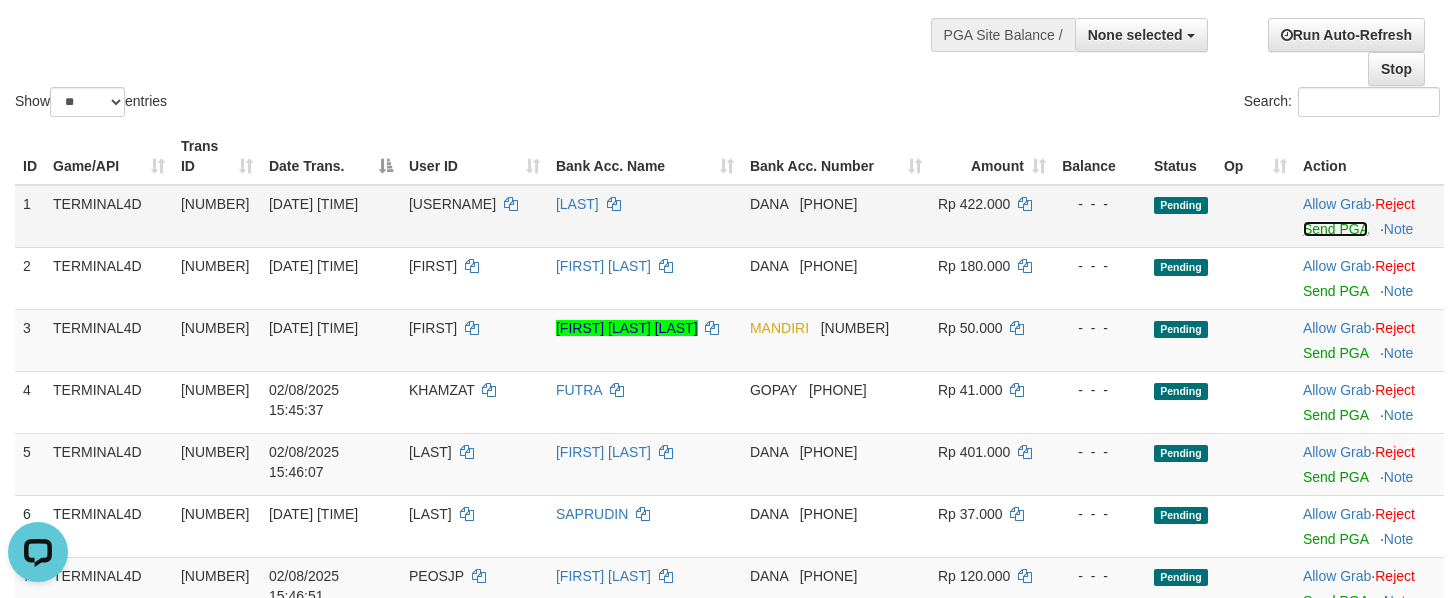 click on "Send PGA" at bounding box center [1335, 229] 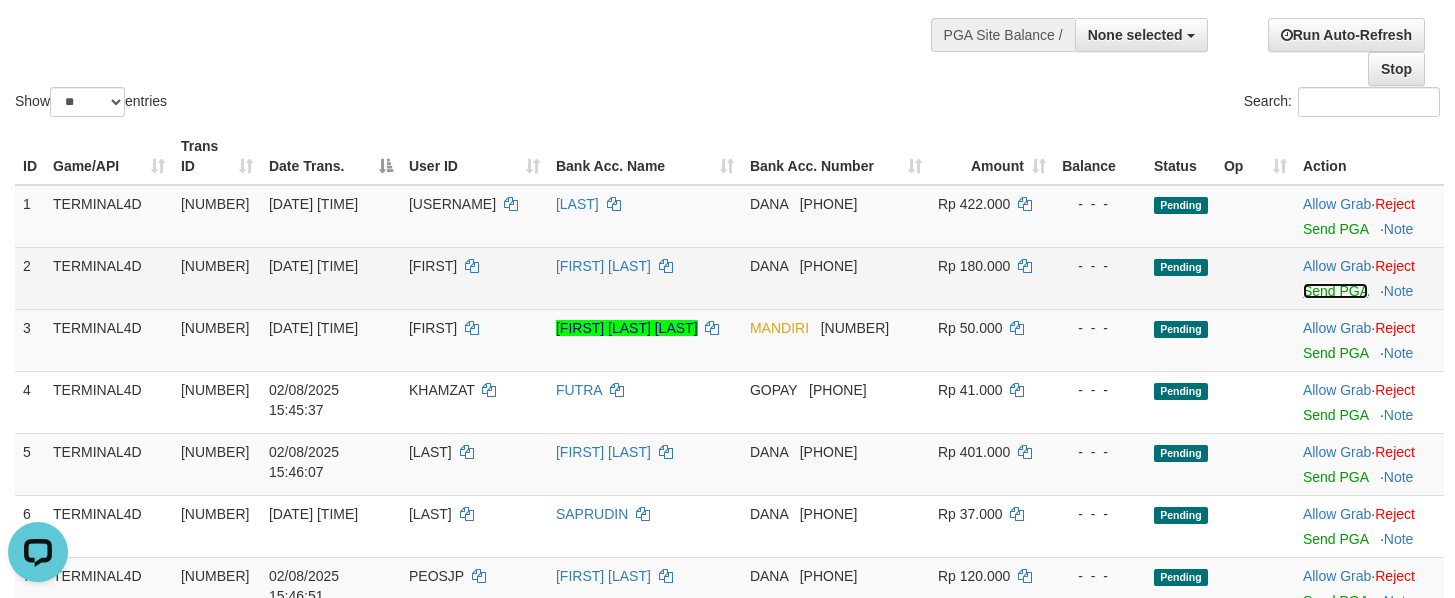 click on "Send PGA" at bounding box center (1335, 291) 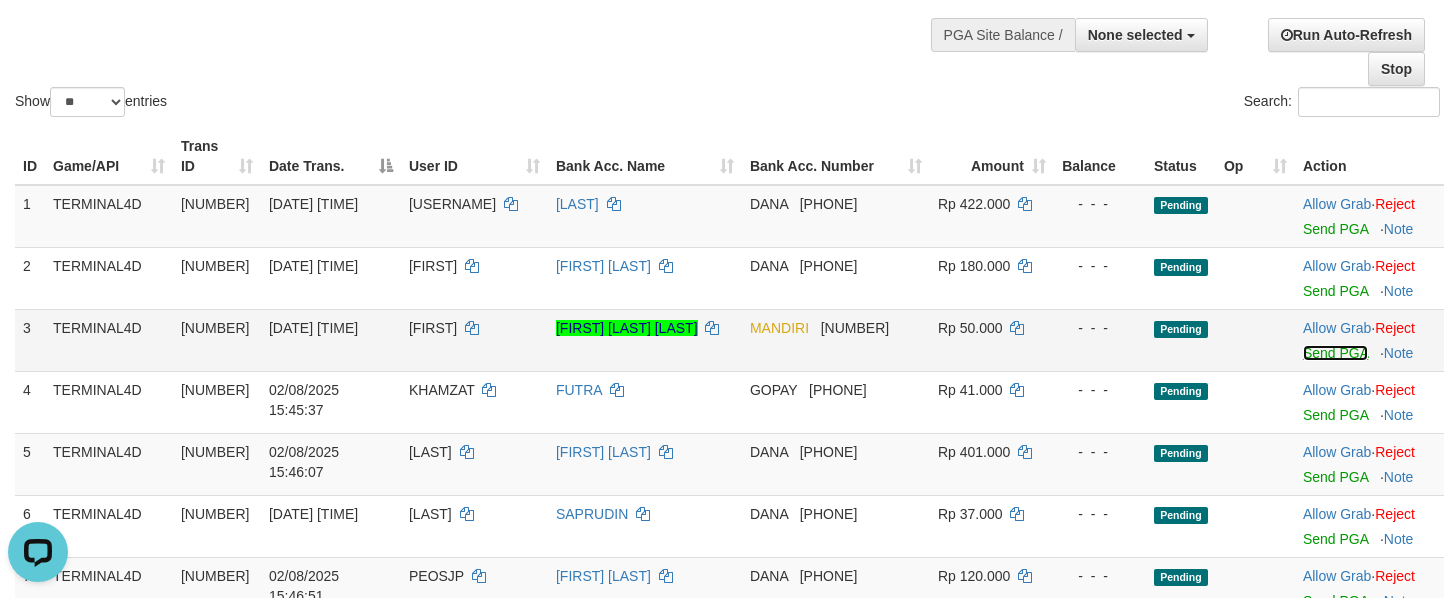 click on "Send PGA" at bounding box center (1335, 353) 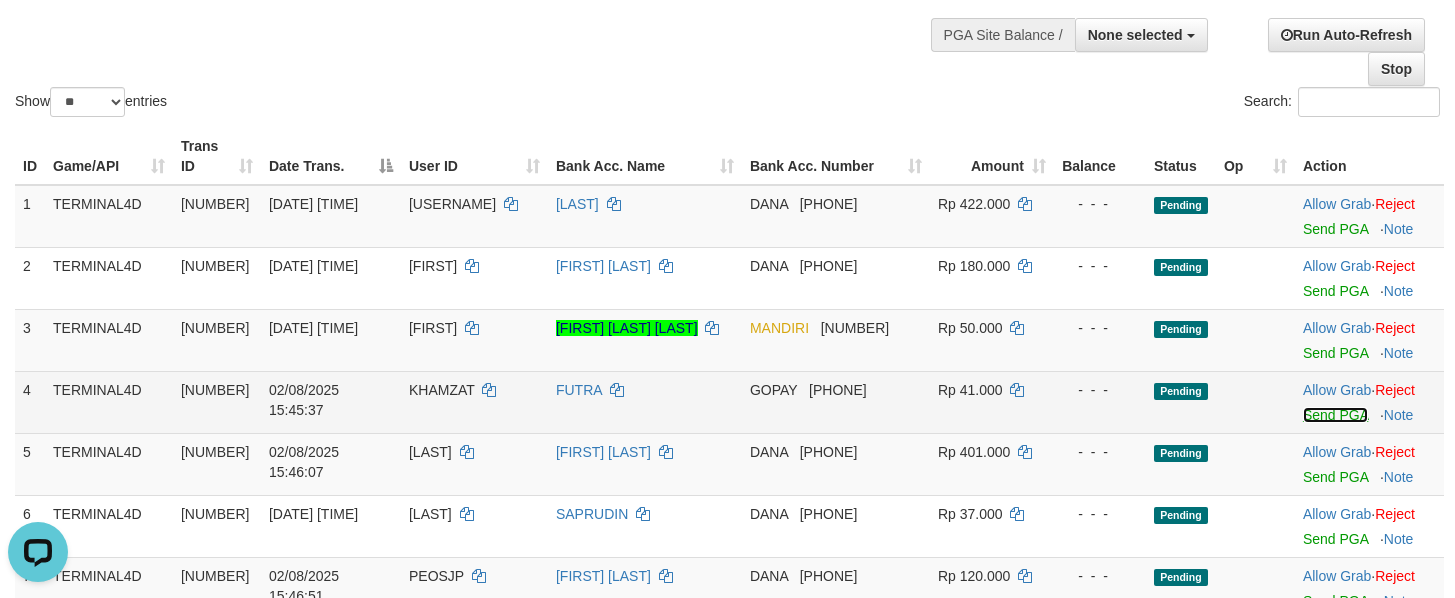click on "Send PGA" at bounding box center [1335, 415] 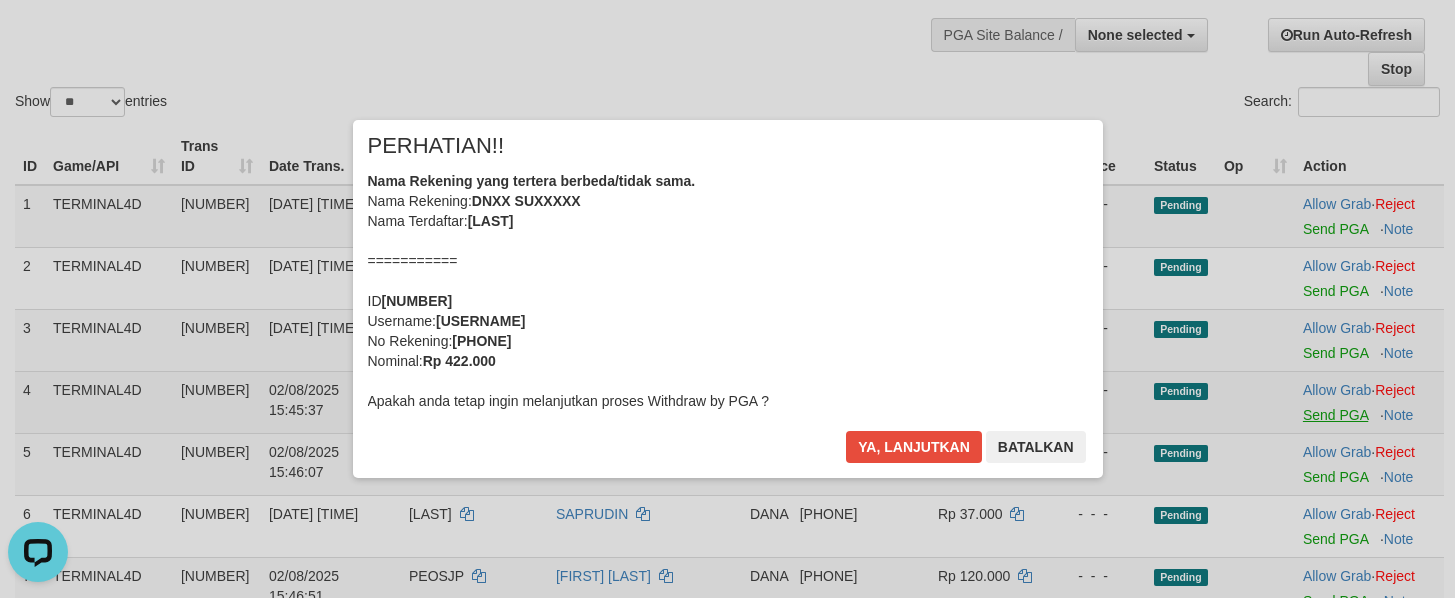 click on "Toggle navigation
Home
Bank
Account List
Load
By Website
Group
[ITOTO]													TERMINAL4D
Mutasi Bank
Search
Sync
Note Mutasi
Deposit
DPS Fetch
DPS List
History
PGA History
Note DPS -" at bounding box center (727, 1188) 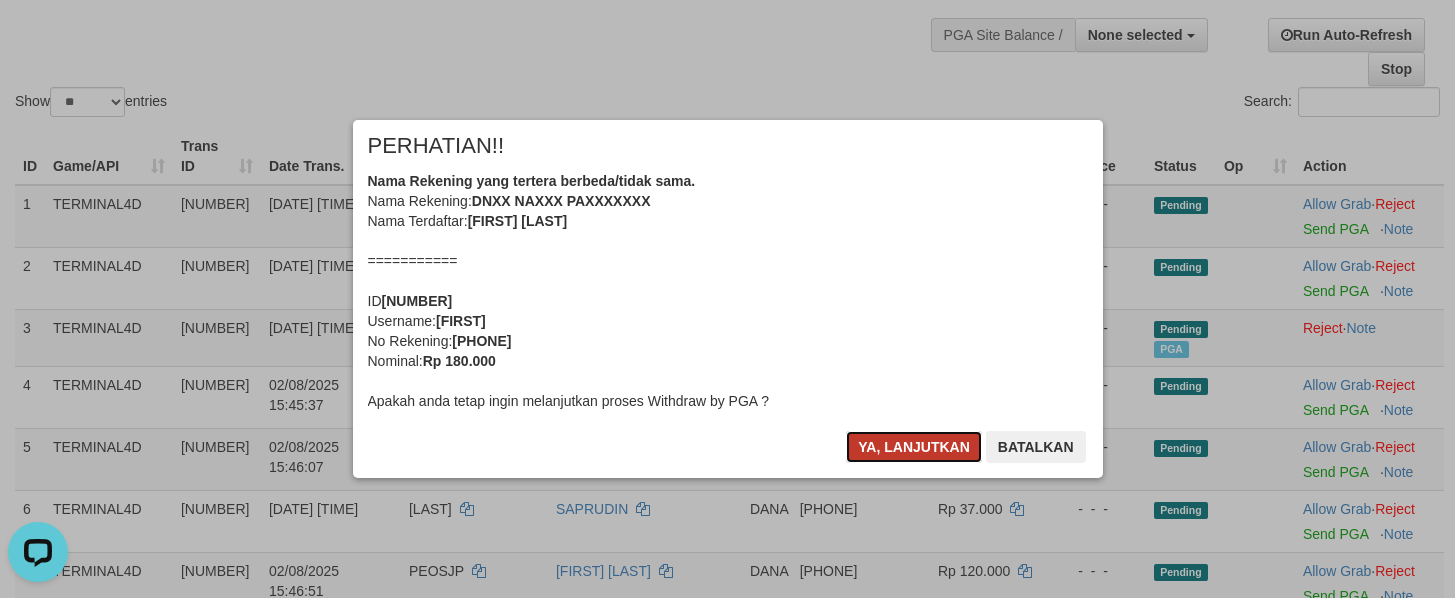 click on "Ya, lanjutkan" at bounding box center [914, 447] 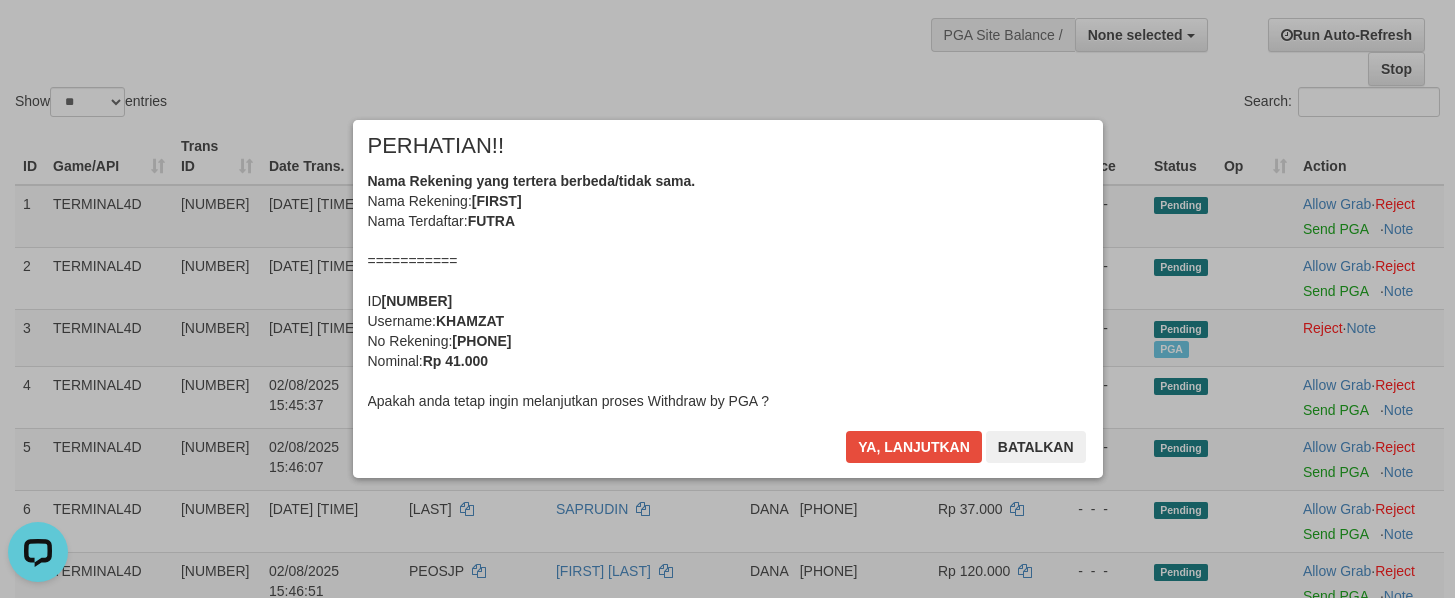 click on "Toggle navigation
Home
Bank
Account List
Load
By Website
Group
[ITOTO]													TERMINAL4D
Mutasi Bank
Search
Sync
Note Mutasi
Deposit
DPS Fetch
DPS List
History
PGA History
Note DPS -" at bounding box center (727, 1185) 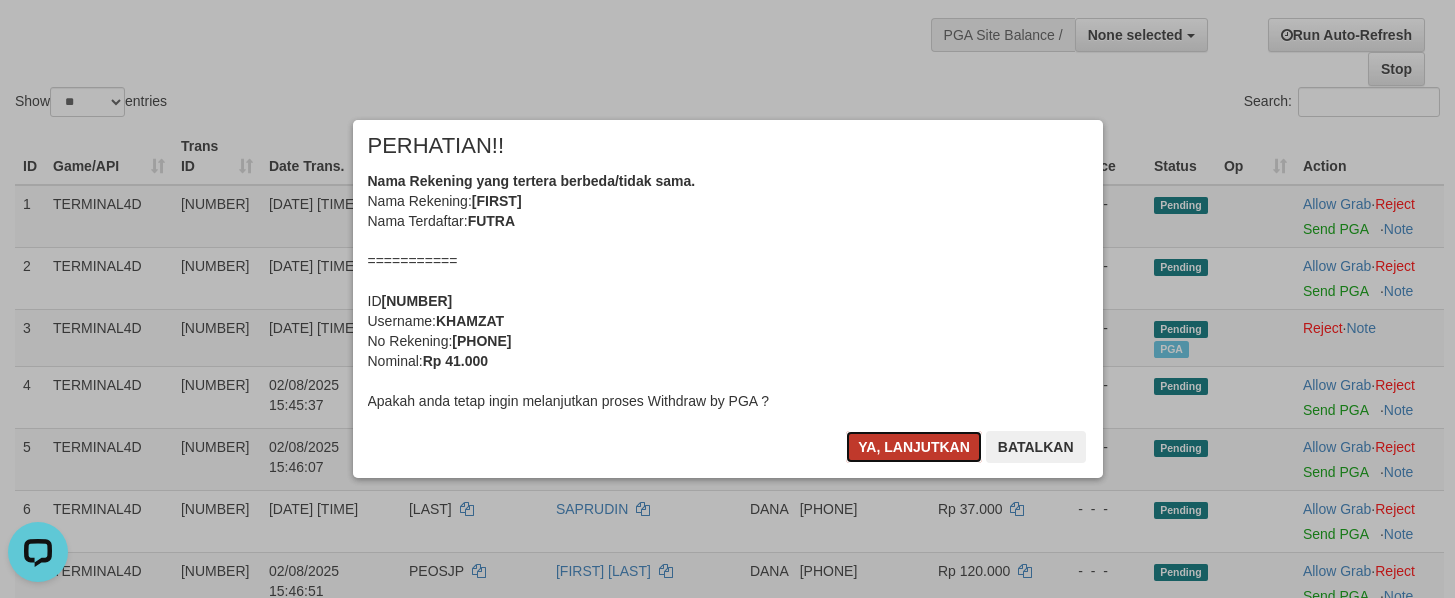 click on "Ya, lanjutkan" at bounding box center (914, 447) 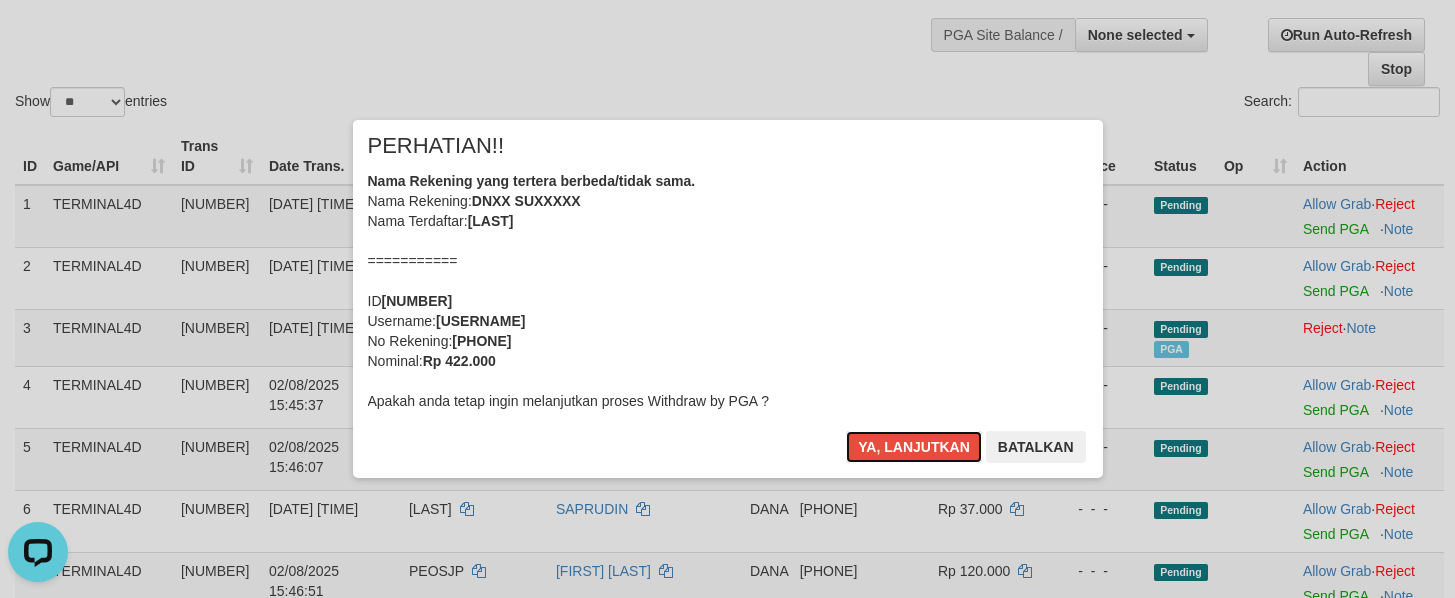 click on "Ya, lanjutkan" at bounding box center (914, 447) 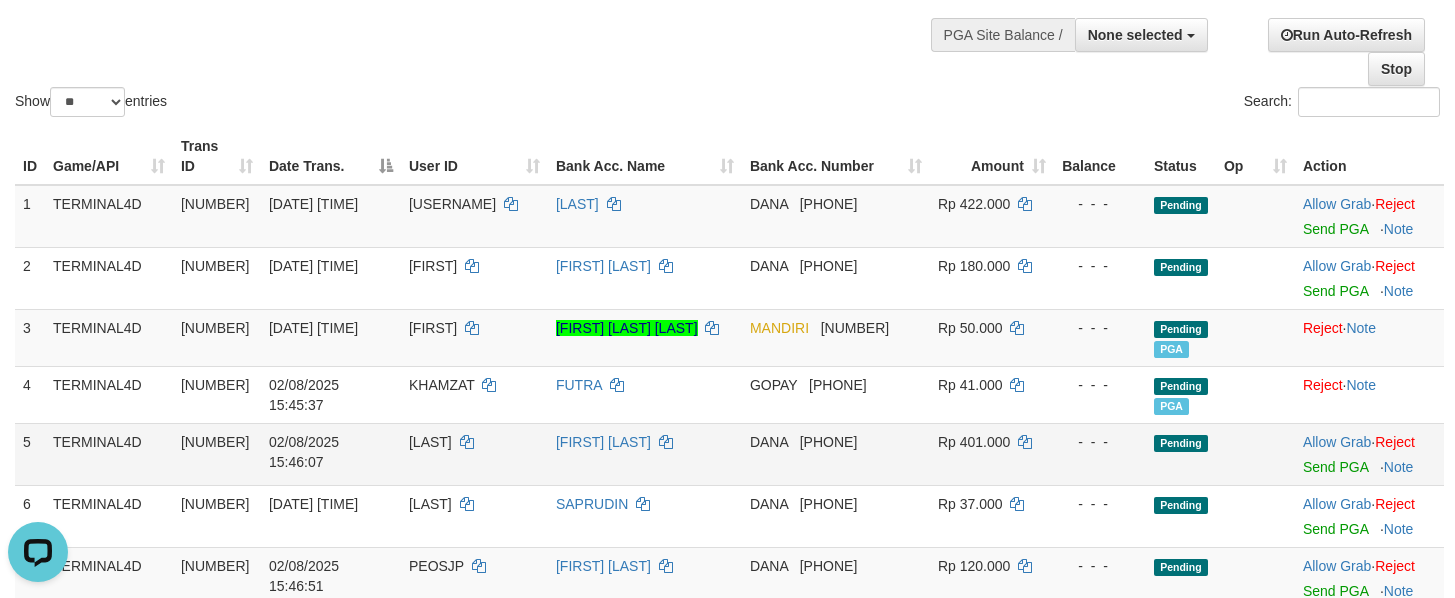 scroll, scrollTop: 300, scrollLeft: 0, axis: vertical 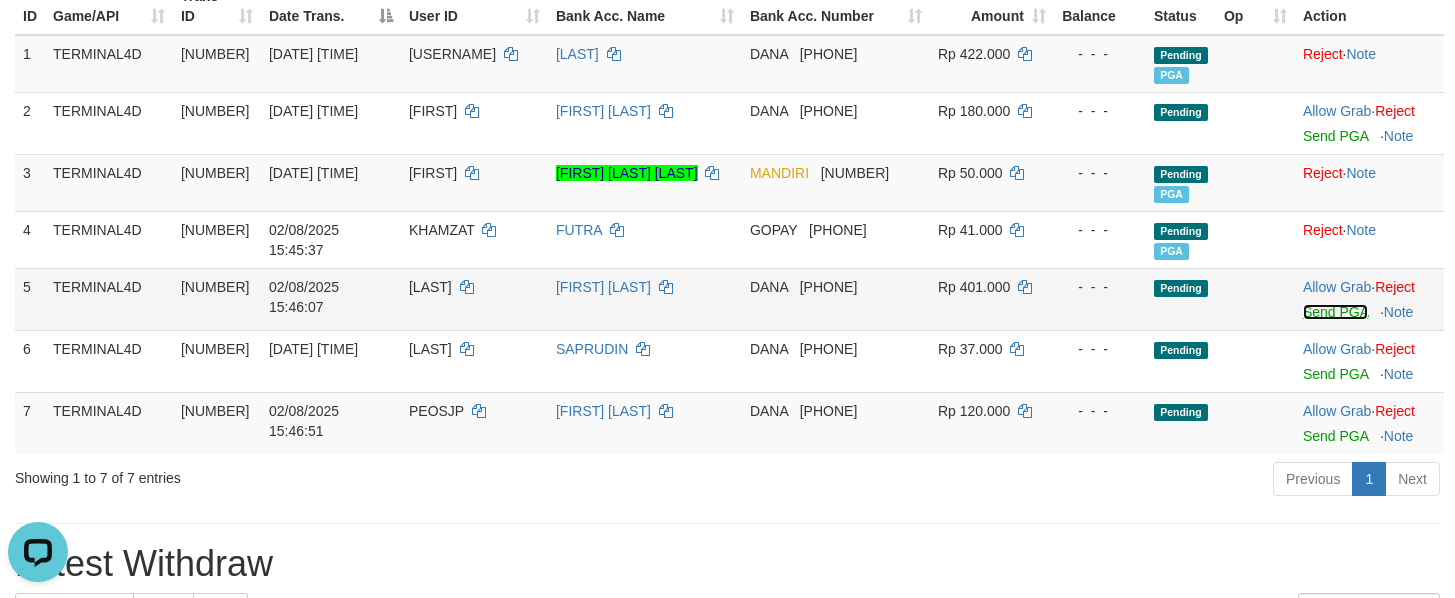 click on "Send PGA" at bounding box center [1335, 312] 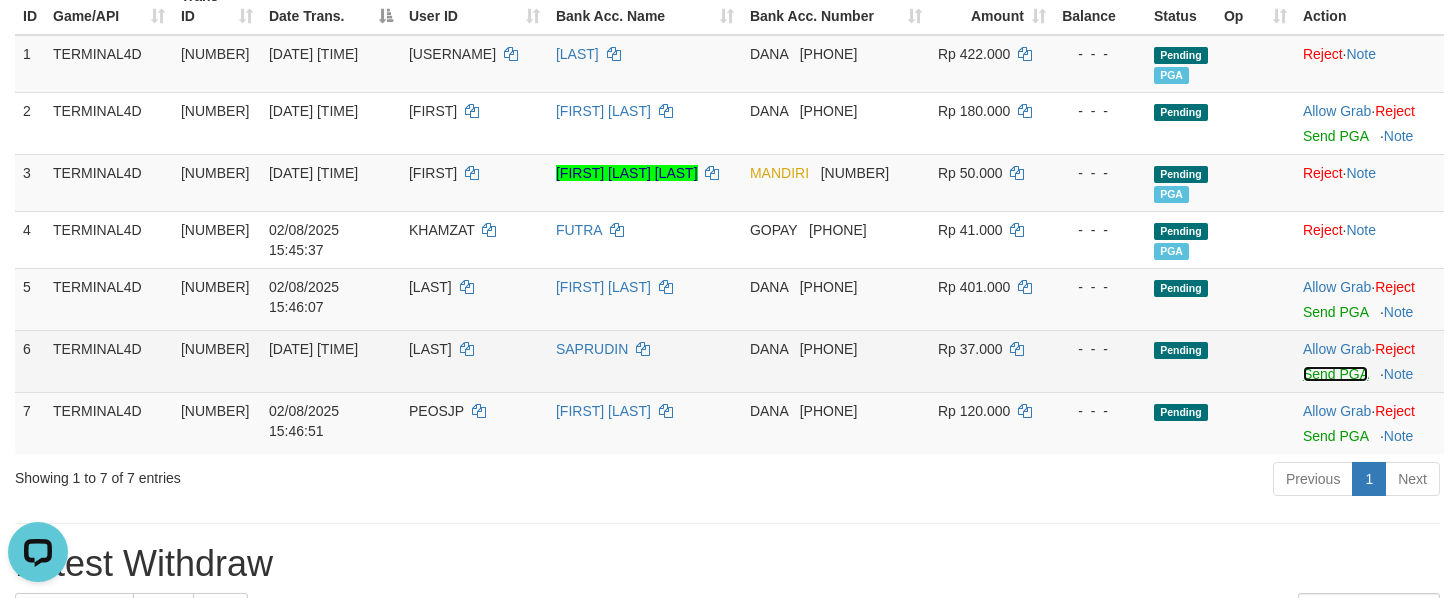 click on "Send PGA" at bounding box center (1335, 374) 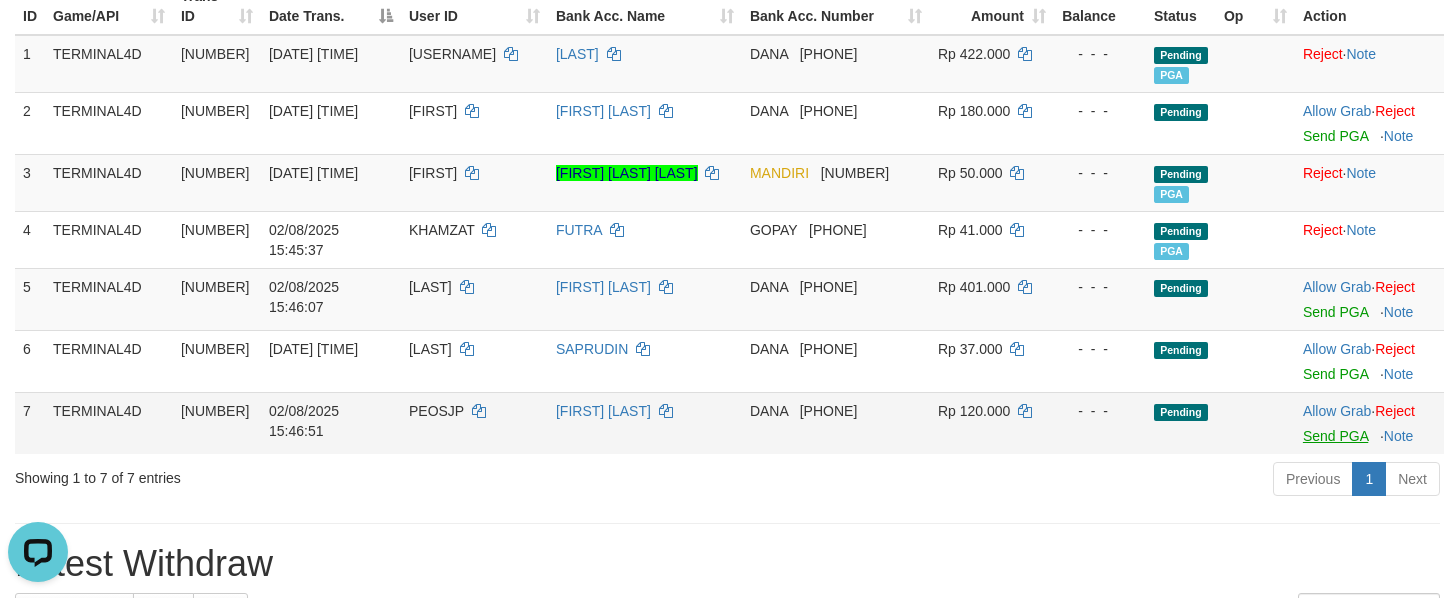 click on "Toggle navigation
Home
Bank
Account List
Load
By Website
Group
[ITOTO]													TERMINAL4D
Mutasi Bank
Search
Sync
Note Mutasi
Deposit
DPS Fetch
DPS List
History
PGA History
Note DPS -" at bounding box center [727, 1030] 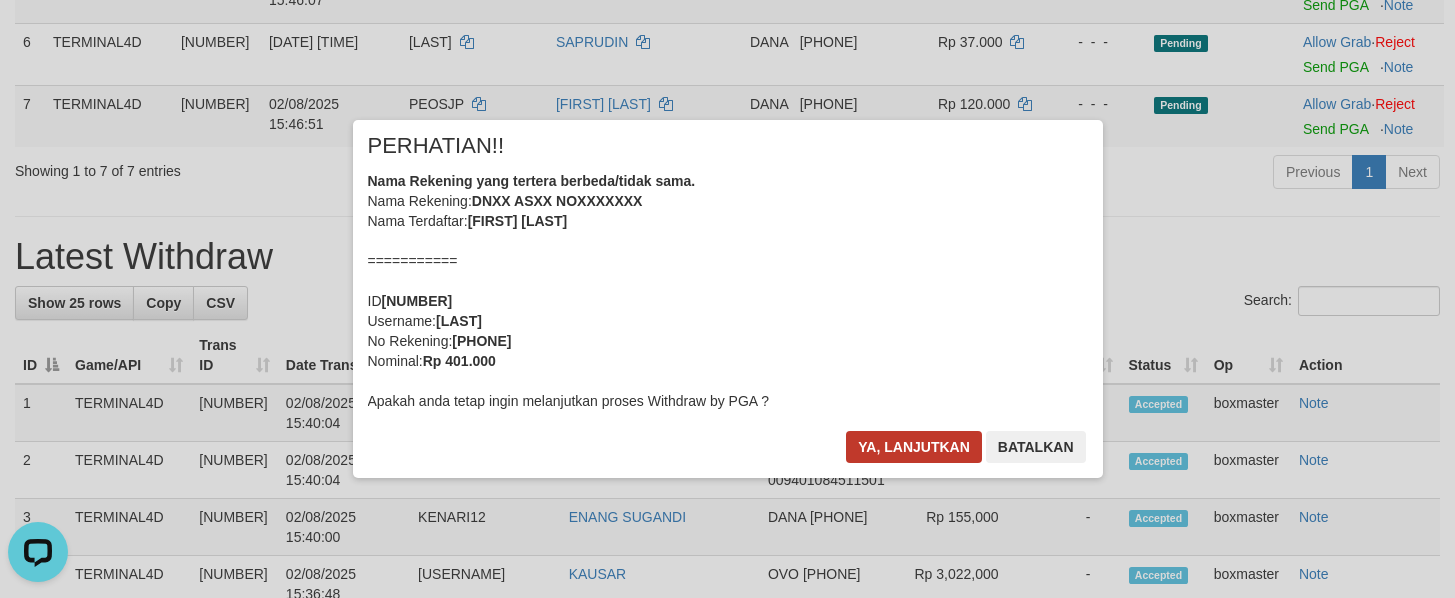 scroll, scrollTop: 373, scrollLeft: 0, axis: vertical 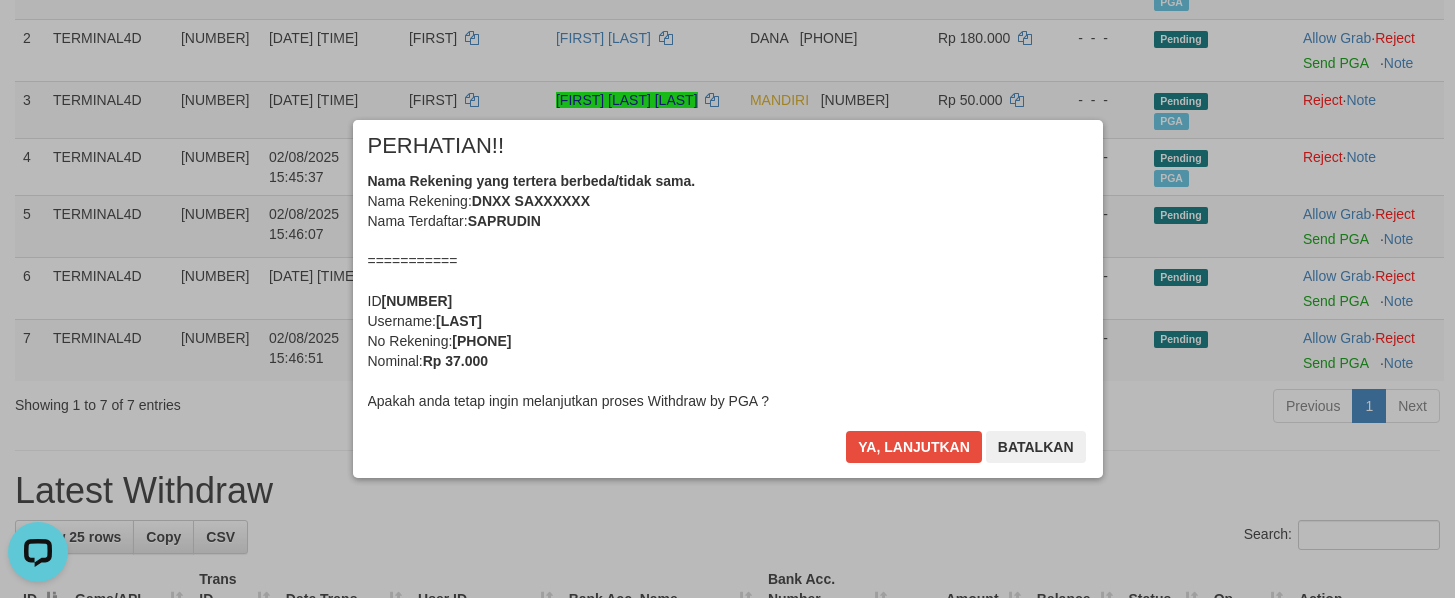 click on "Ya, lanjutkan Batalkan" at bounding box center [965, 454] 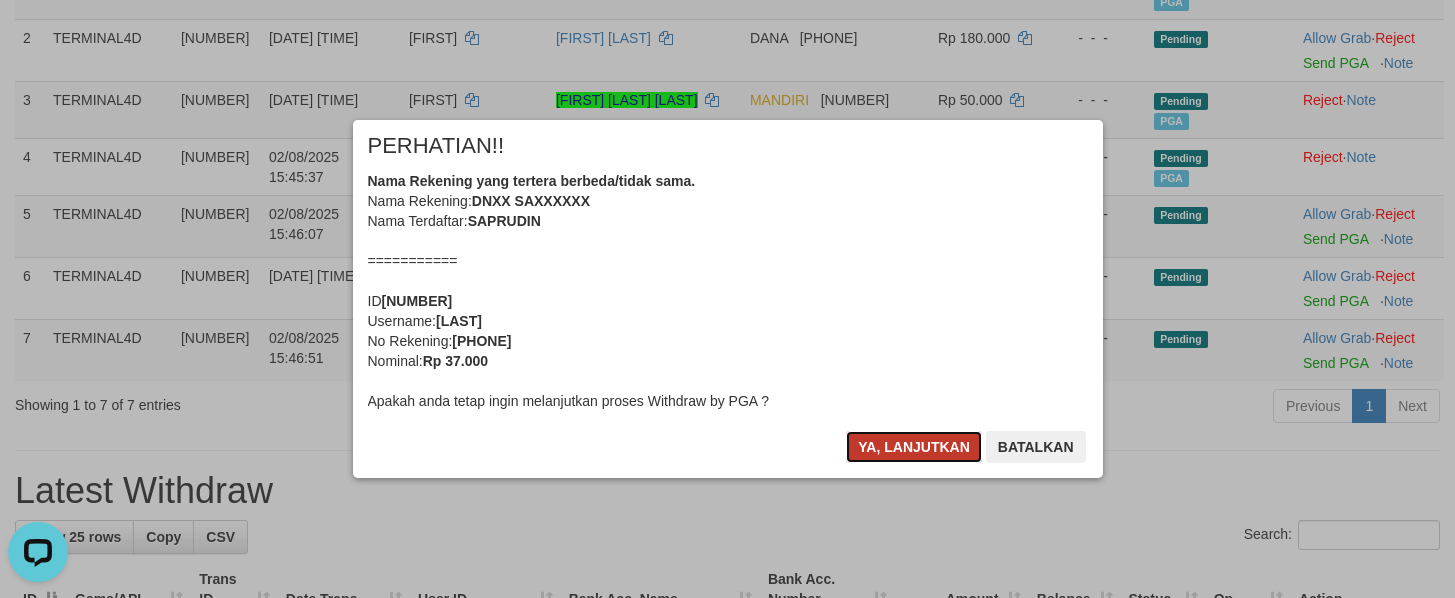 click on "Ya, lanjutkan" at bounding box center (914, 447) 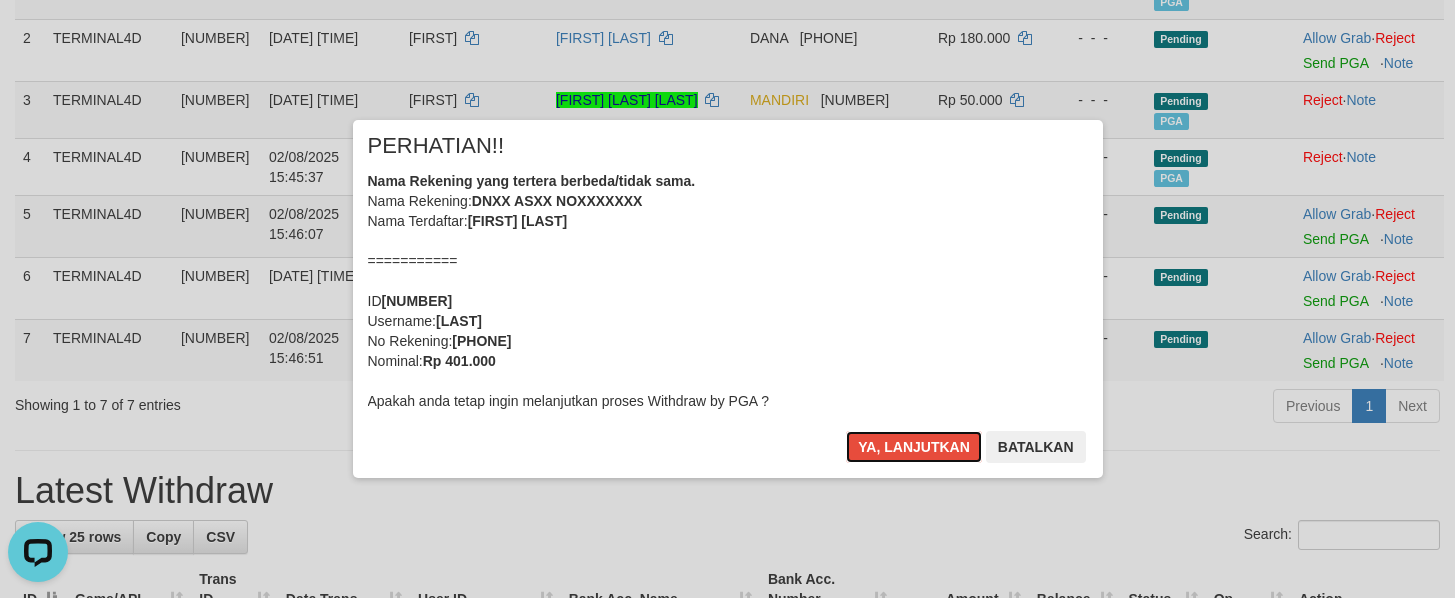 click on "Ya, lanjutkan" at bounding box center [914, 447] 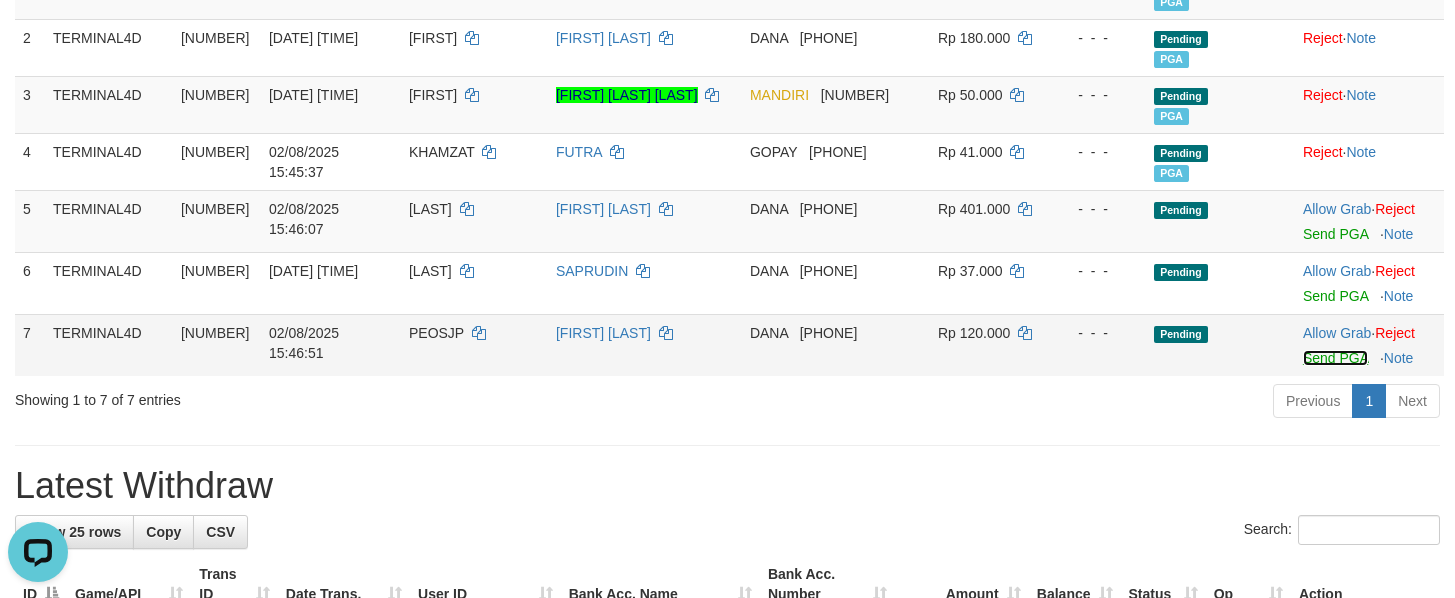 click on "Send PGA" at bounding box center (1335, 358) 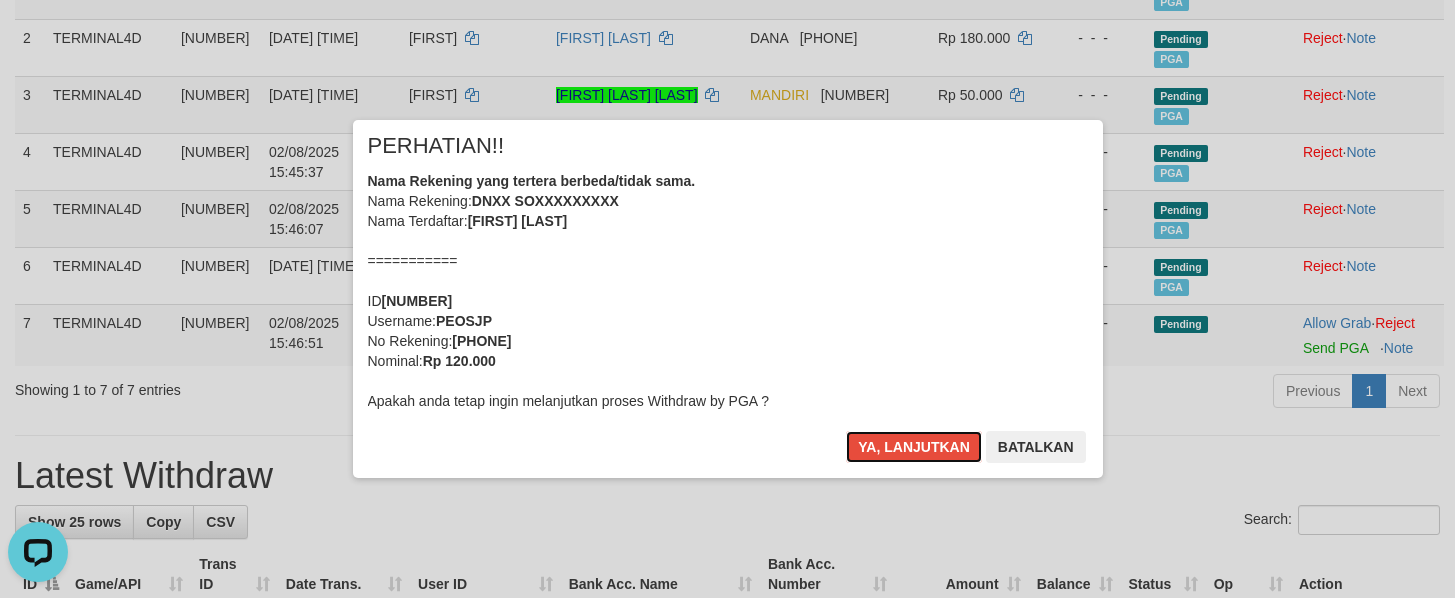 drag, startPoint x: 916, startPoint y: 433, endPoint x: 970, endPoint y: 351, distance: 98.1835 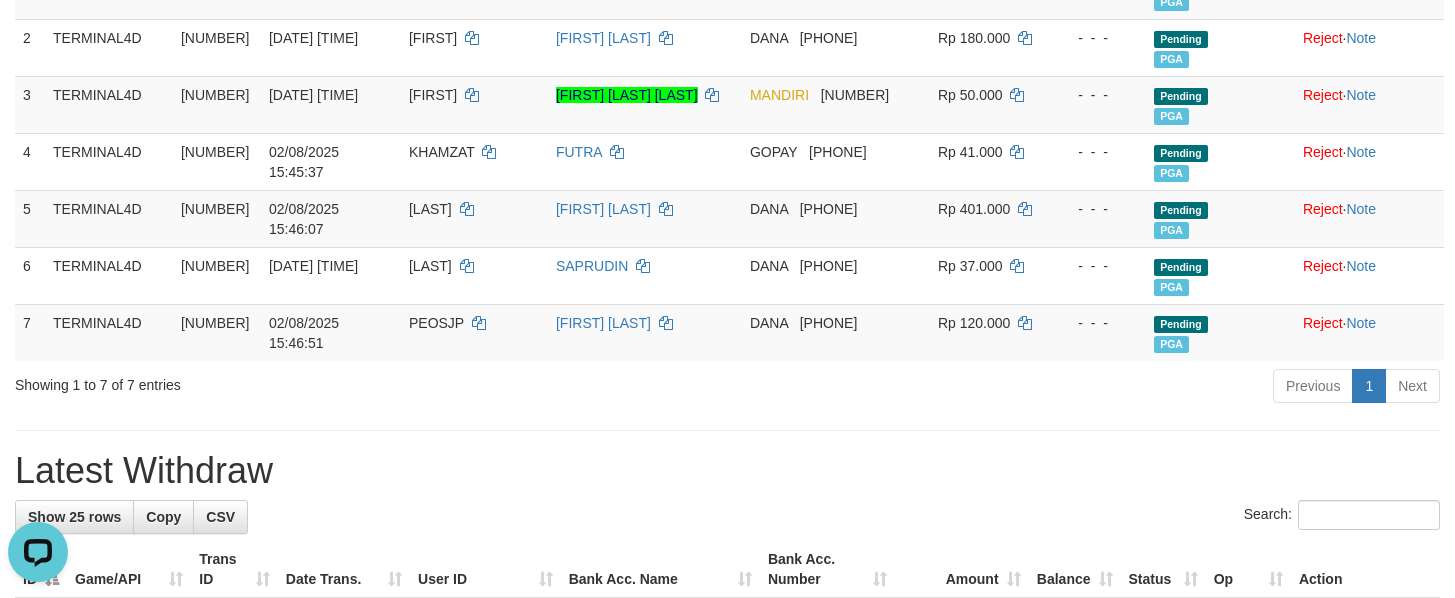 click on "Previous 1 Next" at bounding box center (1030, 388) 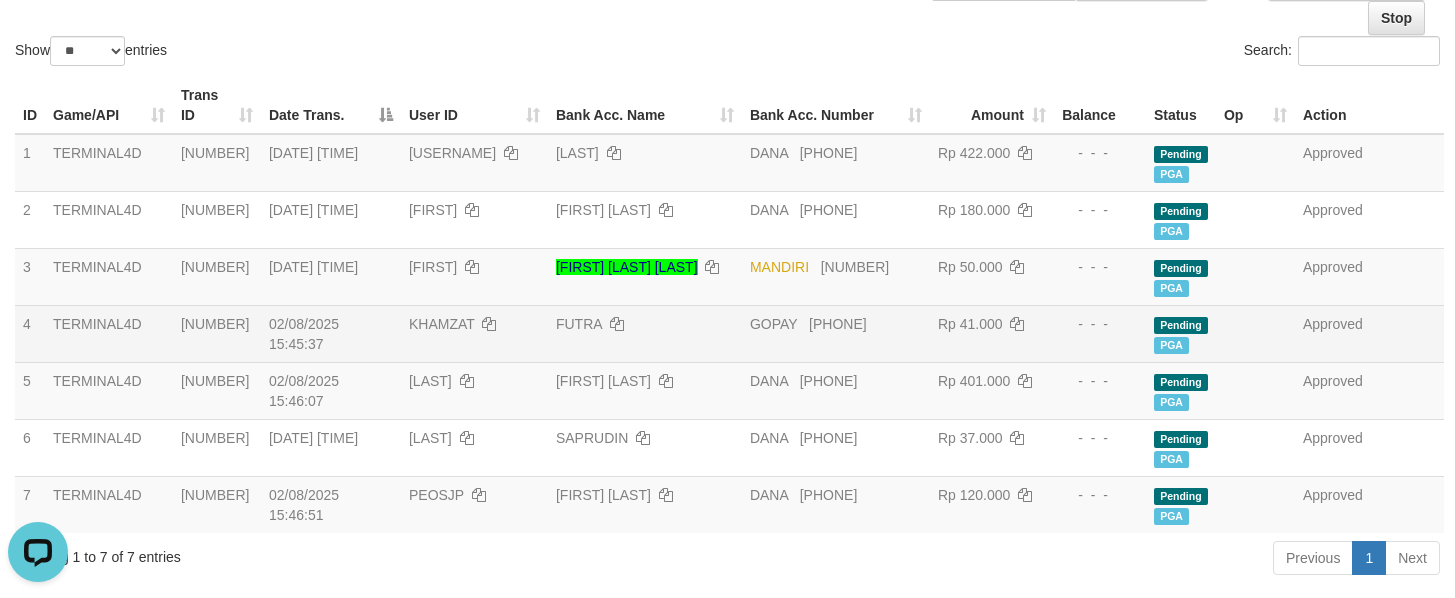 scroll, scrollTop: 0, scrollLeft: 0, axis: both 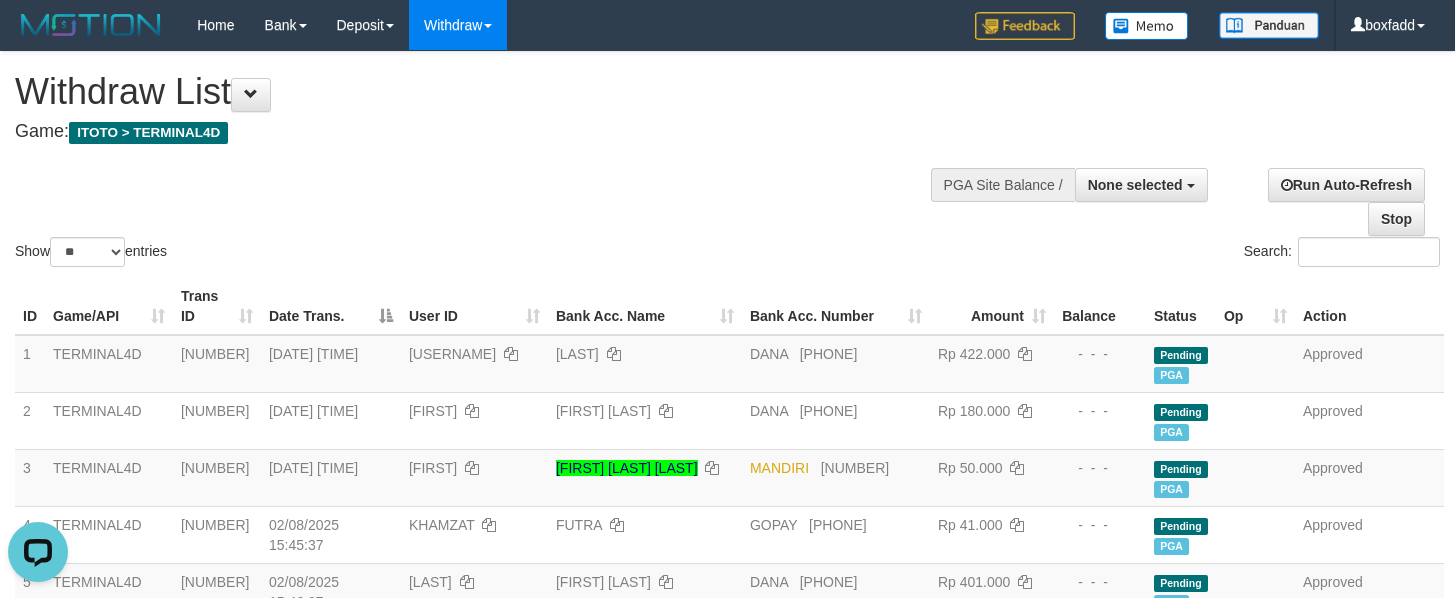 click on "Show  ** ** ** ***  entries Search:" at bounding box center (727, 161) 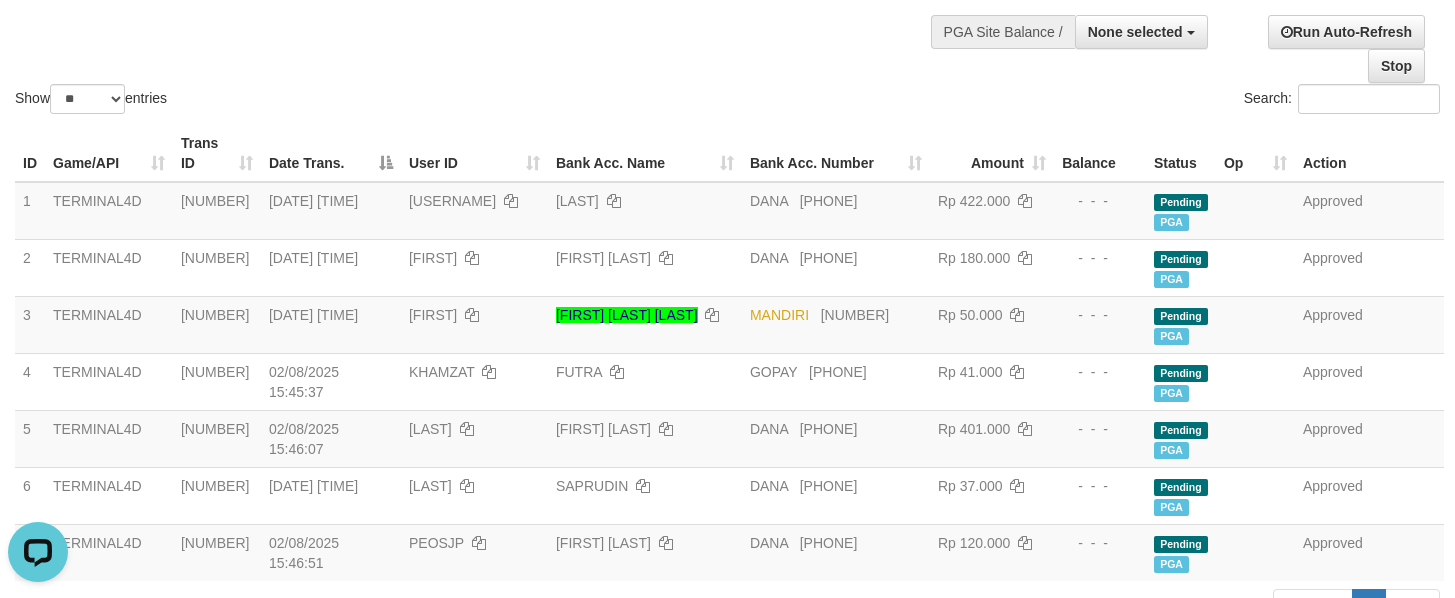 scroll, scrollTop: 450, scrollLeft: 0, axis: vertical 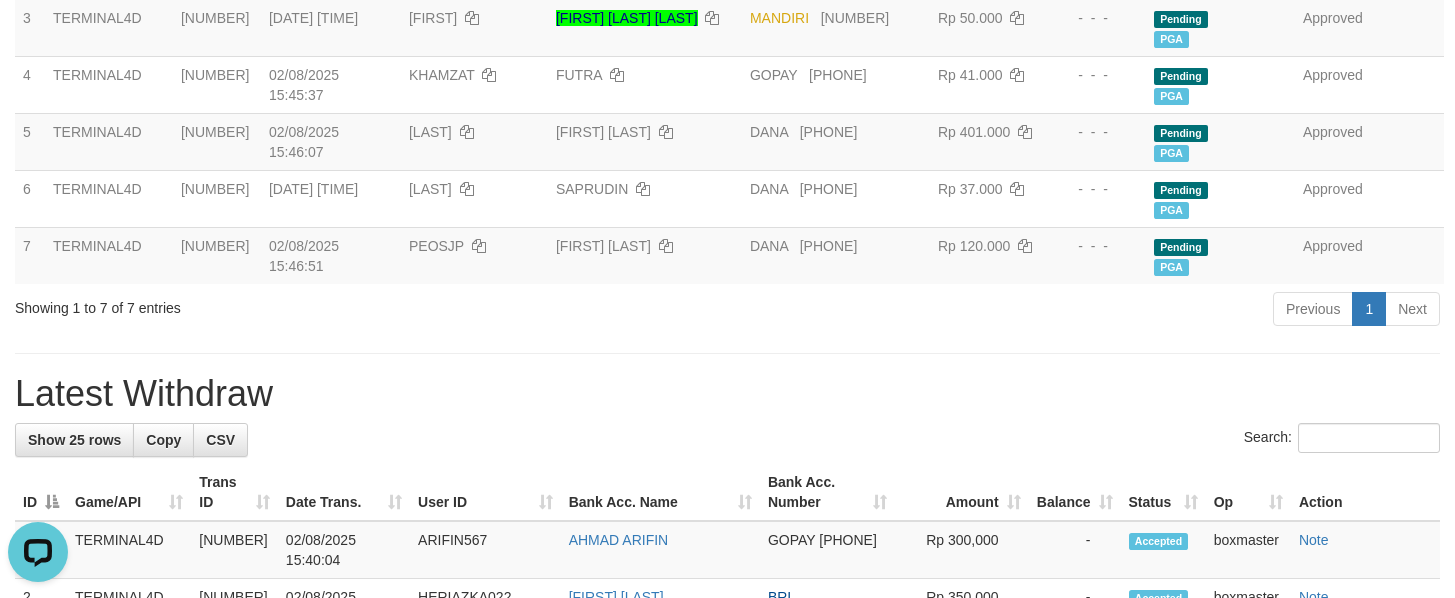 click on "**********" at bounding box center [727, 841] 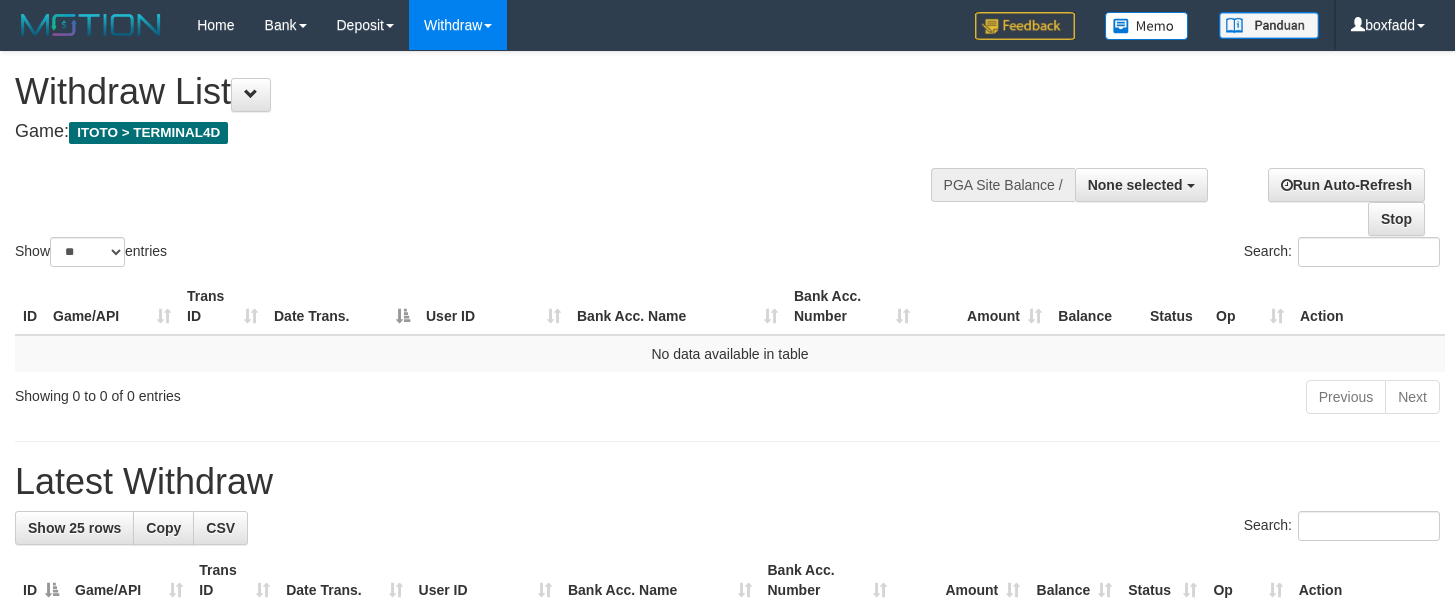 select 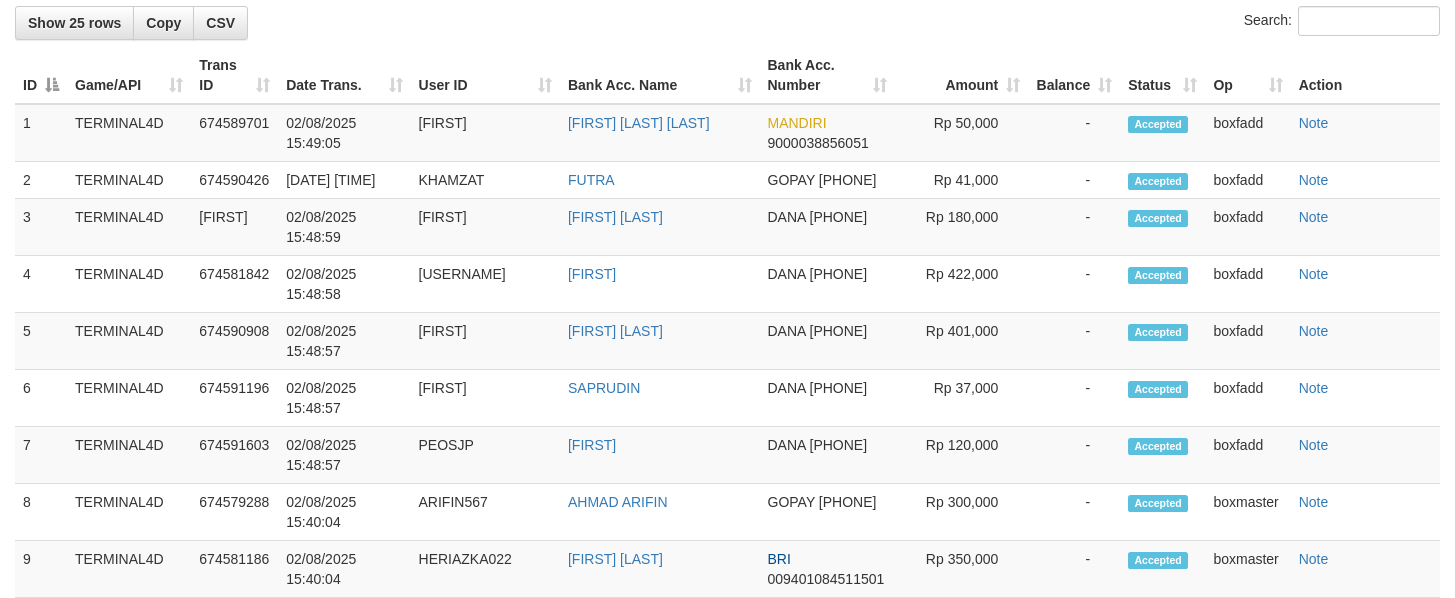 scroll, scrollTop: 450, scrollLeft: 0, axis: vertical 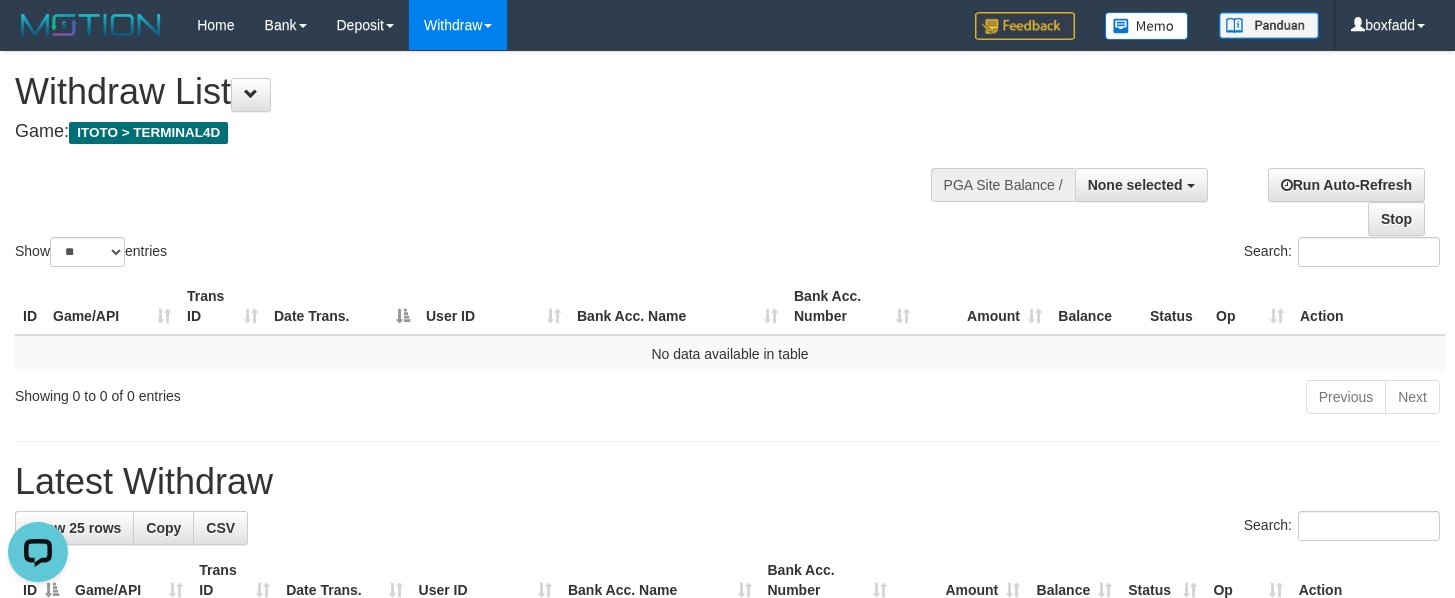 click on "Previous Next" at bounding box center (1030, 399) 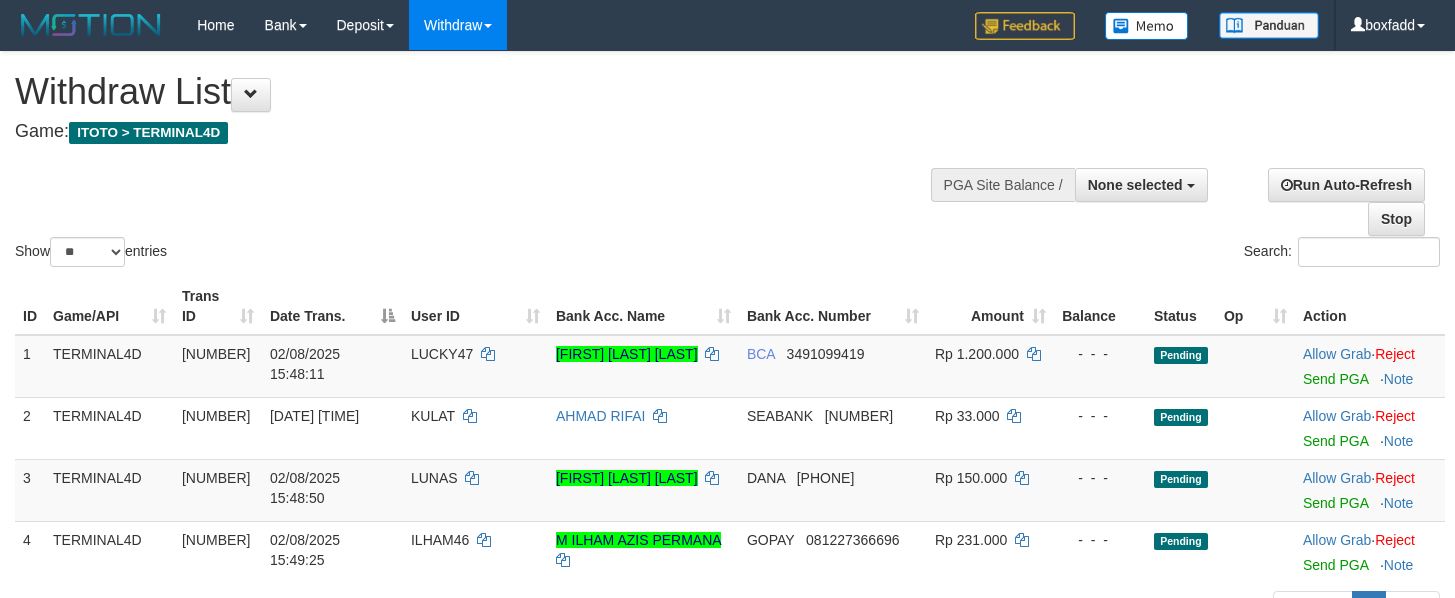 select 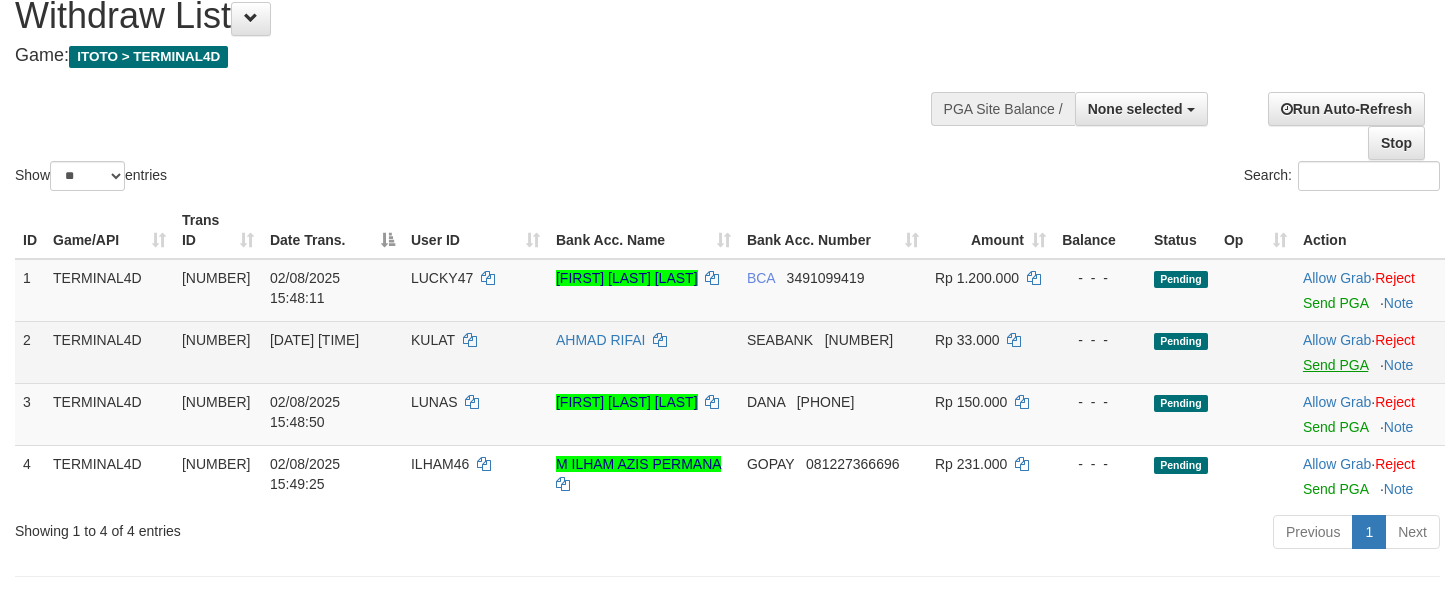 scroll, scrollTop: 150, scrollLeft: 0, axis: vertical 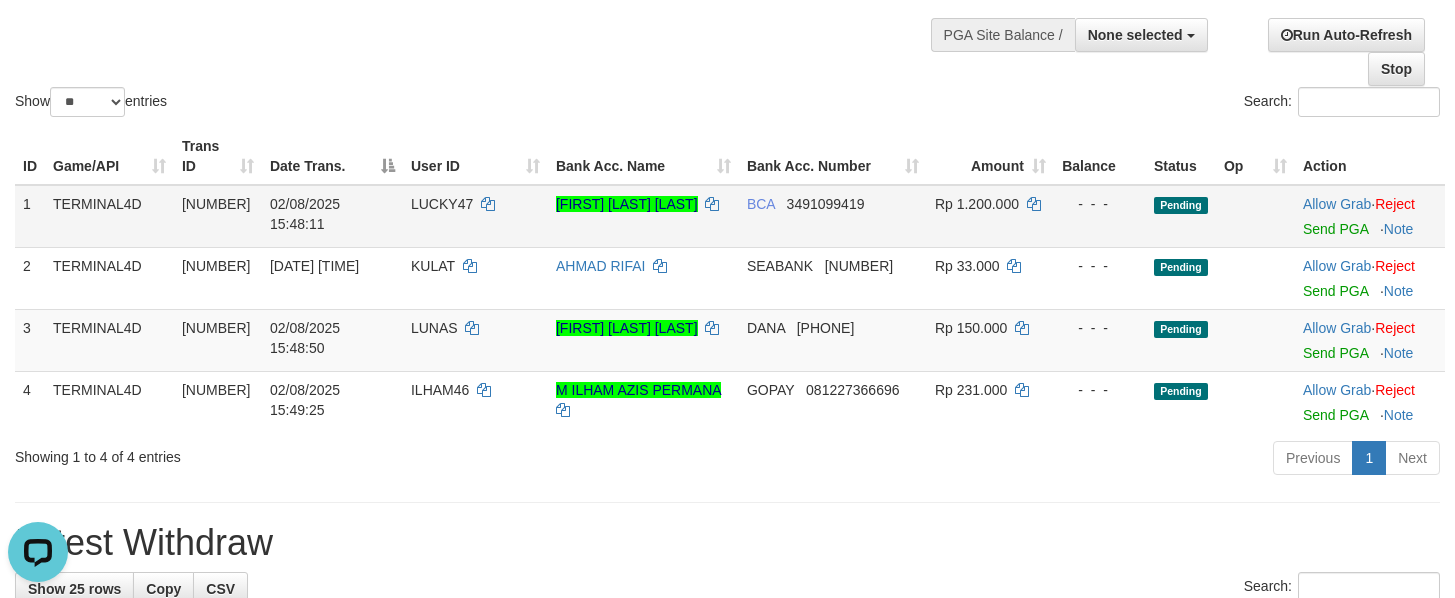 click on "Allow Grab   ·    Reject Send PGA     ·    Note" at bounding box center [1370, 216] 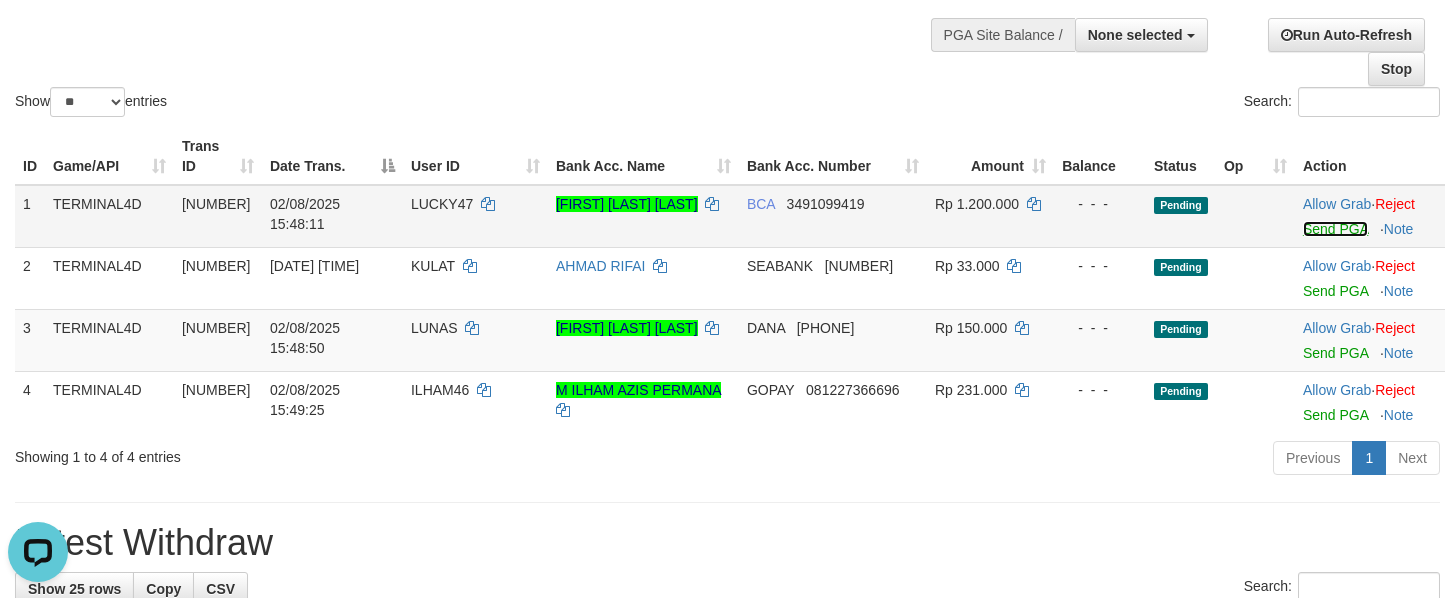 click on "Send PGA" at bounding box center [1335, 229] 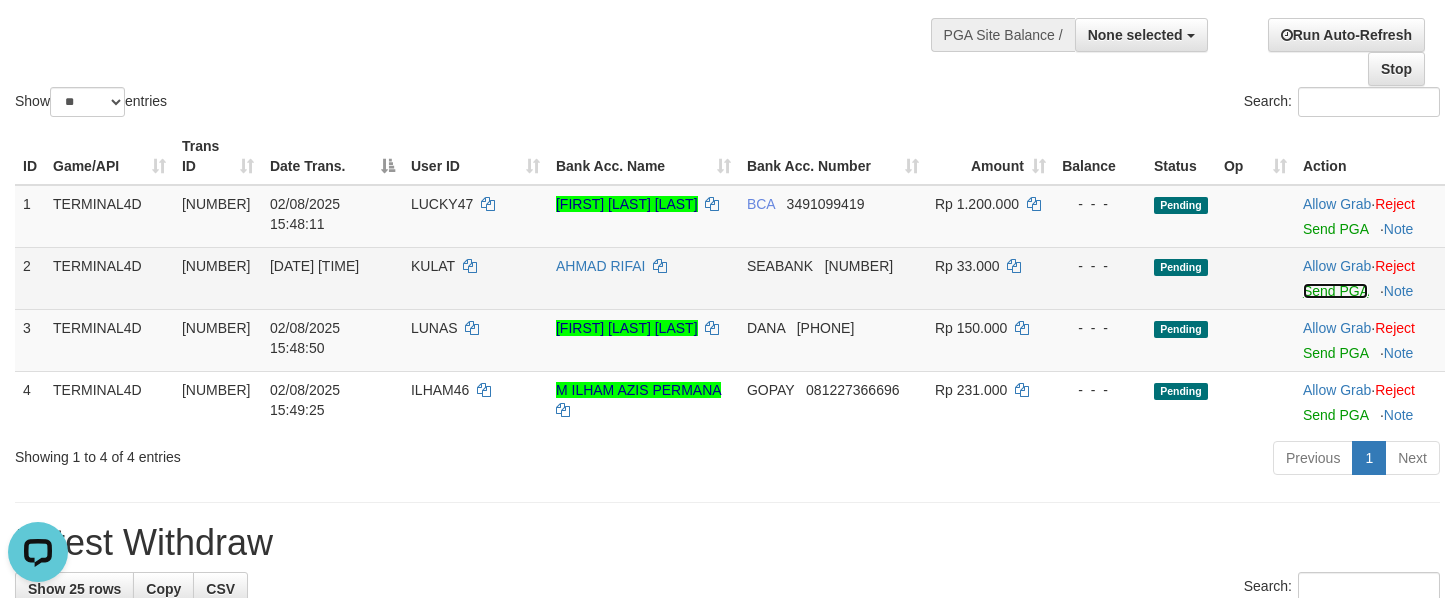 click on "Send PGA" at bounding box center (1335, 291) 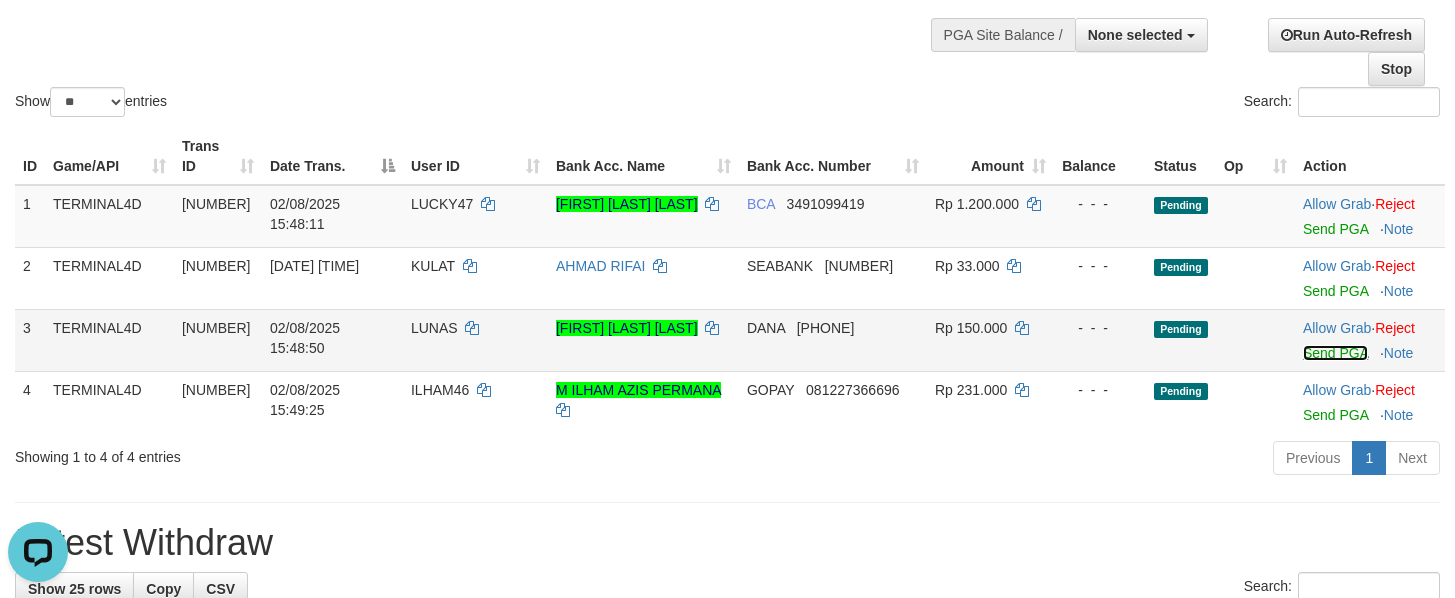 click on "Send PGA" at bounding box center [1335, 353] 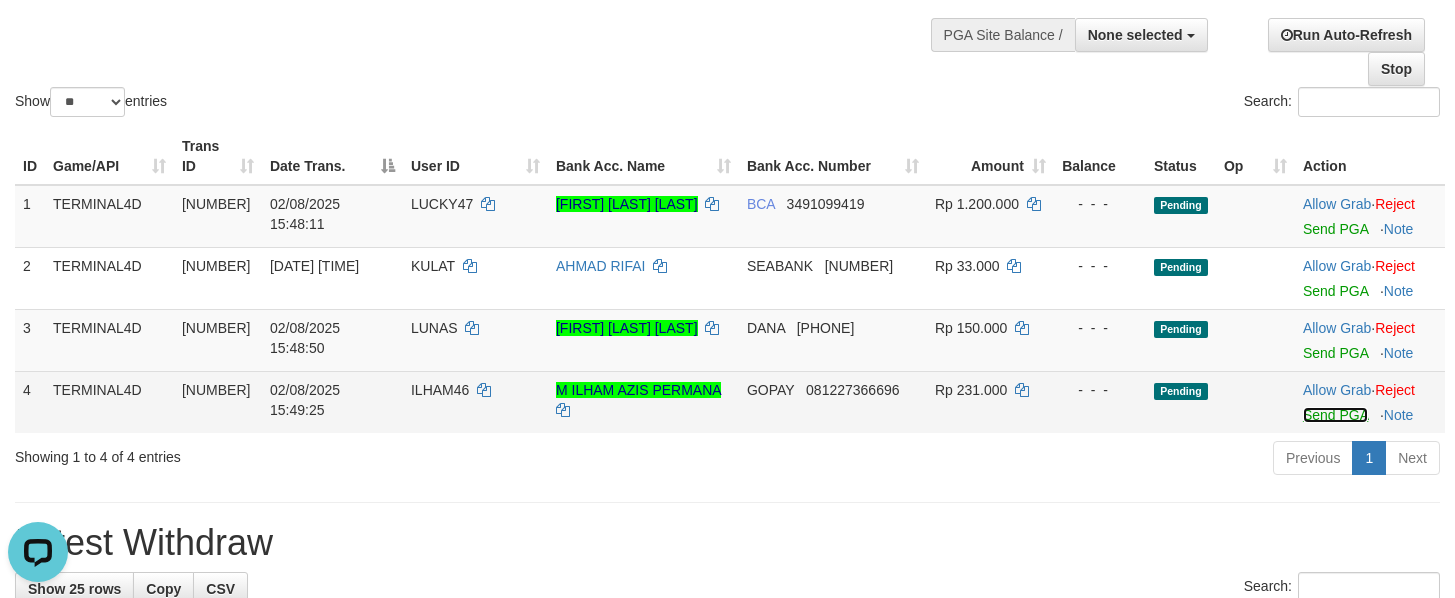 click on "Send PGA" at bounding box center (1335, 415) 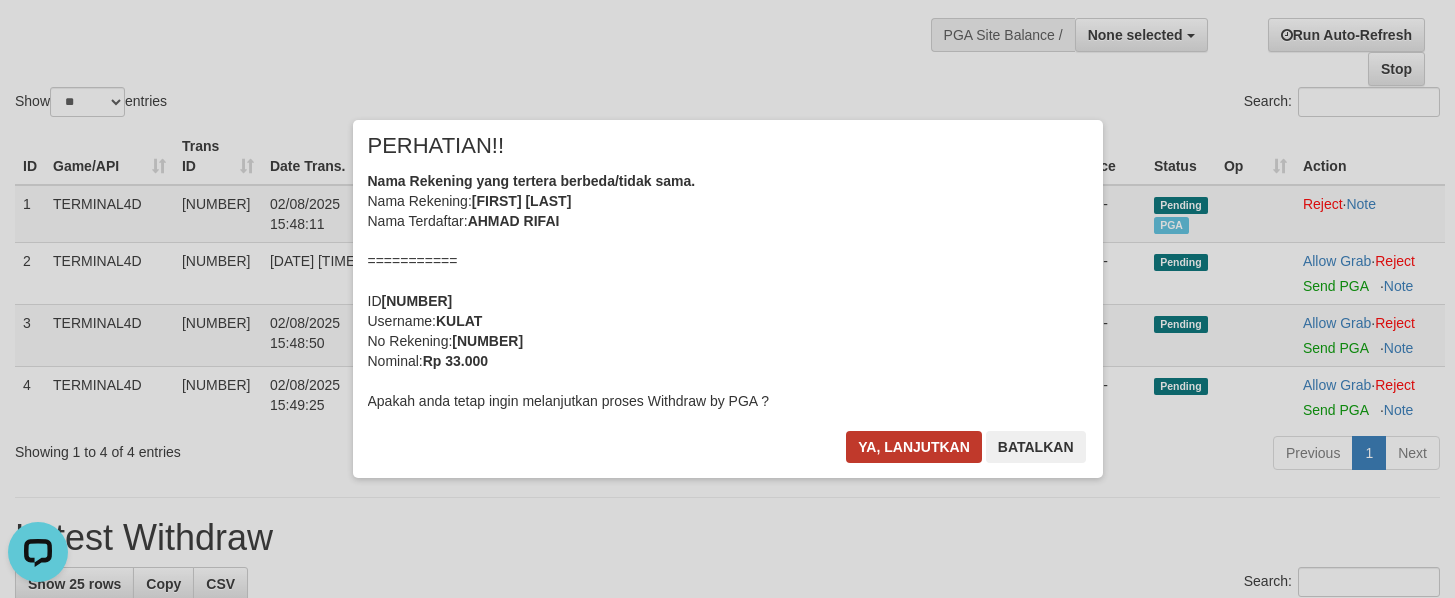 click on "Toggle navigation
Home
Bank
Account List
Load
By Website
Group
[ITOTO]													TERMINAL4D
Mutasi Bank
Search
Sync
Note Mutasi
Deposit
DPS Fetch
DPS List
History
PGA History
Note DPS -" at bounding box center [727, 1082] 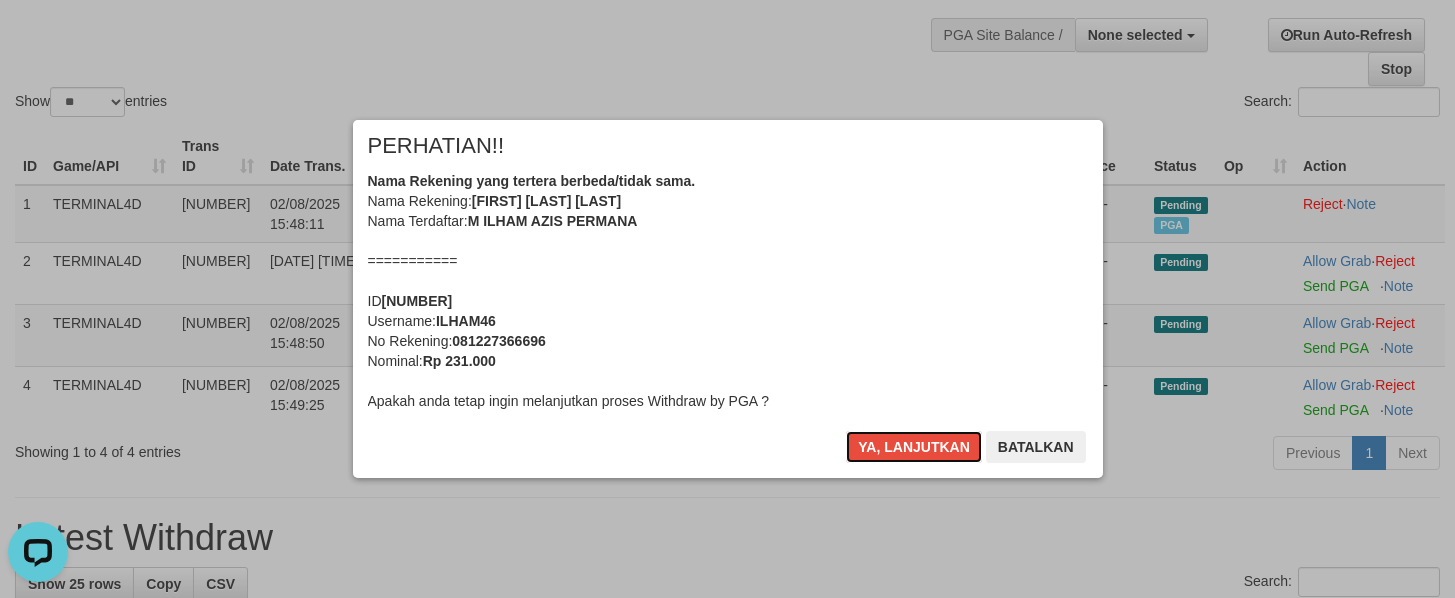click on "Ya, lanjutkan" at bounding box center (914, 447) 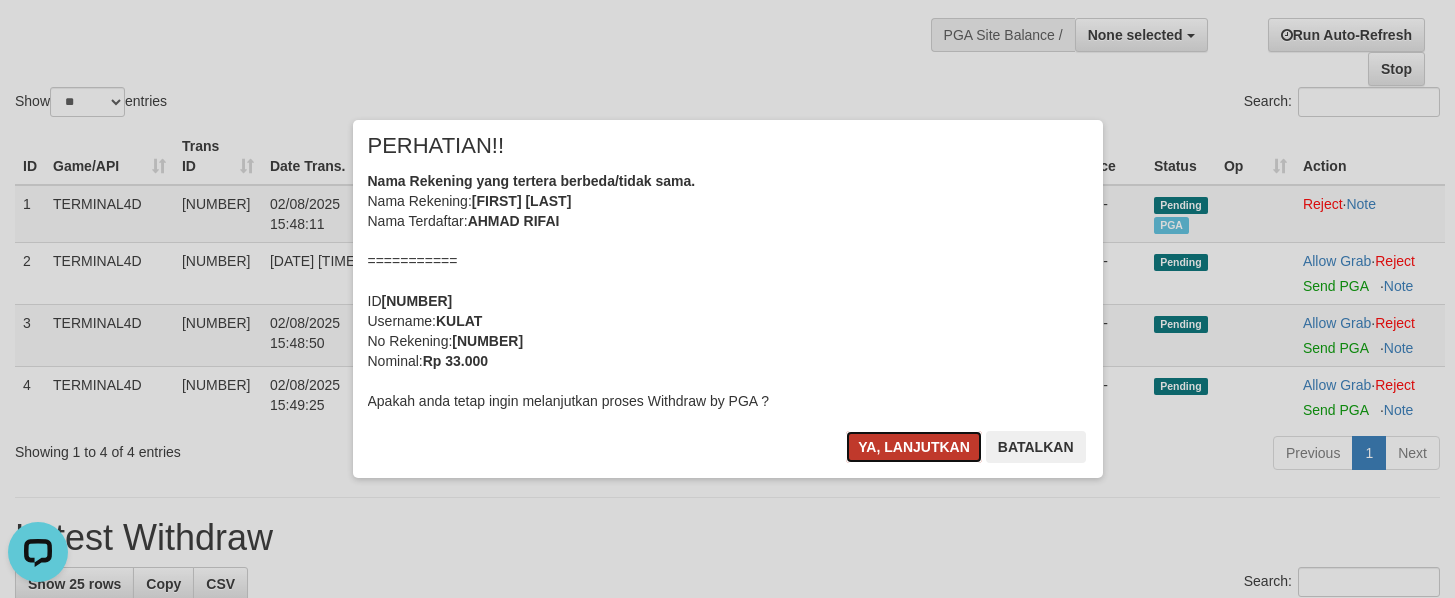 click on "Ya, lanjutkan" at bounding box center (914, 447) 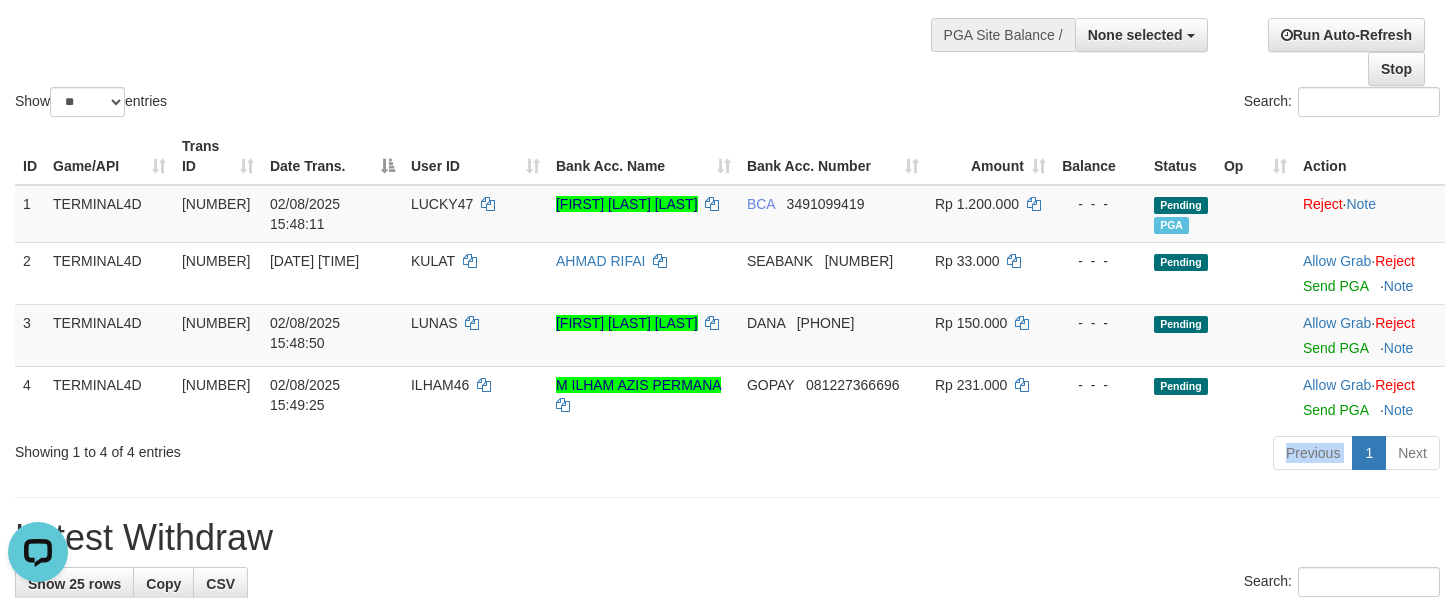 click on "Toggle navigation
Home
Bank
Account List
Load
By Website
Group
[ITOTO]													TERMINAL4D
Mutasi Bank
Search
Sync
Note Mutasi
Deposit
DPS Fetch
DPS List
History
PGA History
Note DPS -" at bounding box center (727, 1082) 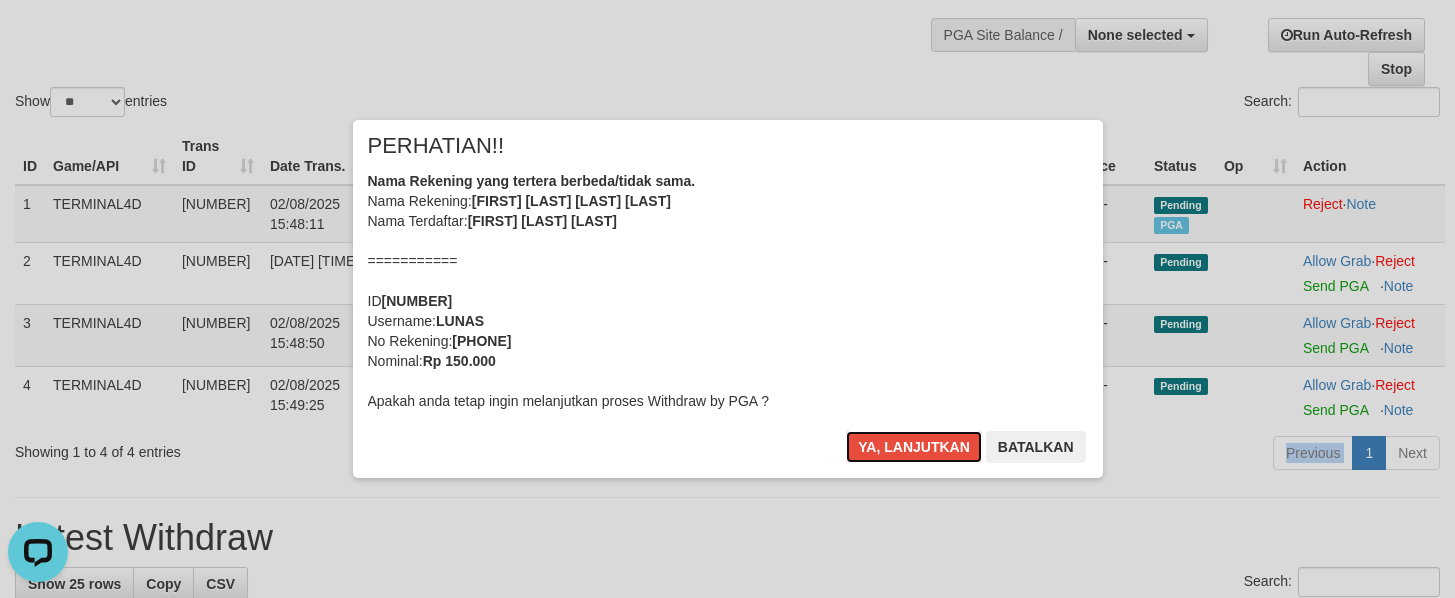 click on "Ya, lanjutkan" at bounding box center [914, 447] 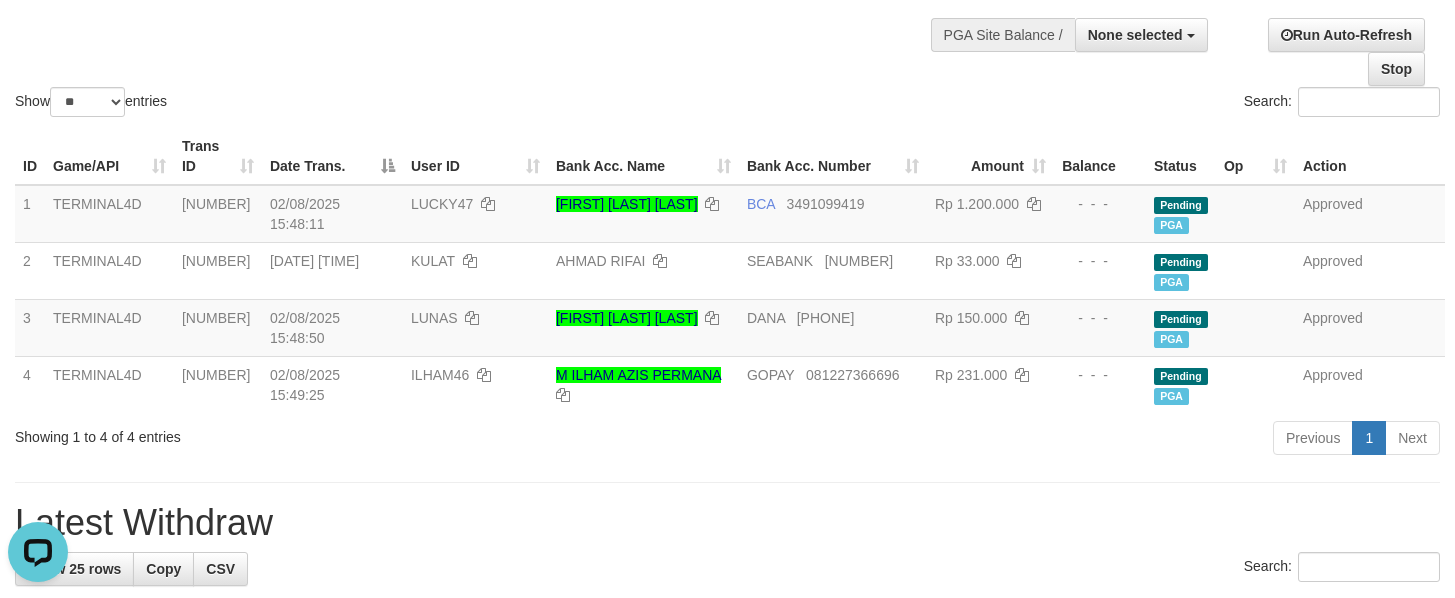 click on "Previous 1 Next" at bounding box center (1030, 440) 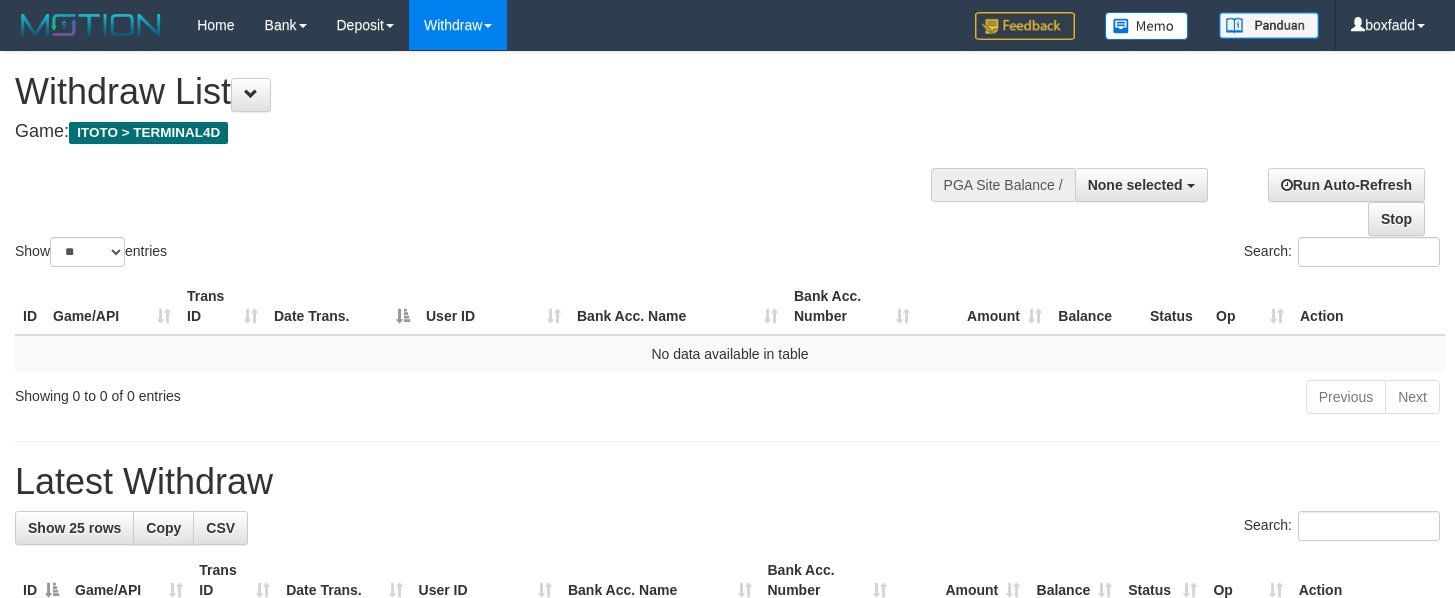 select 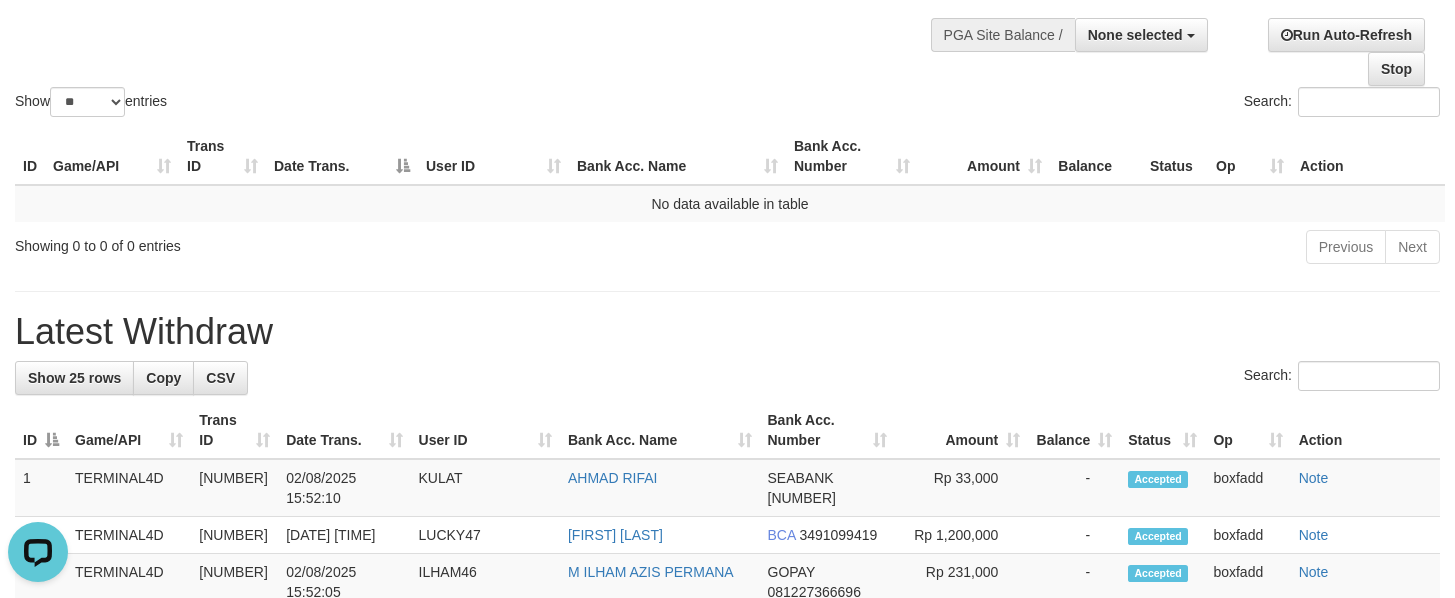 scroll, scrollTop: 0, scrollLeft: 0, axis: both 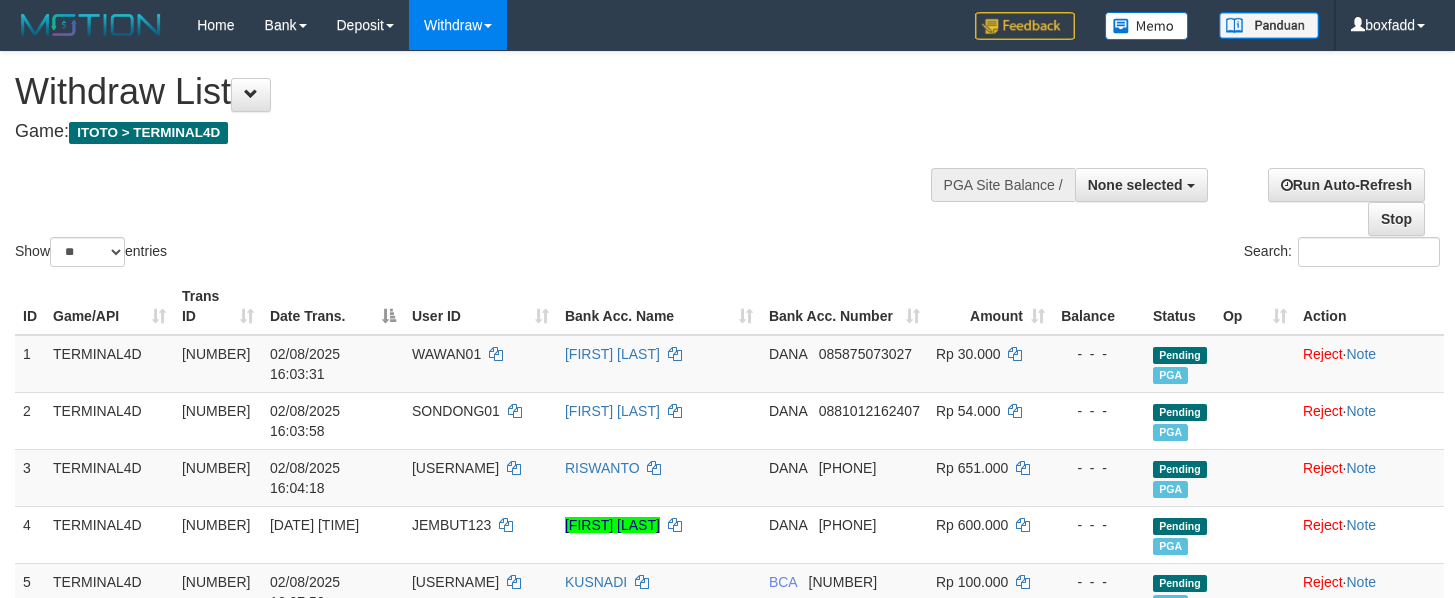 select 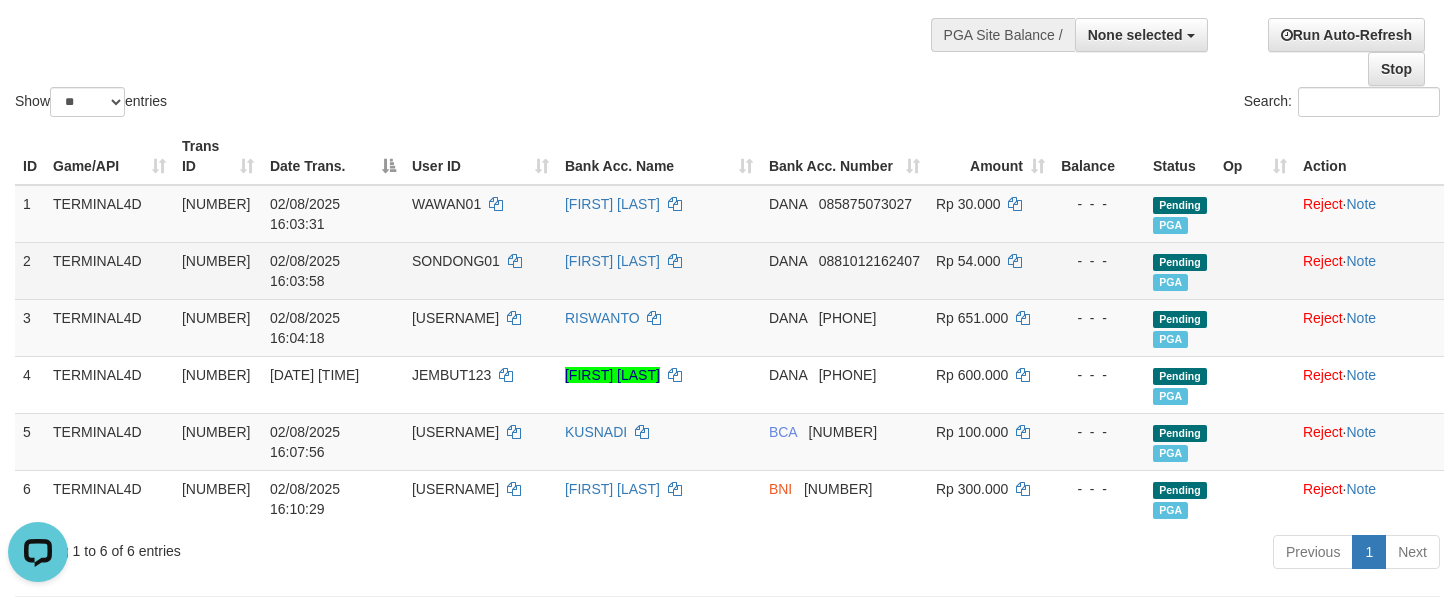 scroll, scrollTop: 0, scrollLeft: 0, axis: both 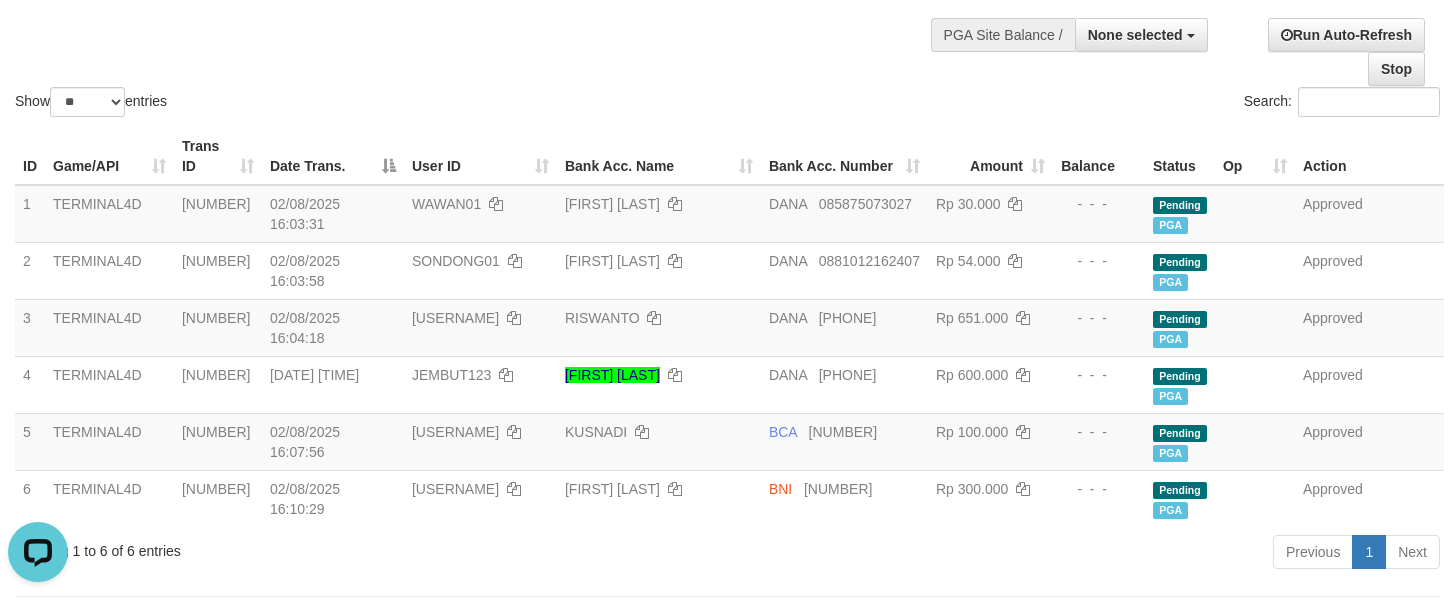click on "Search:" at bounding box center (1092, 104) 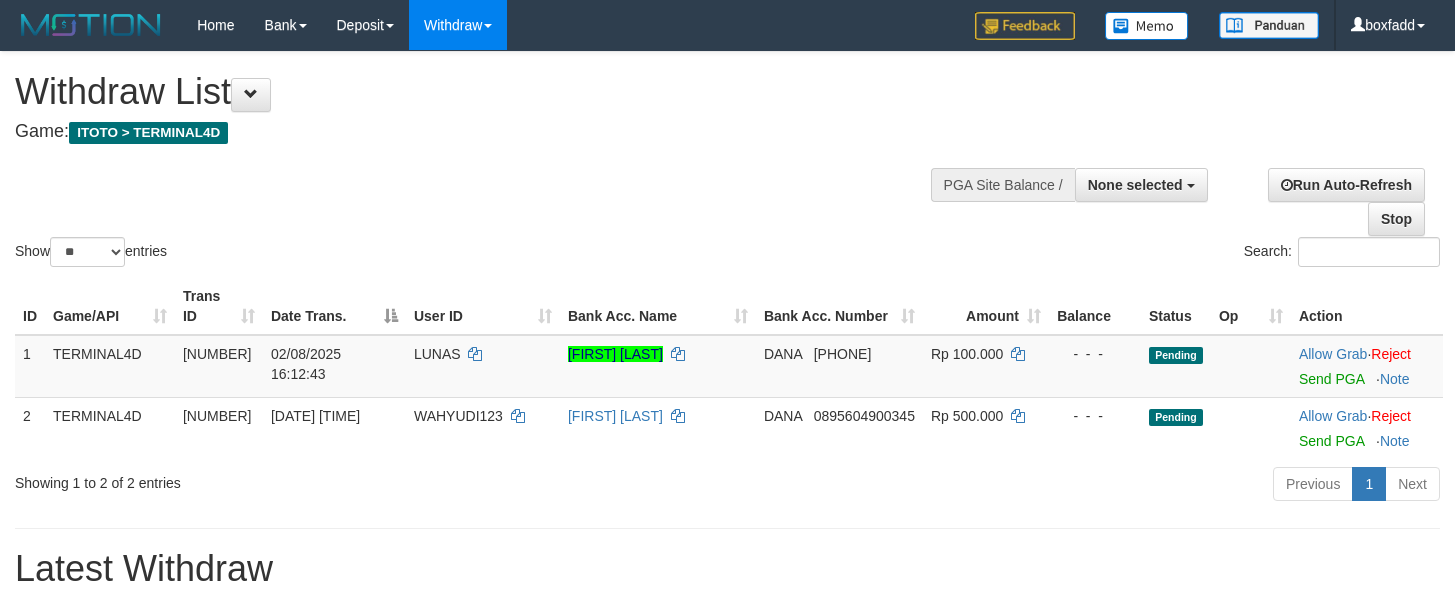 select 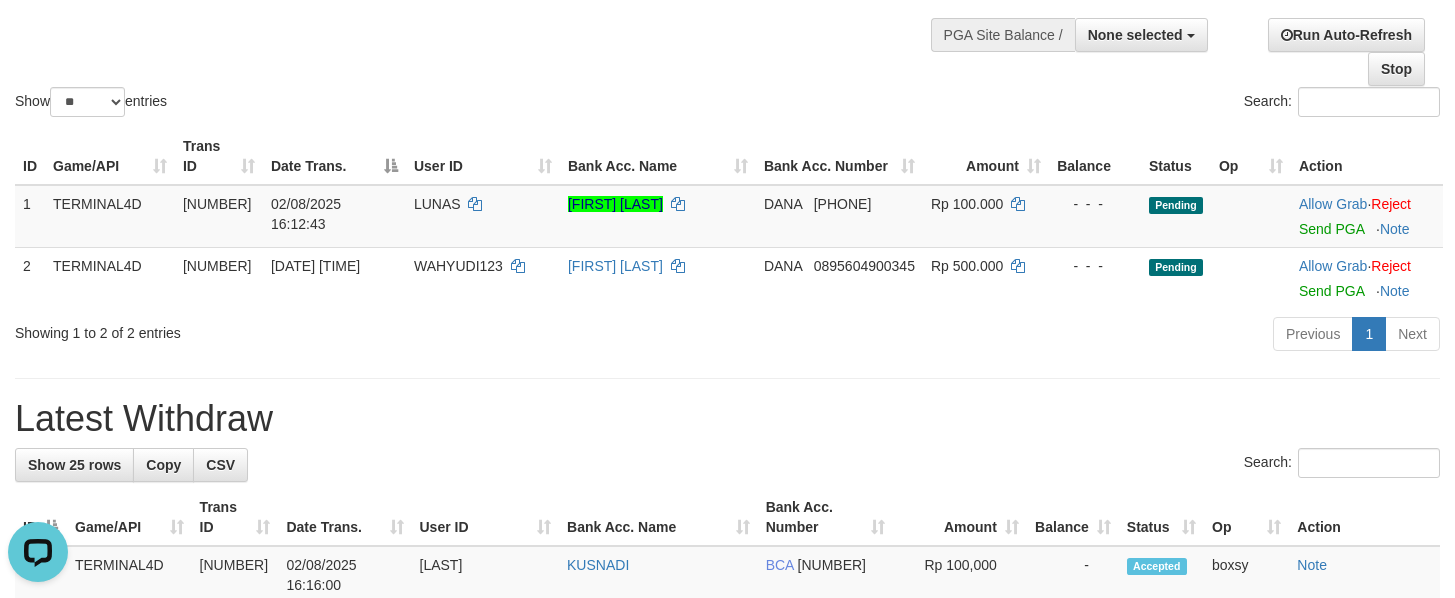 scroll, scrollTop: 0, scrollLeft: 0, axis: both 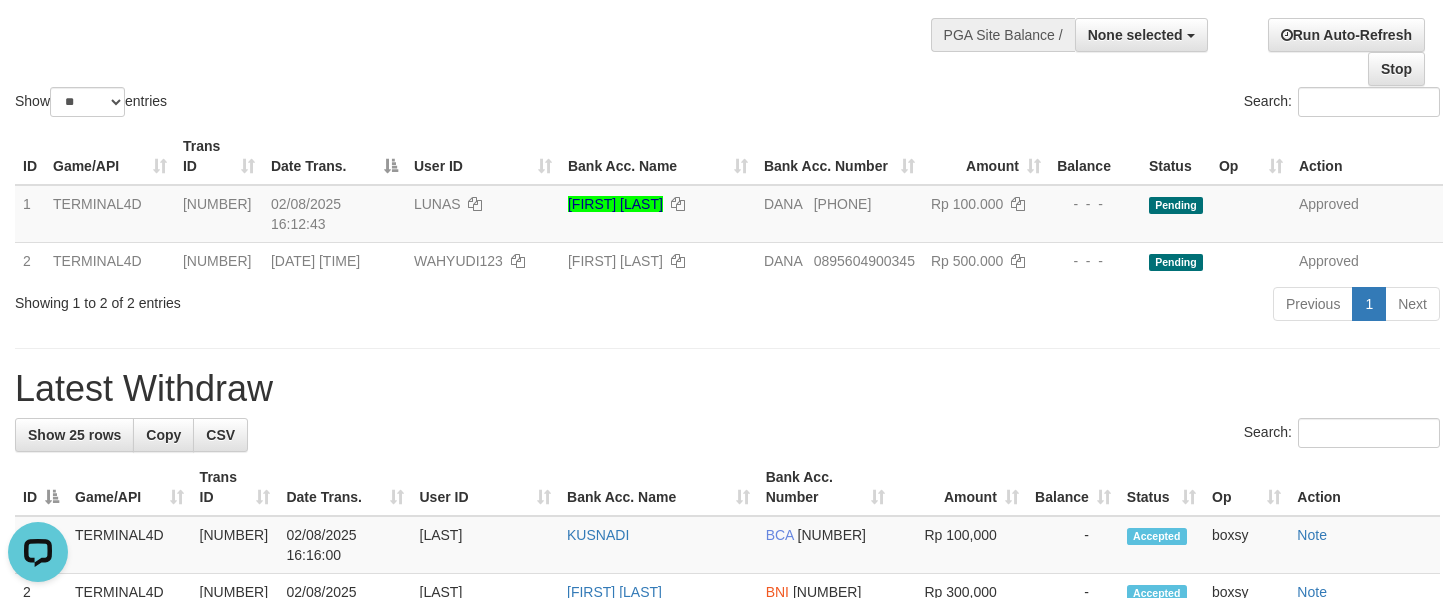 click on "**********" at bounding box center (727, 938) 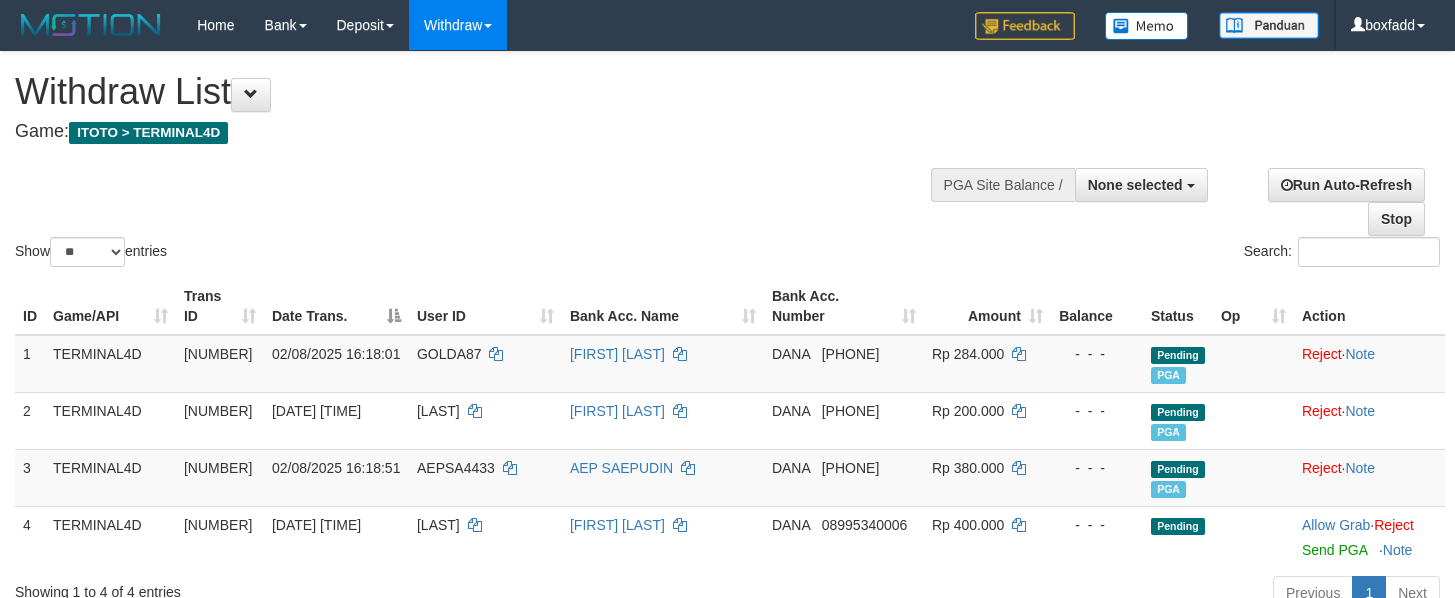select 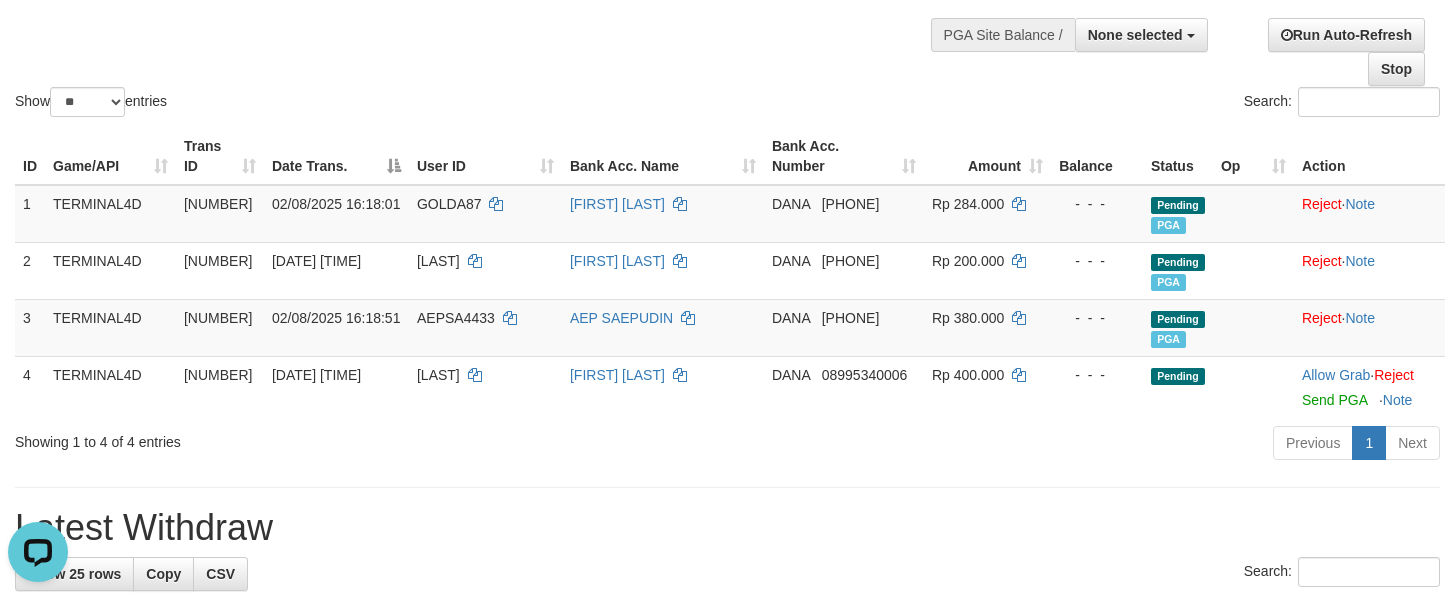 scroll, scrollTop: 0, scrollLeft: 0, axis: both 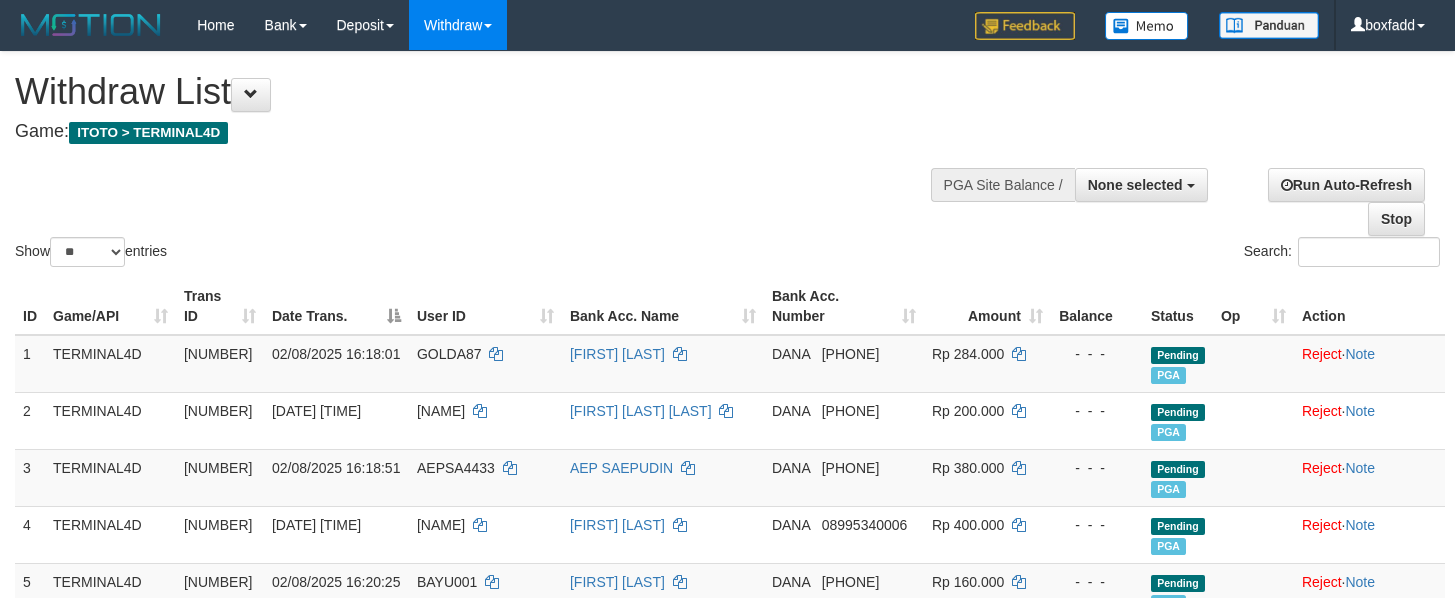 select 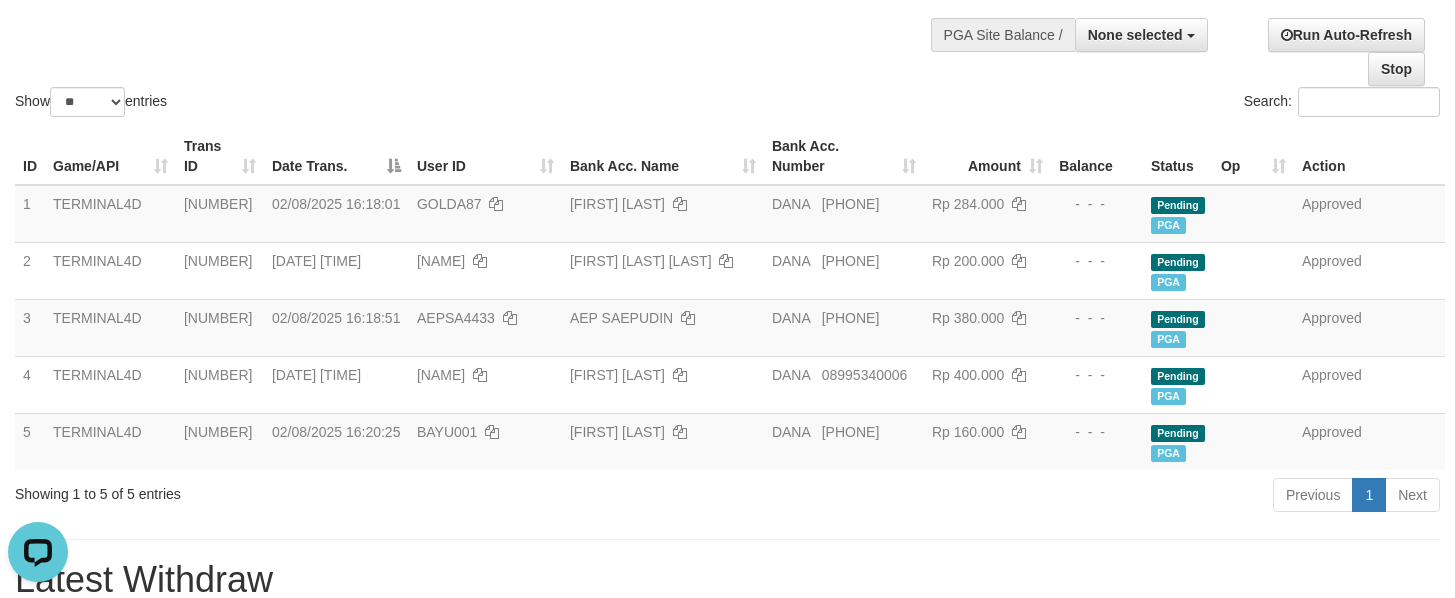 scroll, scrollTop: 0, scrollLeft: 0, axis: both 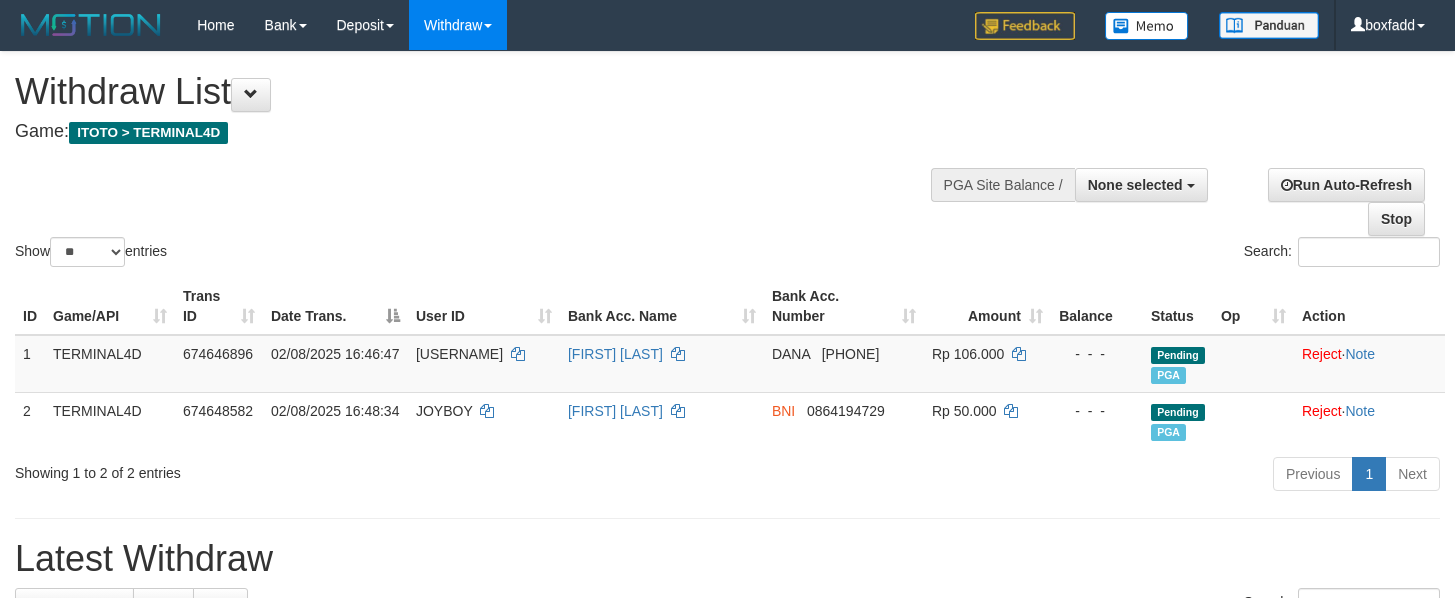 select 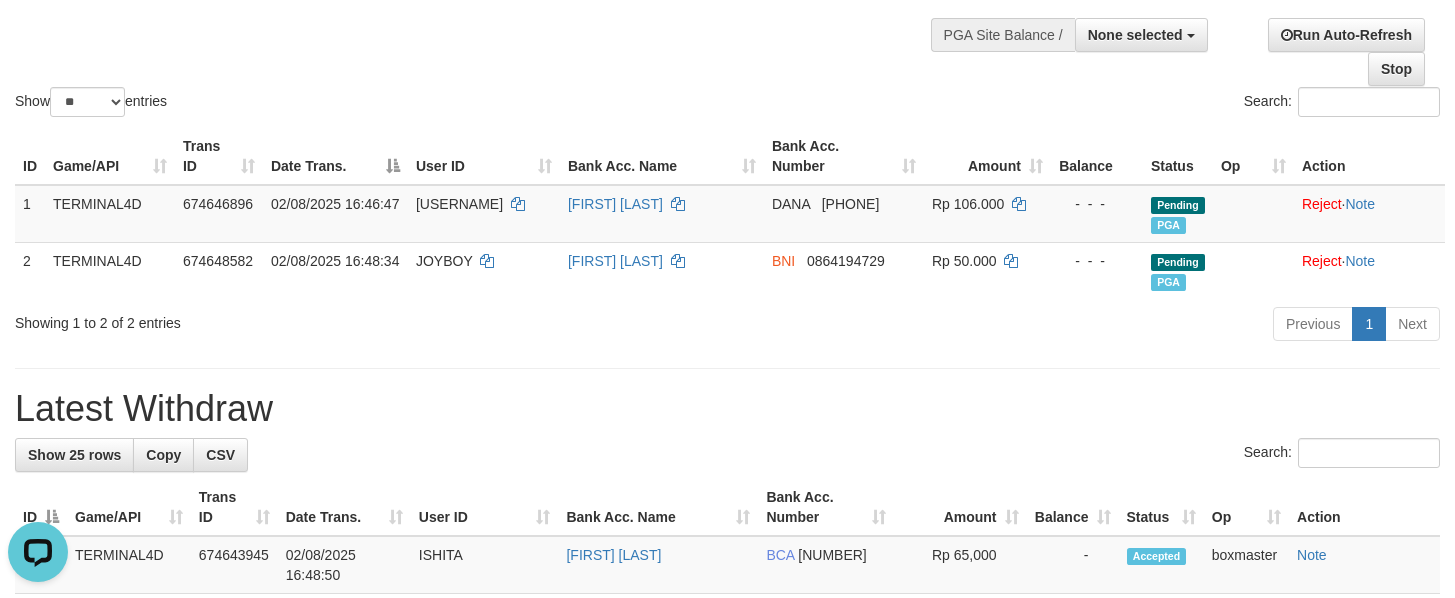 scroll, scrollTop: 0, scrollLeft: 0, axis: both 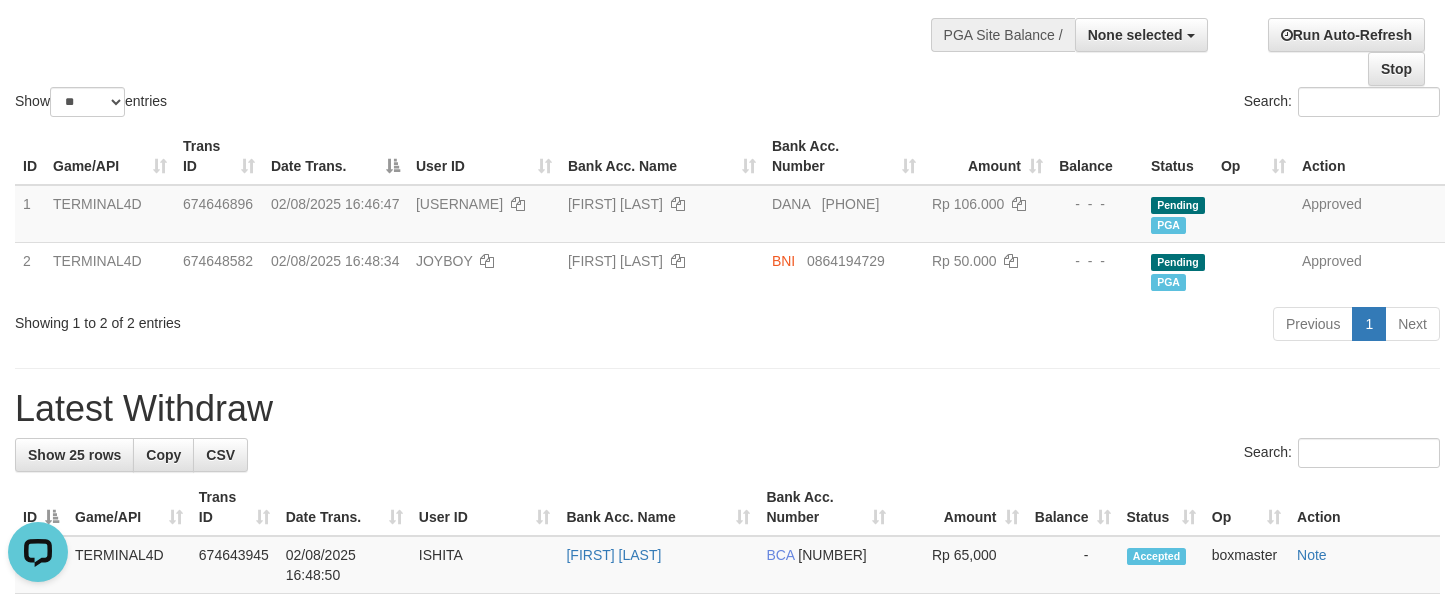 click on "Status" at bounding box center [1161, 507] 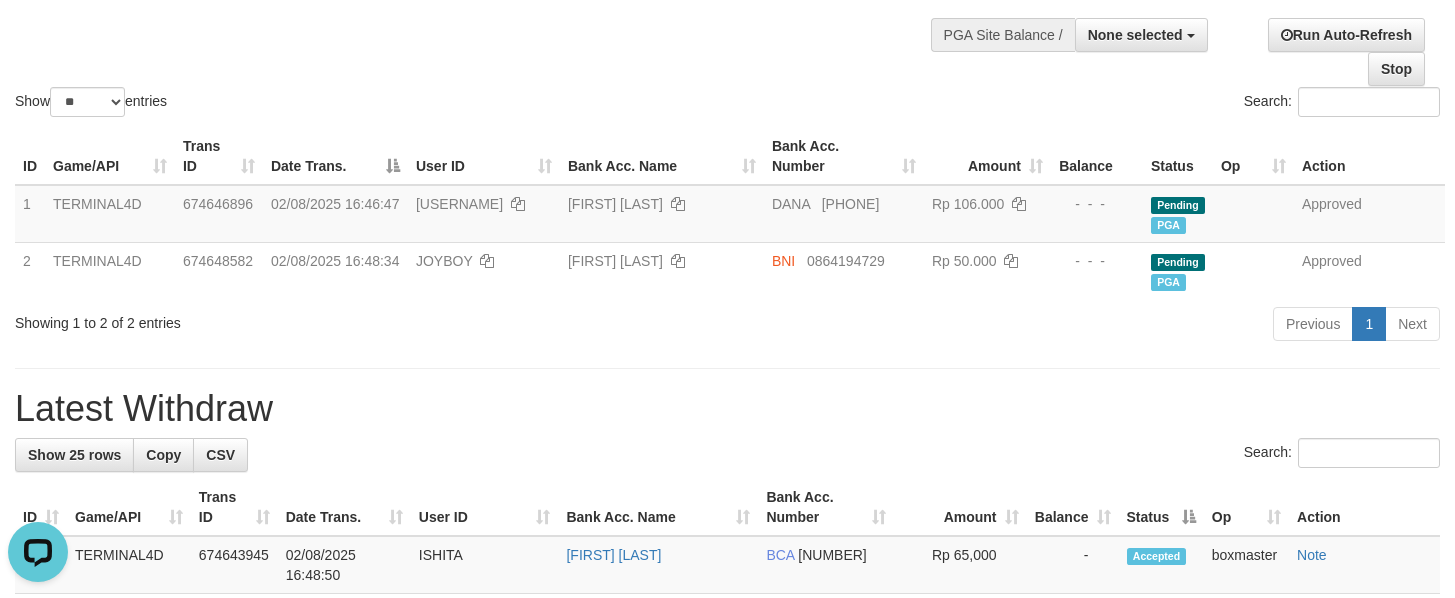 click on "**********" at bounding box center (727, 968) 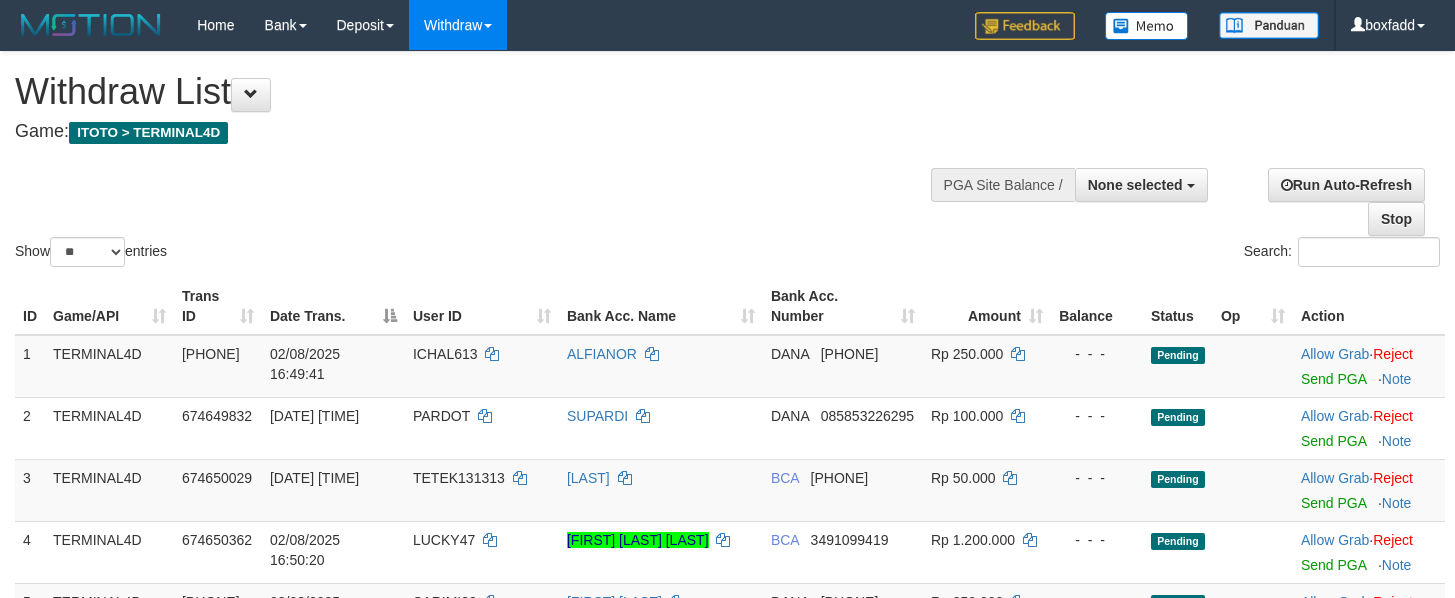 select 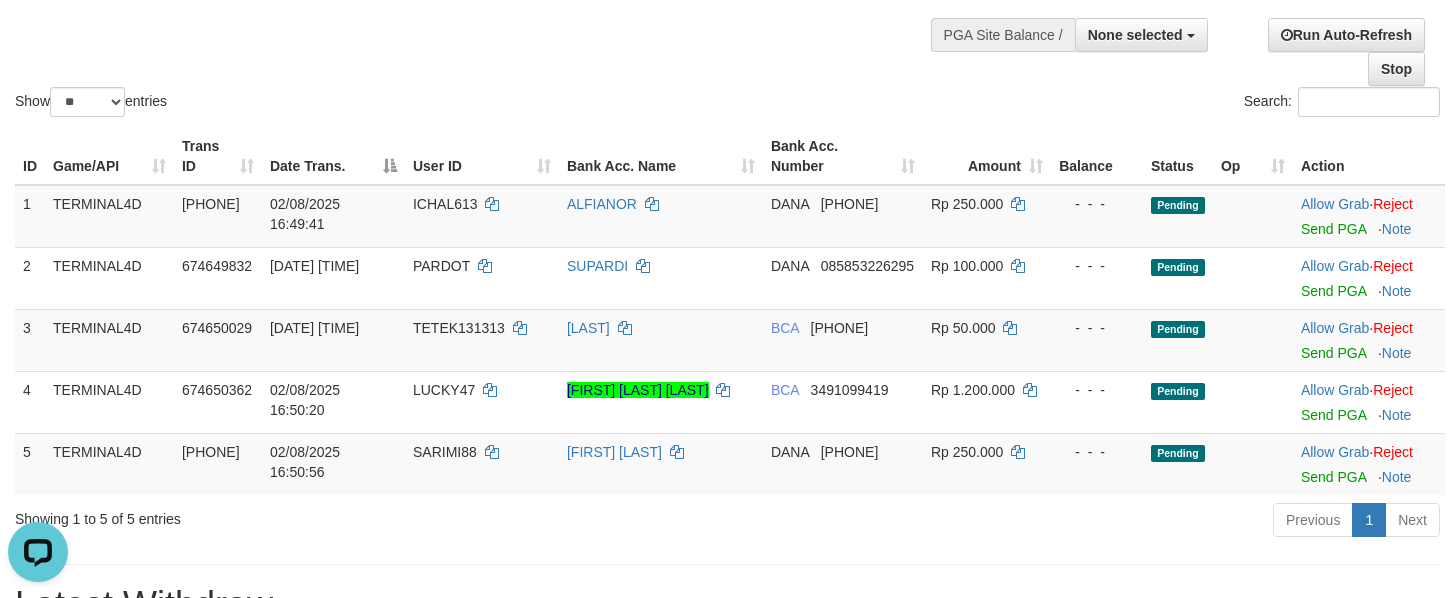 scroll, scrollTop: 0, scrollLeft: 0, axis: both 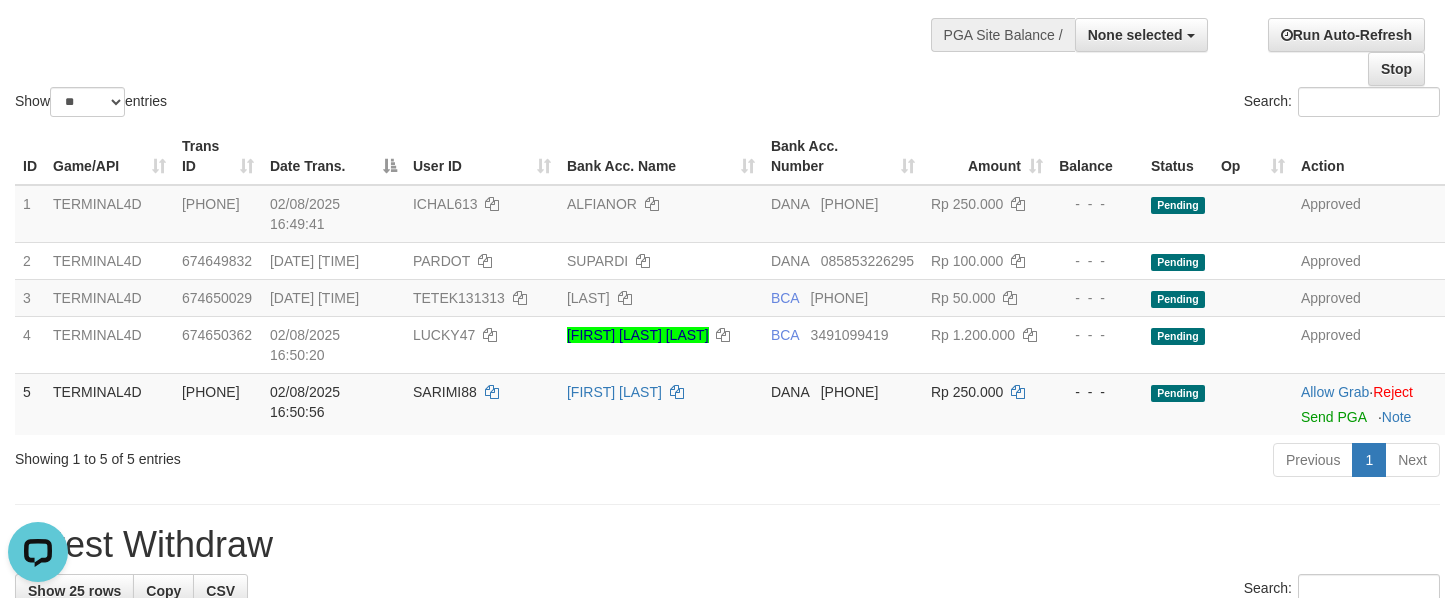click on "Show  ** ** ** ***  entries Search:" at bounding box center [727, 11] 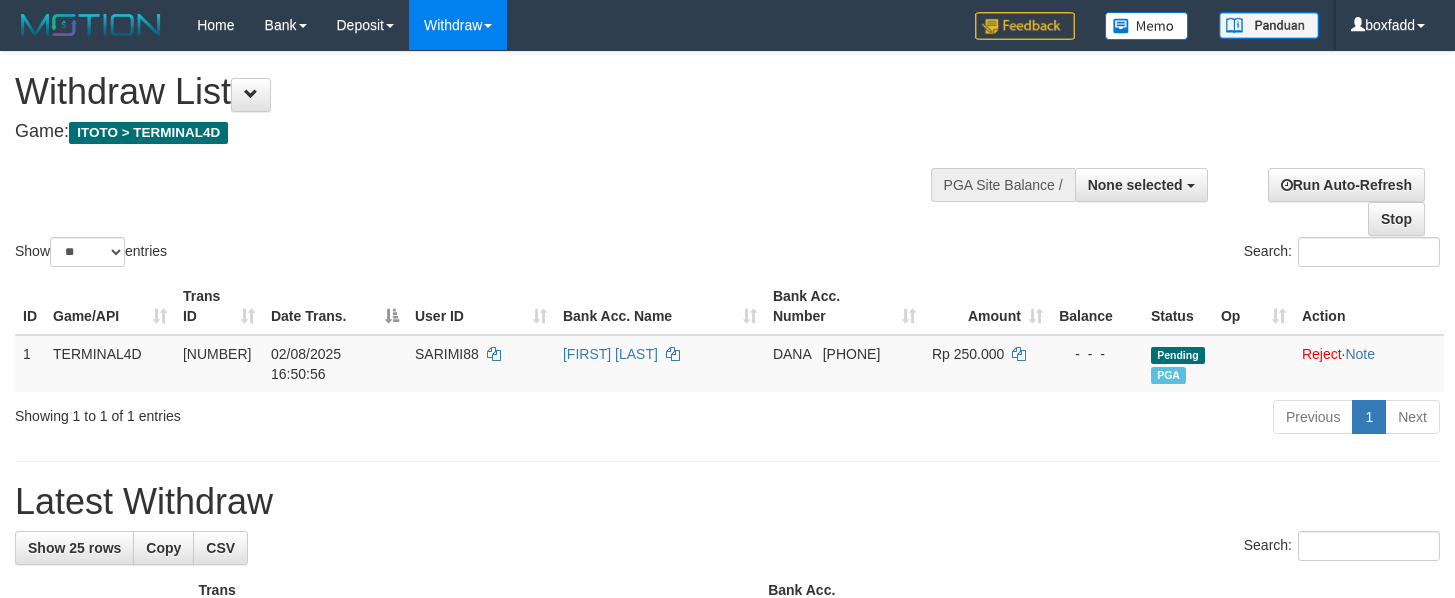 select 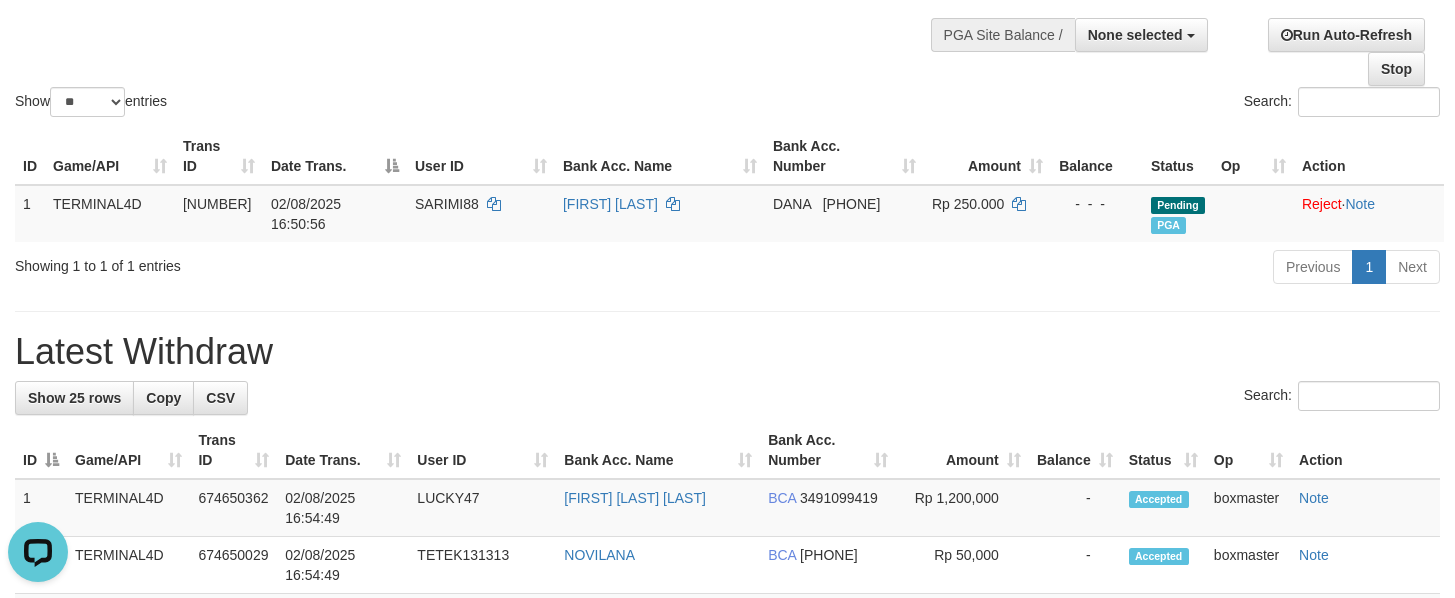 scroll, scrollTop: 0, scrollLeft: 0, axis: both 